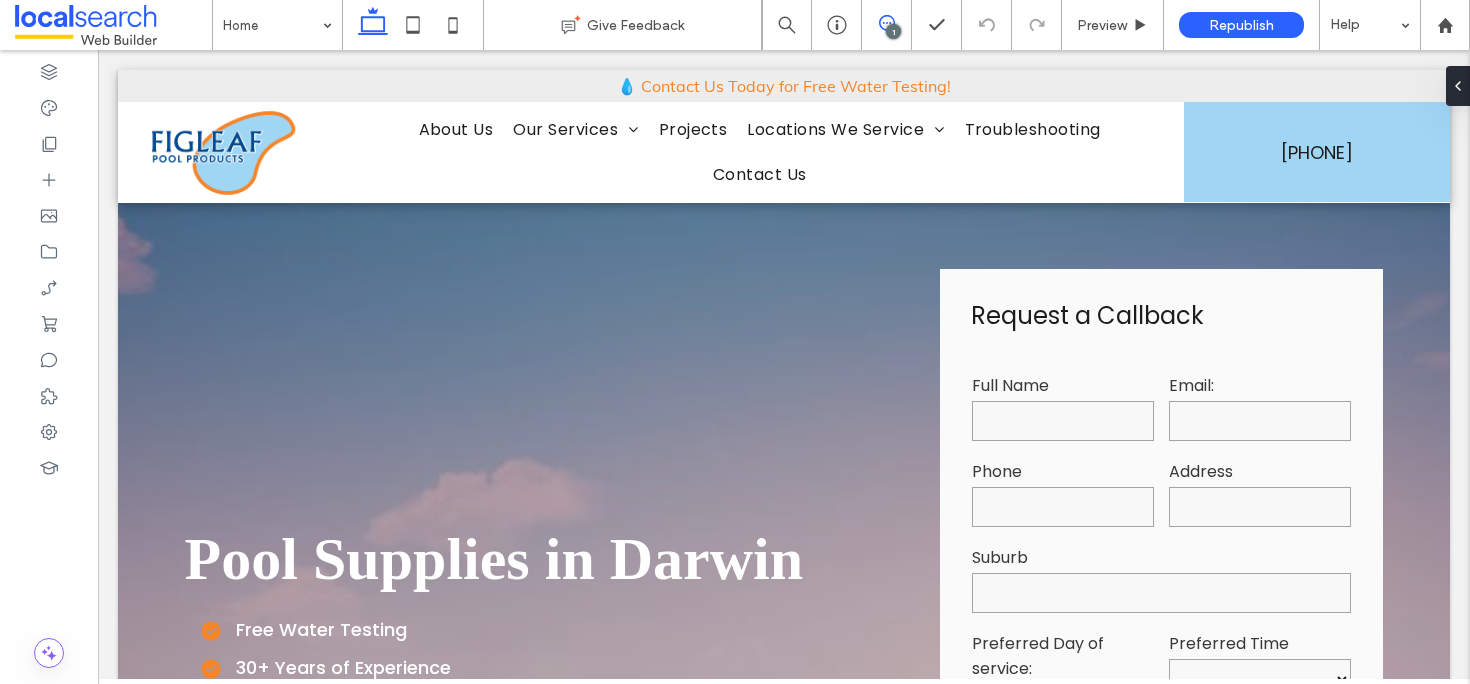 scroll, scrollTop: 0, scrollLeft: 0, axis: both 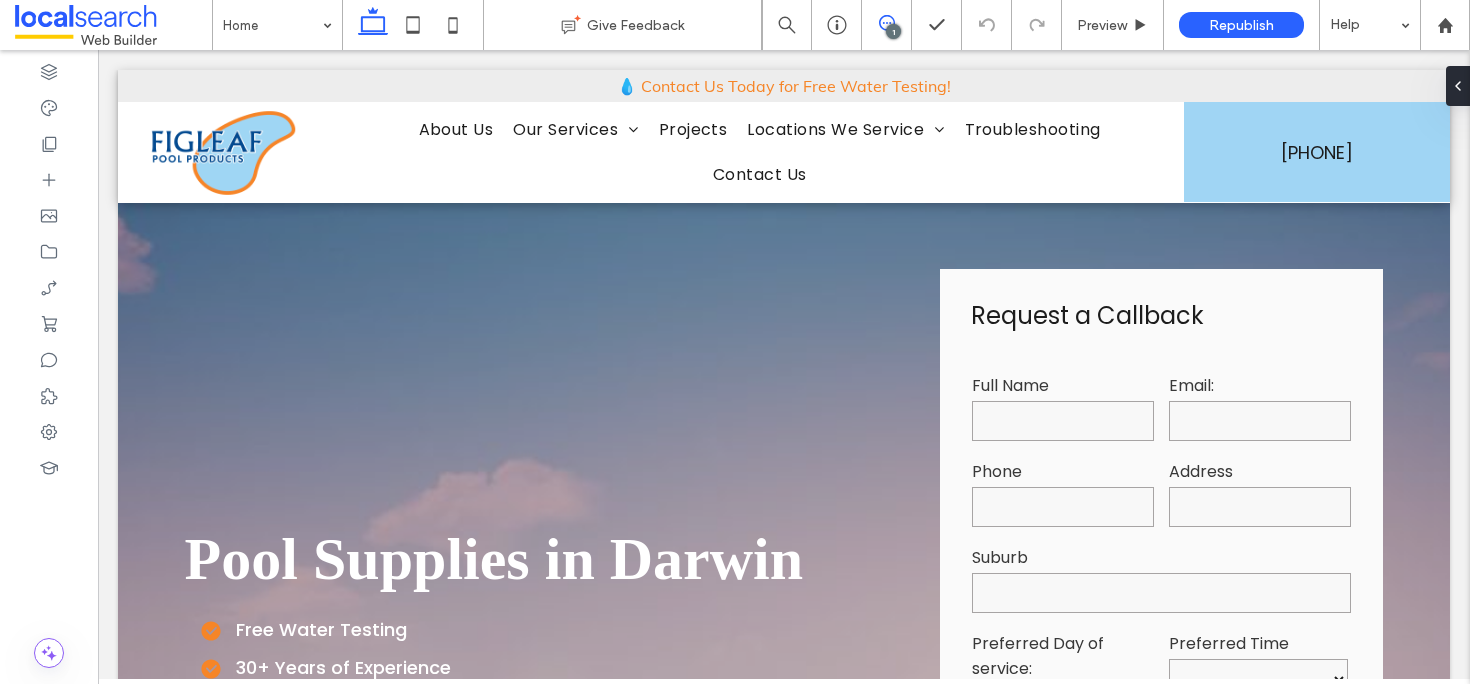 click at bounding box center [886, 23] 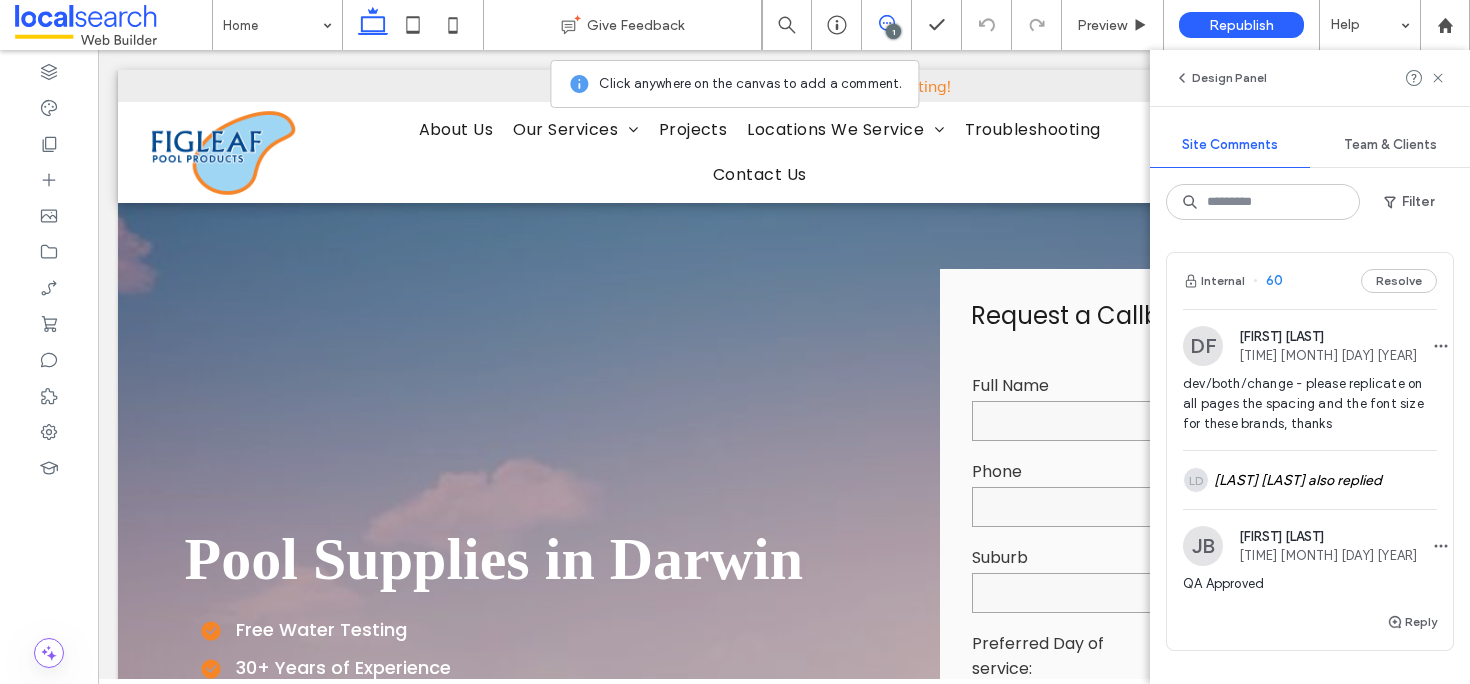 click on "Internal 60 Resolve" at bounding box center (1310, 281) 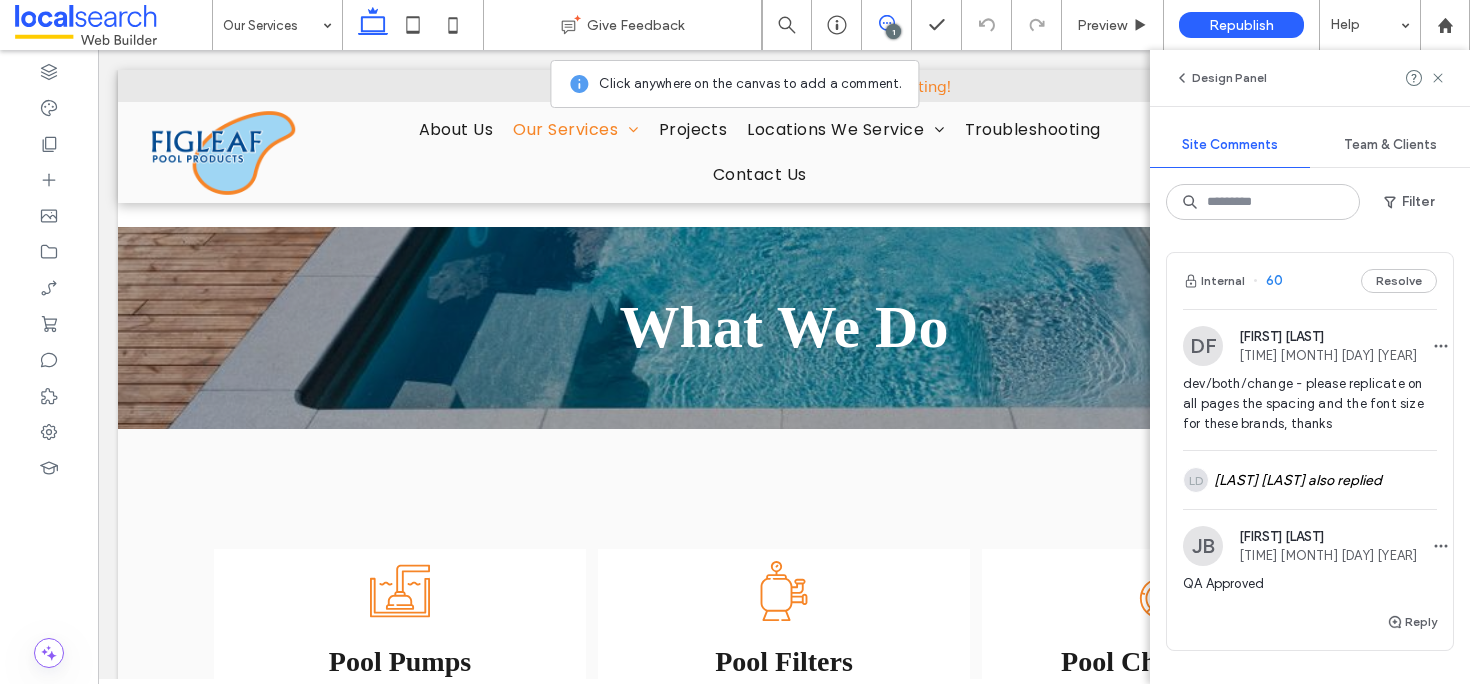 scroll, scrollTop: 1956, scrollLeft: 0, axis: vertical 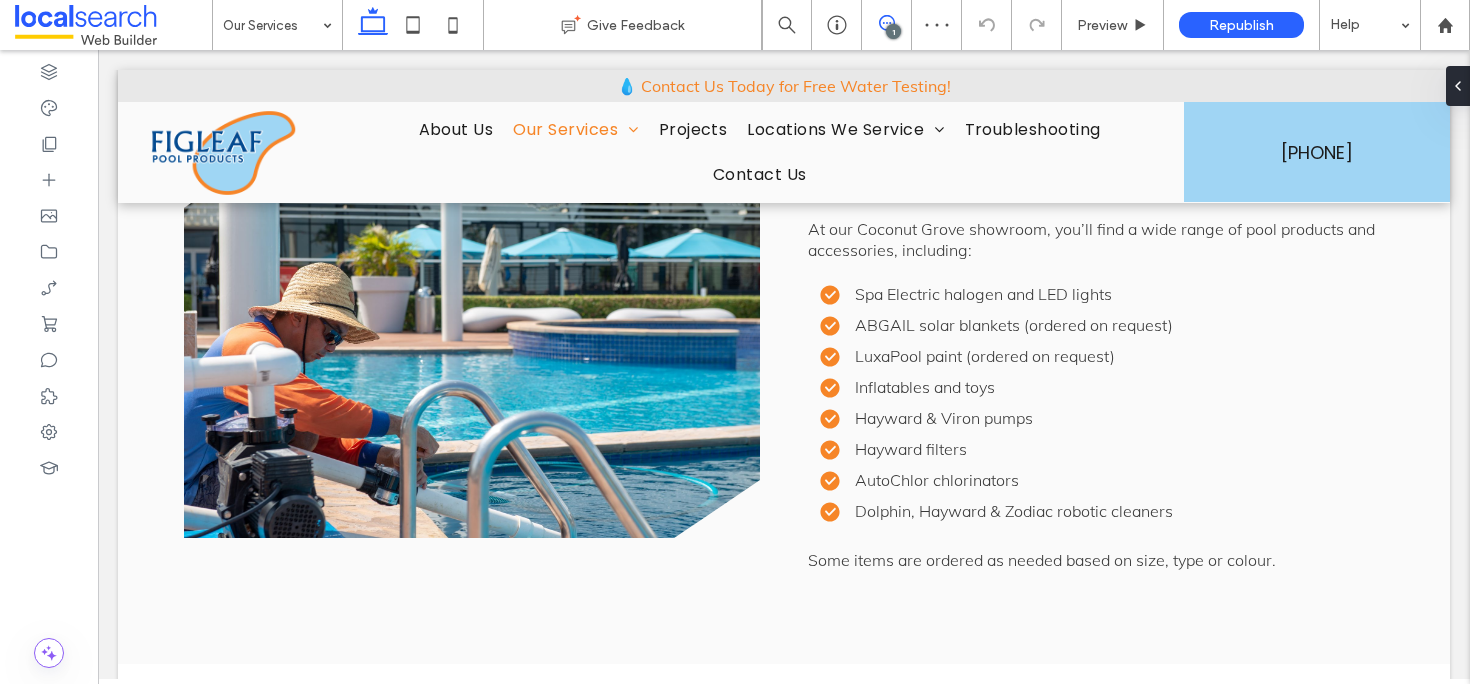 click at bounding box center [886, 23] 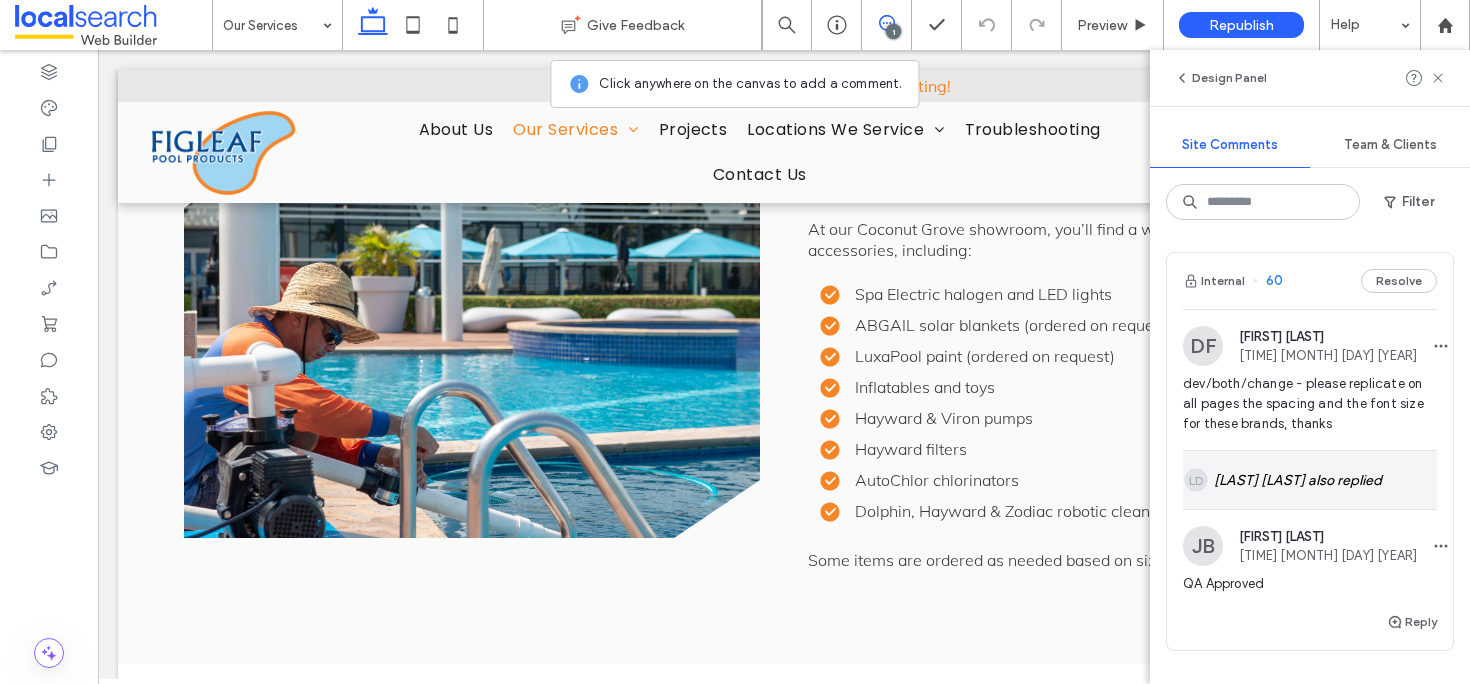 click on "LD Lady Devina Magpantay also replied" at bounding box center [1310, 480] 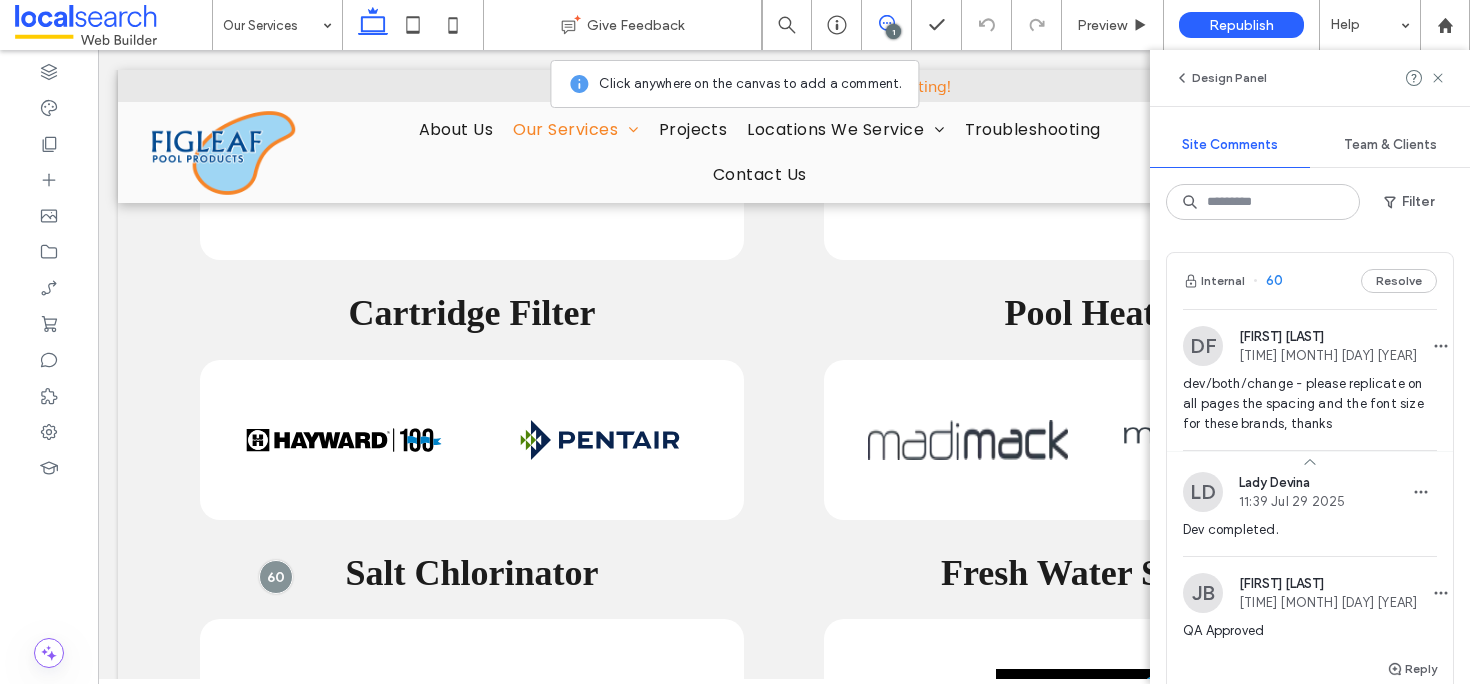 scroll, scrollTop: 5271, scrollLeft: 0, axis: vertical 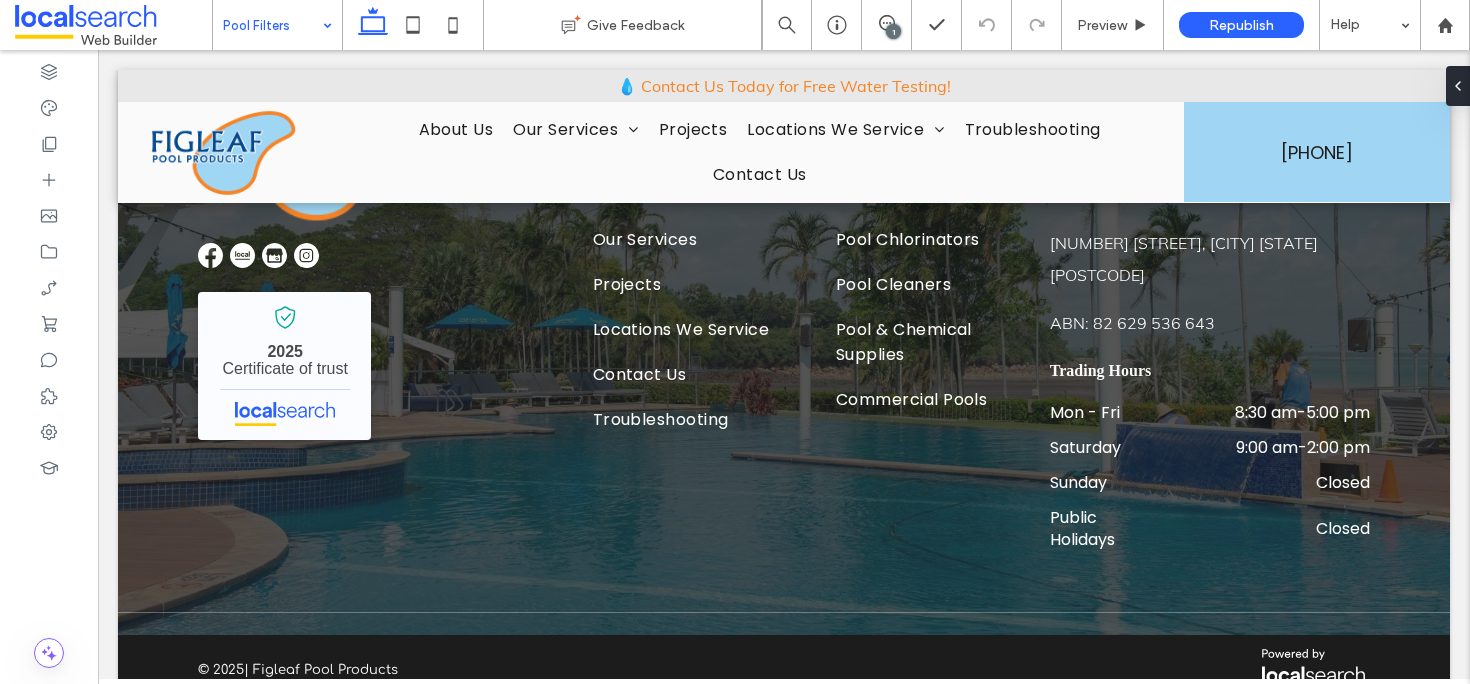 click on "1" at bounding box center [893, 31] 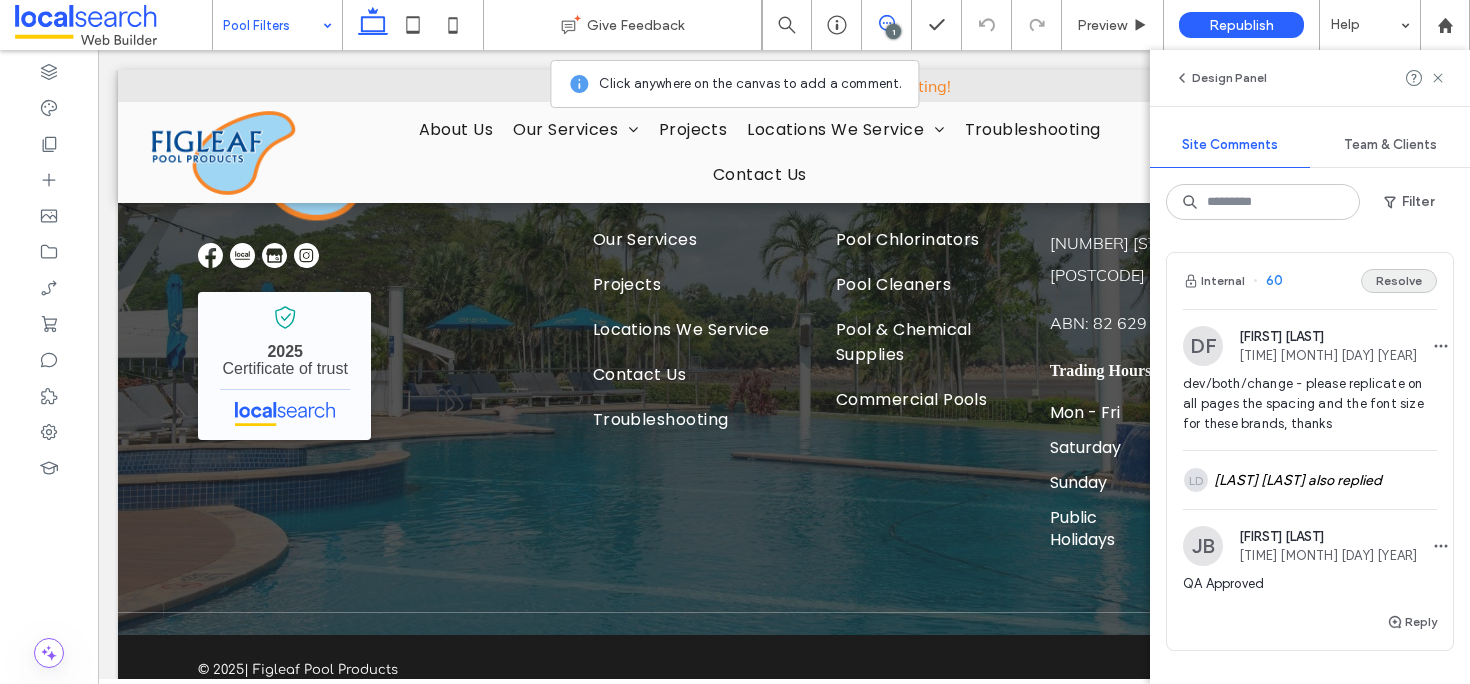 click on "Resolve" at bounding box center (1399, 281) 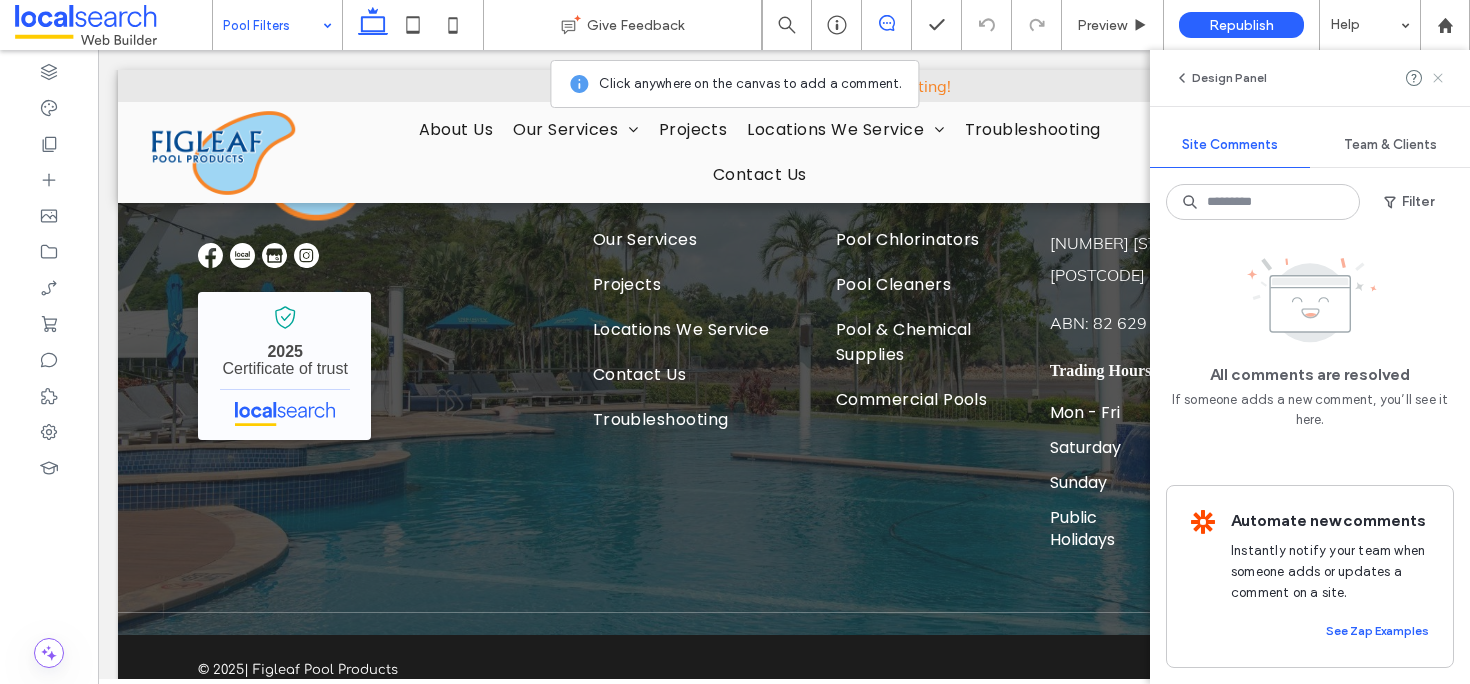 click at bounding box center [1438, 78] 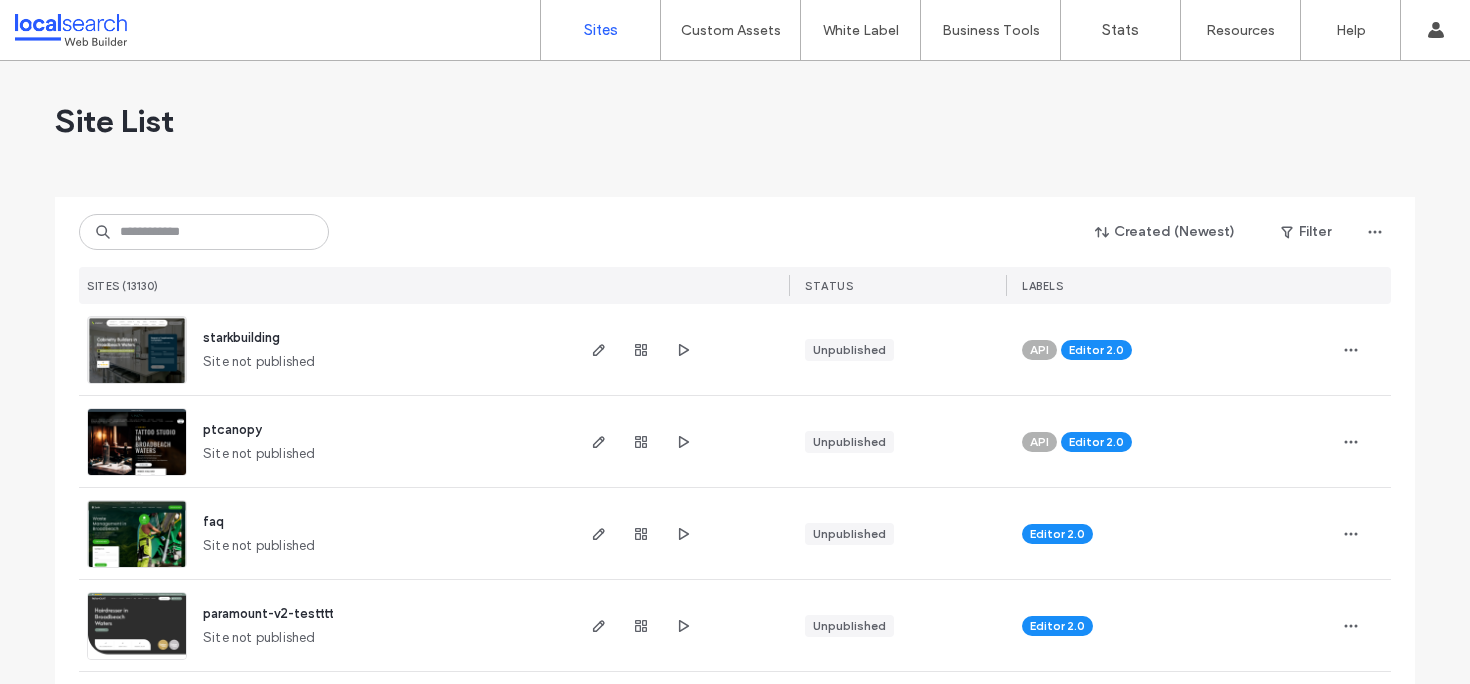 scroll, scrollTop: 0, scrollLeft: 0, axis: both 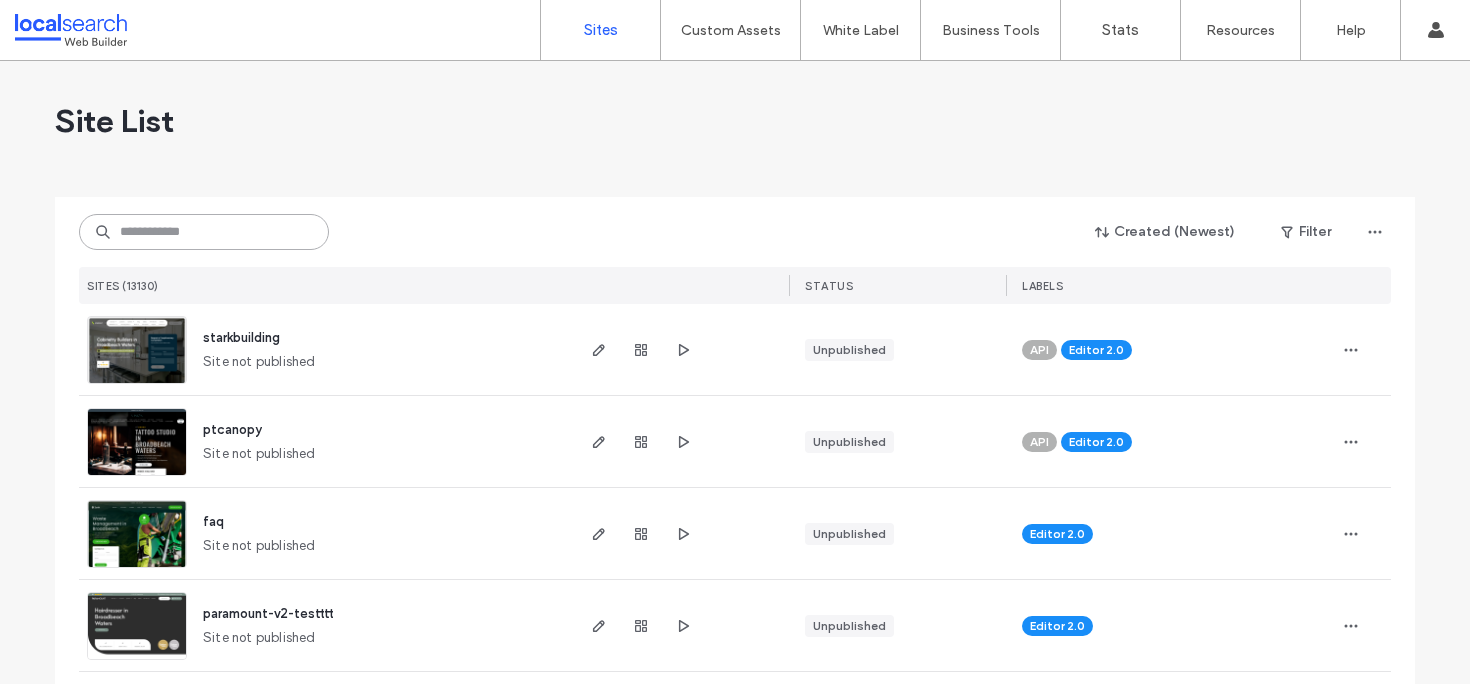 click at bounding box center (204, 232) 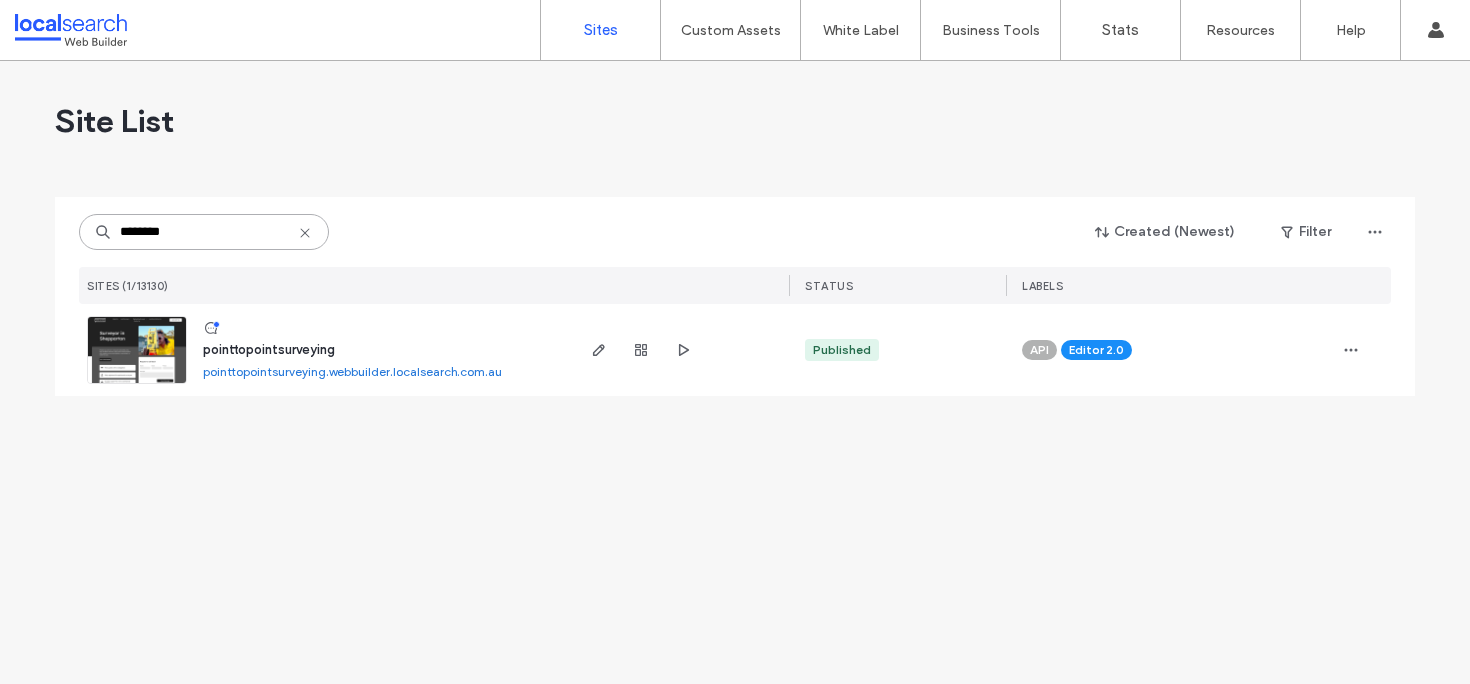 type on "********" 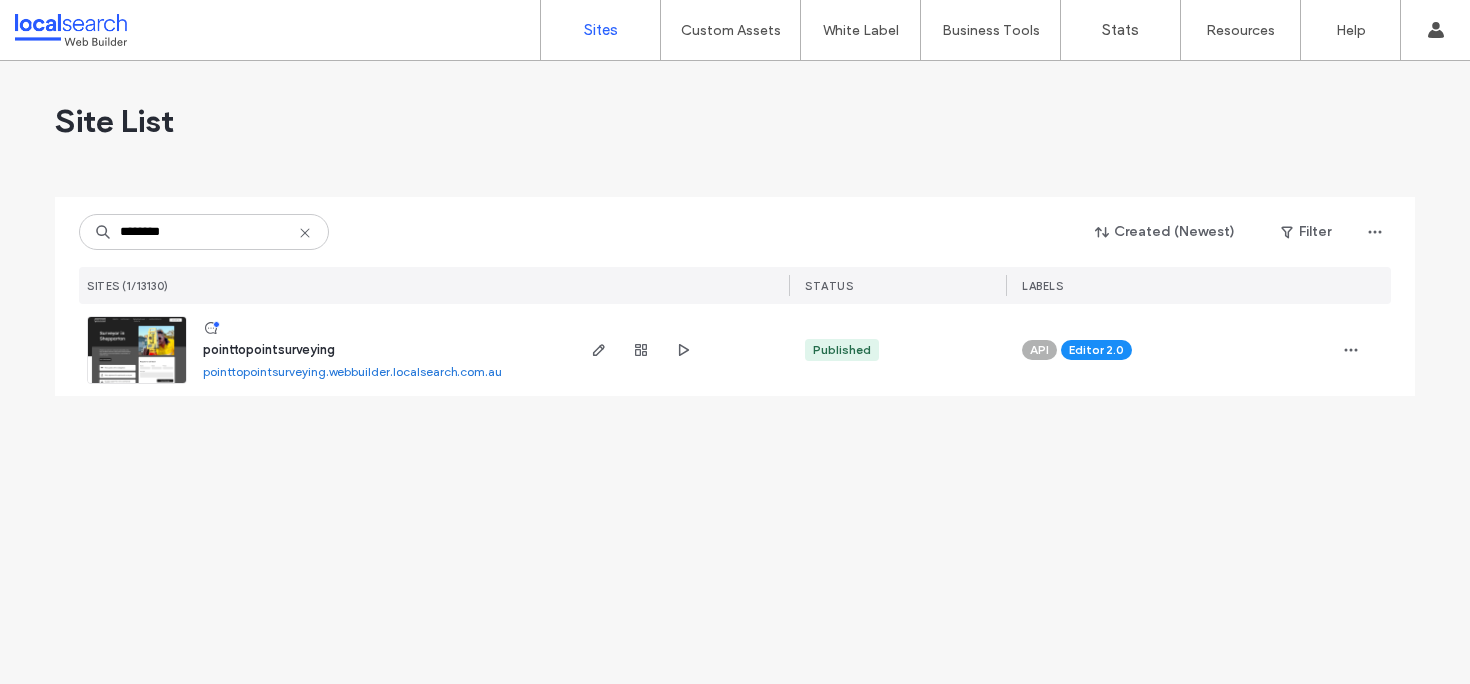 click on "pointtopointsurveying" at bounding box center (269, 349) 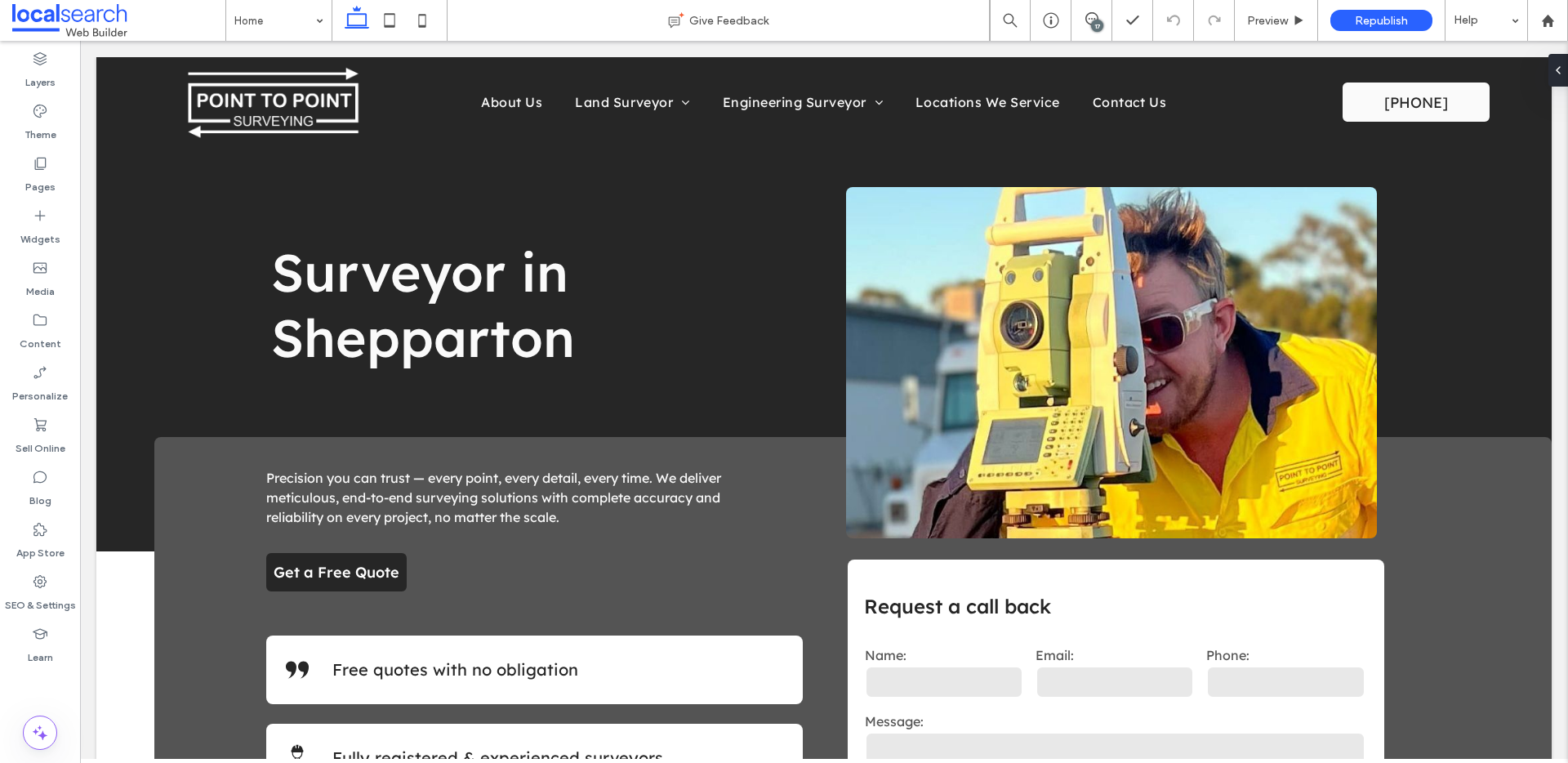 scroll, scrollTop: 0, scrollLeft: 0, axis: both 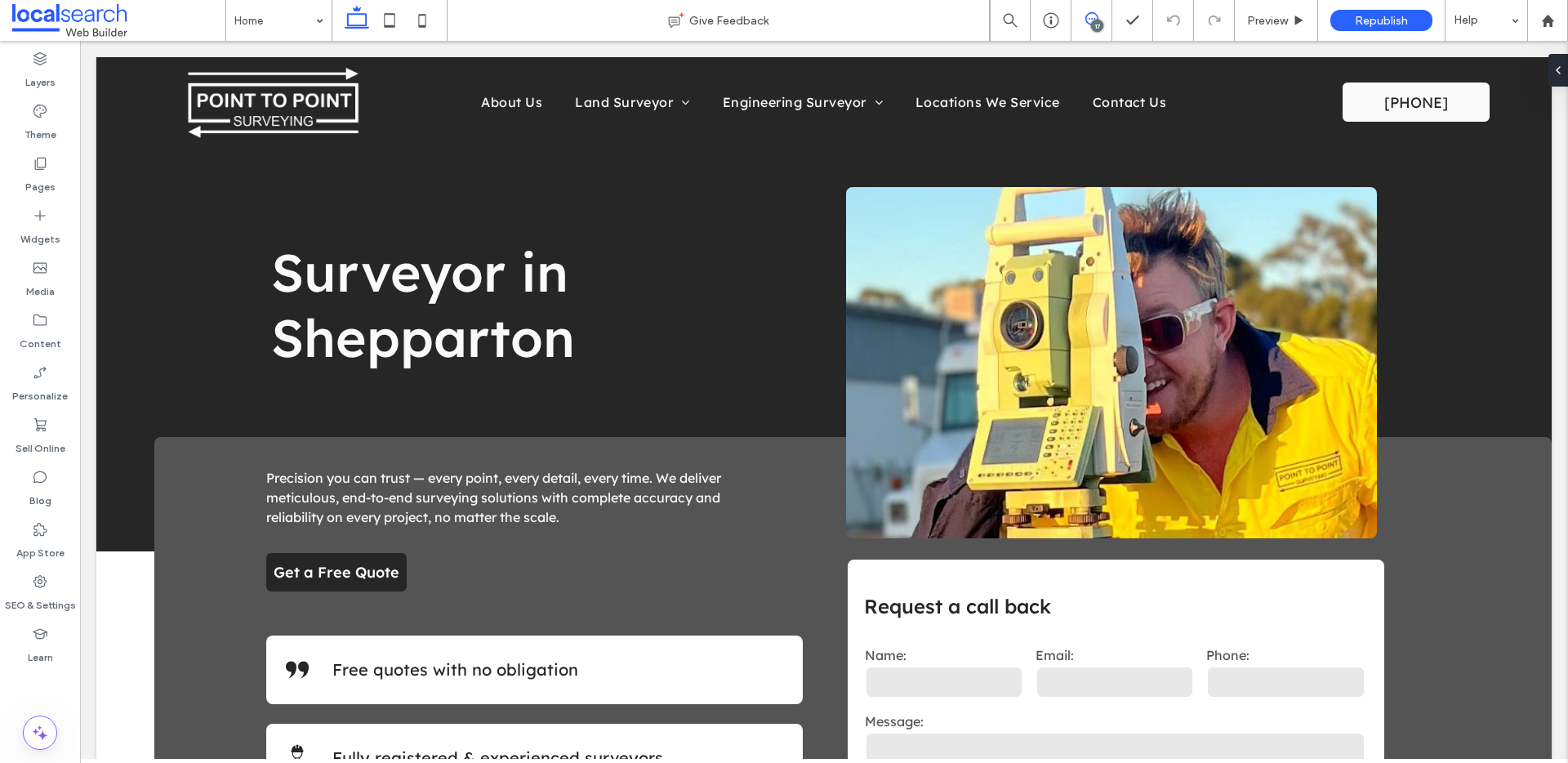 click 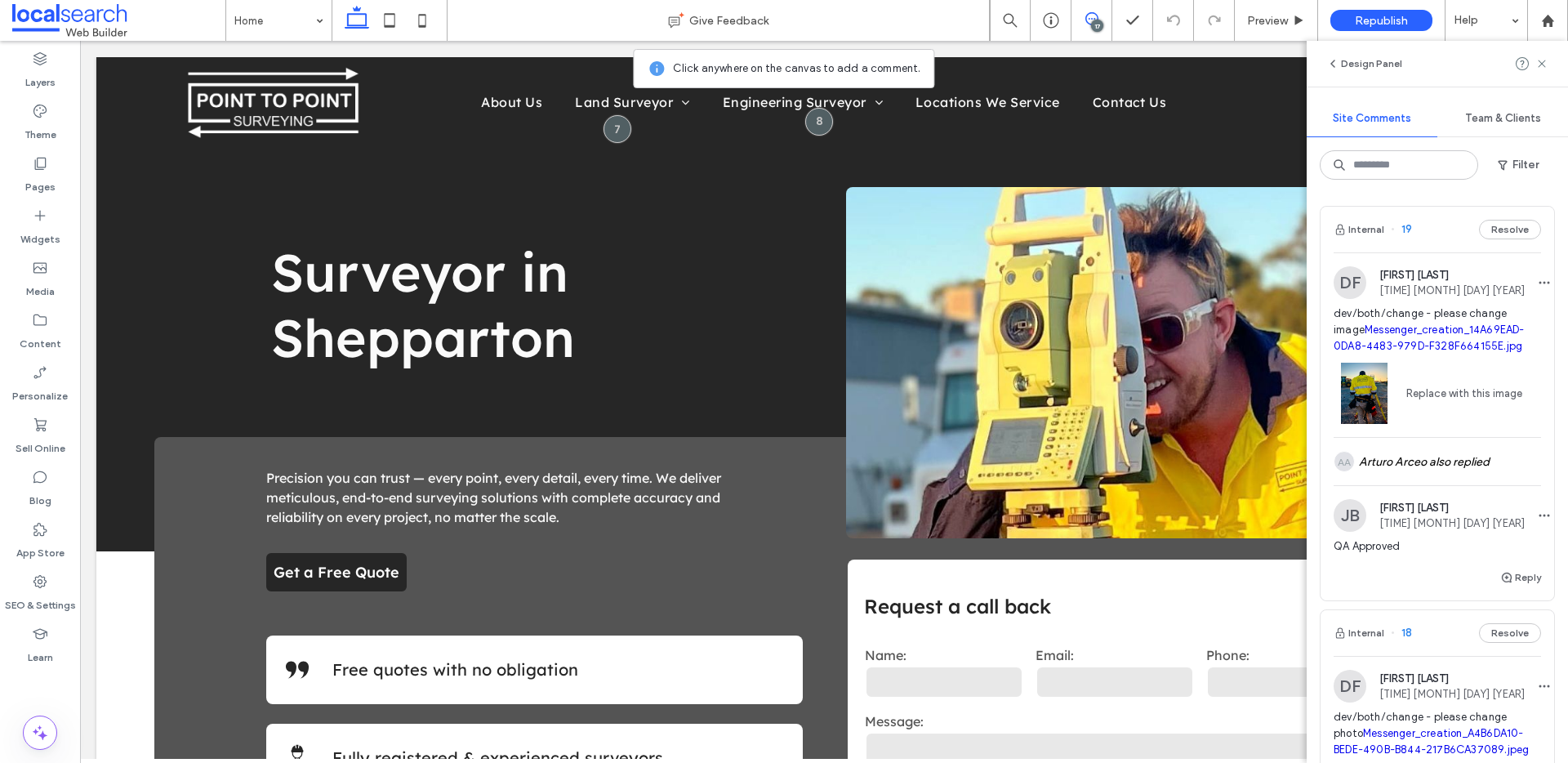 click on "Internal 19 Resolve" at bounding box center (1437, 230) 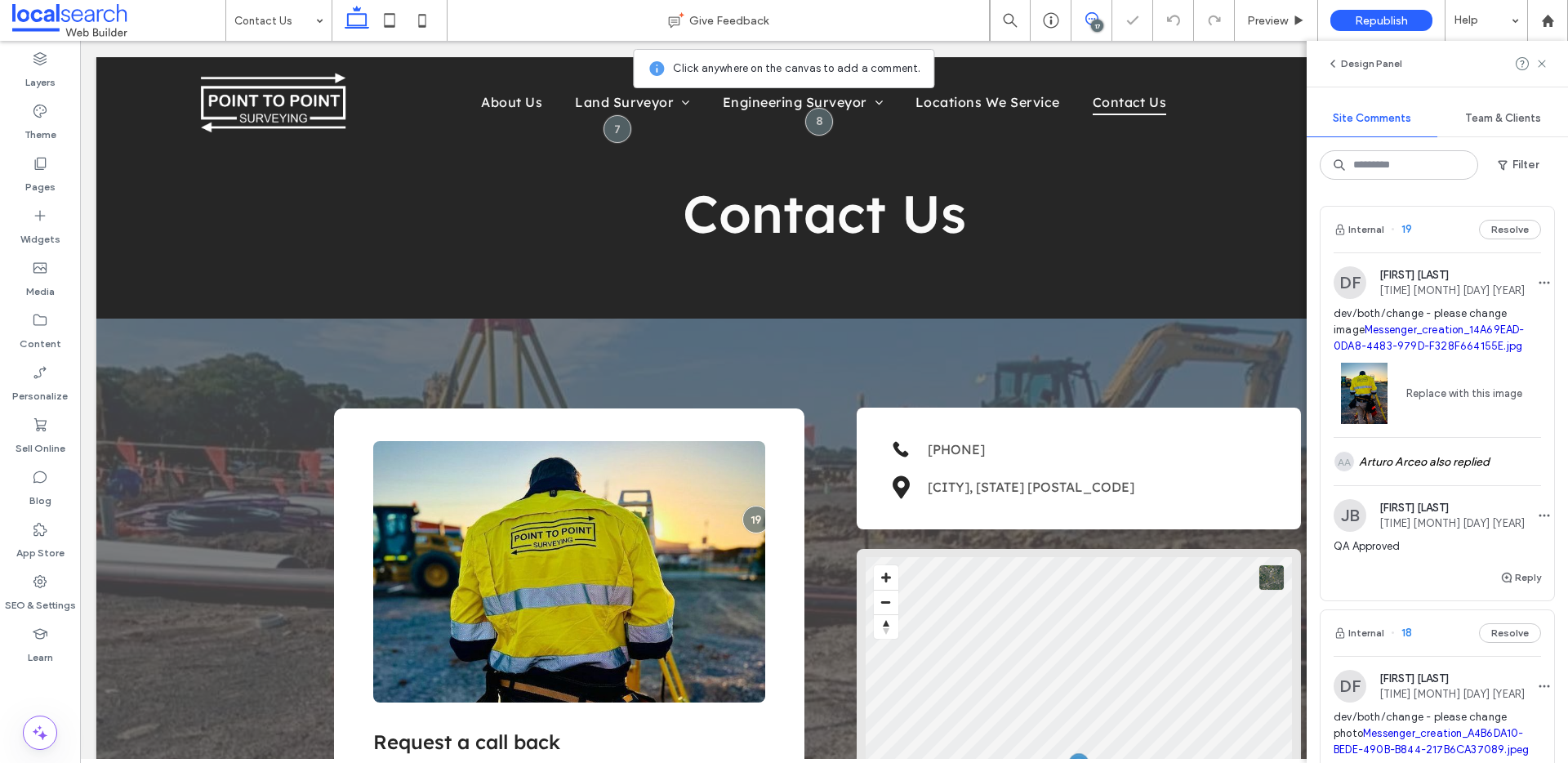 scroll, scrollTop: 132, scrollLeft: 0, axis: vertical 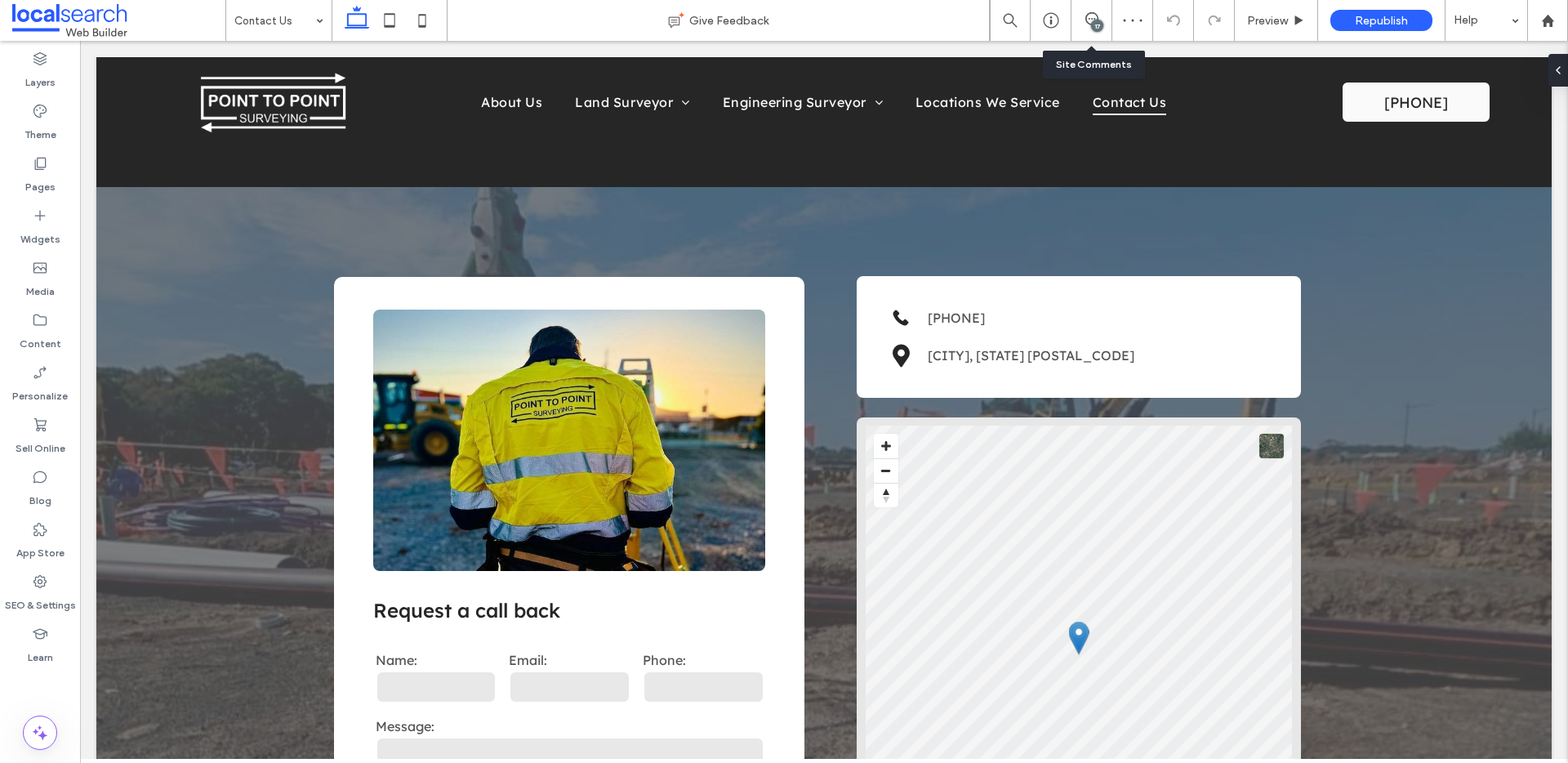 drag, startPoint x: 1087, startPoint y: 27, endPoint x: 1018, endPoint y: 2, distance: 73.389373 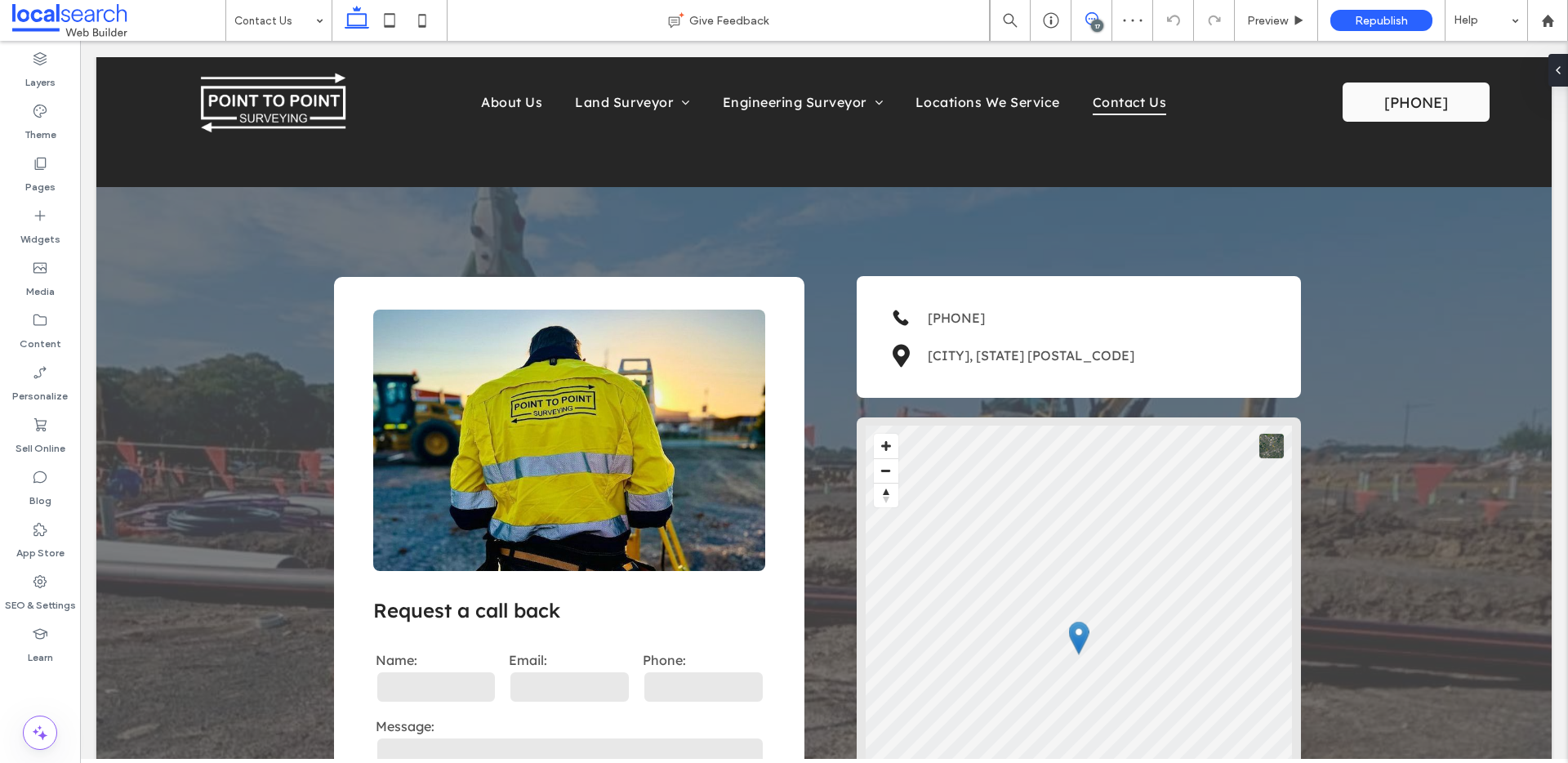 click at bounding box center (1091, 19) 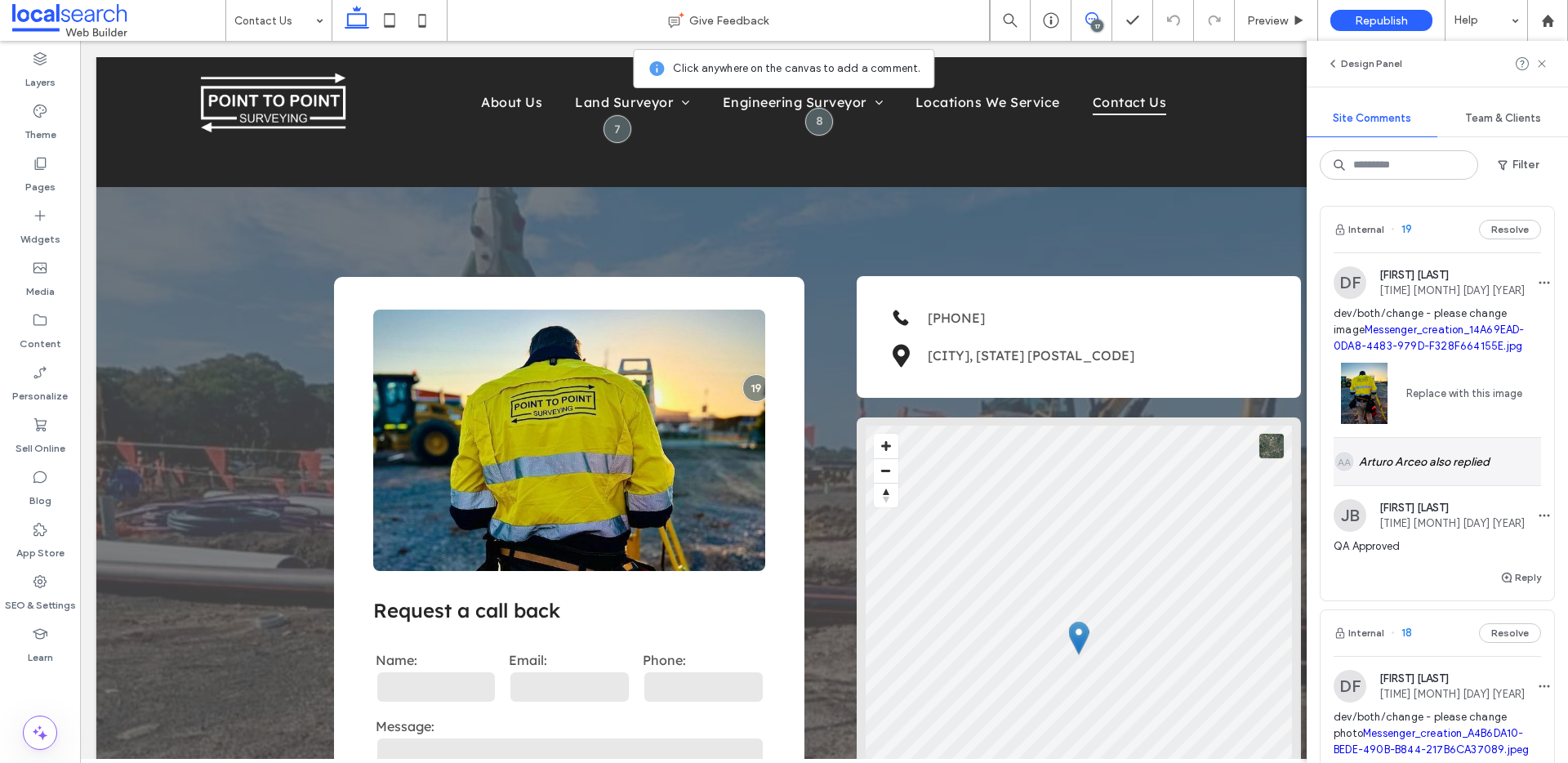click on "AA Arturo Arceo also replied" at bounding box center [1437, 462] 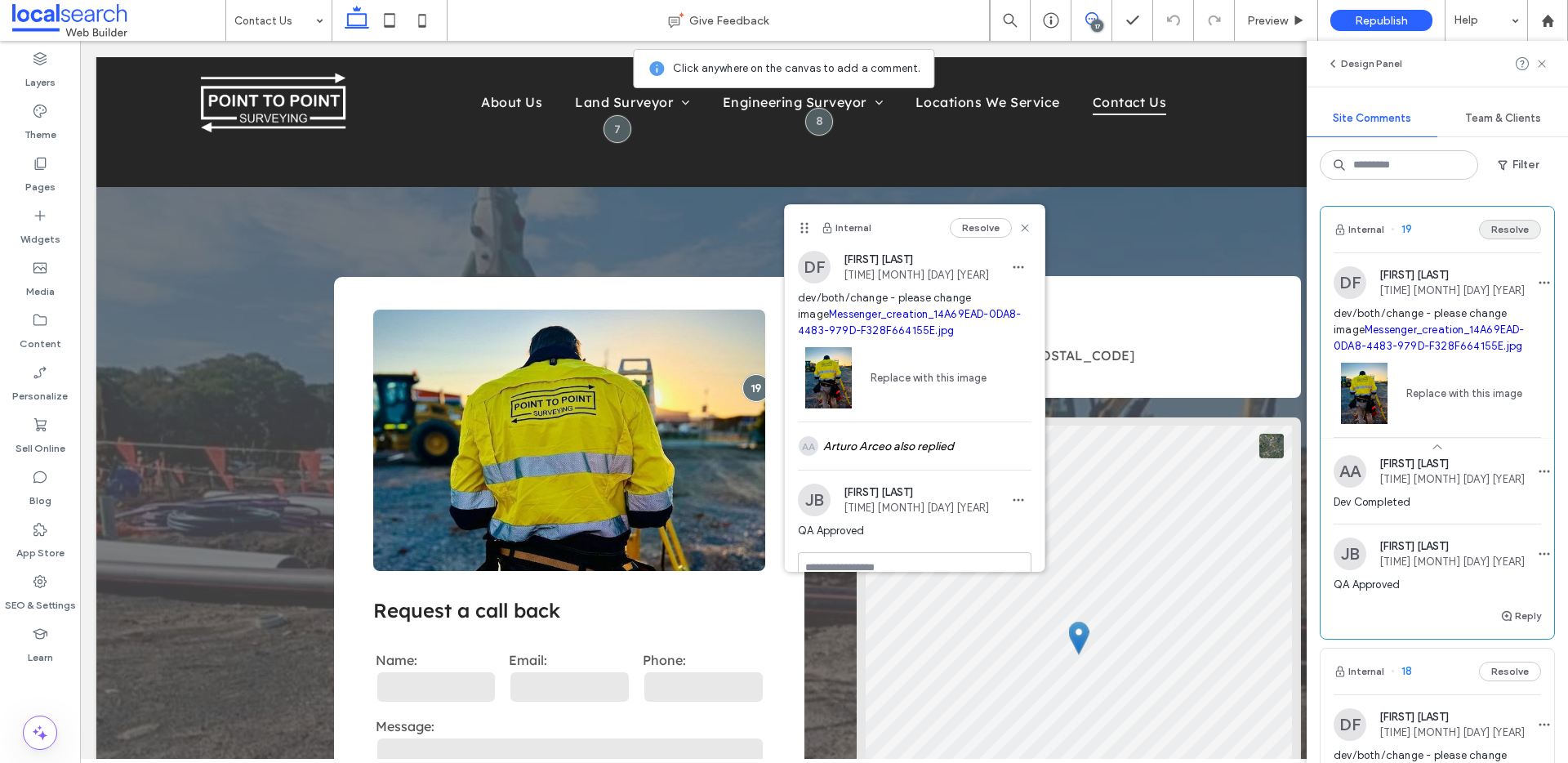 click on "Resolve" at bounding box center (1510, 230) 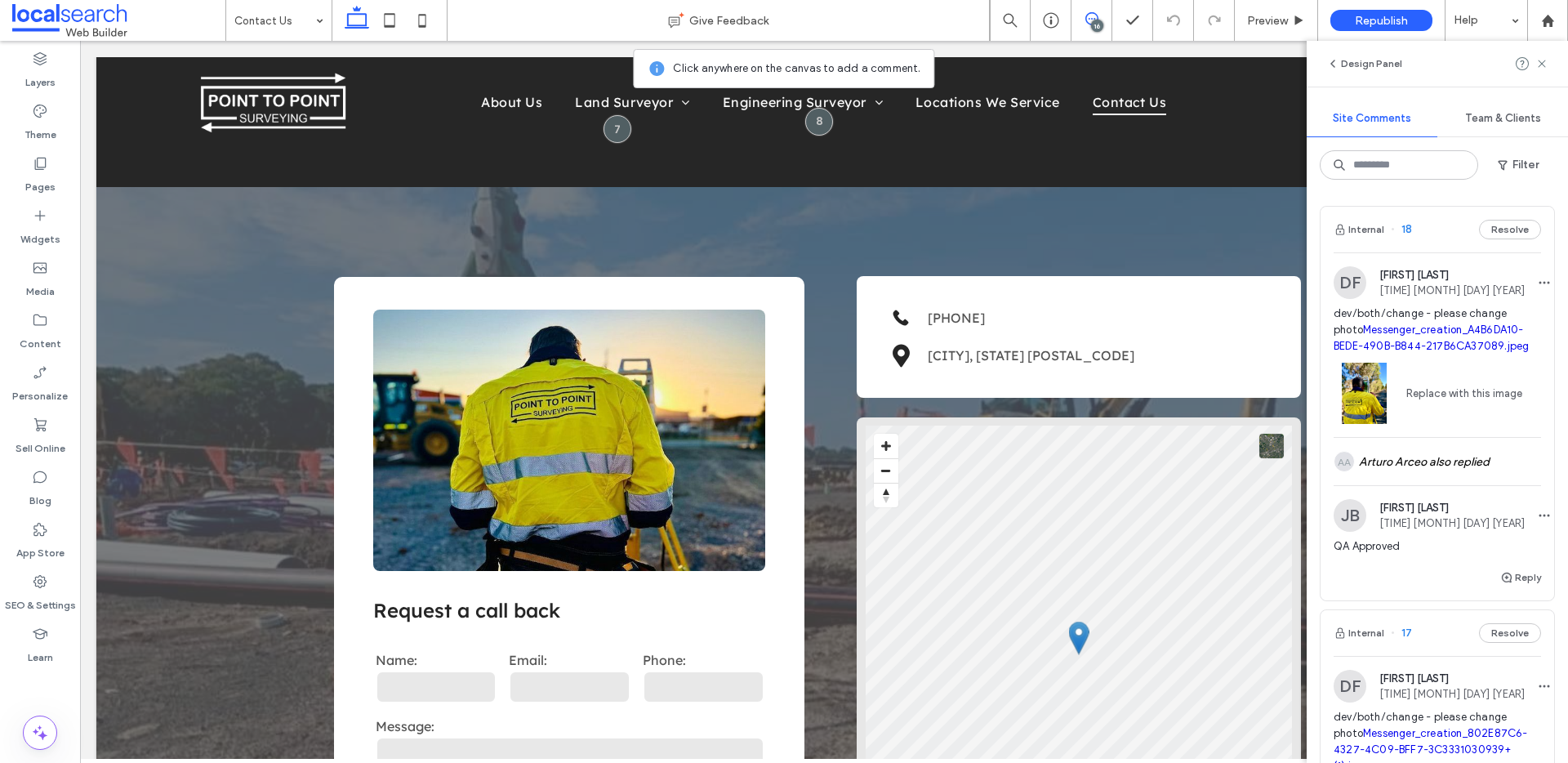 click on "Internal 18 Resolve" at bounding box center [1437, 230] 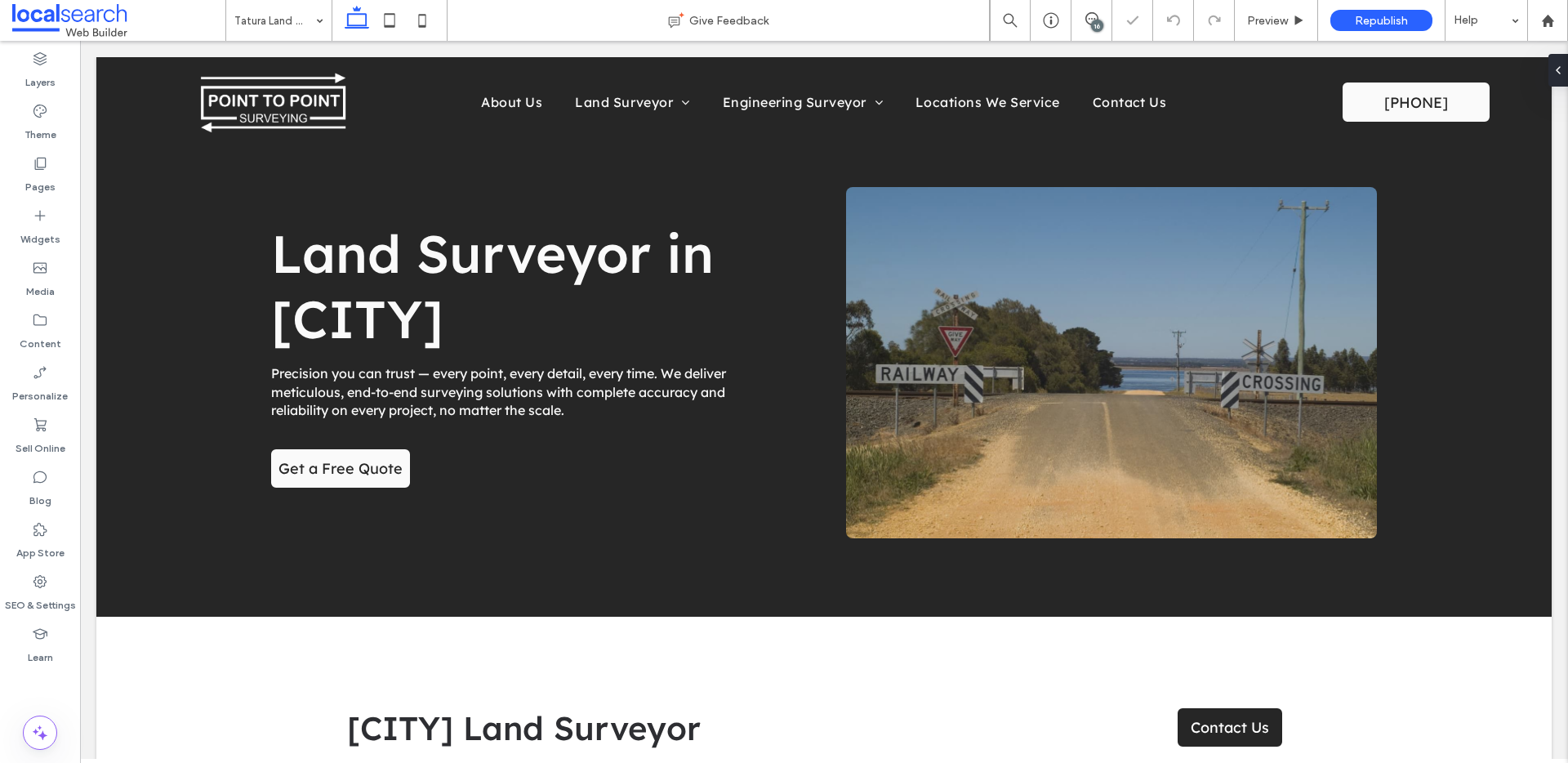 scroll, scrollTop: 1392, scrollLeft: 0, axis: vertical 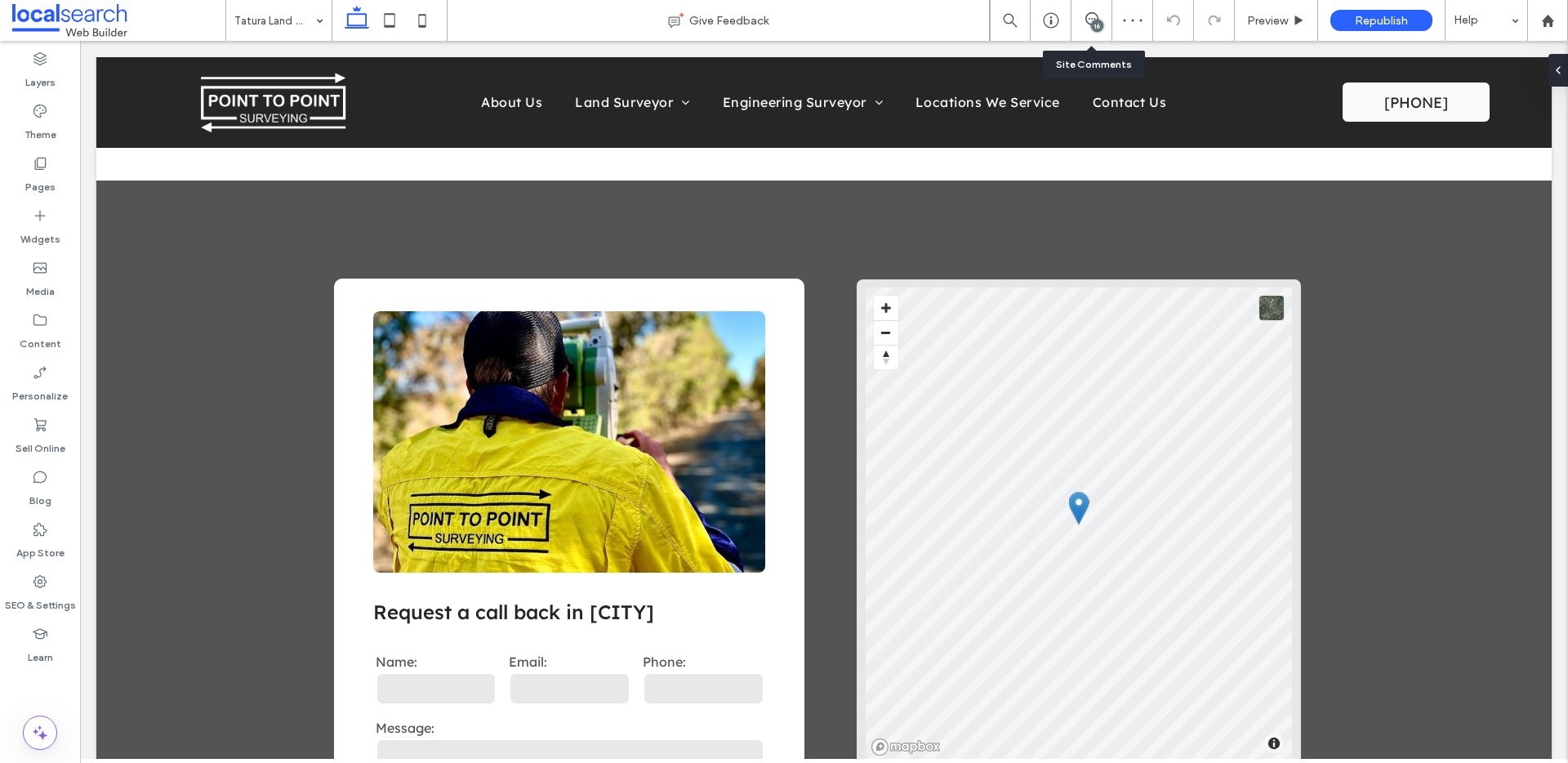 click on "16" at bounding box center (1097, 25) 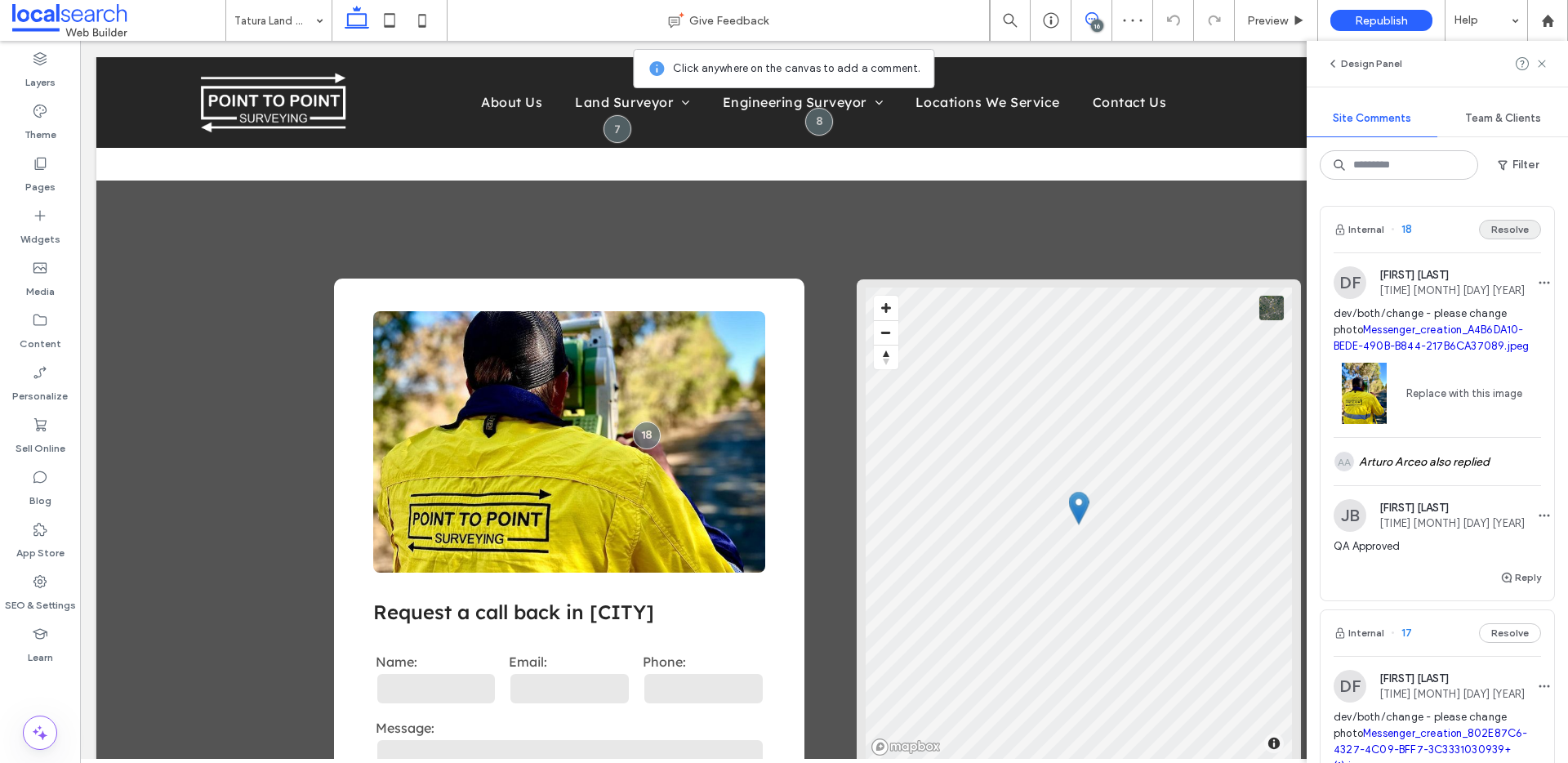 click on "Resolve" at bounding box center (1510, 230) 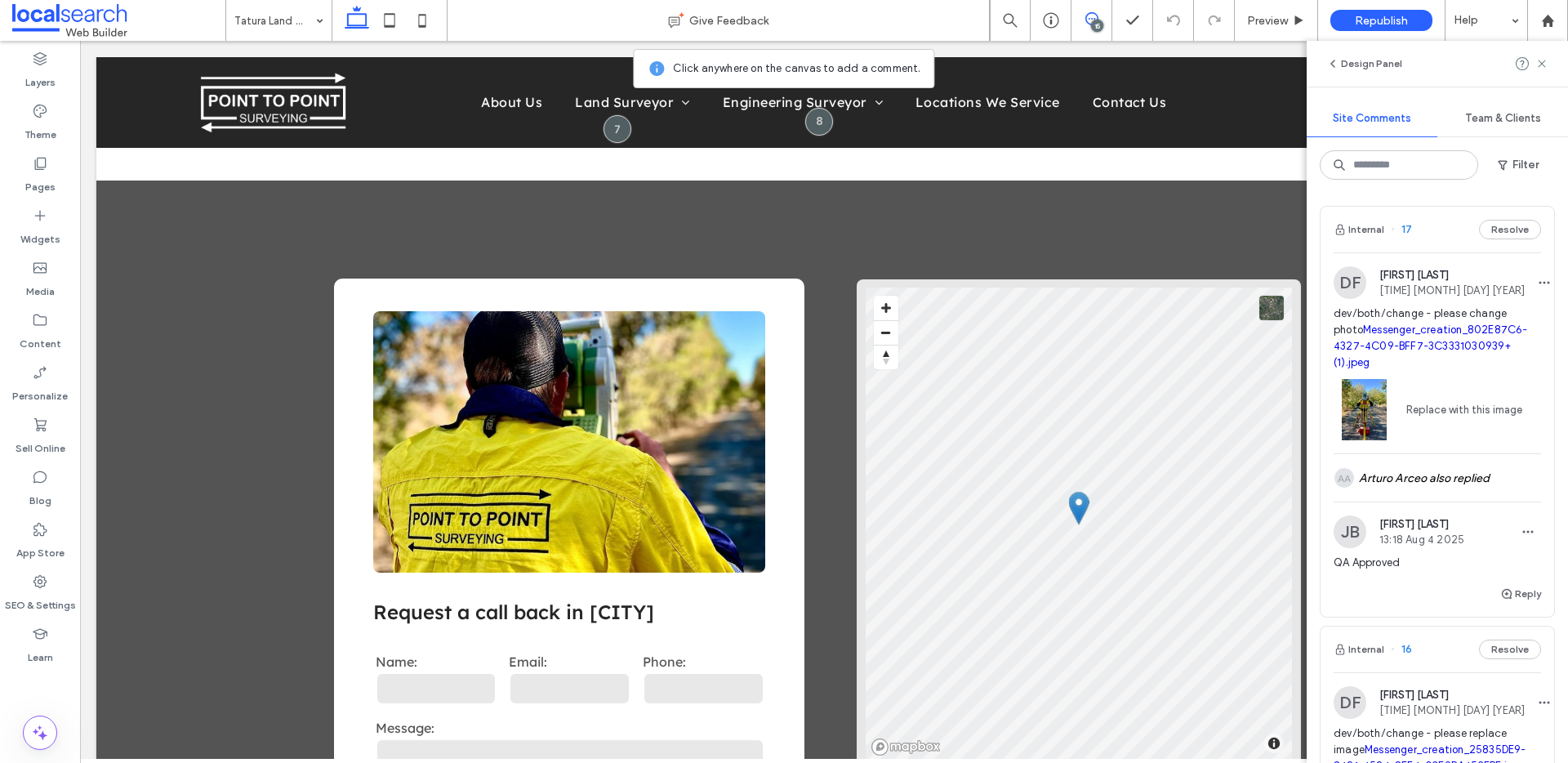 click on "Internal 17 Resolve" at bounding box center (1437, 230) 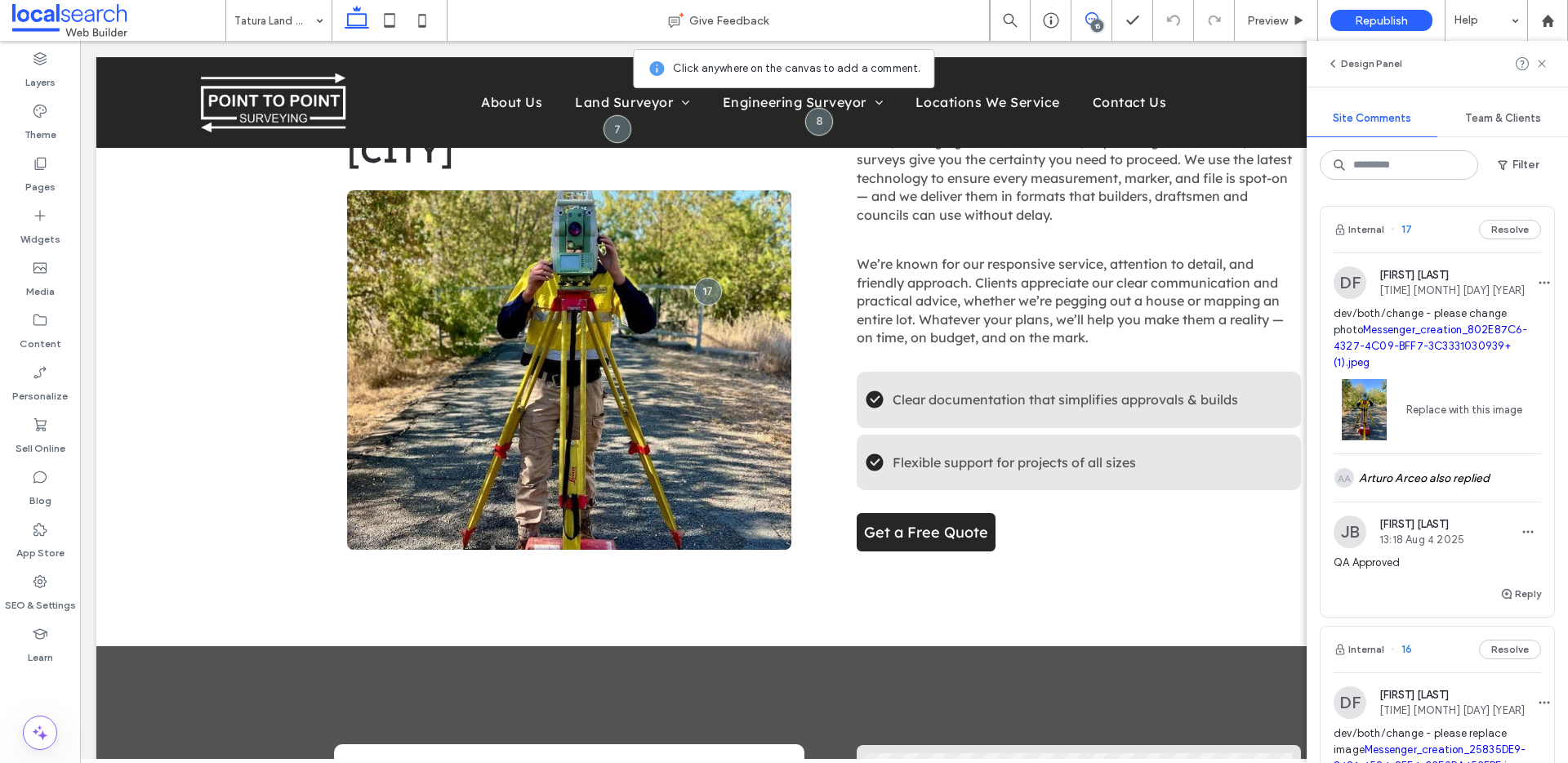 scroll, scrollTop: 855, scrollLeft: 0, axis: vertical 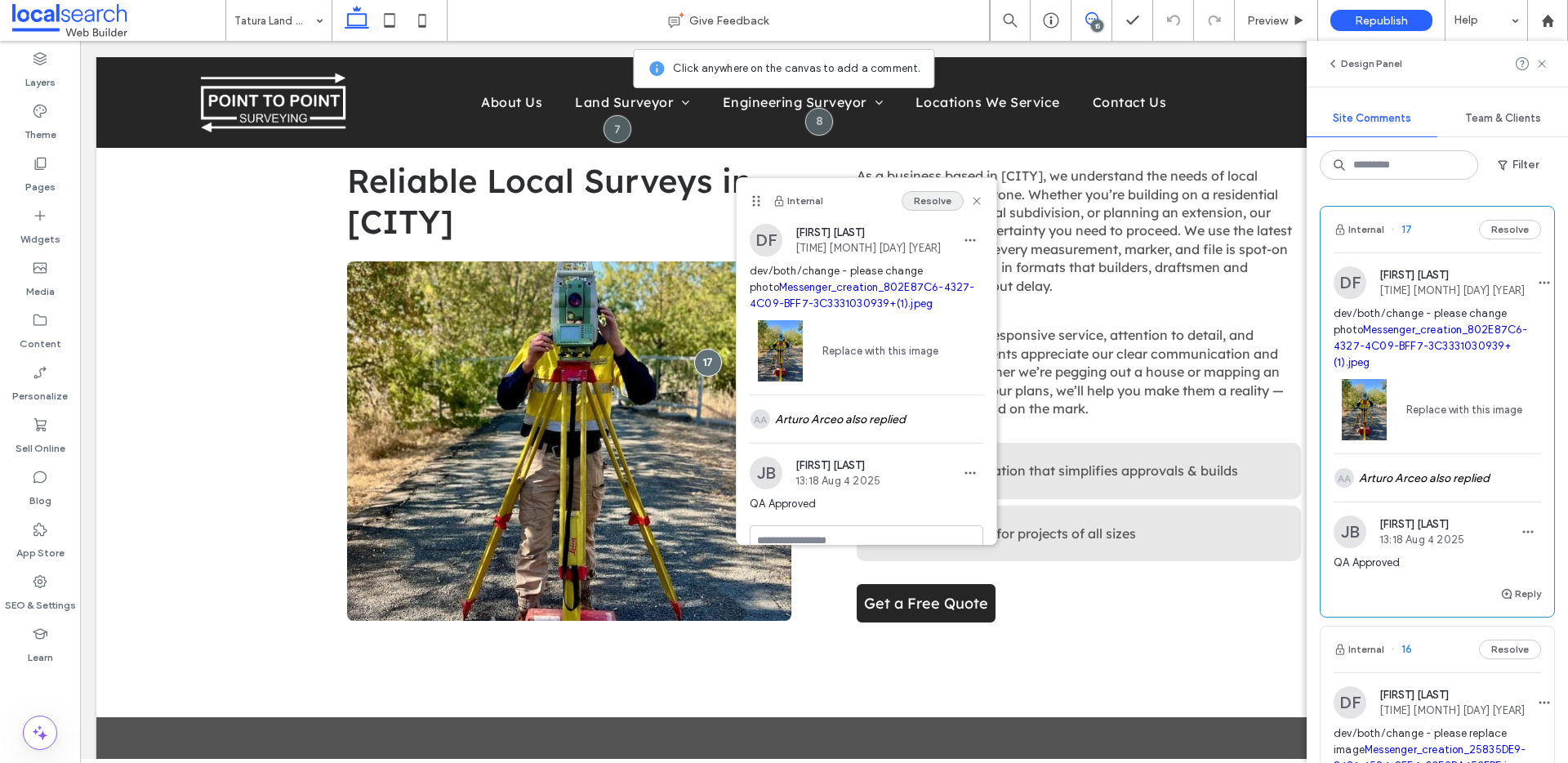 click on "Resolve" at bounding box center [933, 201] 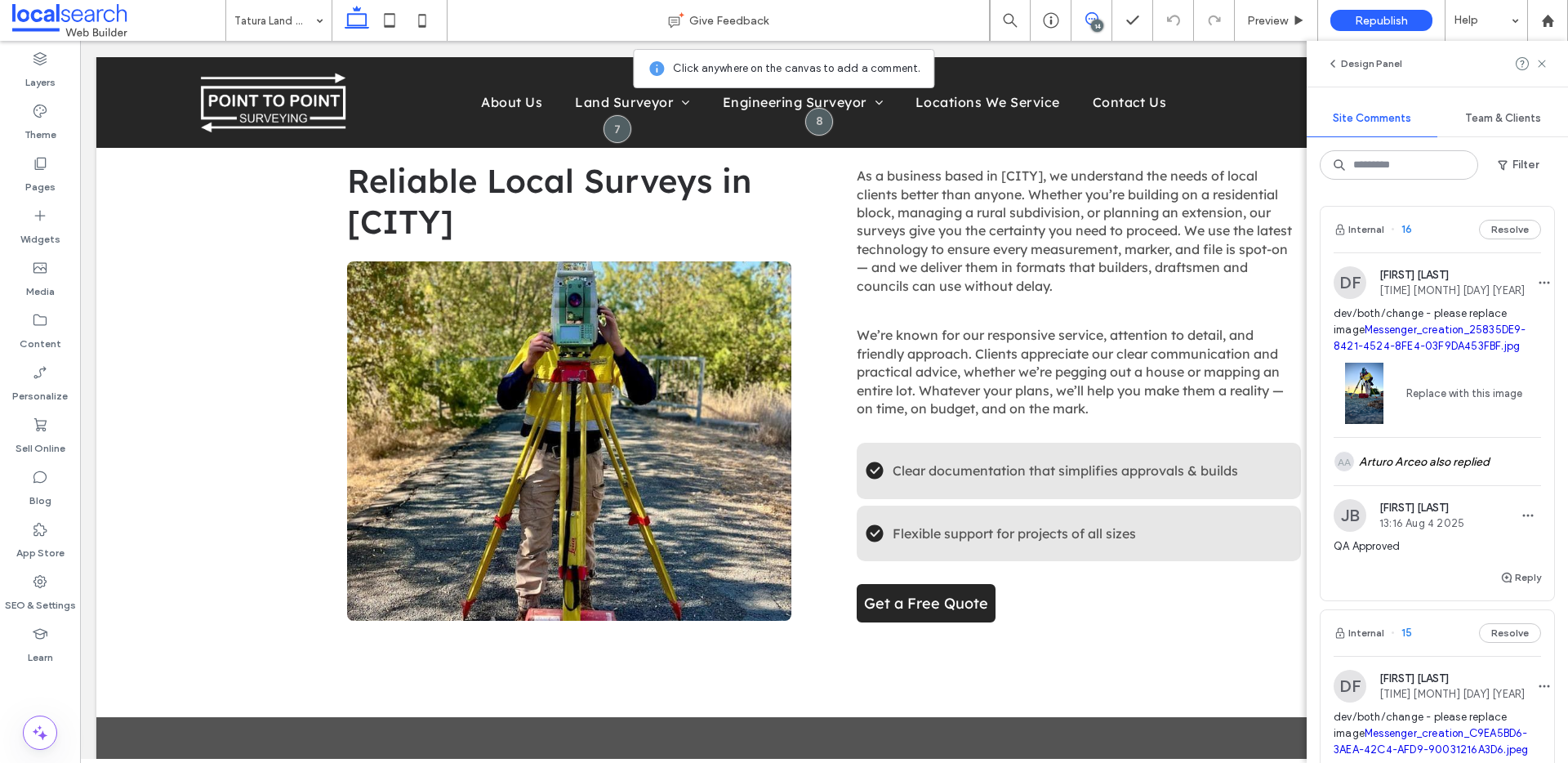 click on "Internal 16 Resolve" at bounding box center [1437, 230] 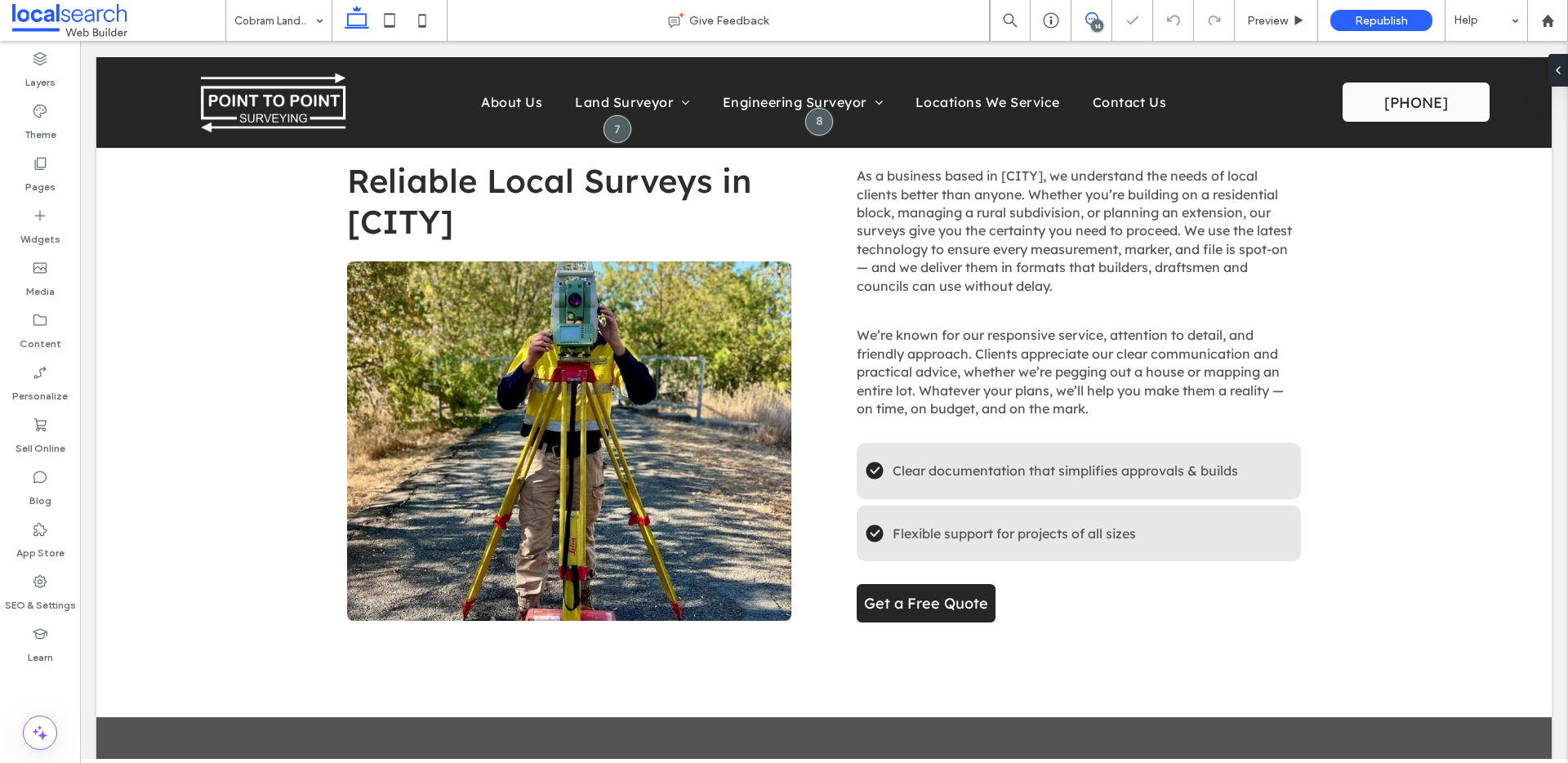 click 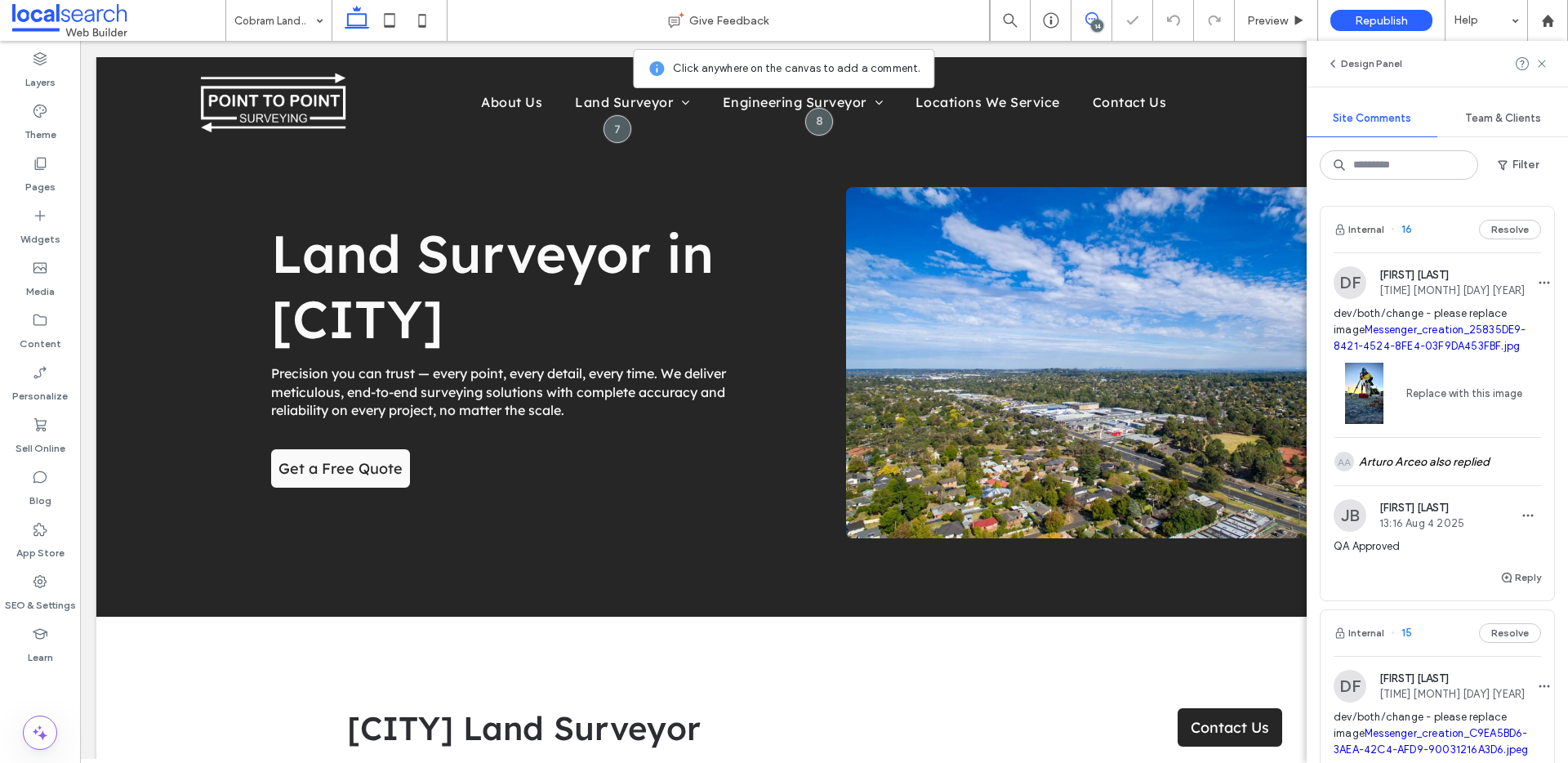 scroll, scrollTop: 839, scrollLeft: 0, axis: vertical 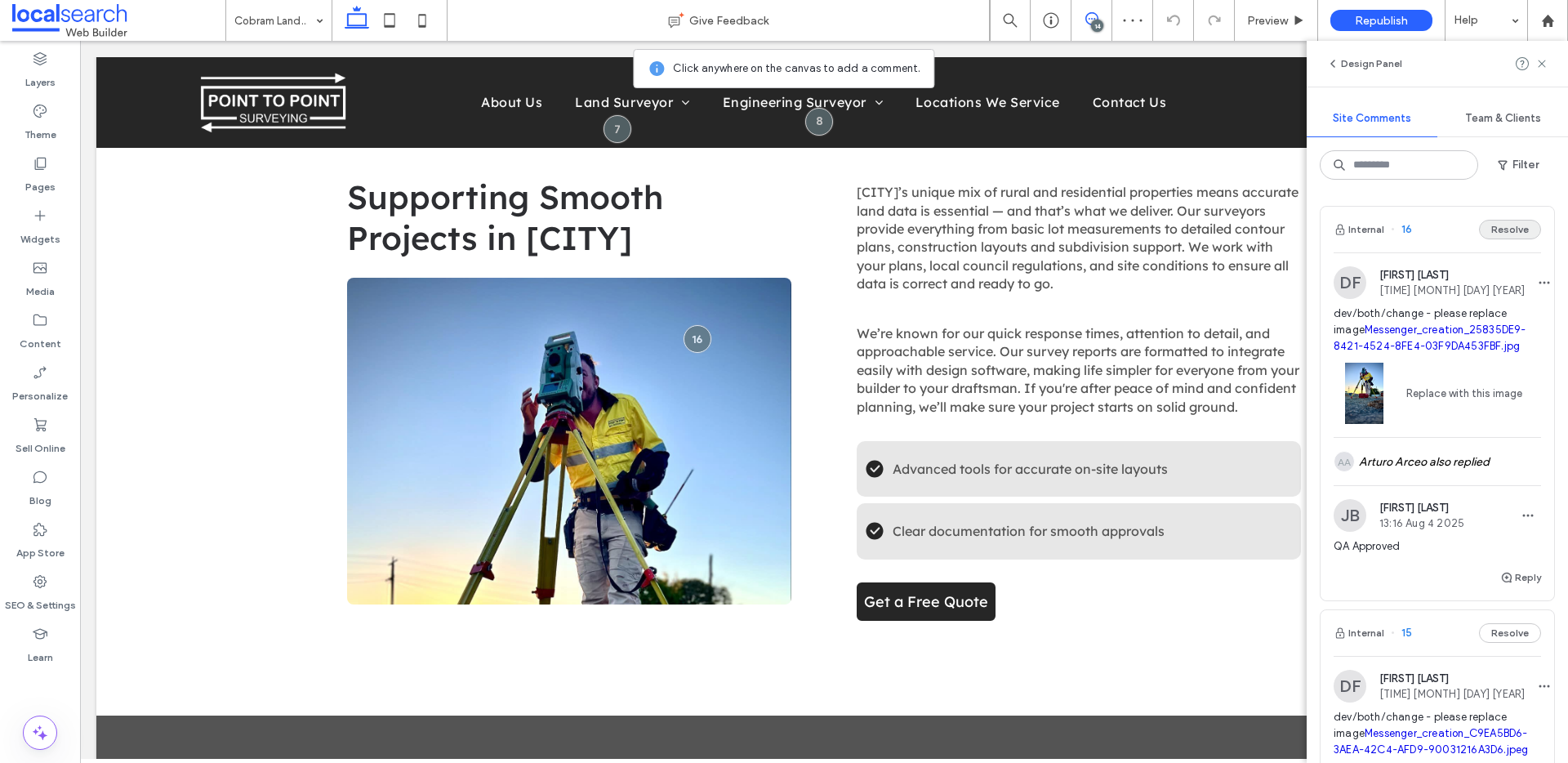 click on "Resolve" at bounding box center (1510, 230) 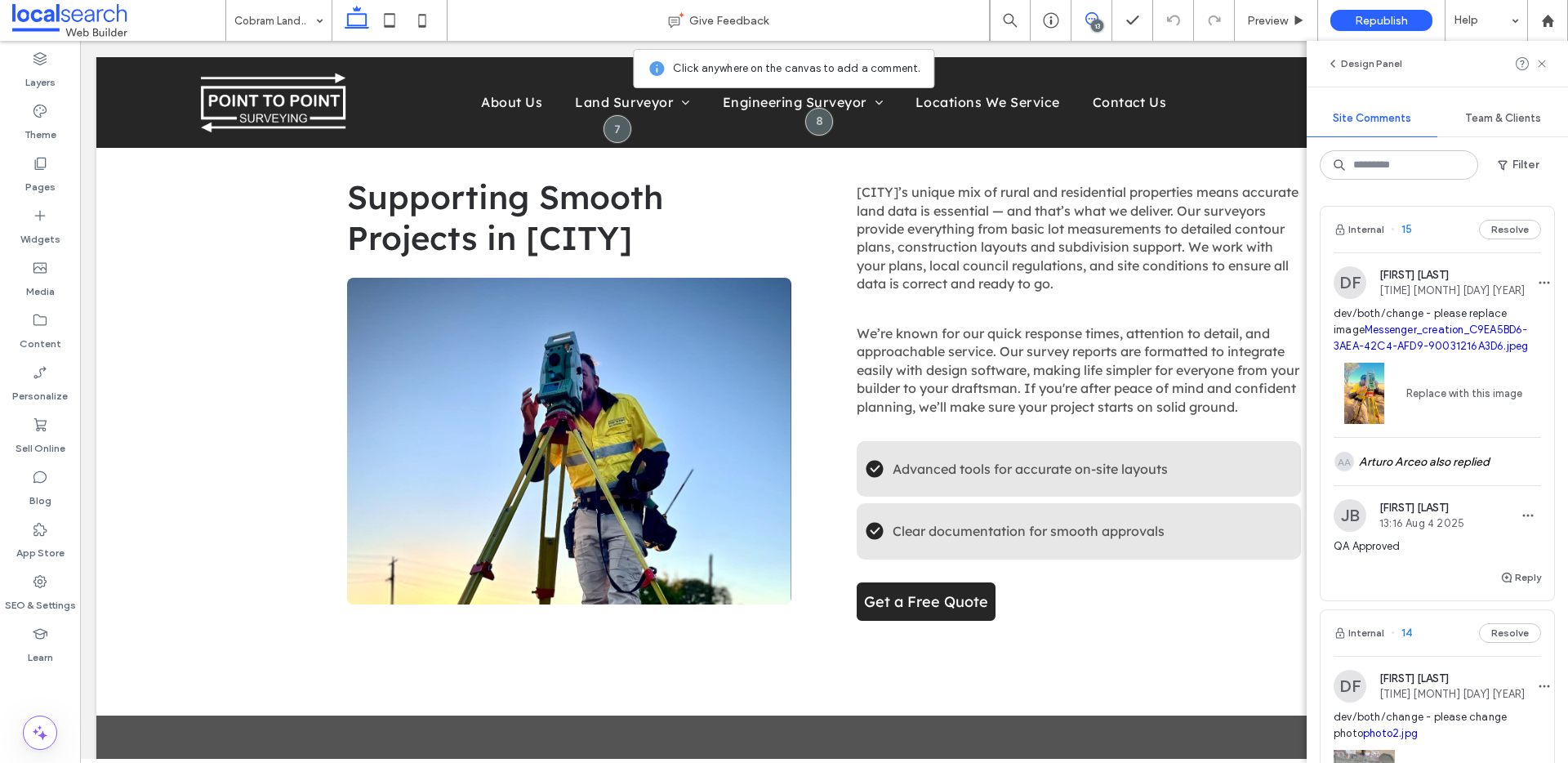 click on "Internal 15 Resolve" at bounding box center (1437, 230) 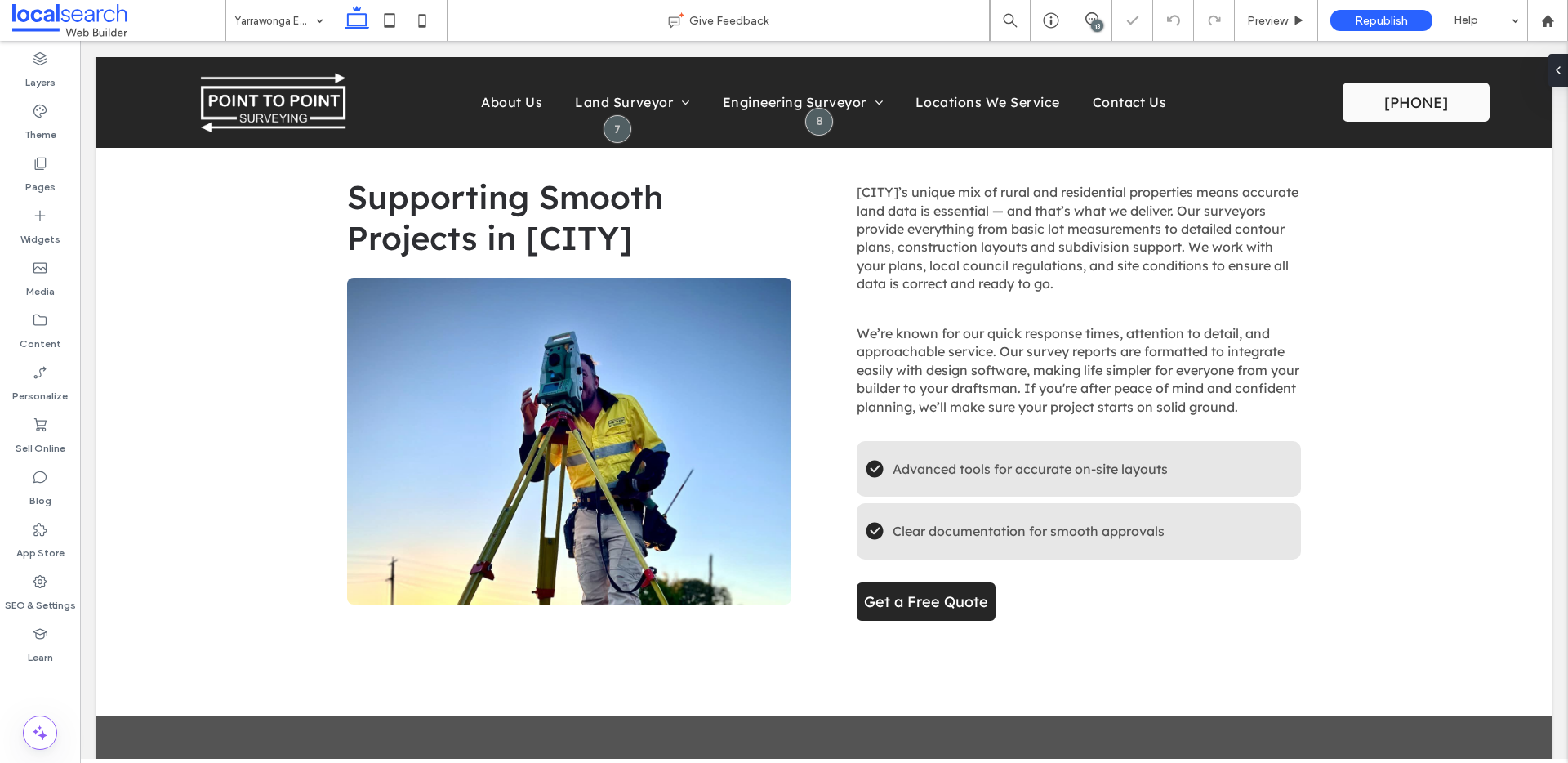 click on "13" at bounding box center [1097, 25] 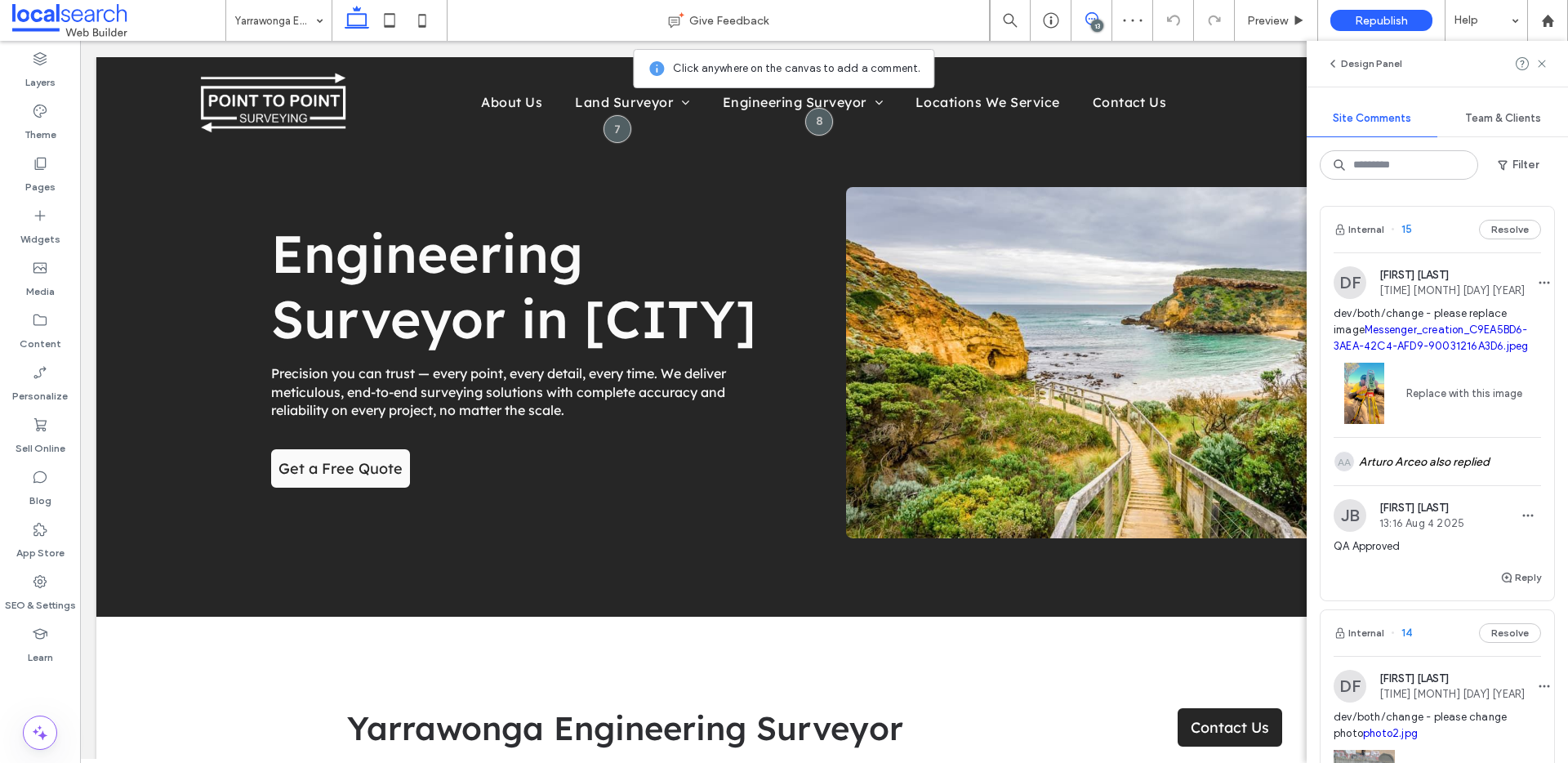 scroll, scrollTop: 873, scrollLeft: 0, axis: vertical 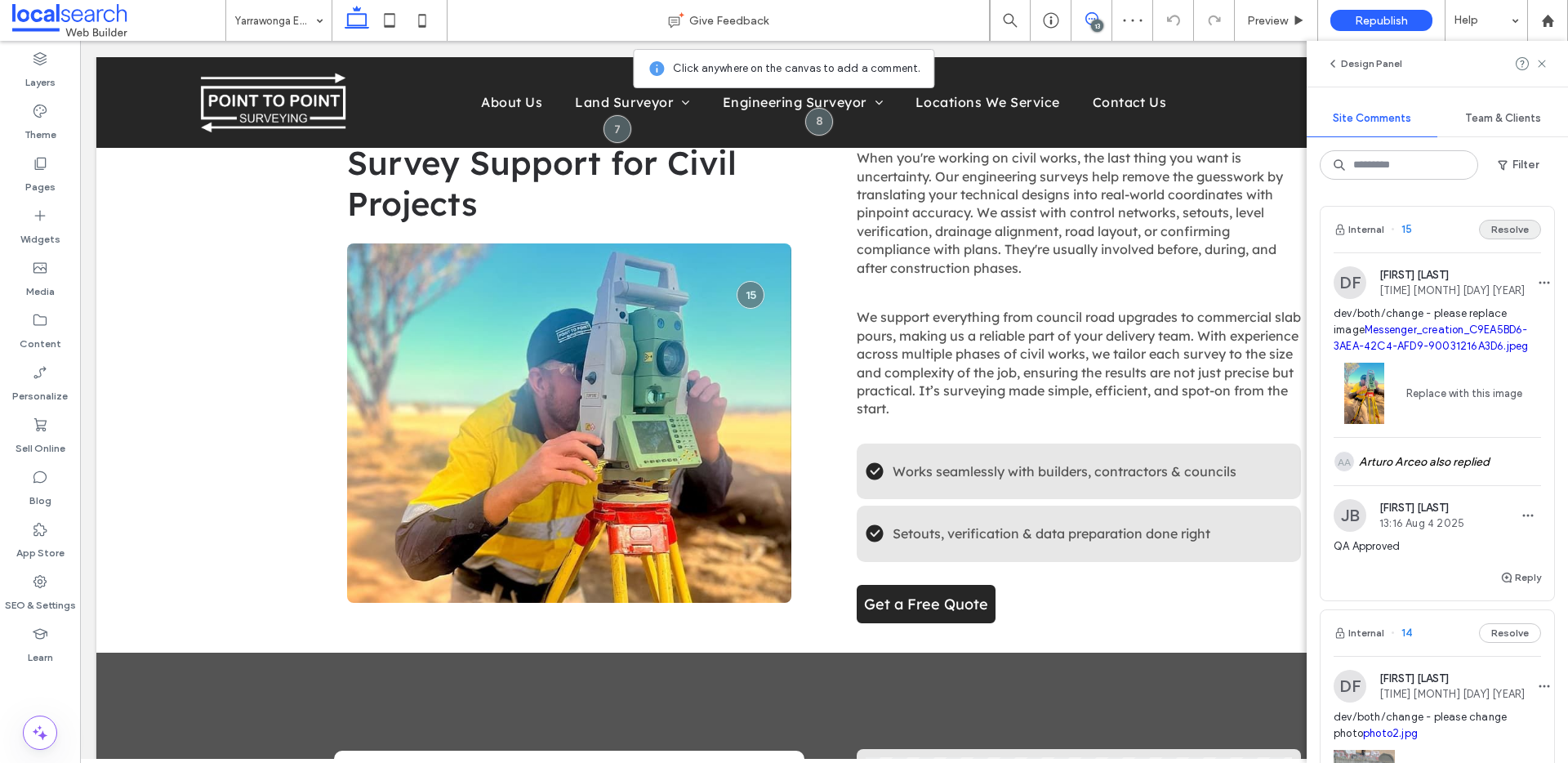 click on "Resolve" at bounding box center (1510, 230) 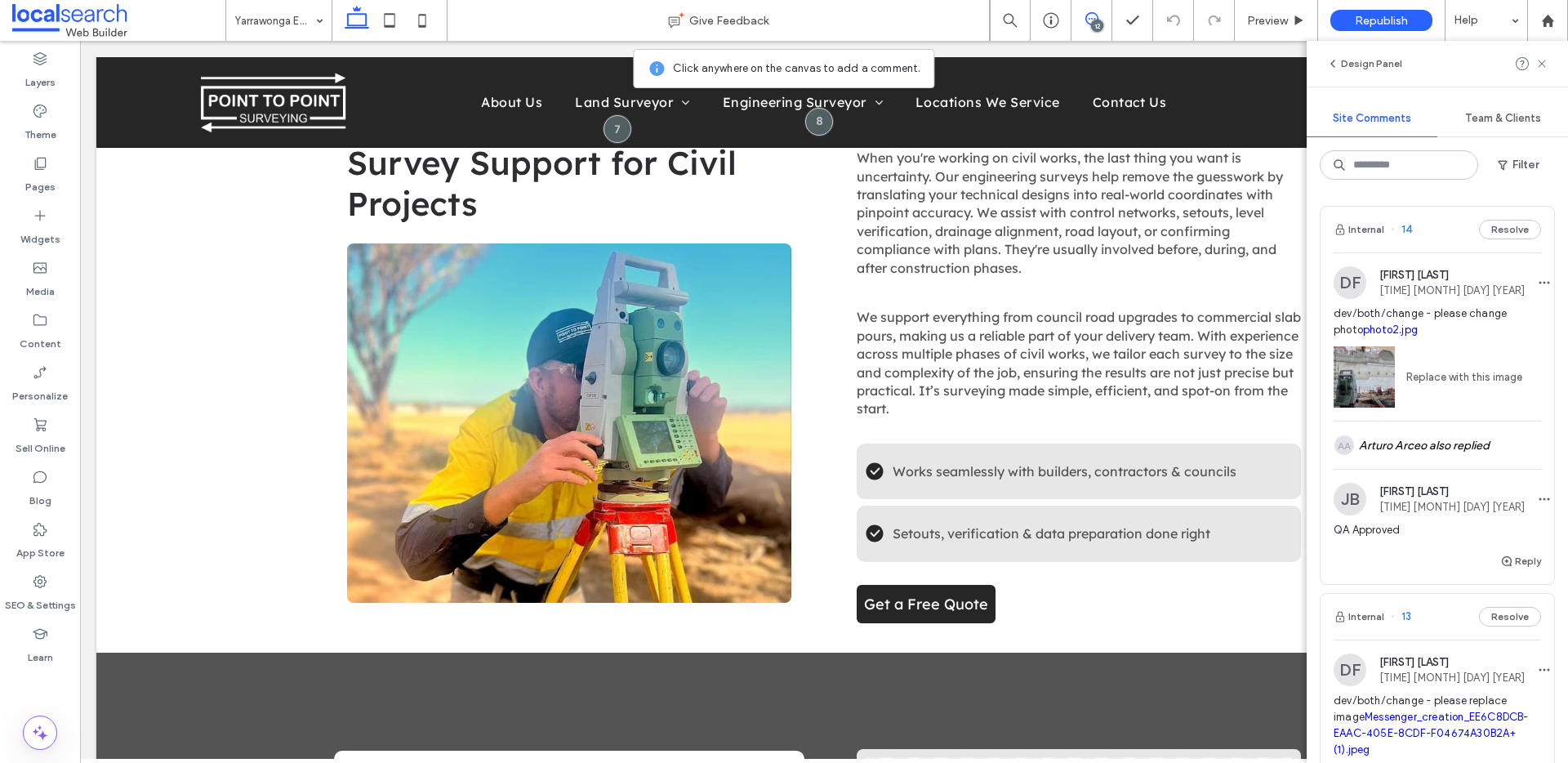 click on "Internal 14 Resolve" at bounding box center [1437, 230] 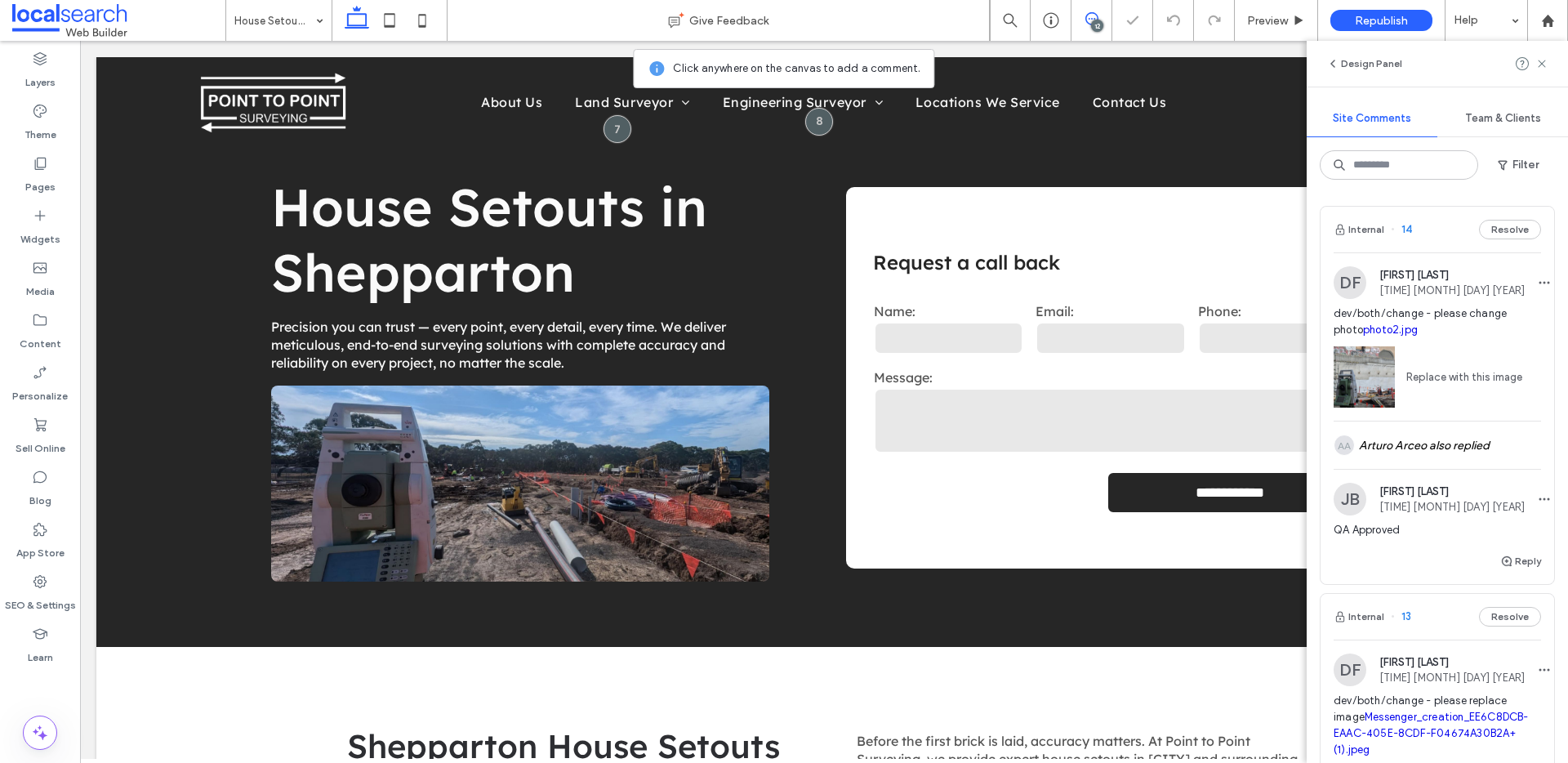 scroll, scrollTop: 547, scrollLeft: 0, axis: vertical 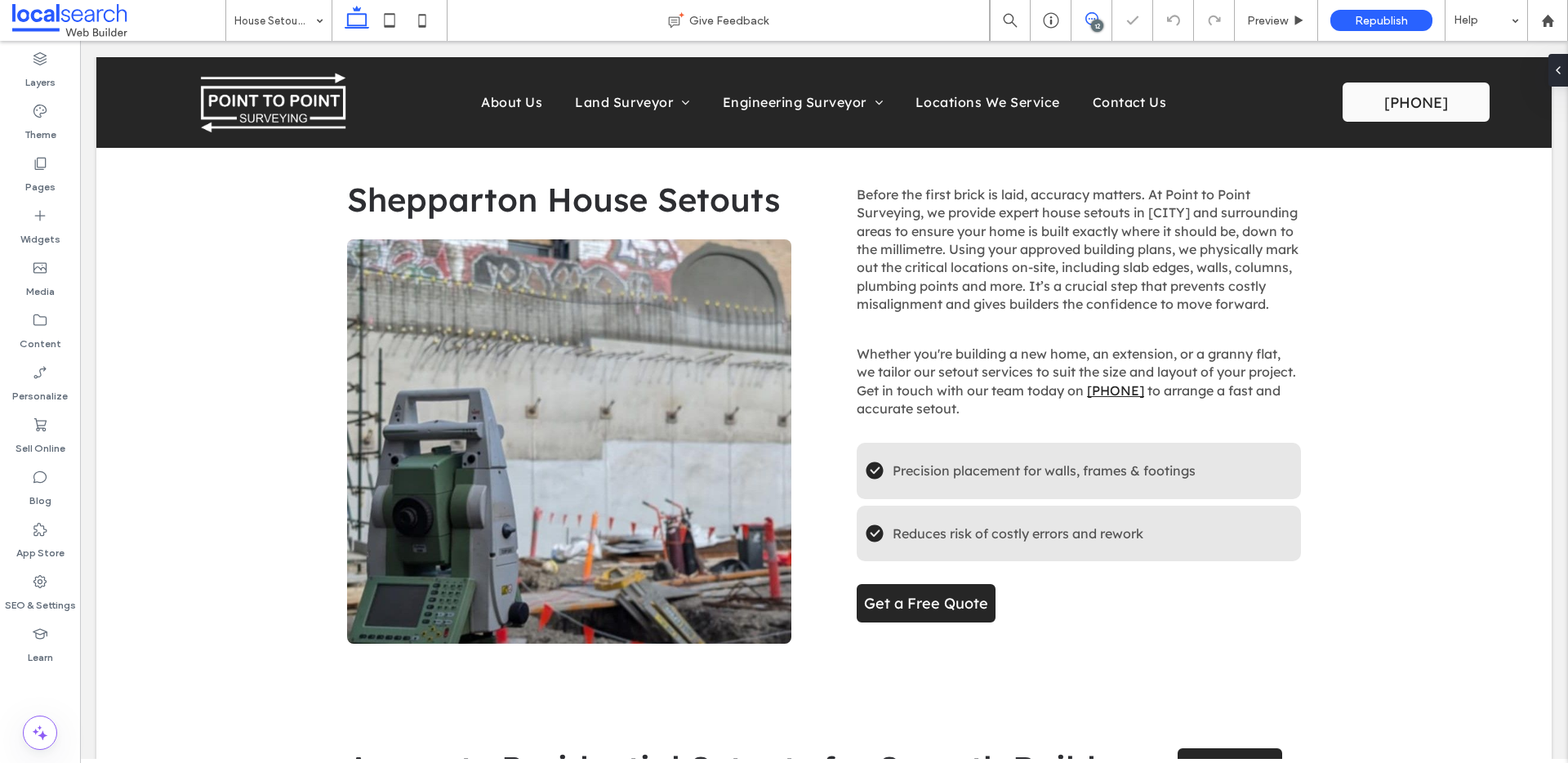 click 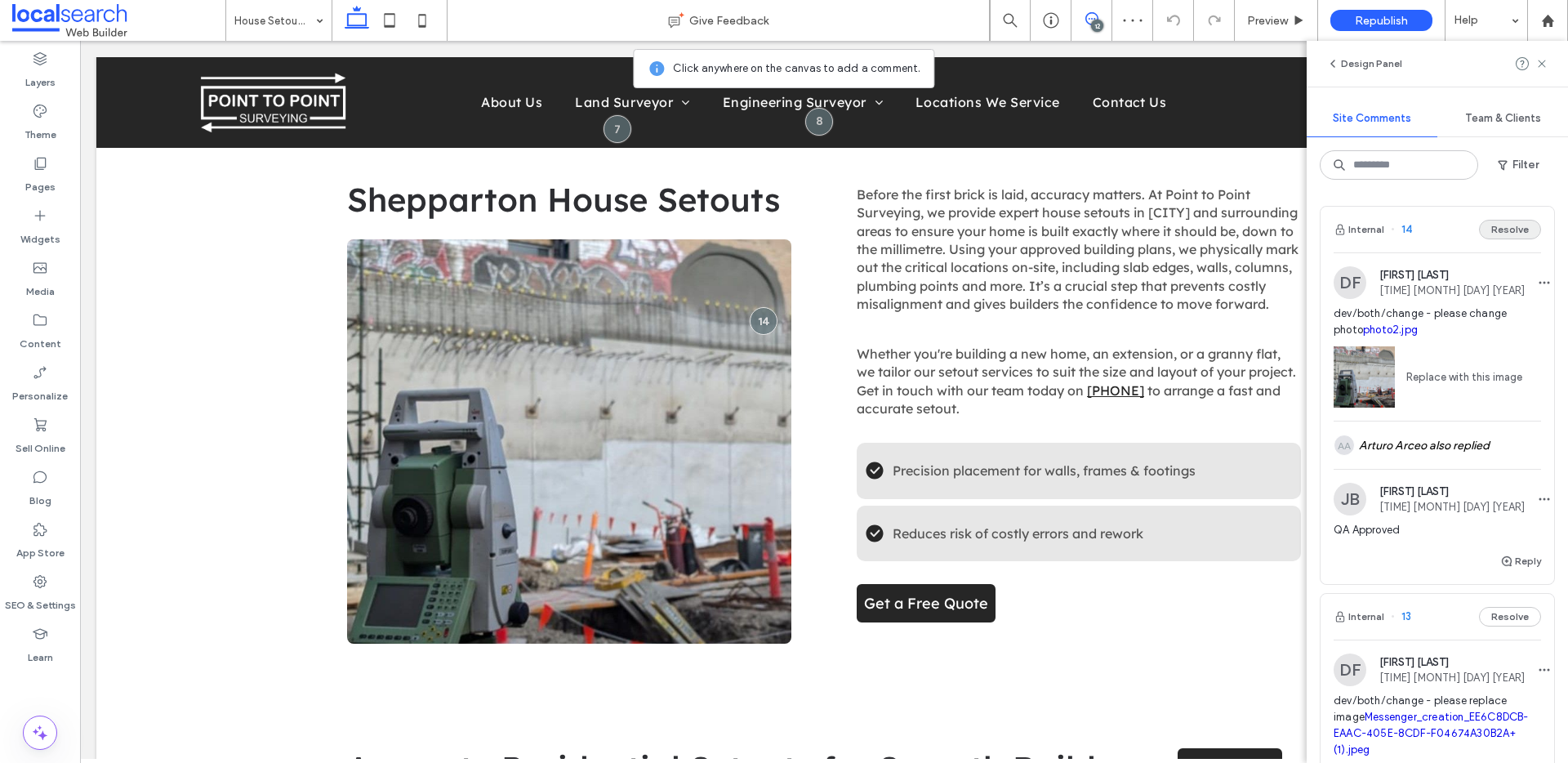 click on "Resolve" at bounding box center (1510, 230) 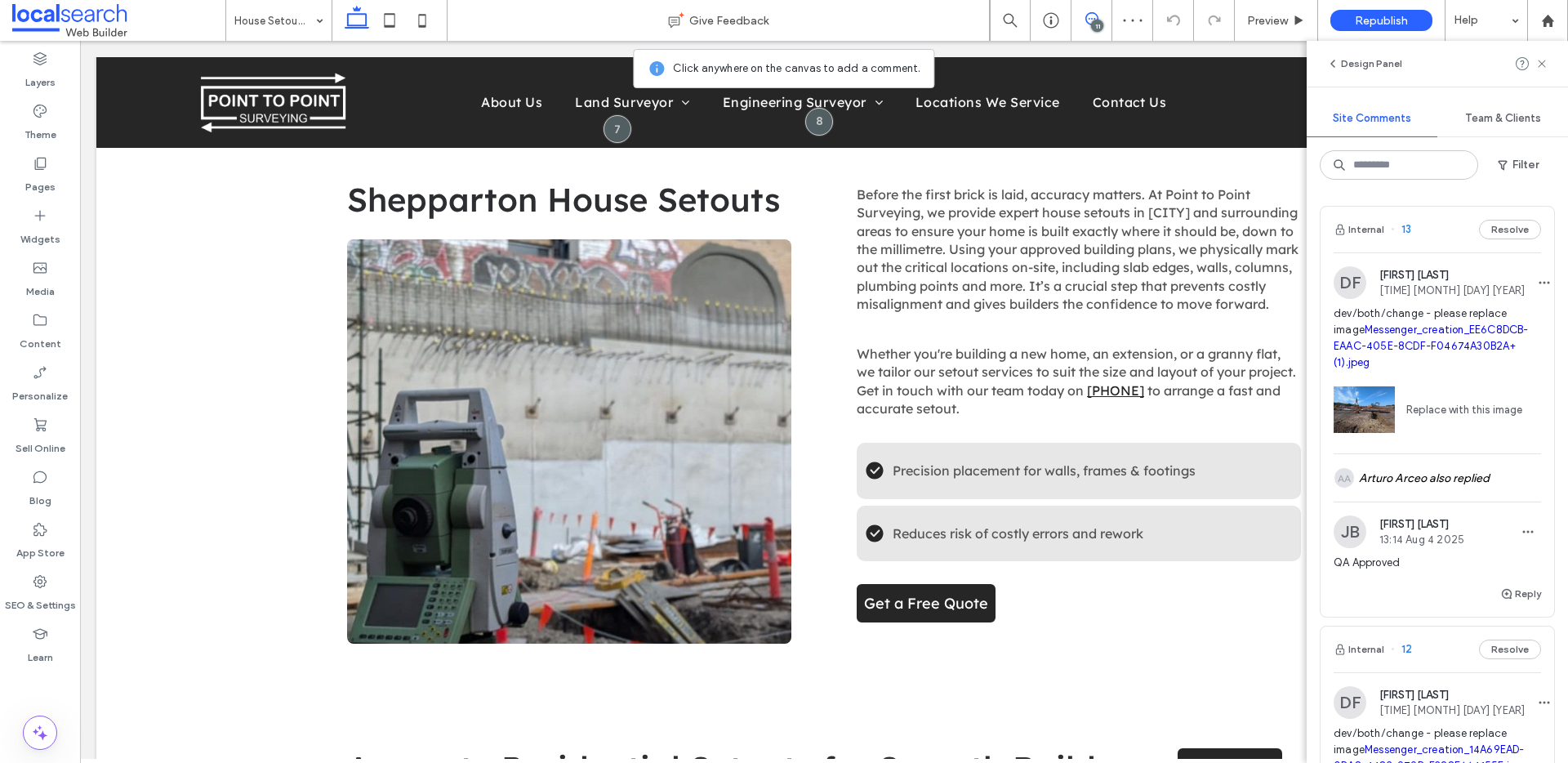click on "Internal 13 Resolve" at bounding box center [1437, 230] 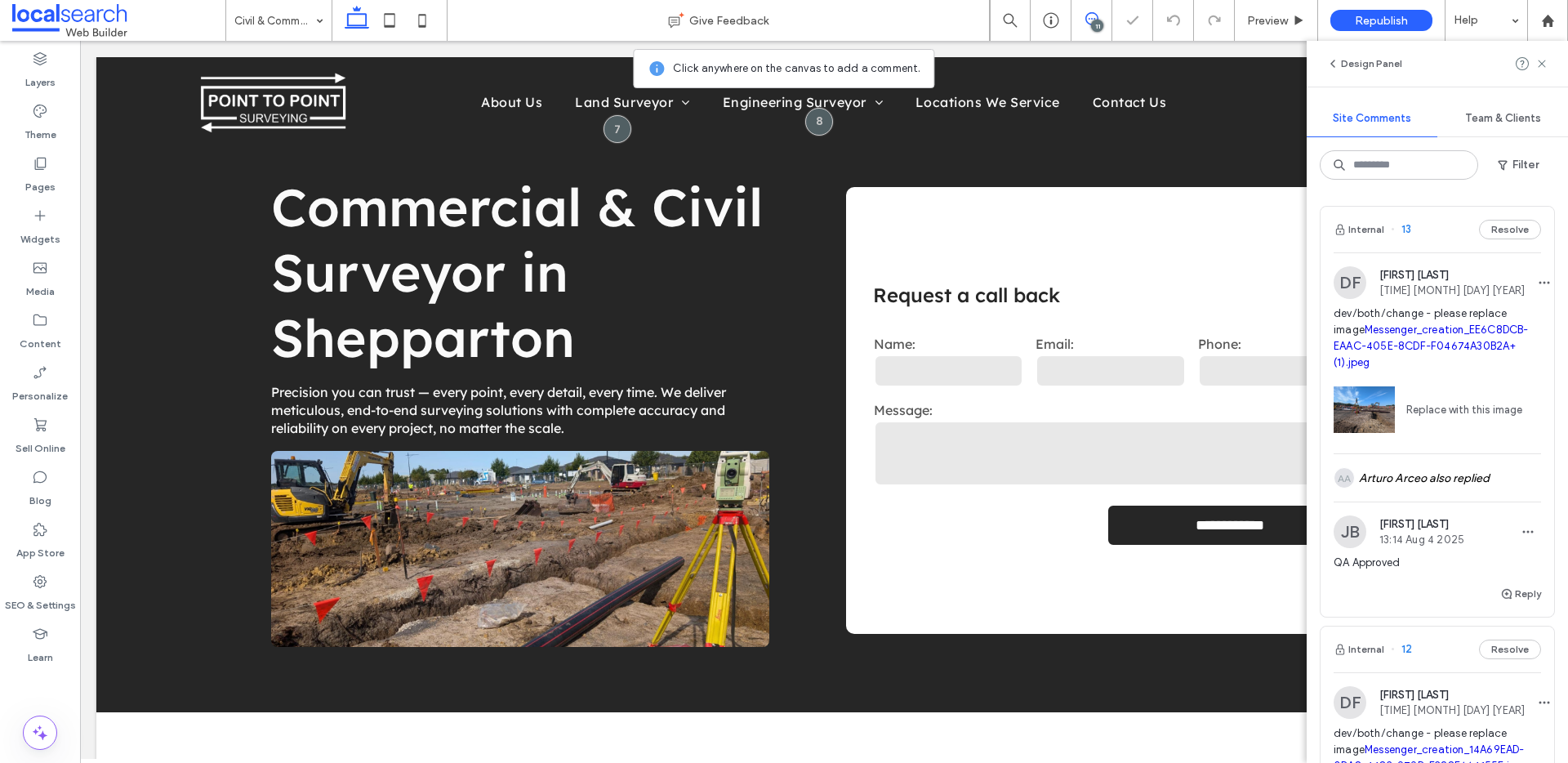 scroll, scrollTop: 618, scrollLeft: 0, axis: vertical 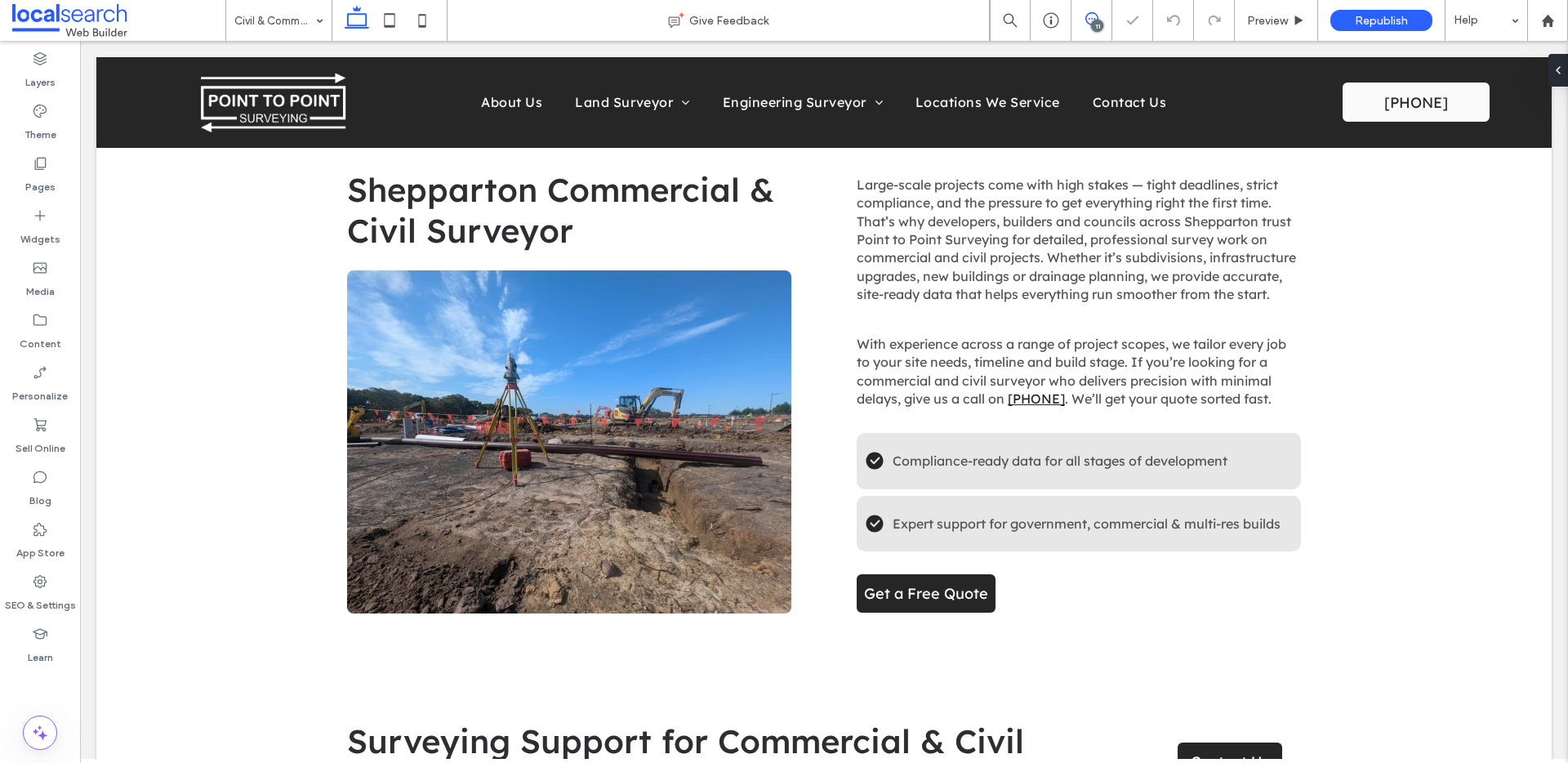 click at bounding box center [1091, 19] 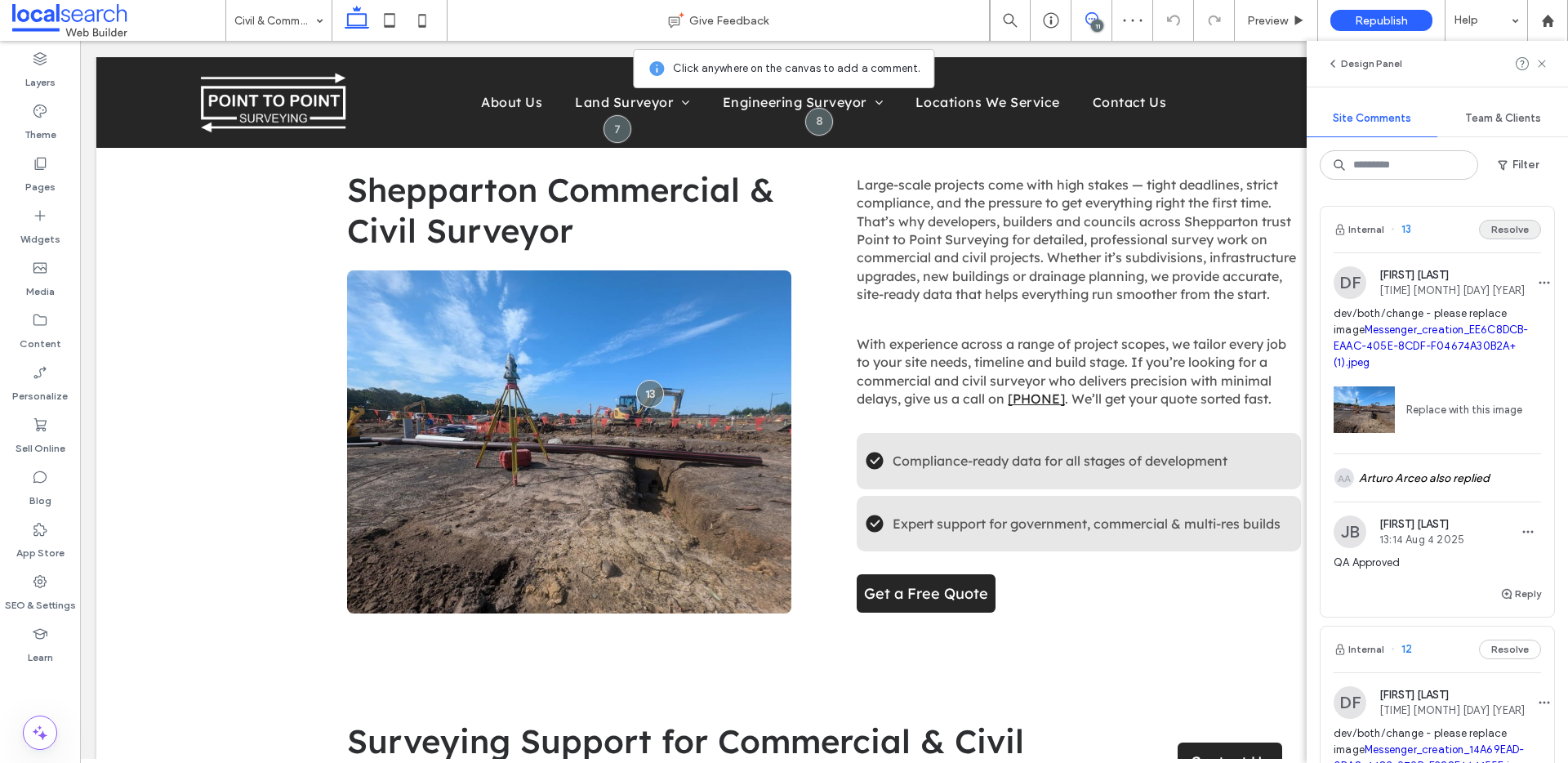 click on "Resolve" at bounding box center [1510, 230] 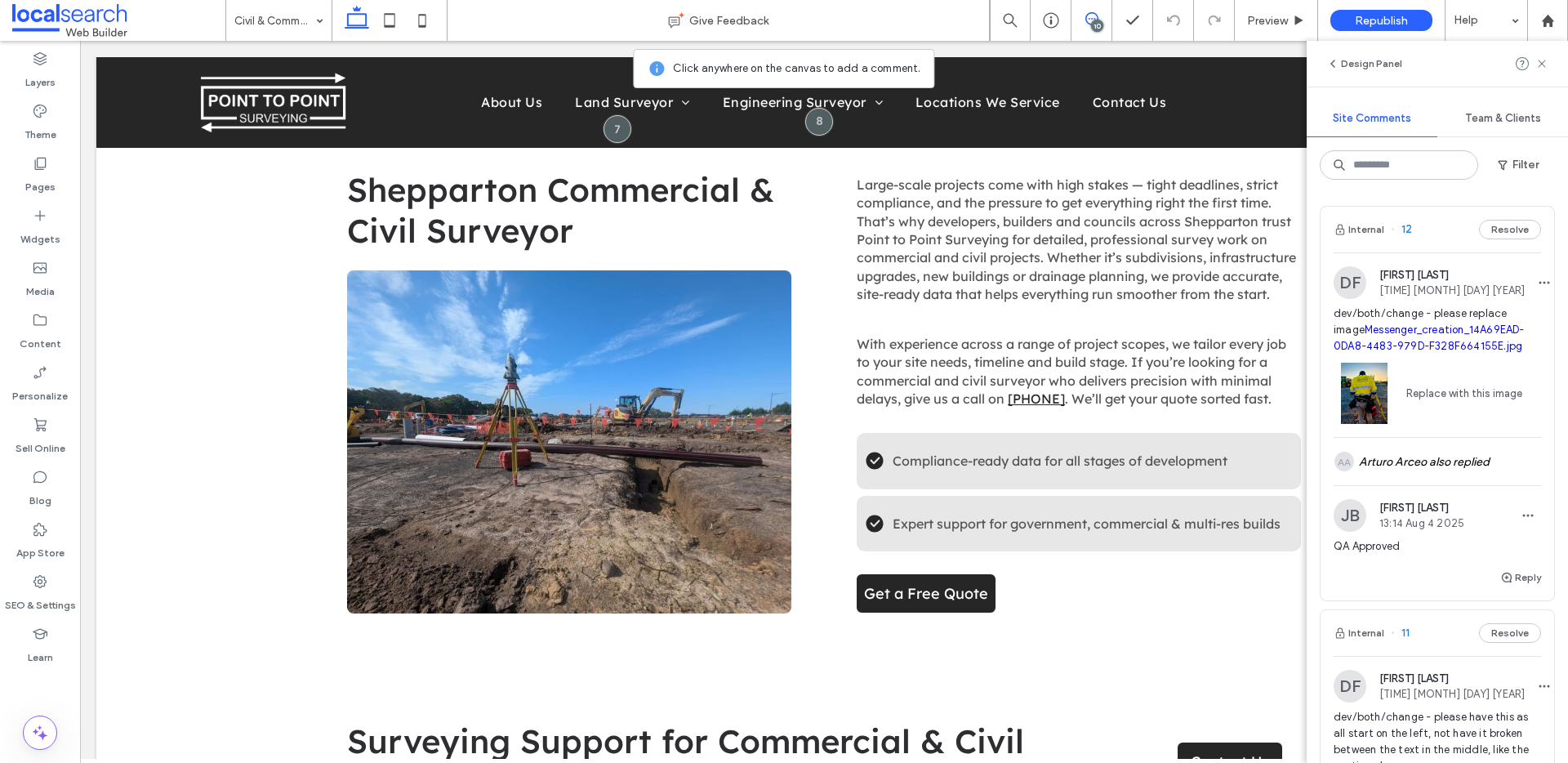 click on "Internal 12 Resolve" at bounding box center (1437, 230) 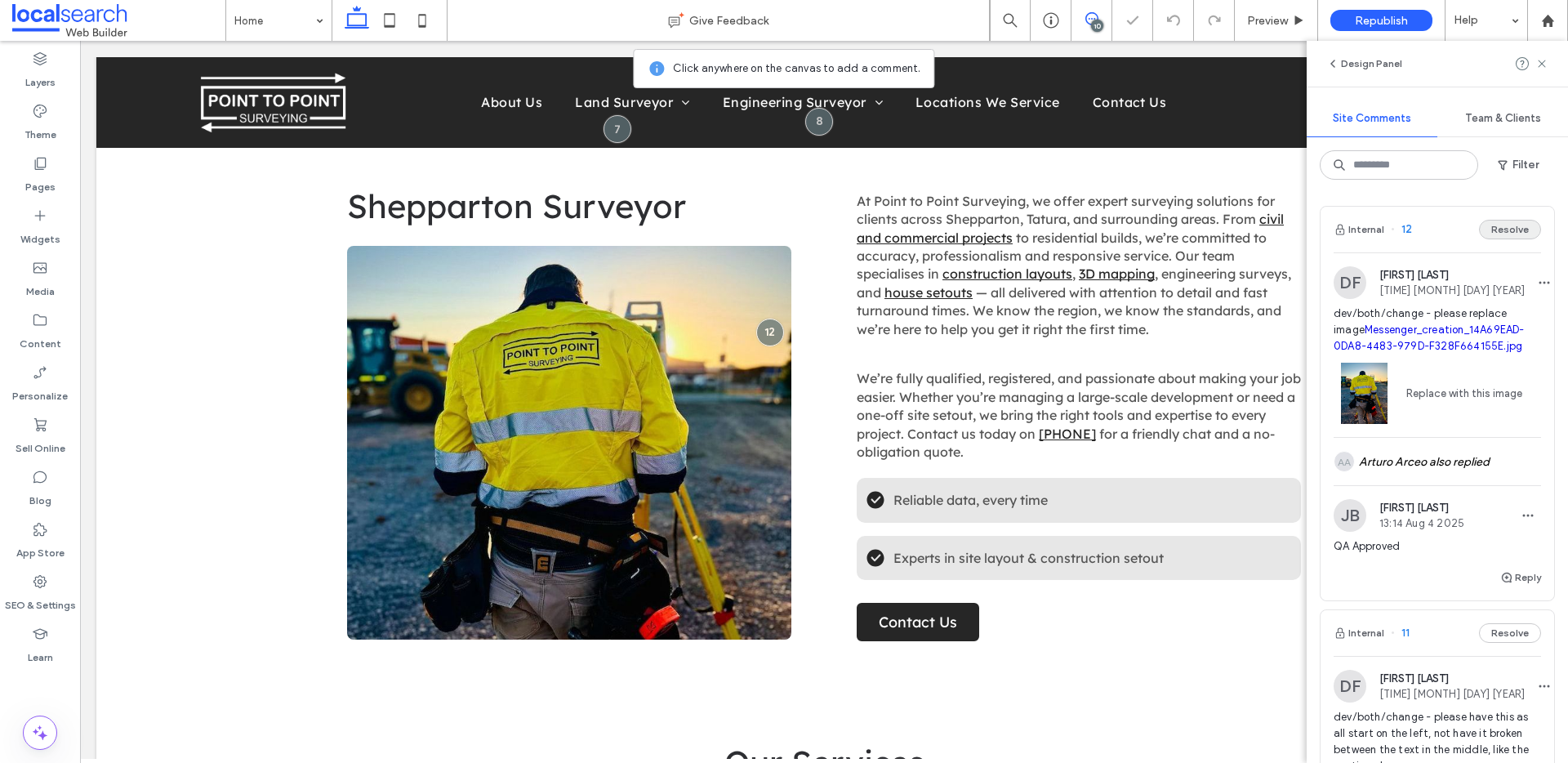 scroll, scrollTop: 0, scrollLeft: 0, axis: both 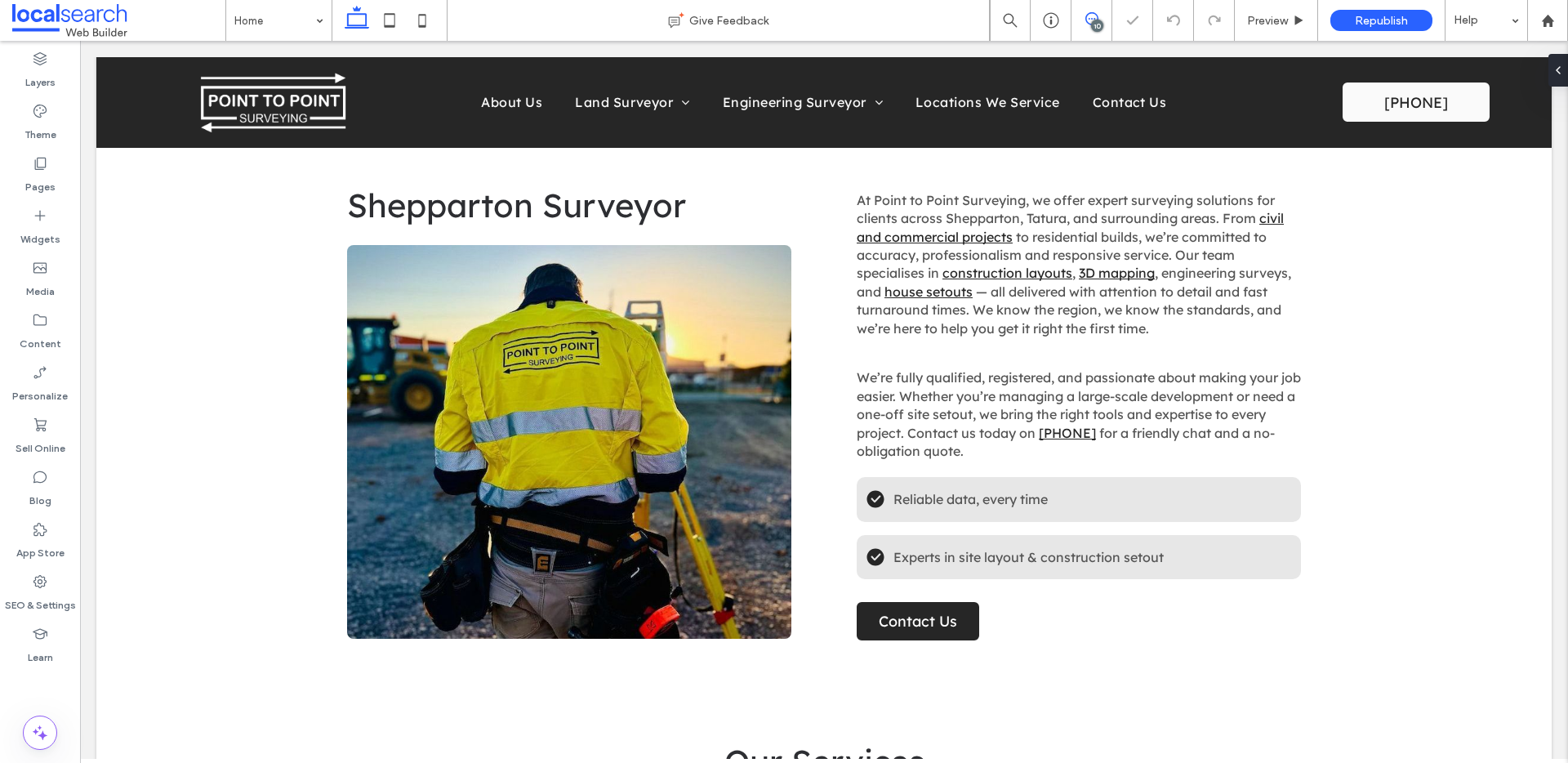 click 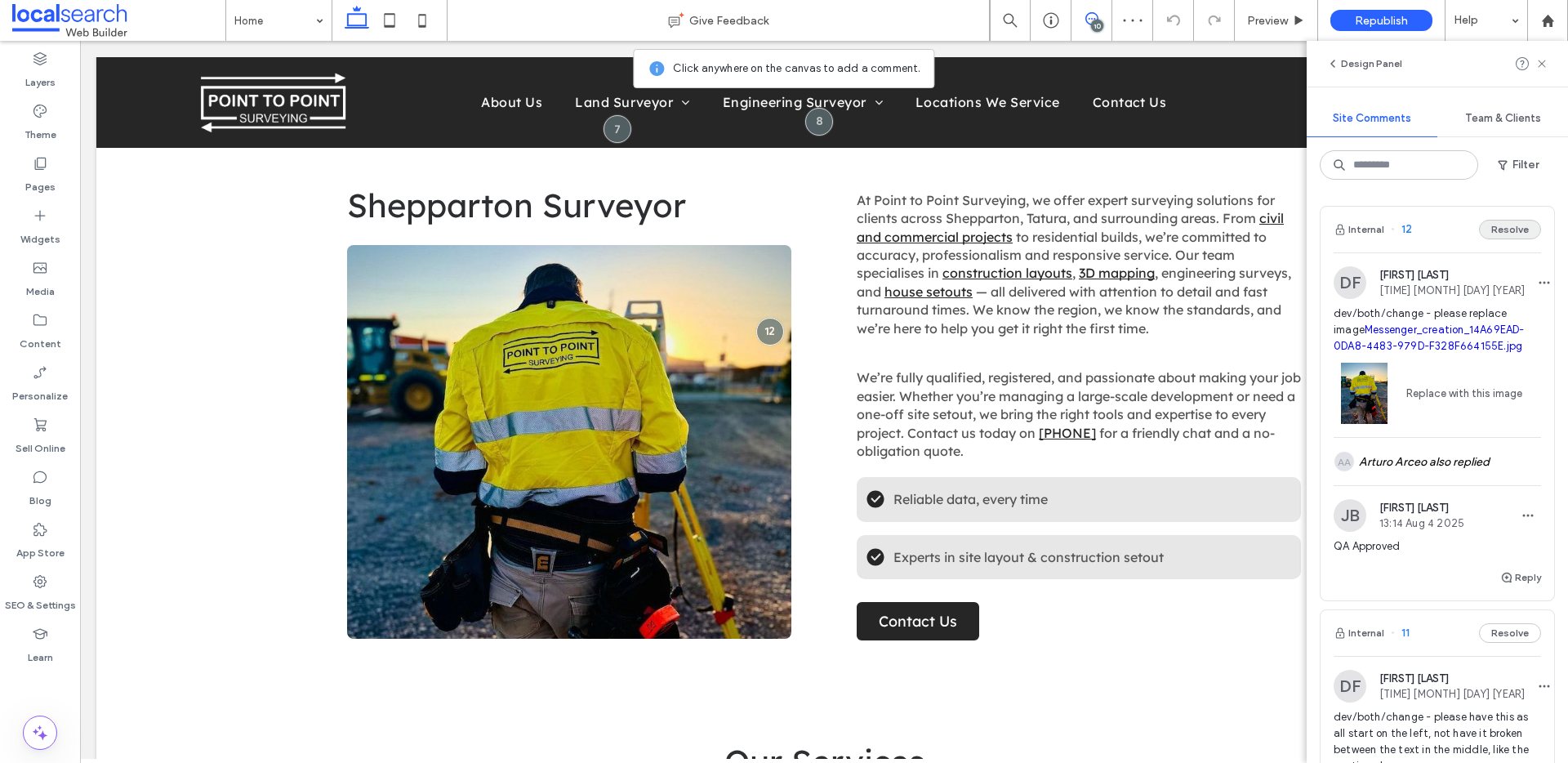 click on "Resolve" at bounding box center (1510, 230) 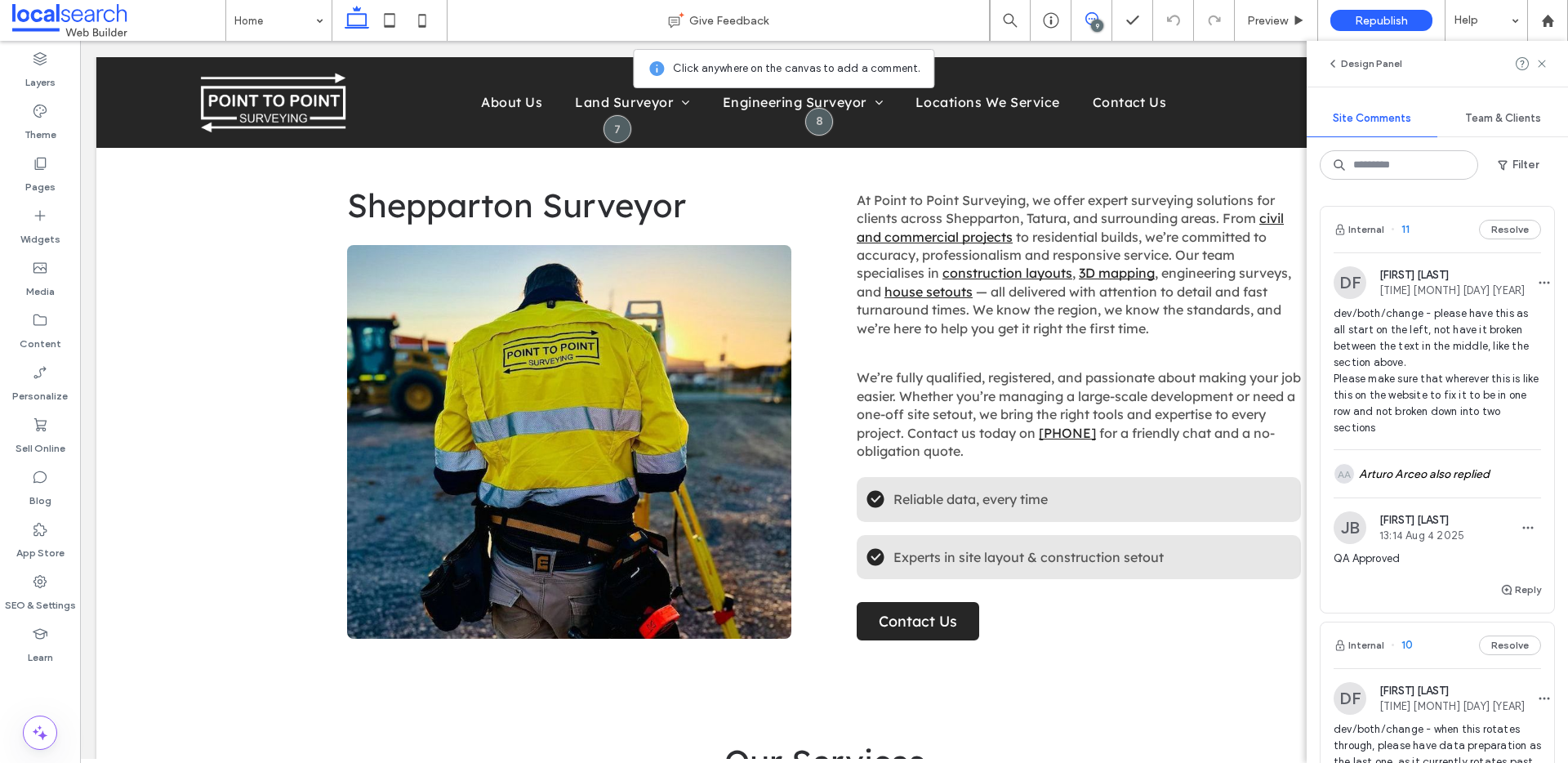 click on "Internal 11 Resolve" at bounding box center [1437, 230] 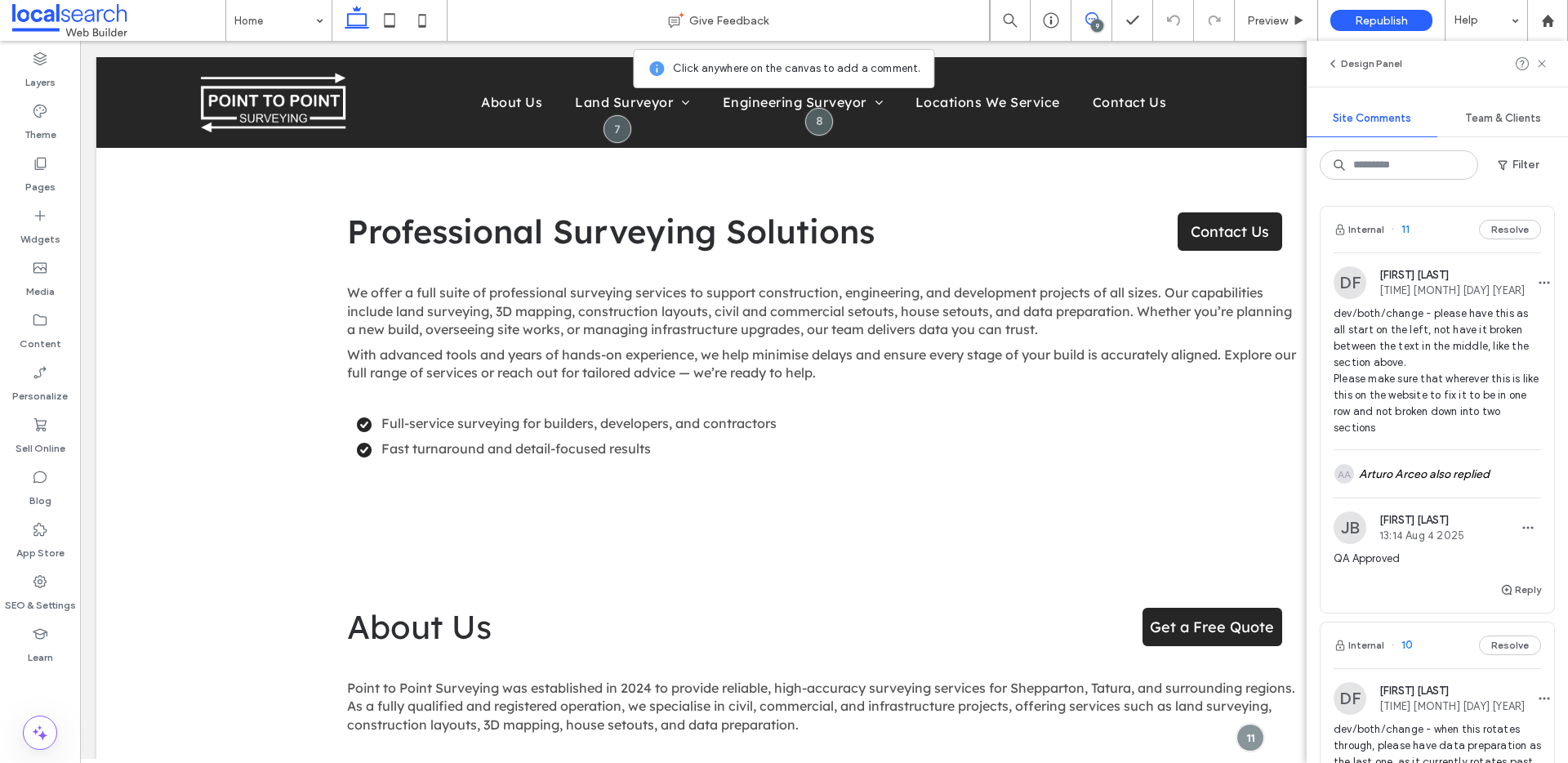 scroll, scrollTop: 2593, scrollLeft: 0, axis: vertical 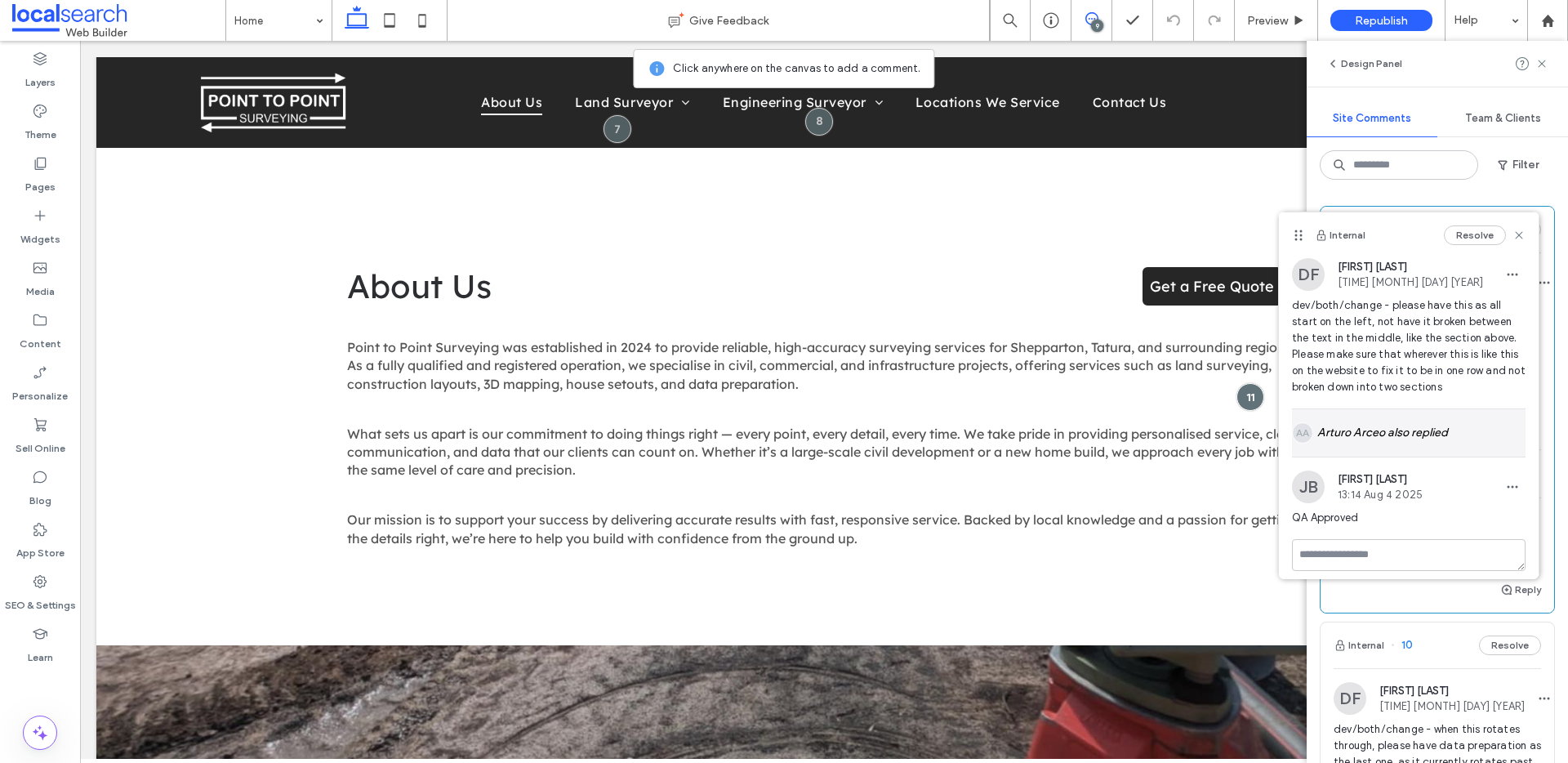 click on "AA Arturo Arceo also replied" at bounding box center [1409, 433] 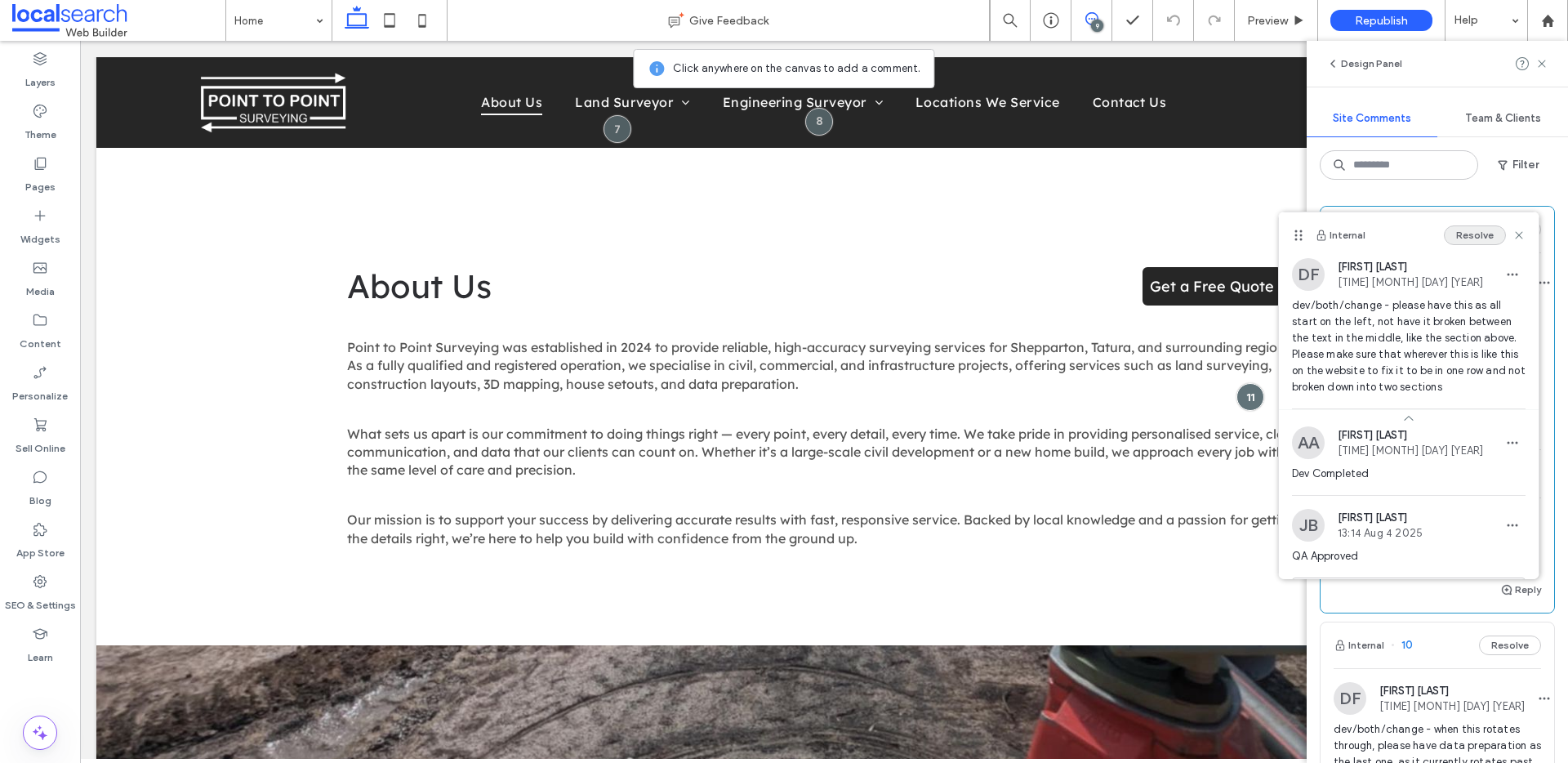click on "Resolve" at bounding box center [1475, 235] 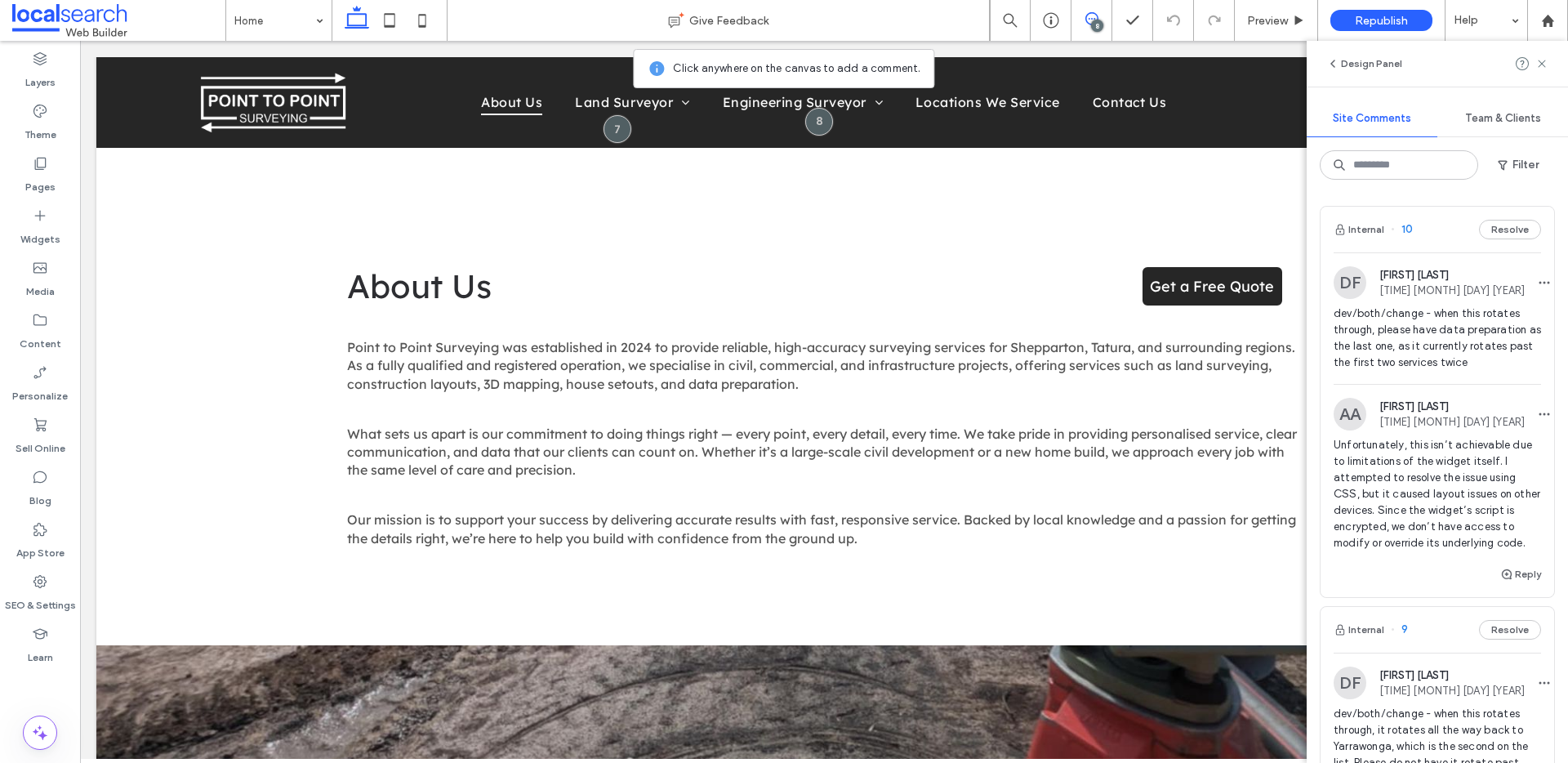 click on "Internal 10 Resolve" at bounding box center (1437, 230) 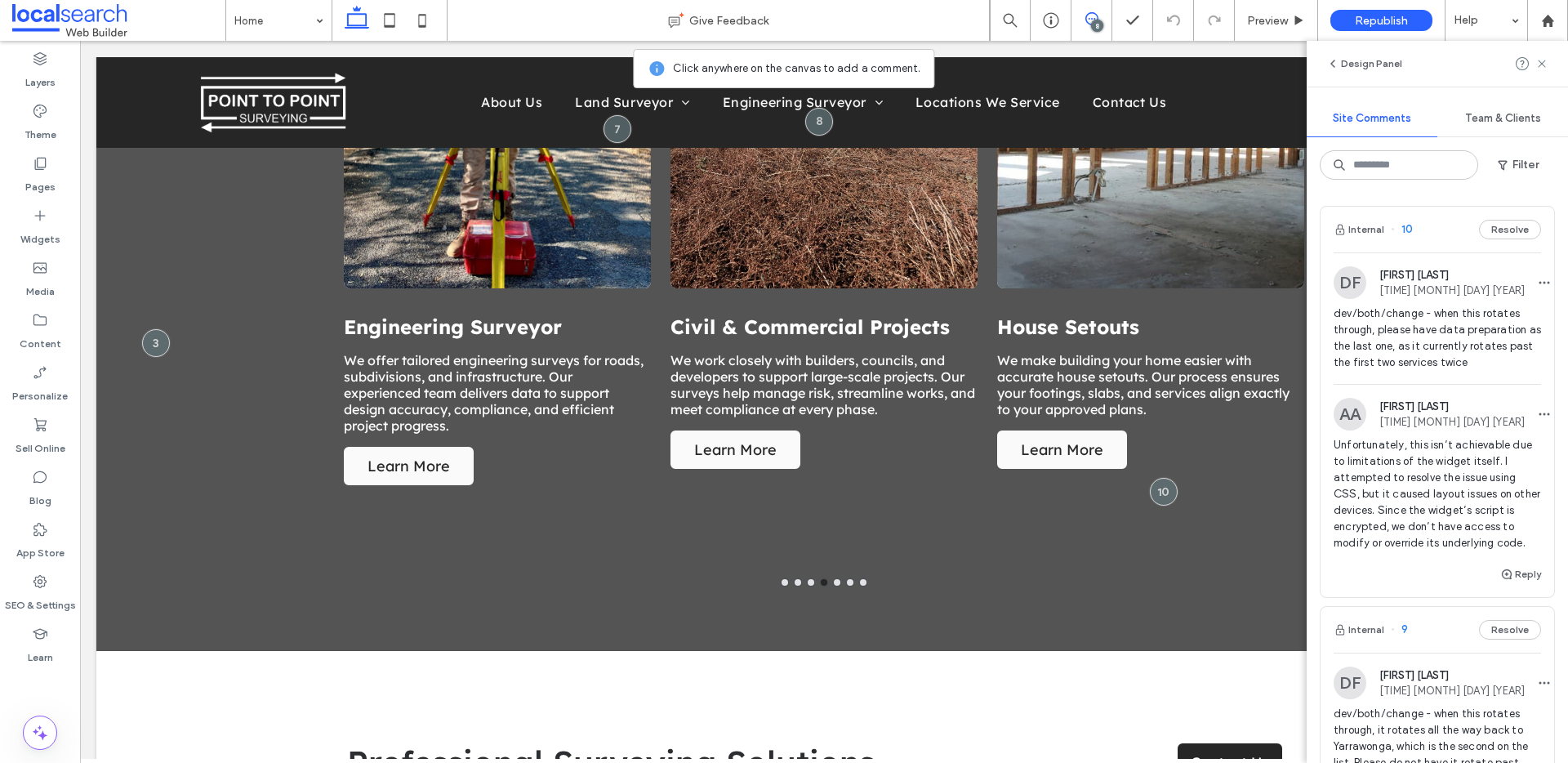 scroll, scrollTop: 1541, scrollLeft: 0, axis: vertical 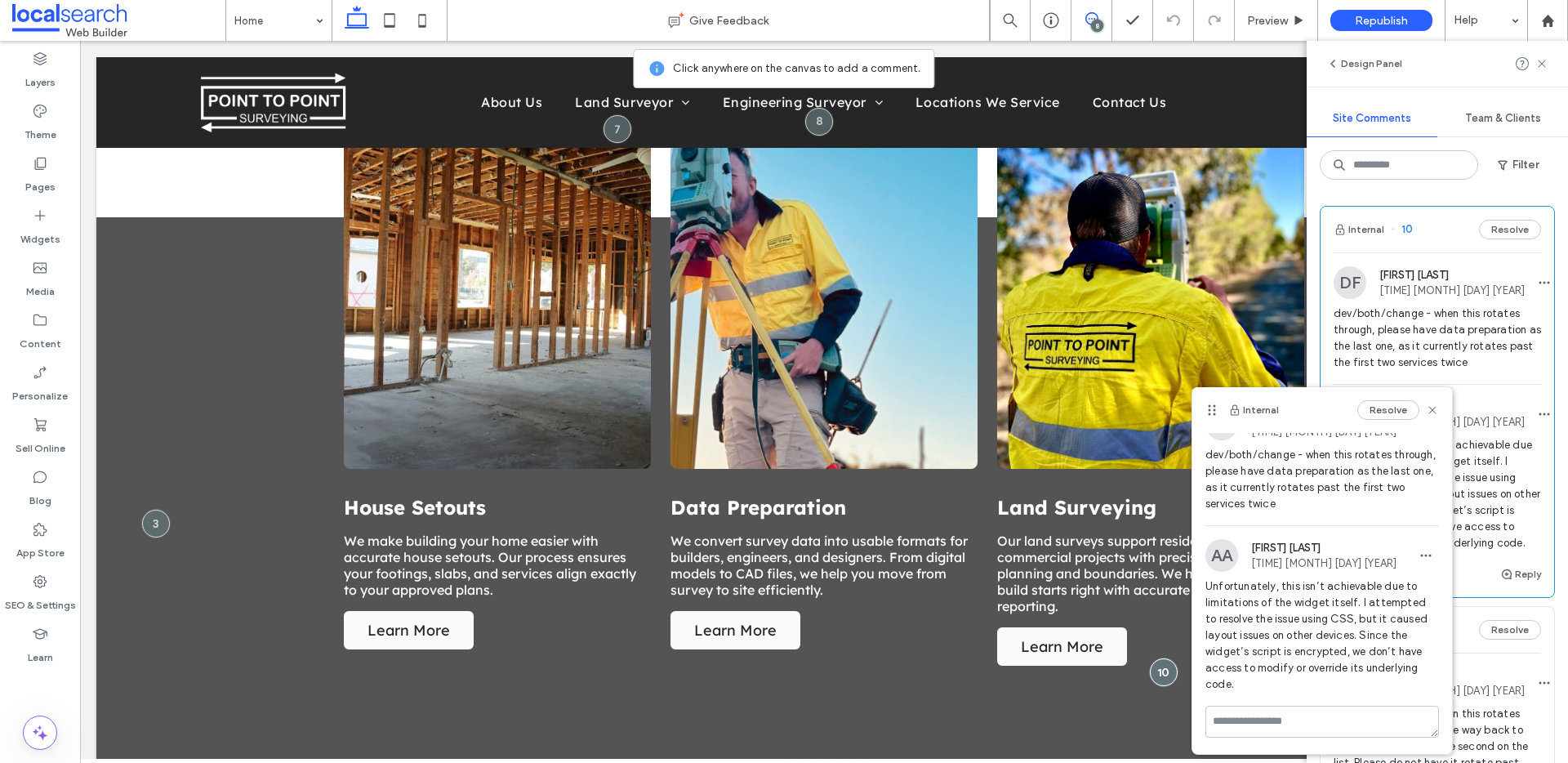 click on "Internal Resolve" at bounding box center (1322, 410) 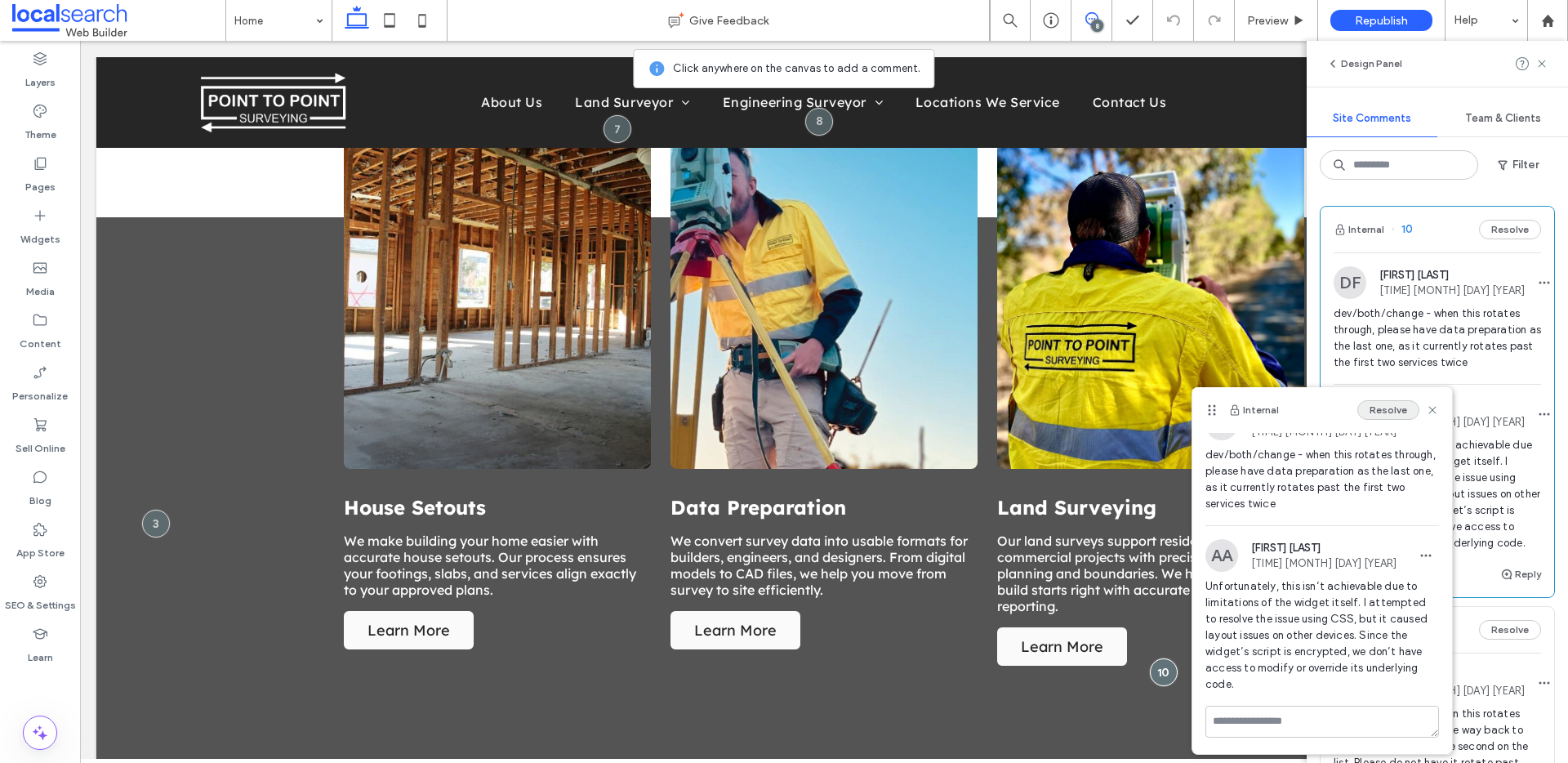 click on "Resolve" at bounding box center [1388, 410] 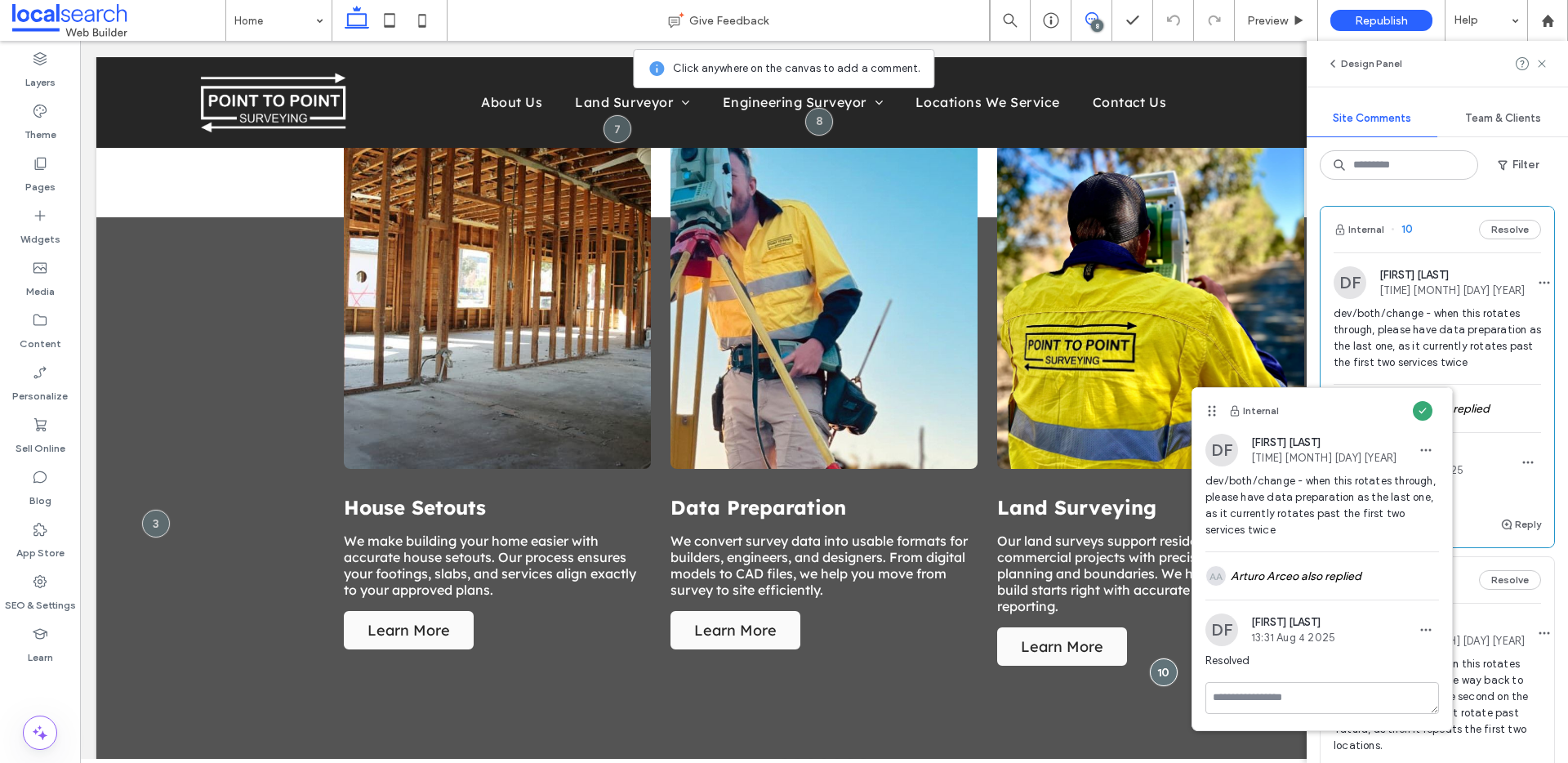 scroll, scrollTop: 0, scrollLeft: 0, axis: both 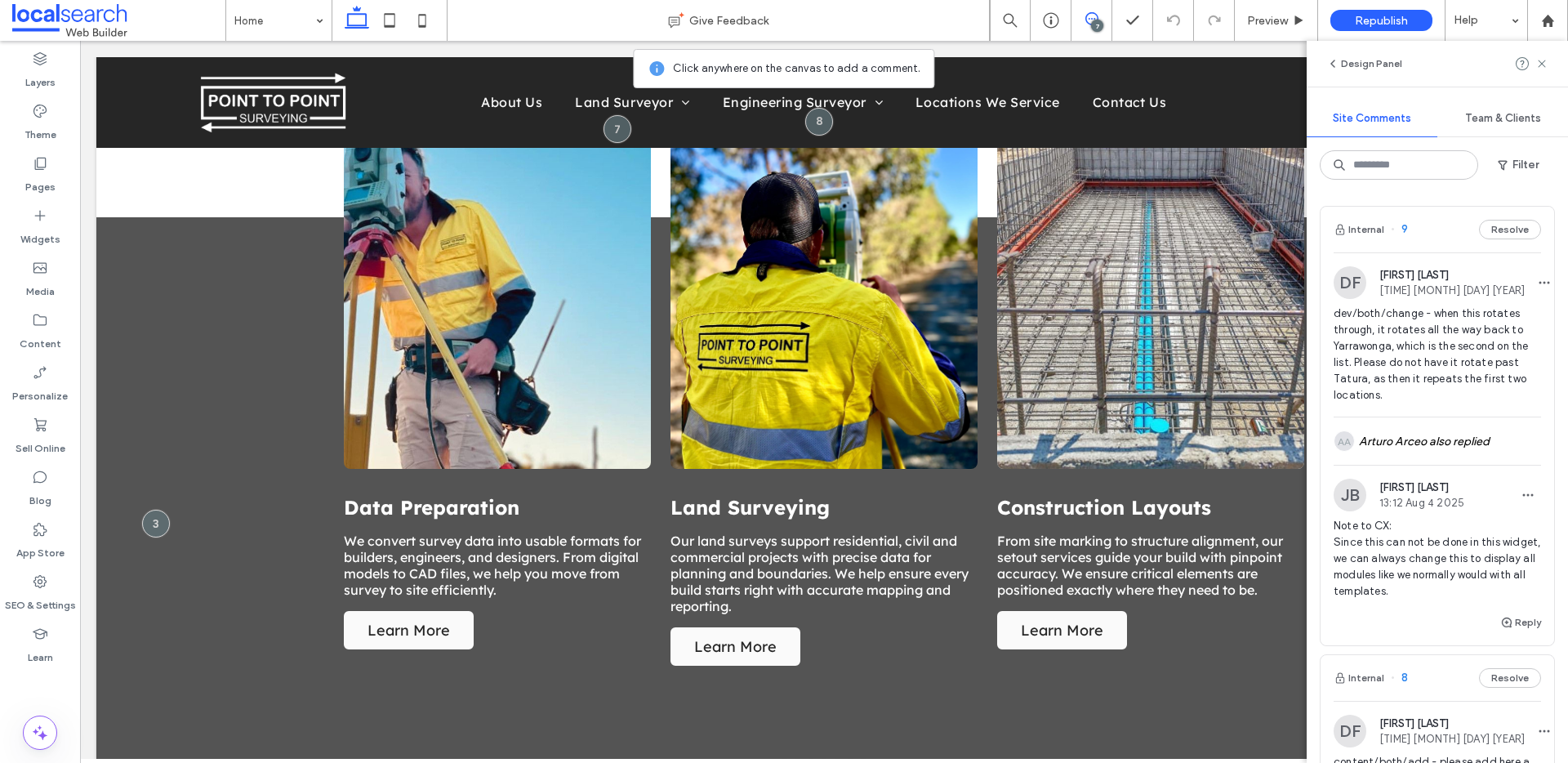 click on "Internal 9 Resolve" at bounding box center [1437, 230] 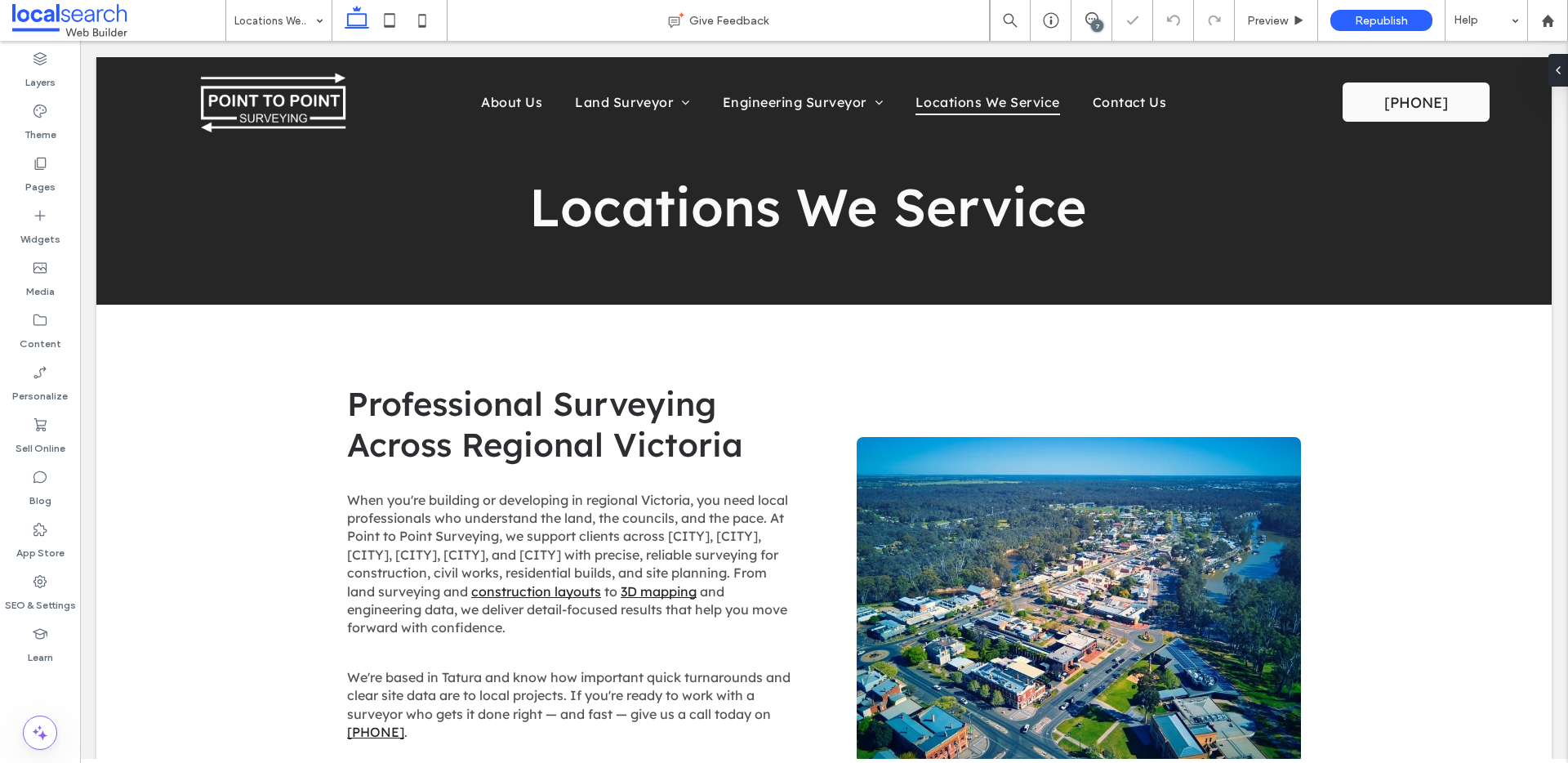 scroll, scrollTop: 846, scrollLeft: 0, axis: vertical 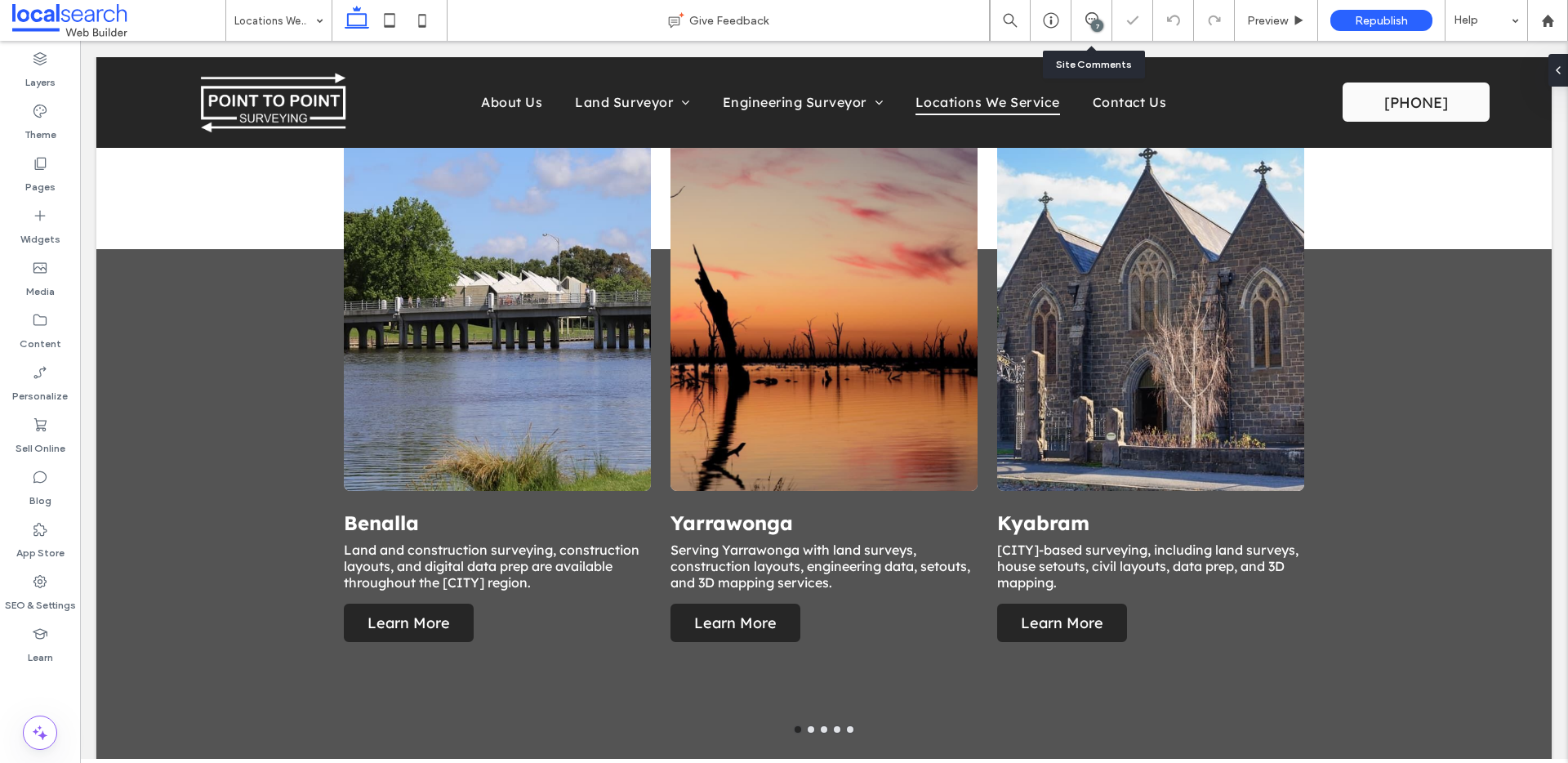 click on "7" at bounding box center (1092, 20) 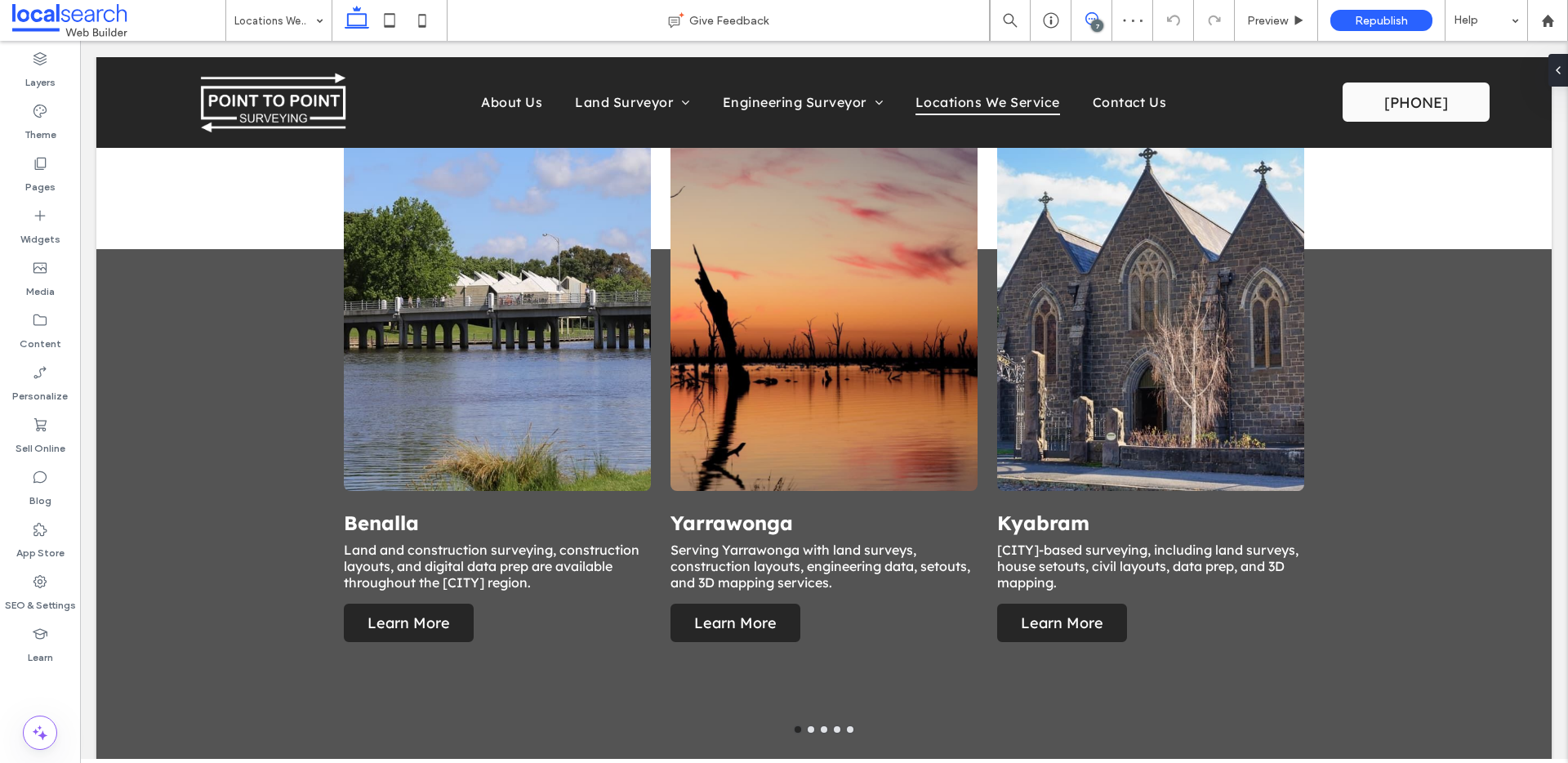 click at bounding box center [1091, 19] 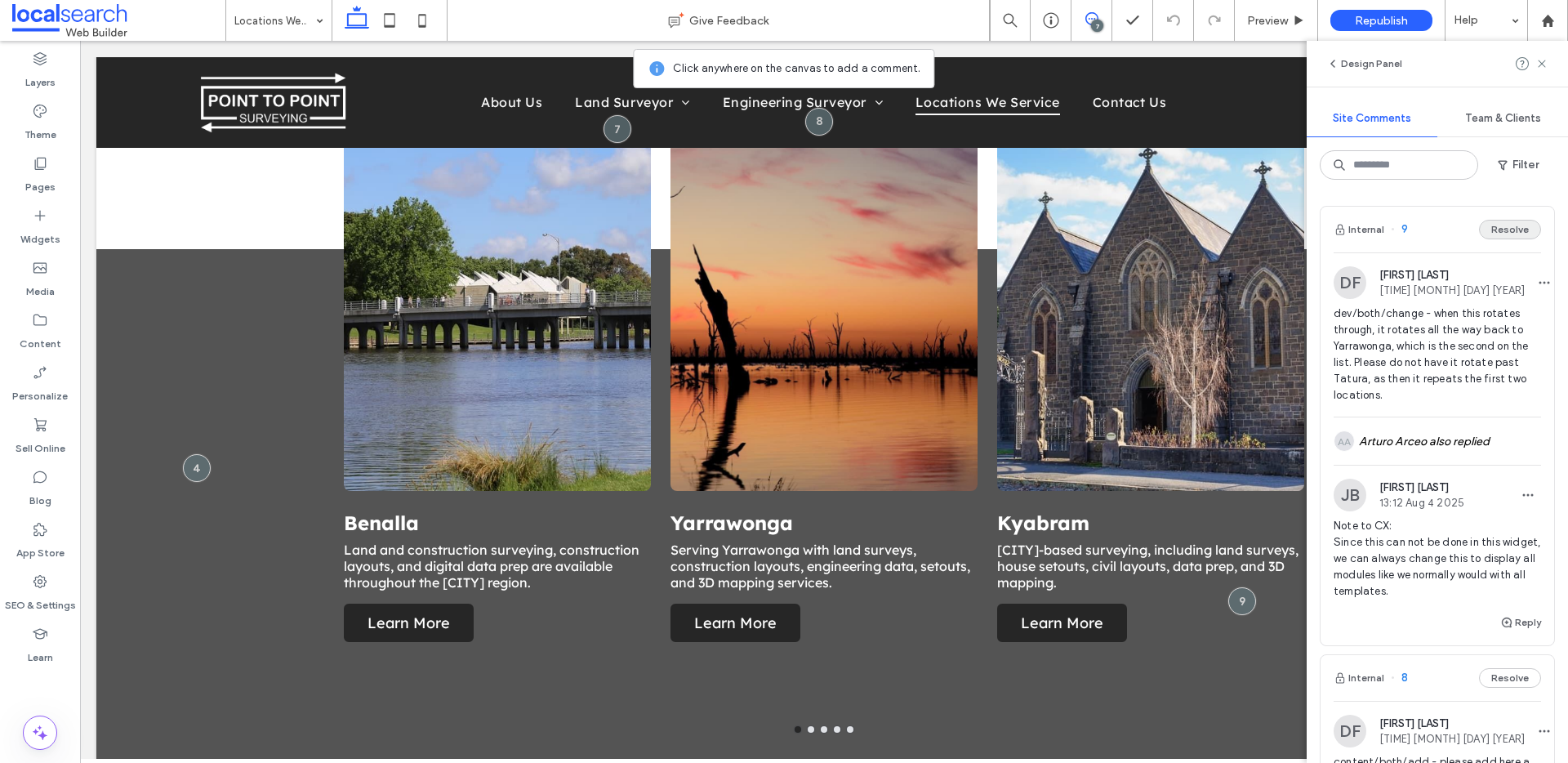 click on "Resolve" at bounding box center (1510, 230) 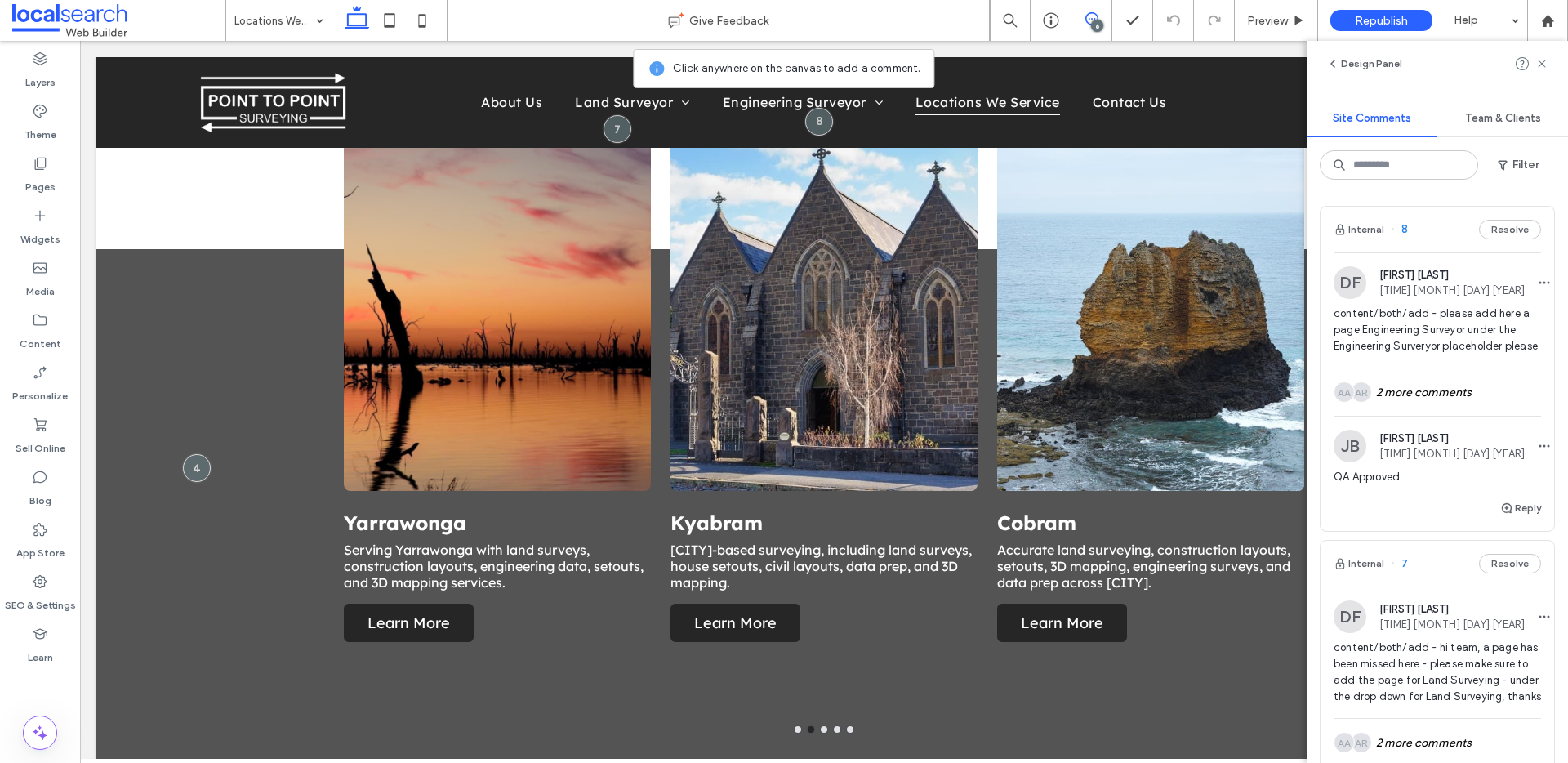 click on "Internal 8 Resolve" at bounding box center (1437, 230) 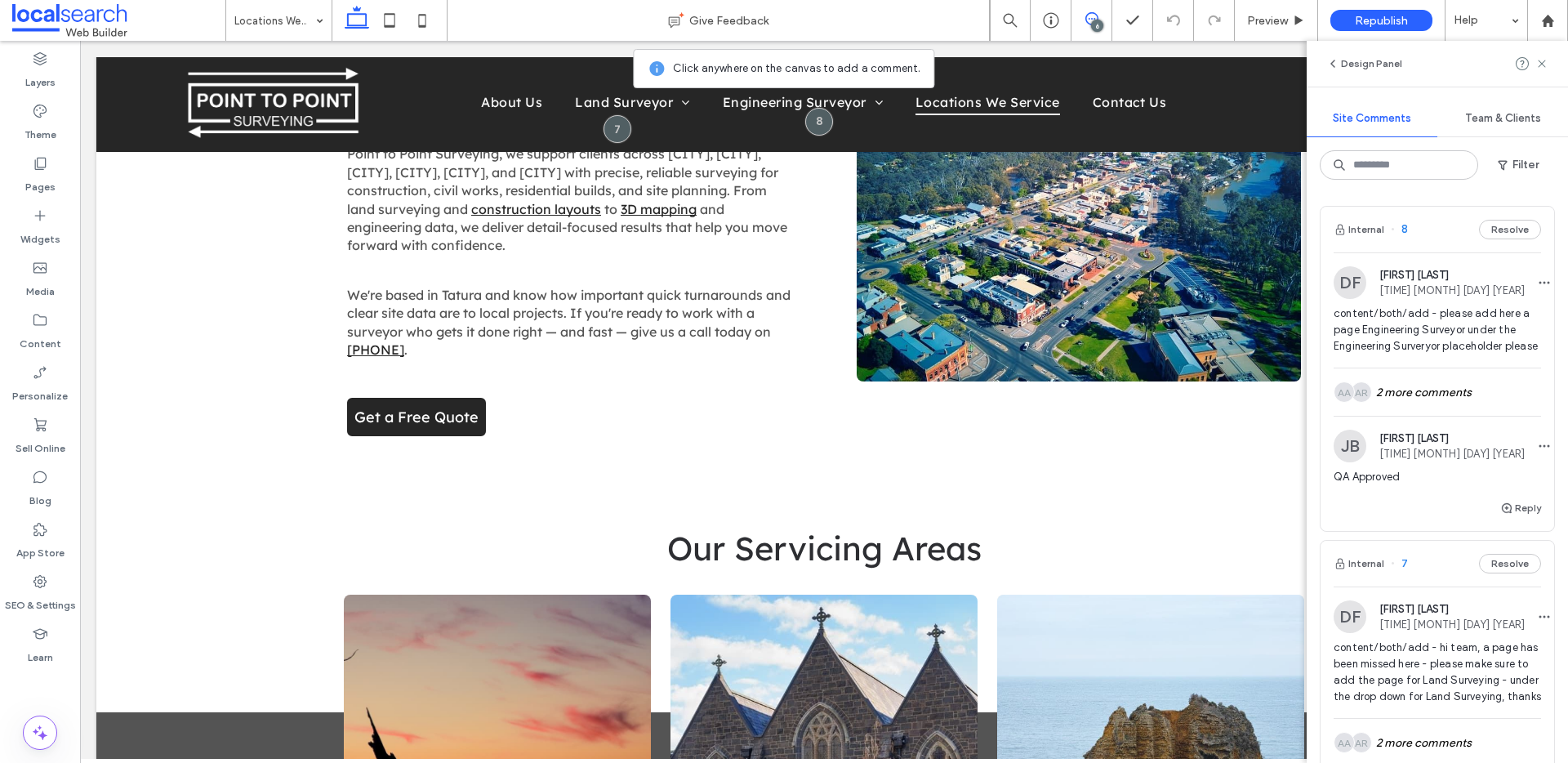 scroll, scrollTop: 0, scrollLeft: 0, axis: both 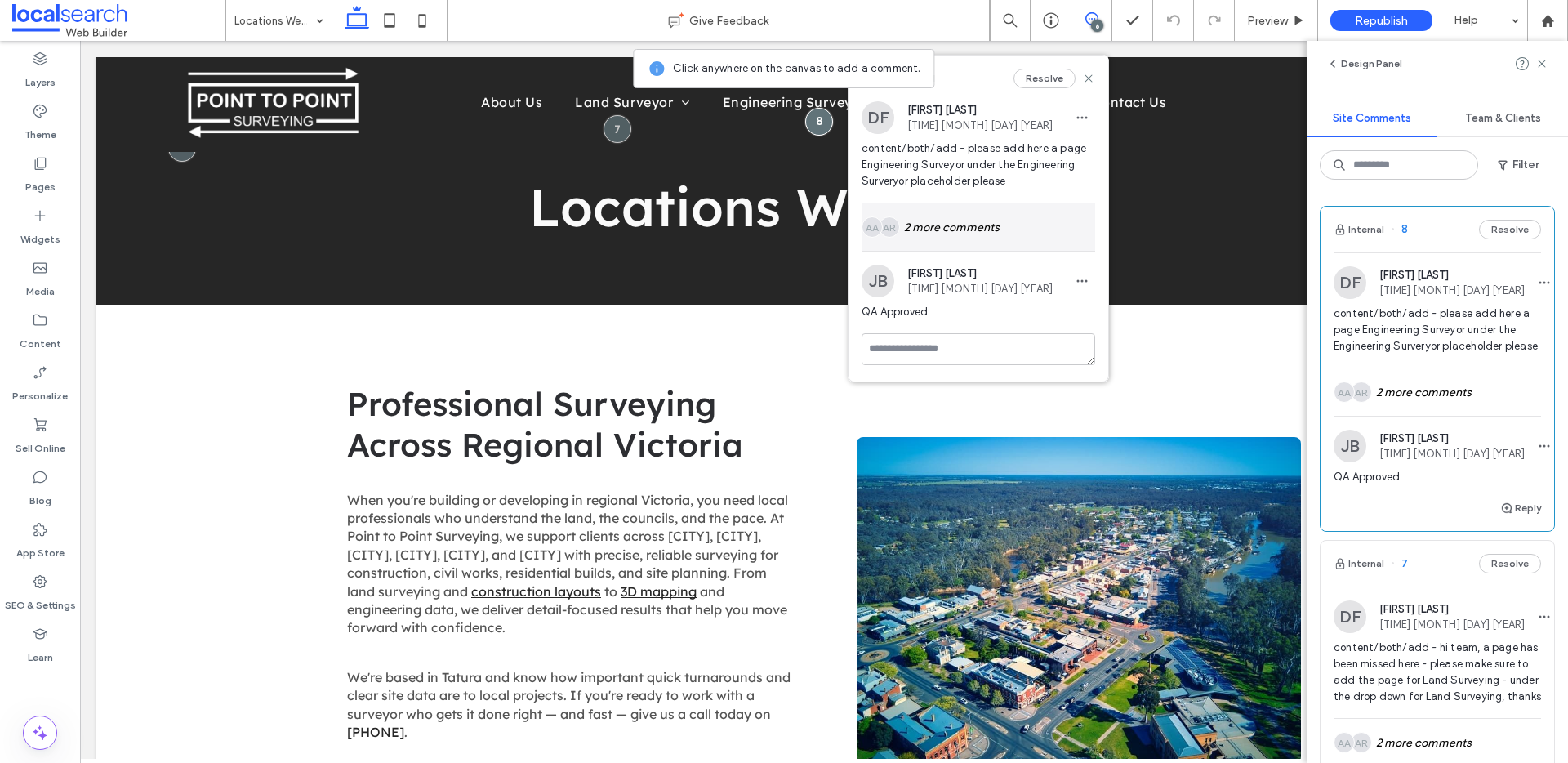 click on "AR AA 2 more comments" at bounding box center [978, 227] 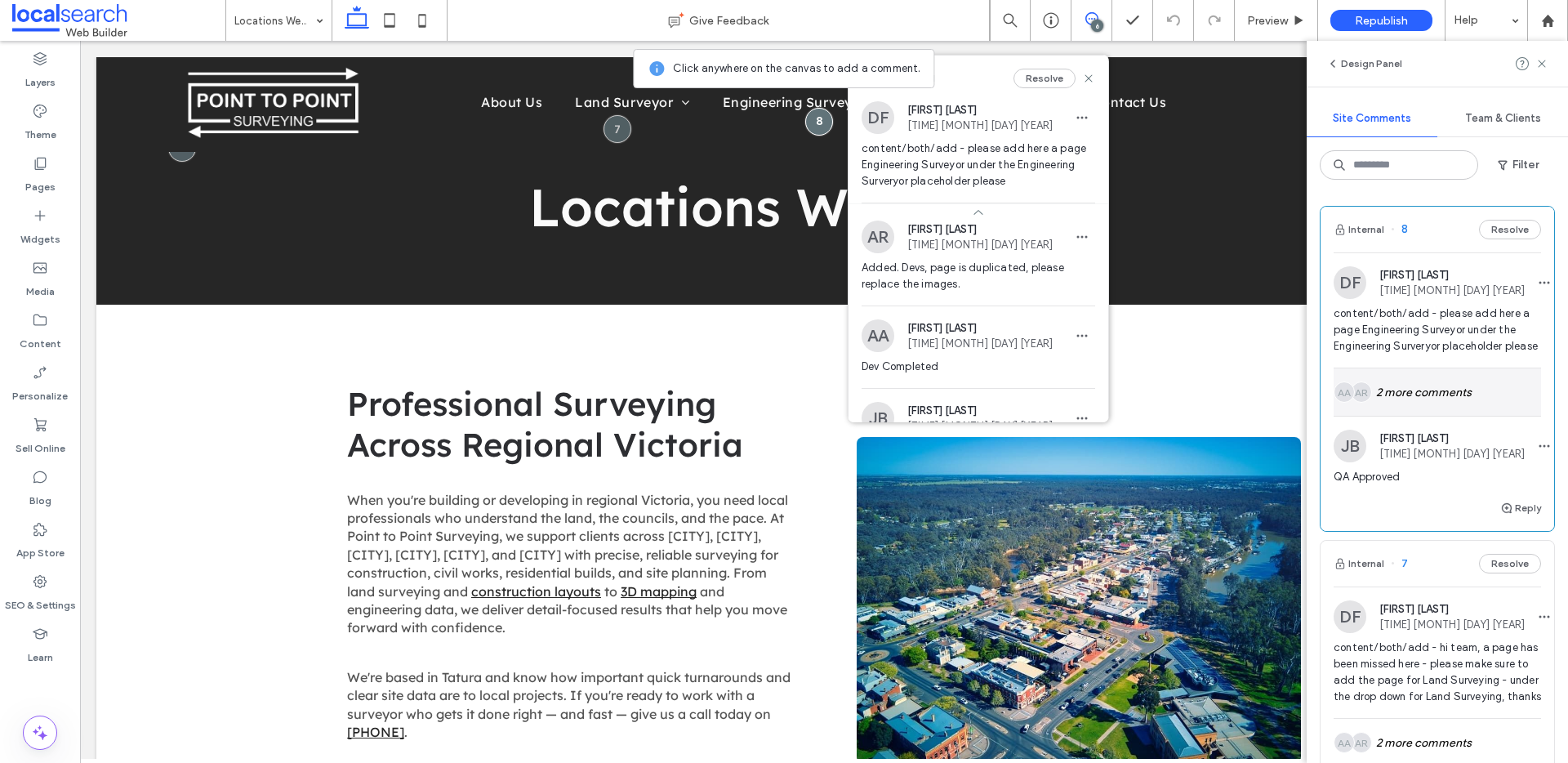 click on "AR AA 2 more comments" at bounding box center (1437, 392) 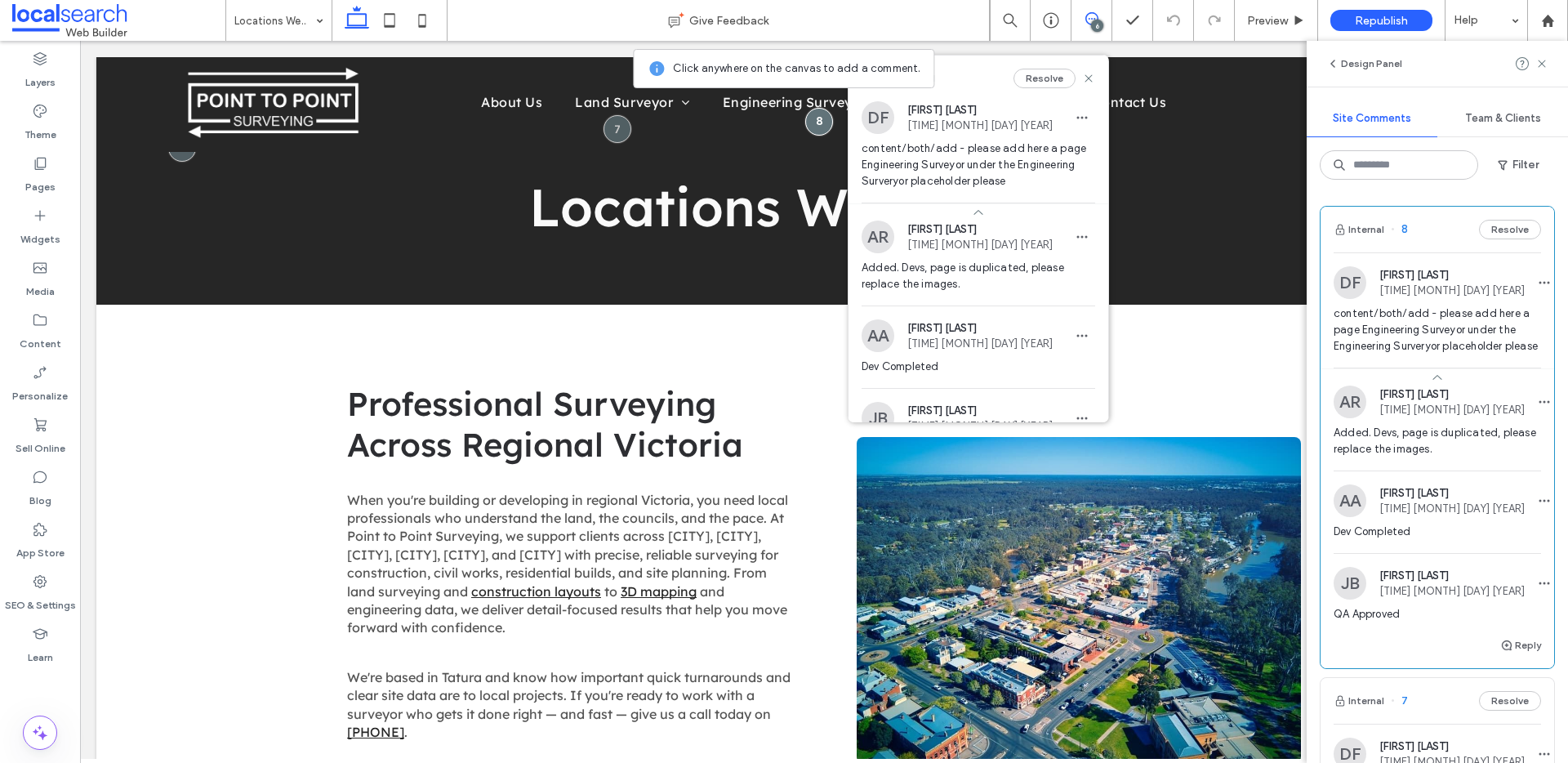 click on "Internal 8 Resolve" at bounding box center (1437, 230) 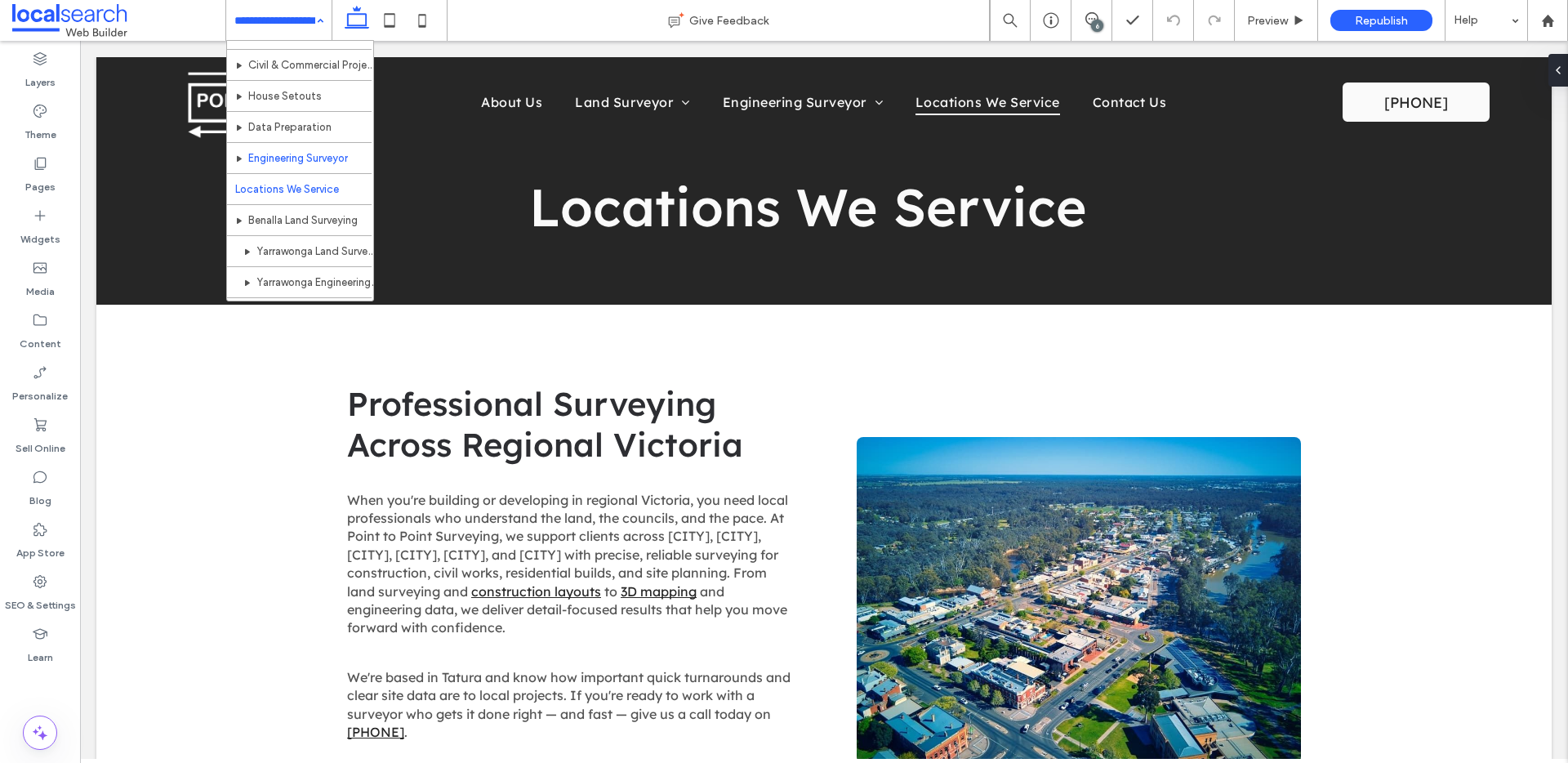 scroll, scrollTop: 119, scrollLeft: 0, axis: vertical 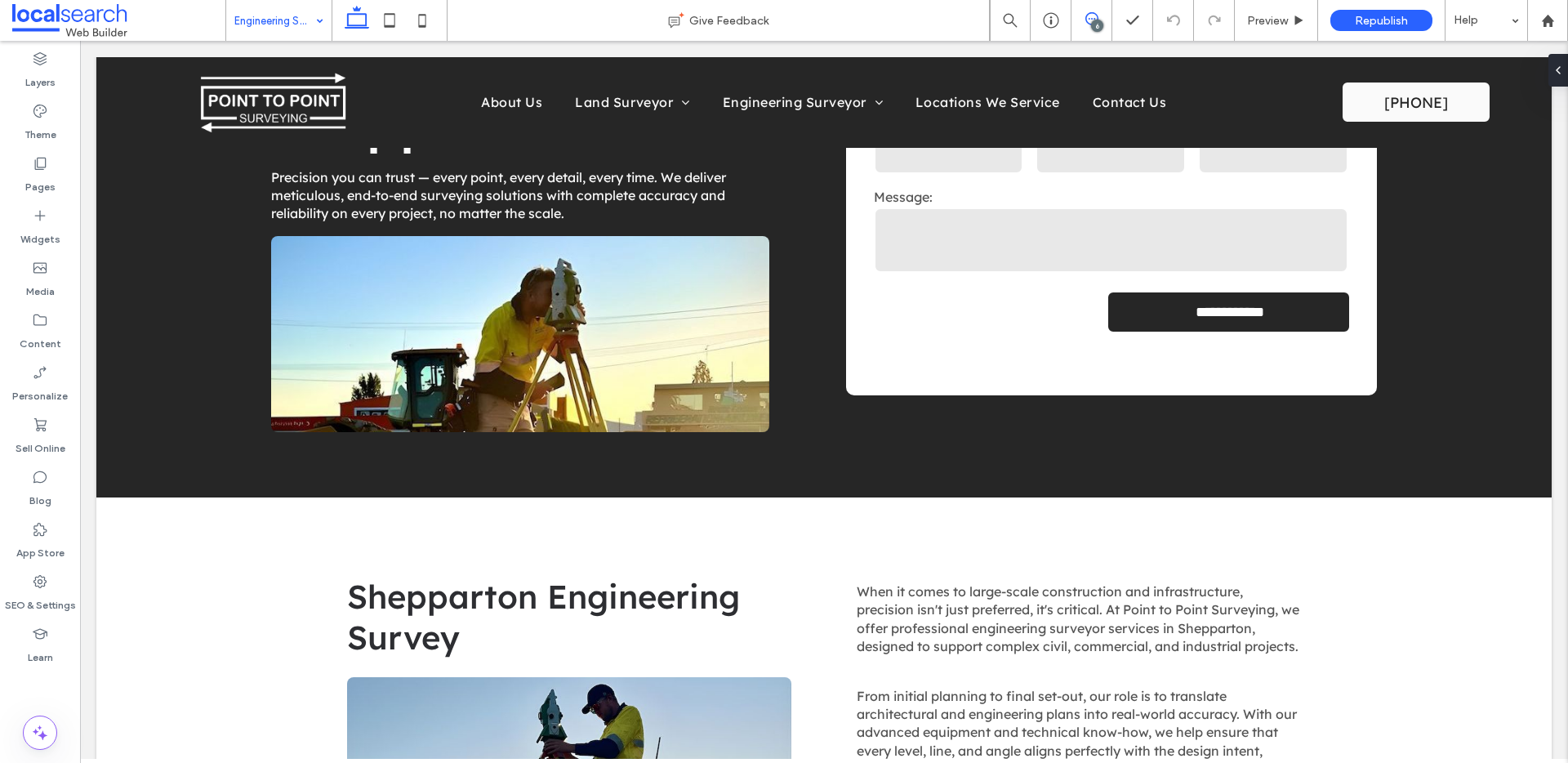 click 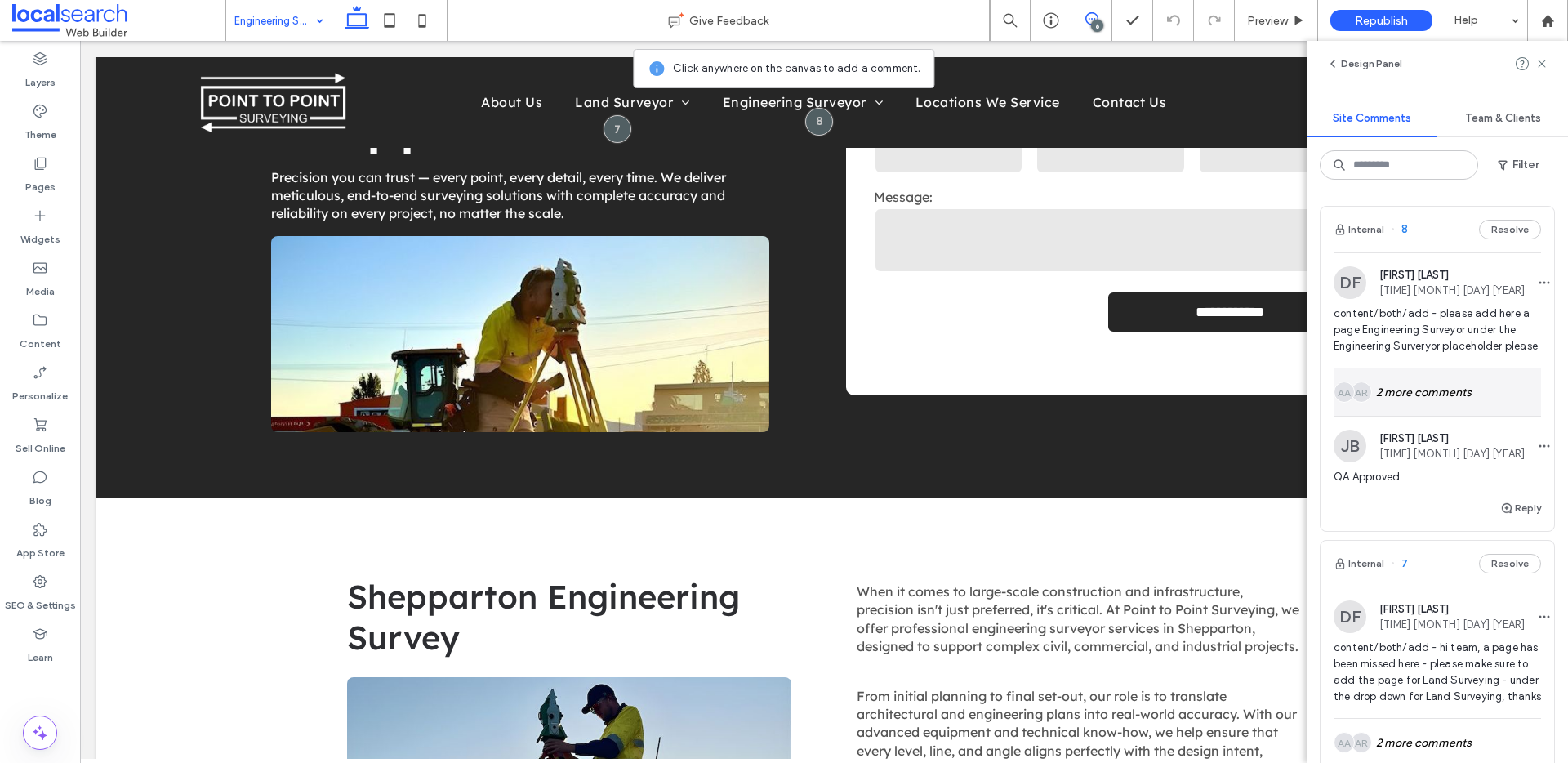 click on "AR AA 2 more comments" at bounding box center [1437, 392] 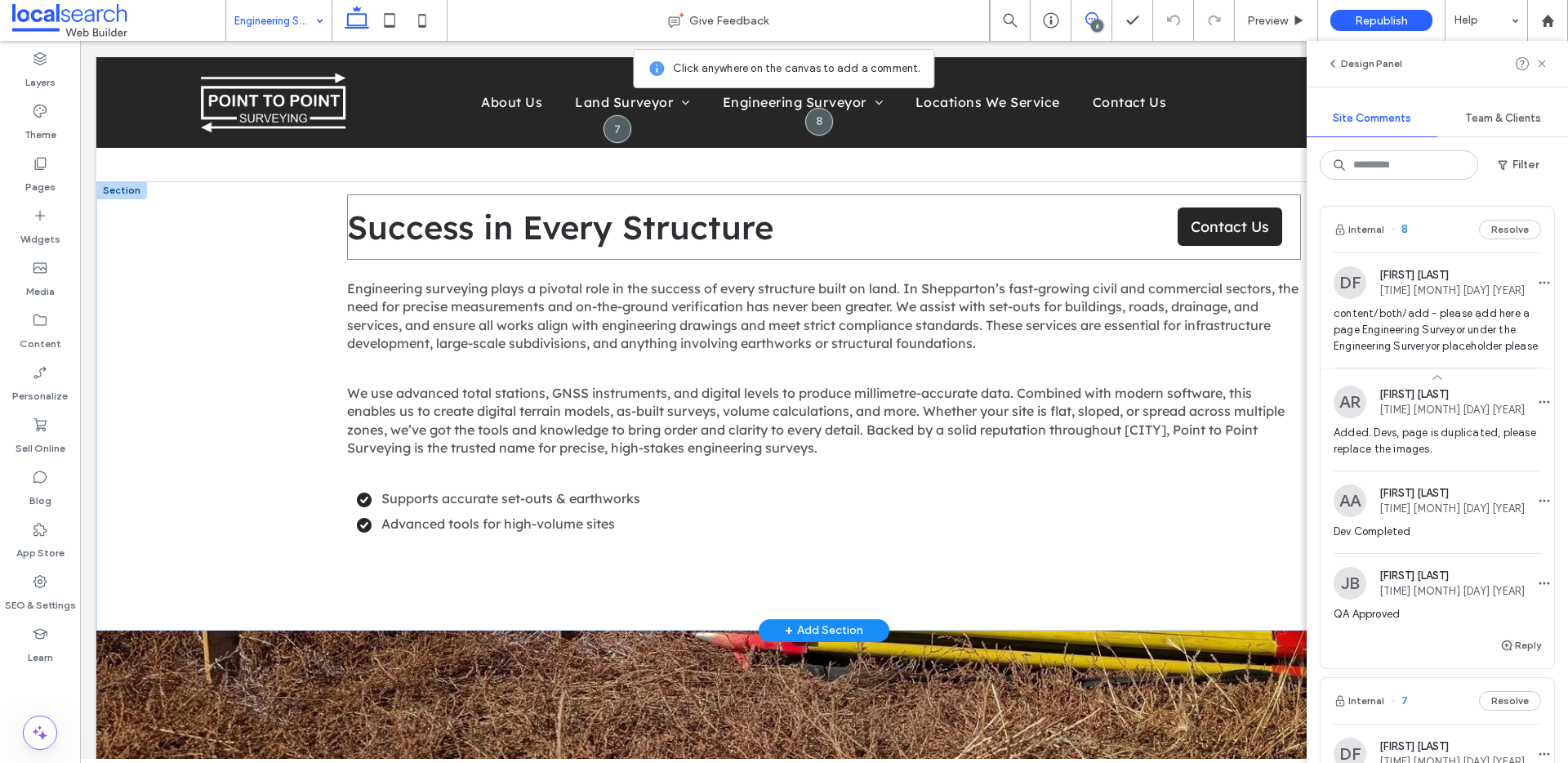 scroll, scrollTop: 1332, scrollLeft: 0, axis: vertical 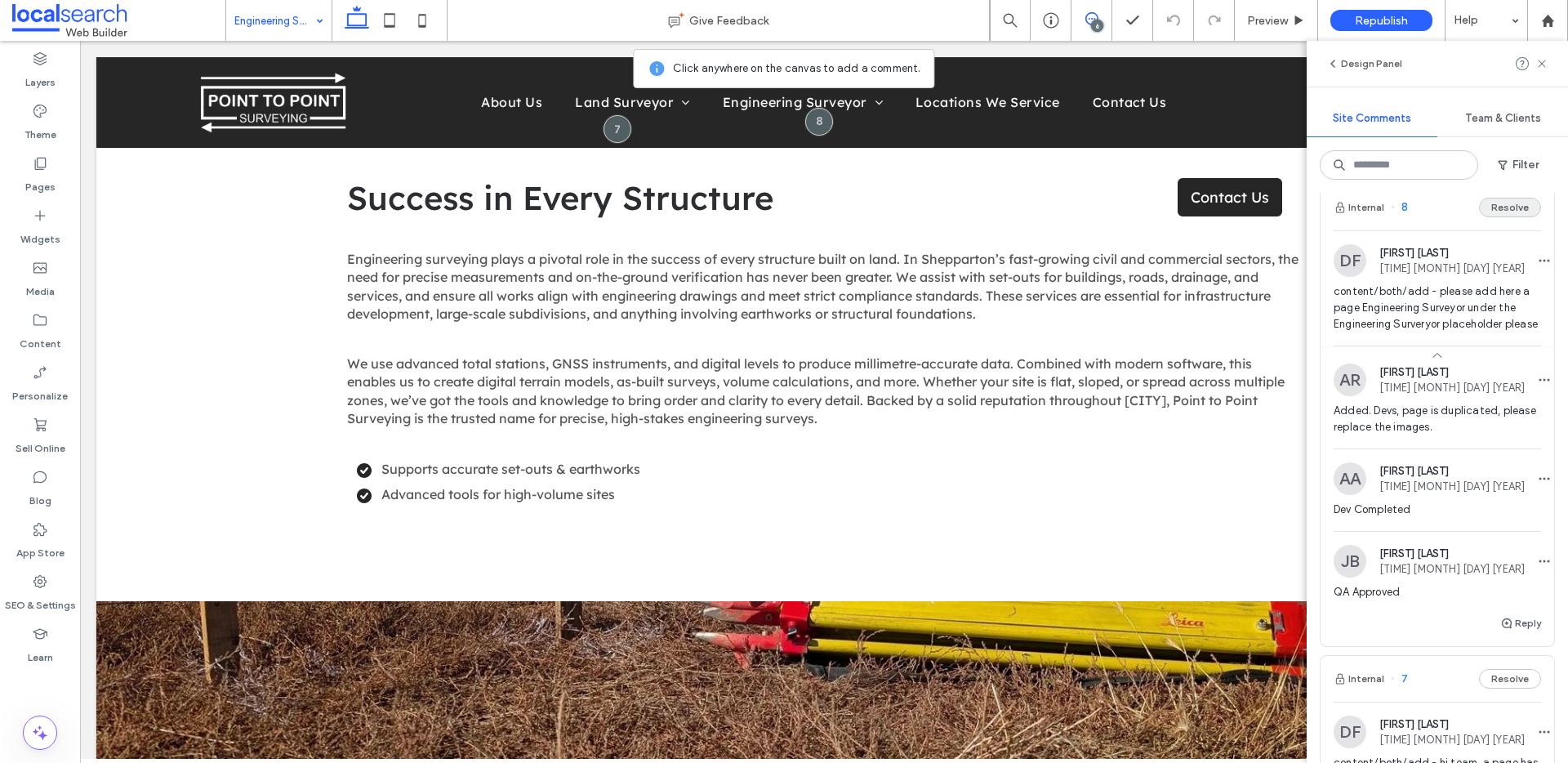 click on "Resolve" at bounding box center [1510, 207] 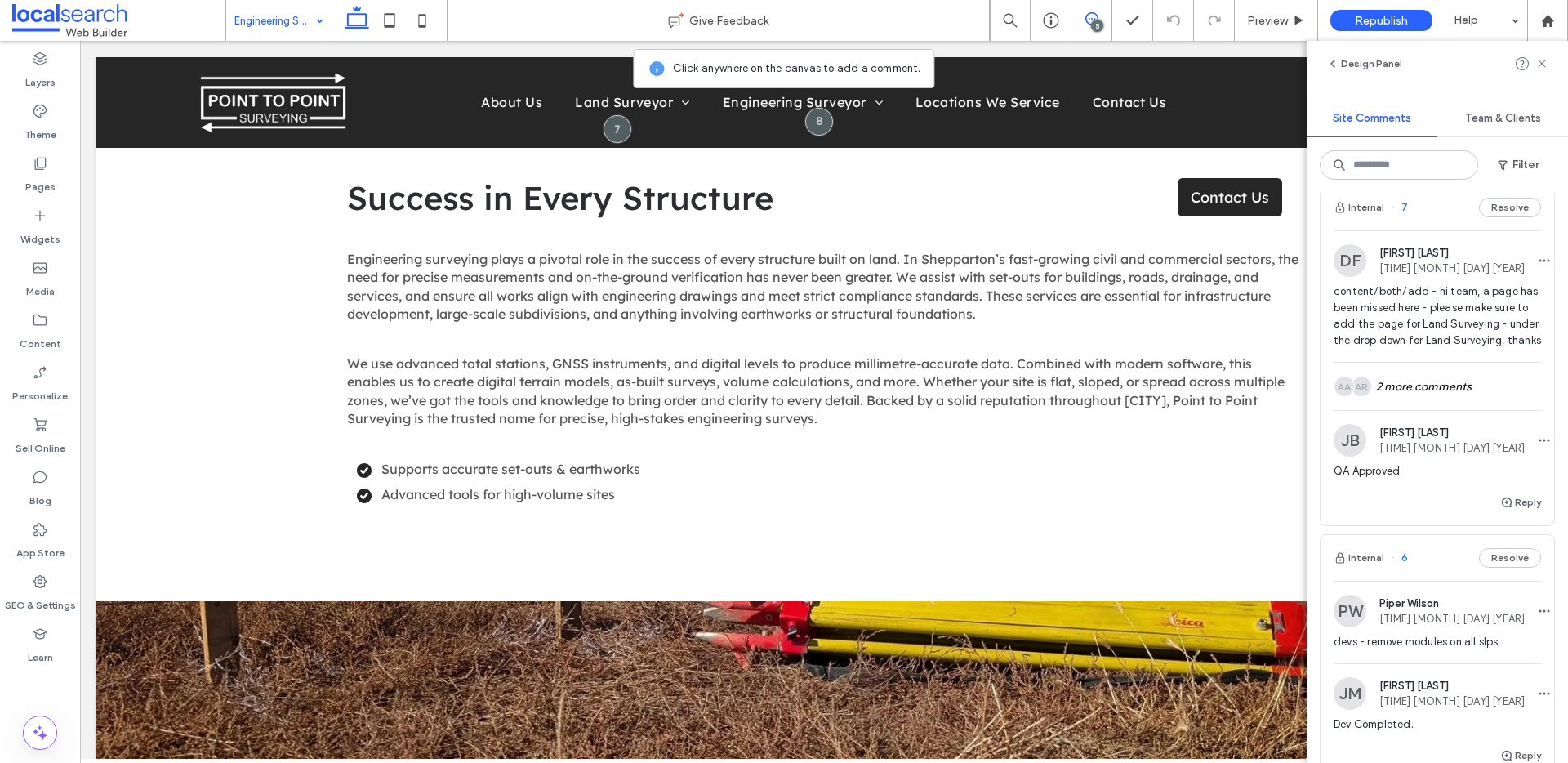 scroll, scrollTop: 0, scrollLeft: 0, axis: both 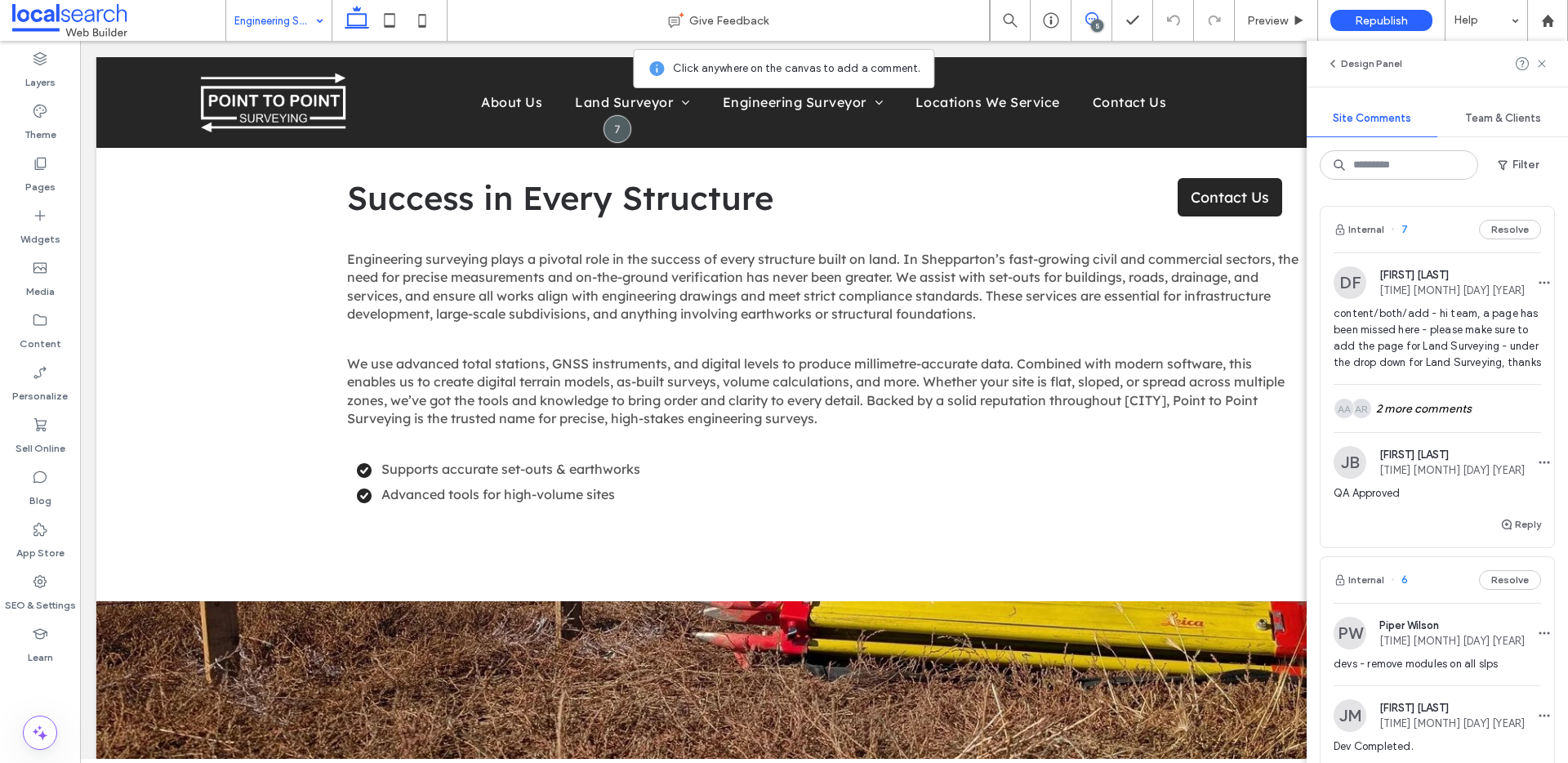 click on "Internal 7 Resolve" at bounding box center (1437, 230) 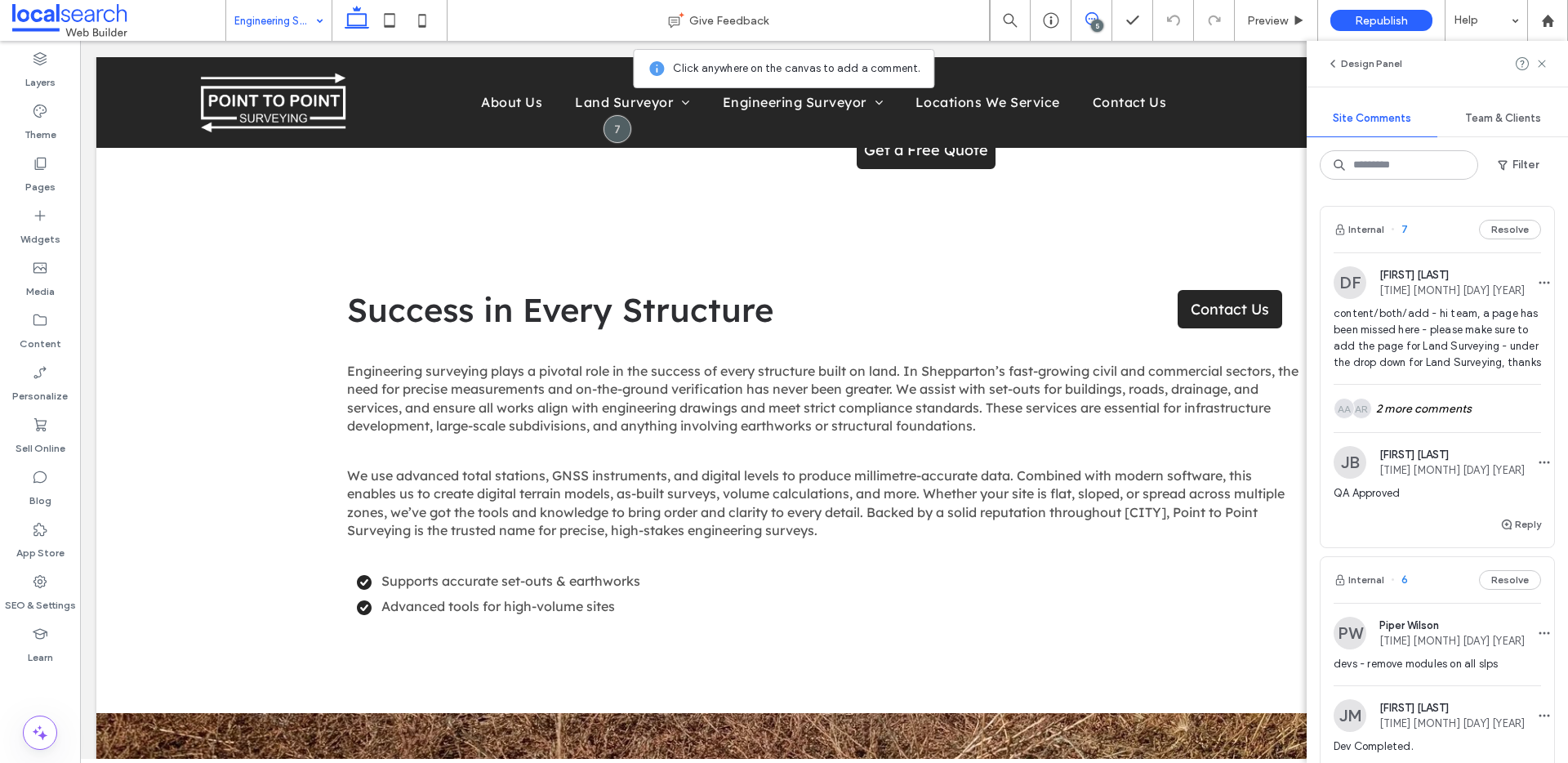 scroll, scrollTop: 0, scrollLeft: 0, axis: both 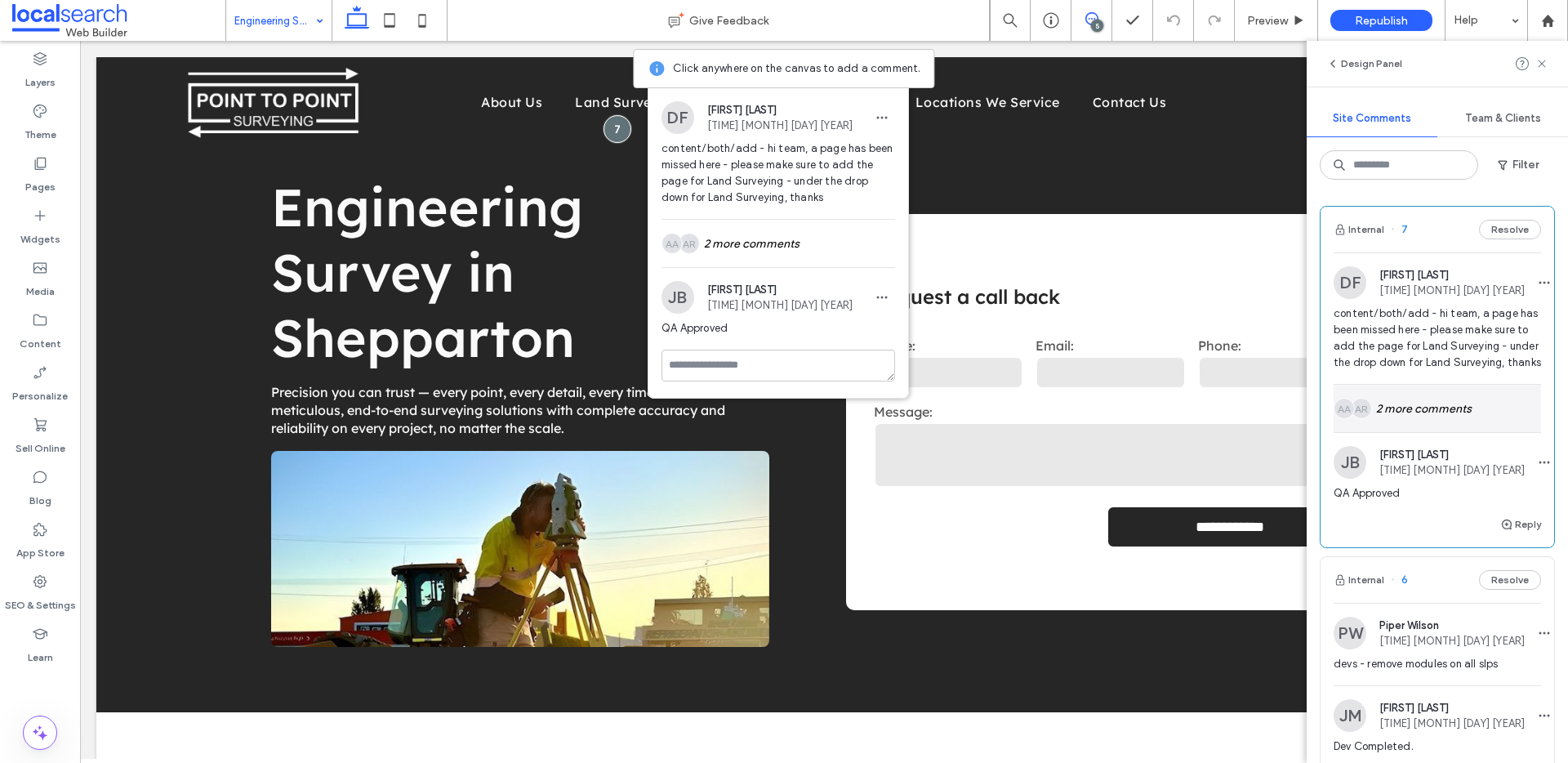 click on "AR AA 2 more comments" at bounding box center (1437, 408) 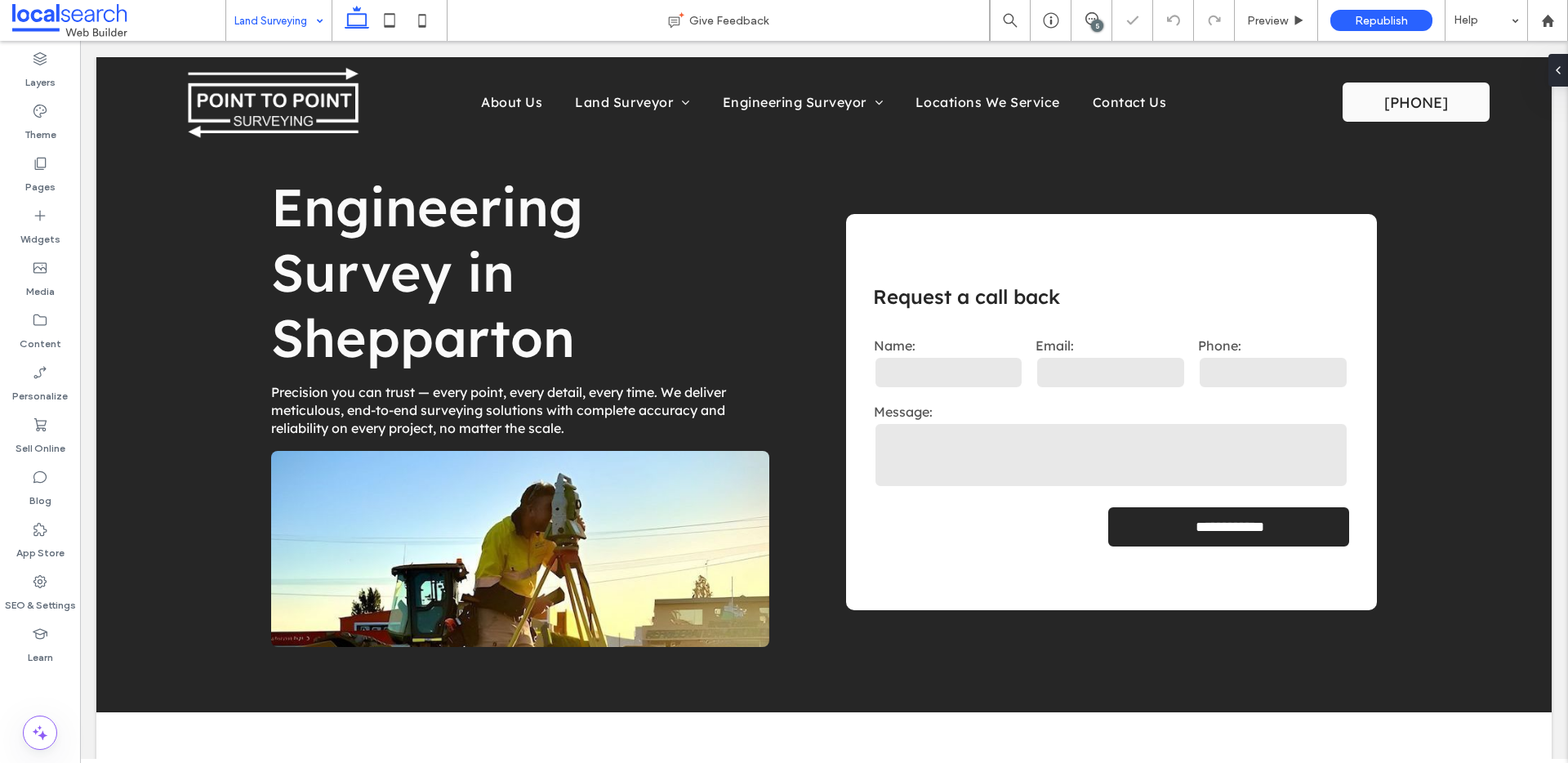 click on "5" at bounding box center [1097, 25] 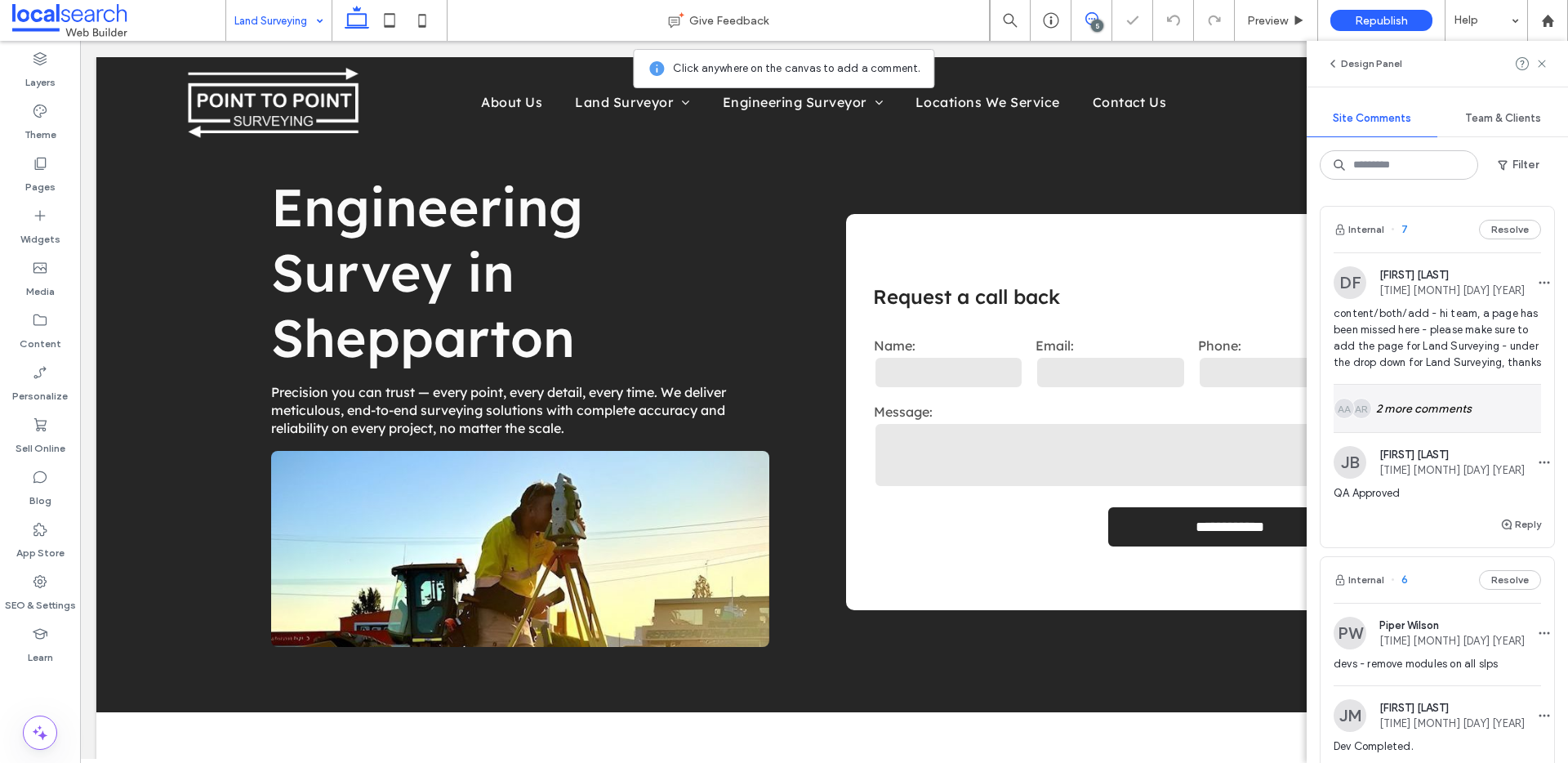 click on "AR AA 2 more comments" at bounding box center (1437, 408) 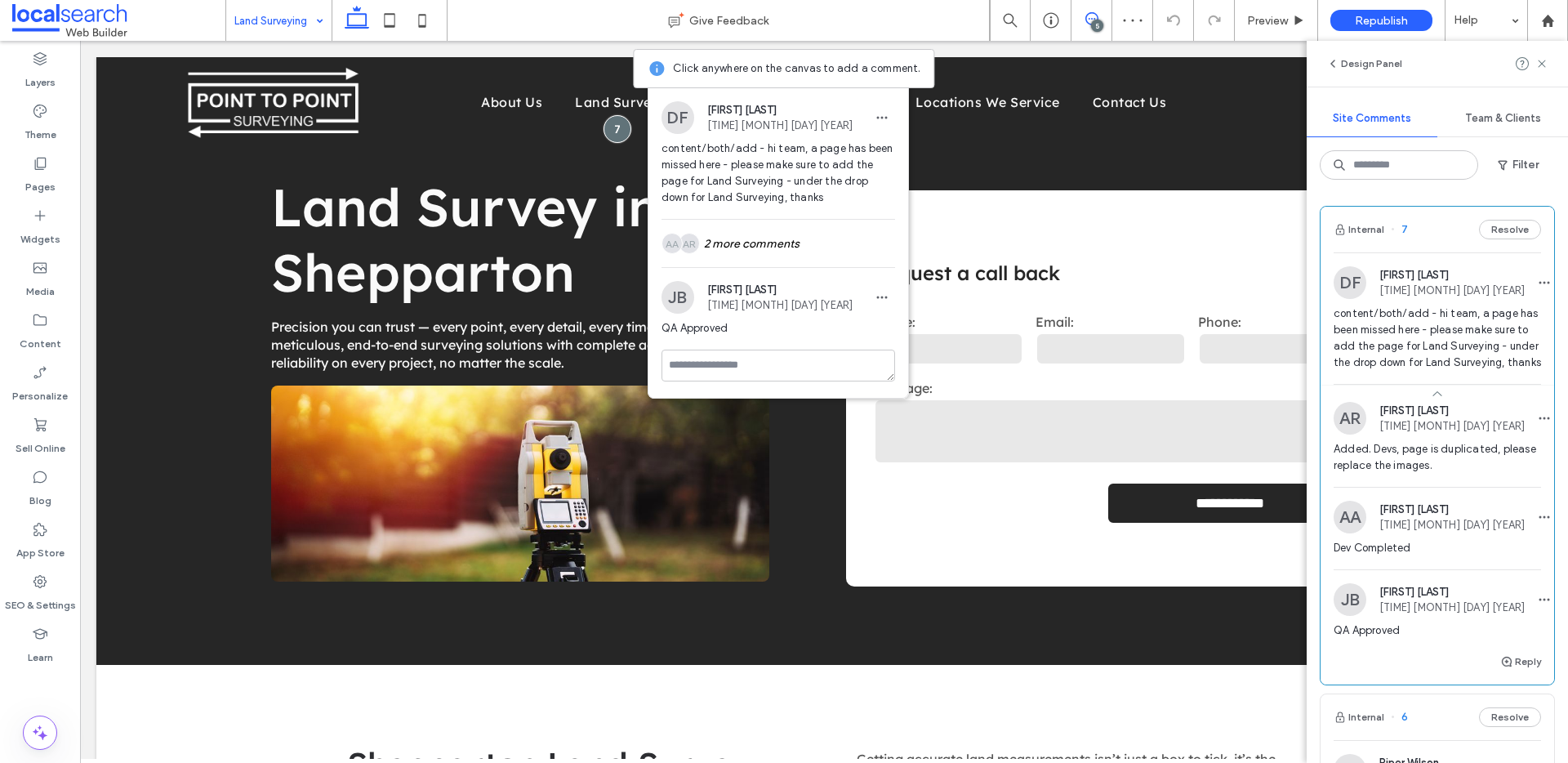 scroll, scrollTop: 0, scrollLeft: 0, axis: both 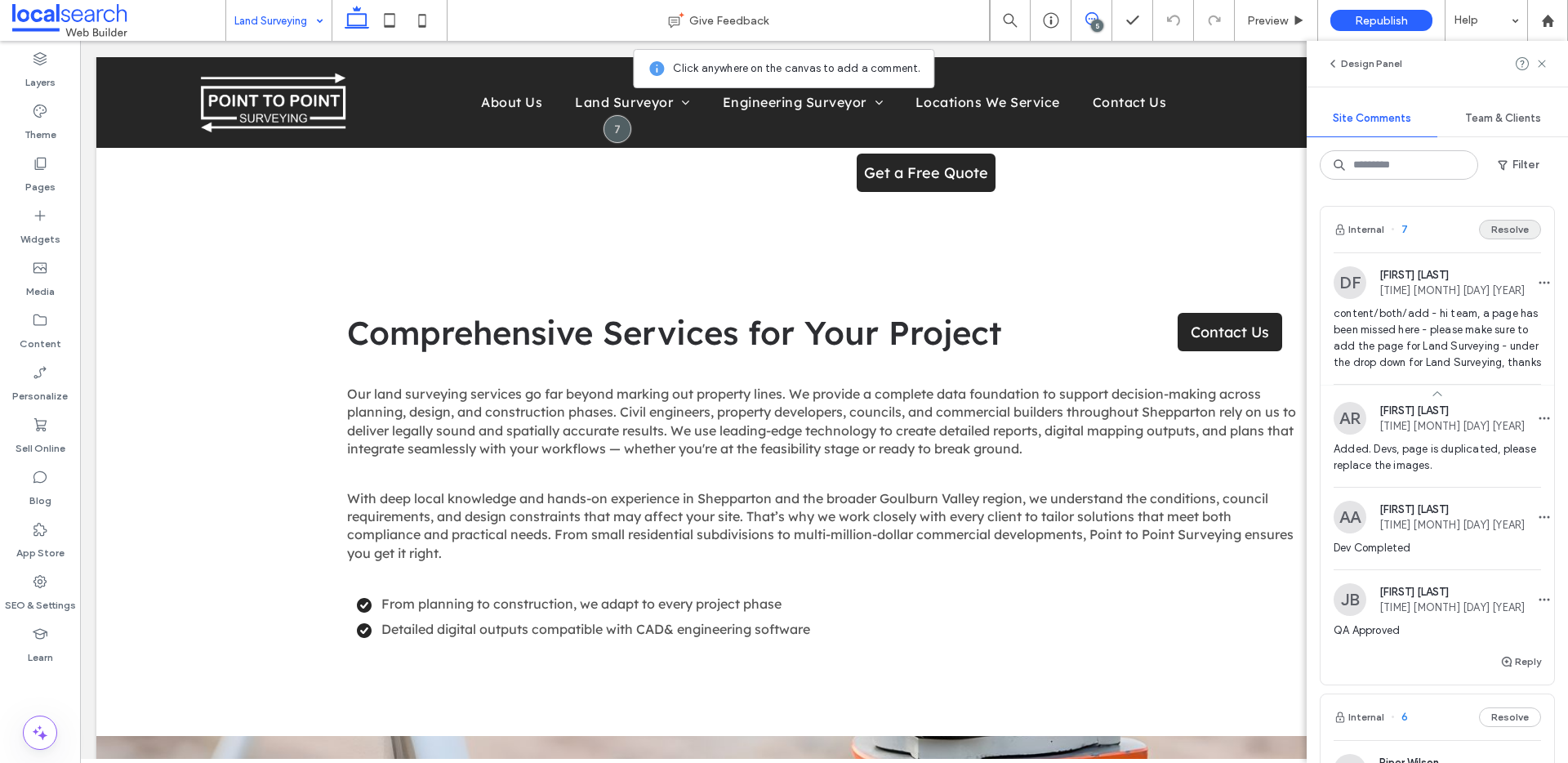 click on "Resolve" at bounding box center [1510, 230] 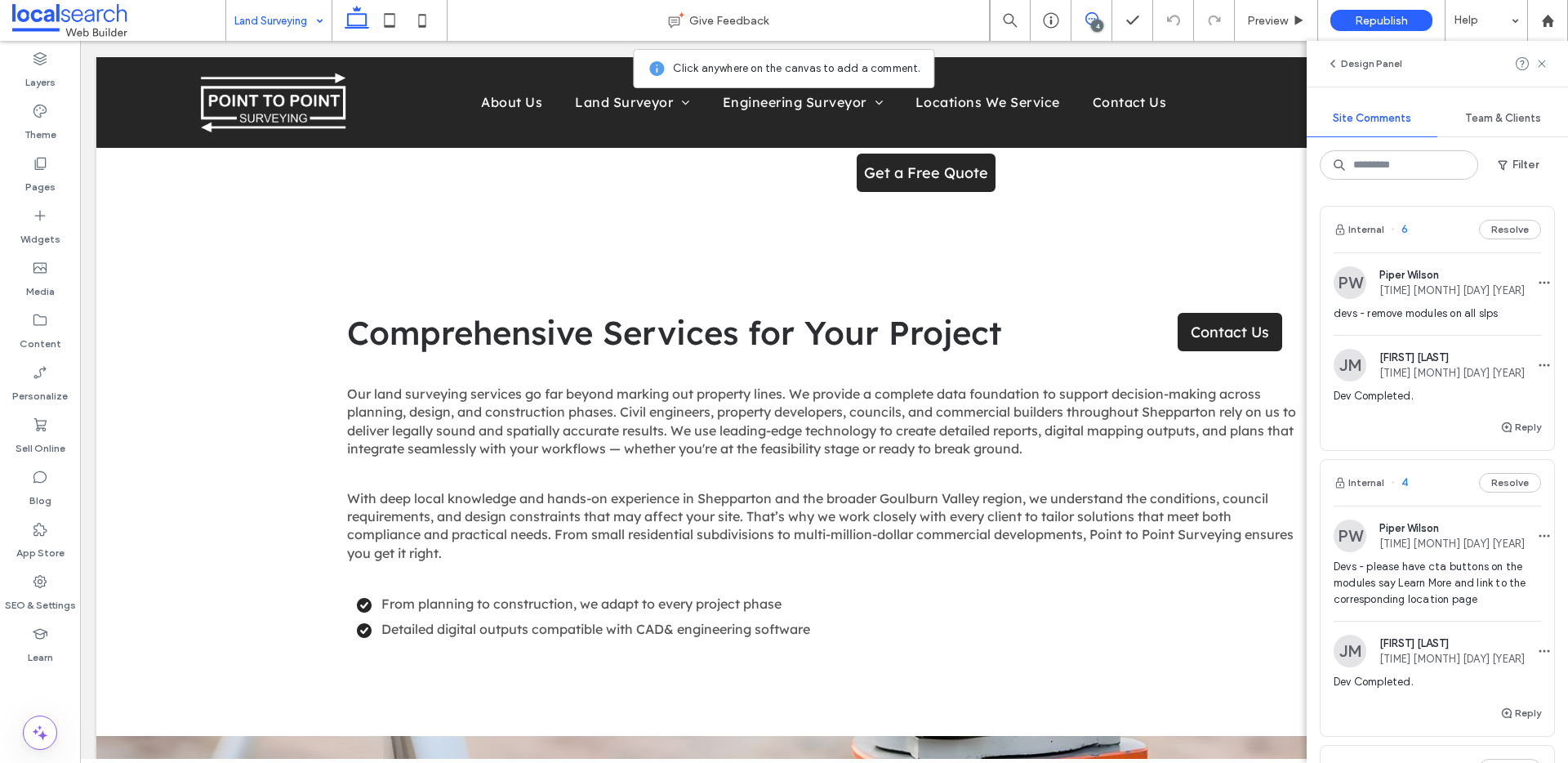 click on "Internal 6 Resolve" at bounding box center (1437, 230) 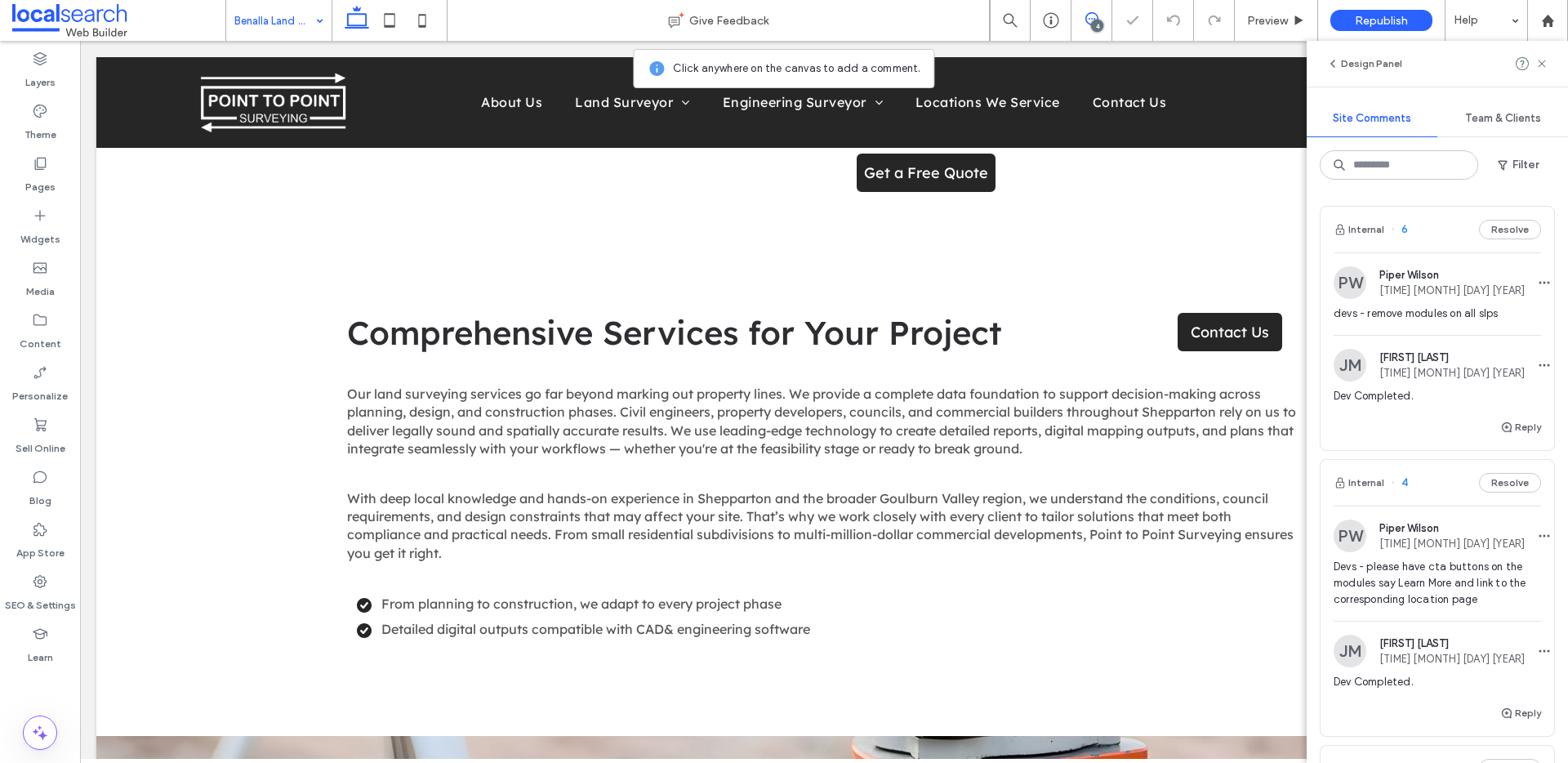 scroll, scrollTop: 0, scrollLeft: 0, axis: both 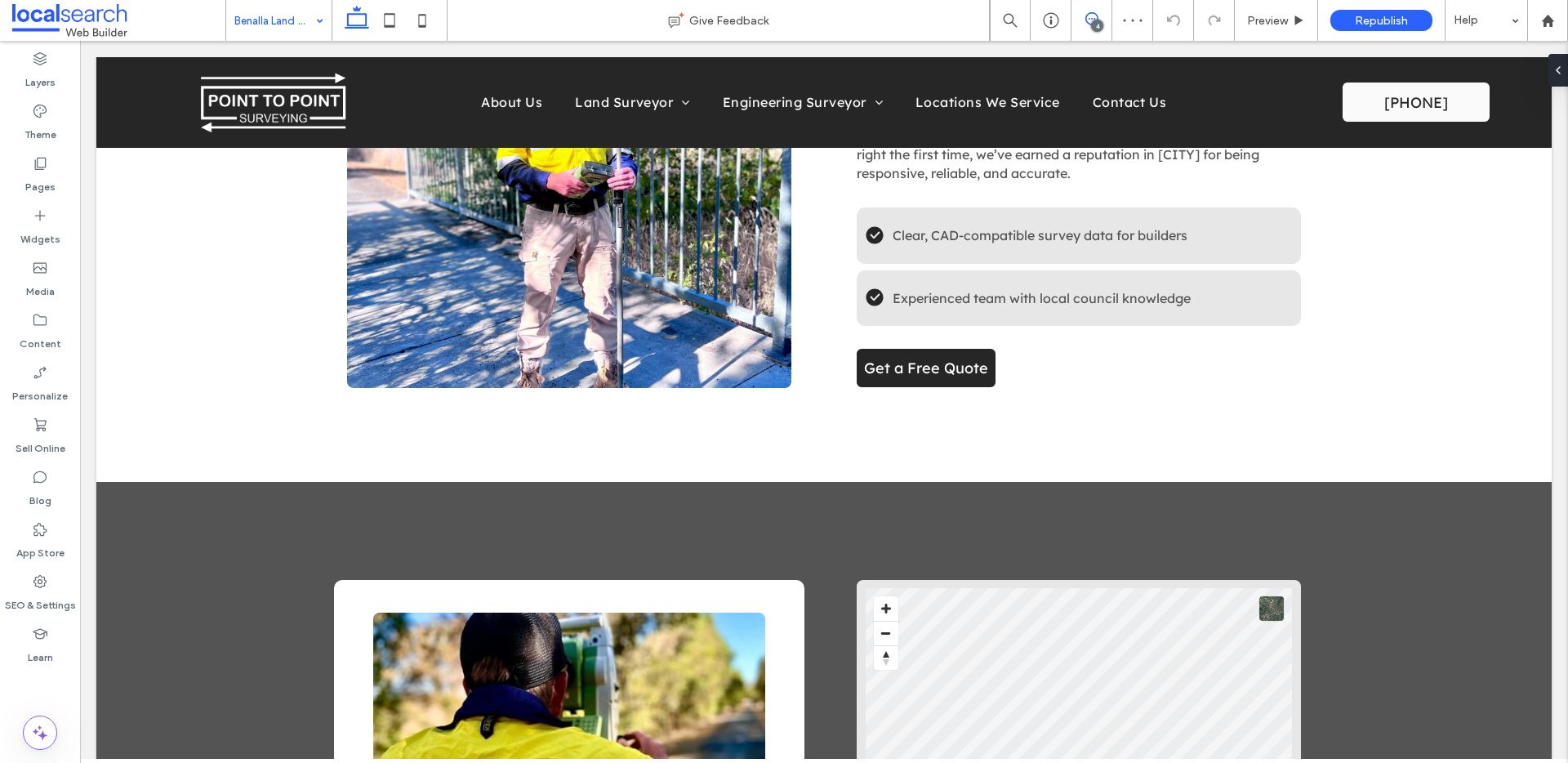 click at bounding box center (1091, 19) 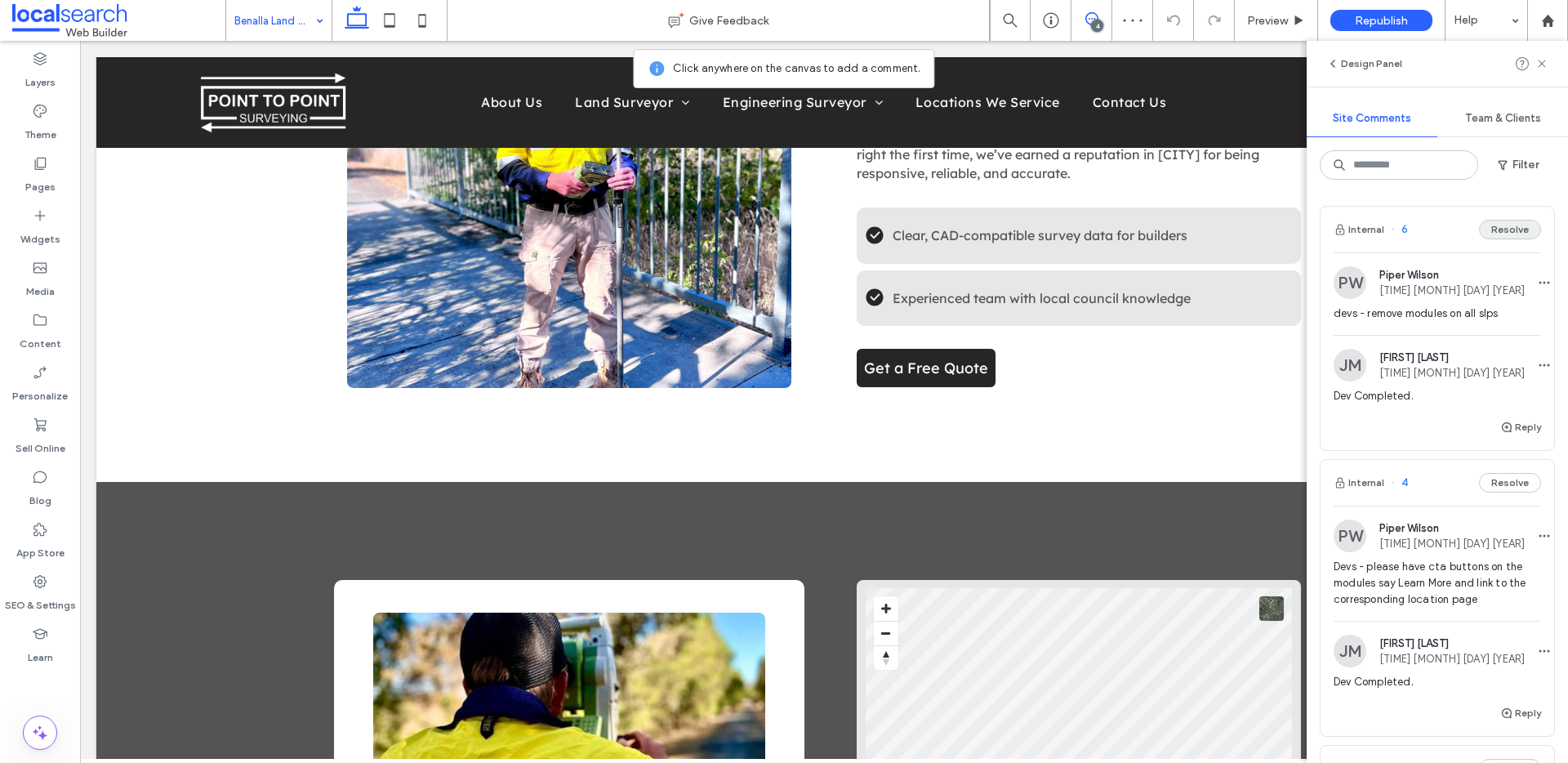 click on "Resolve" at bounding box center (1510, 230) 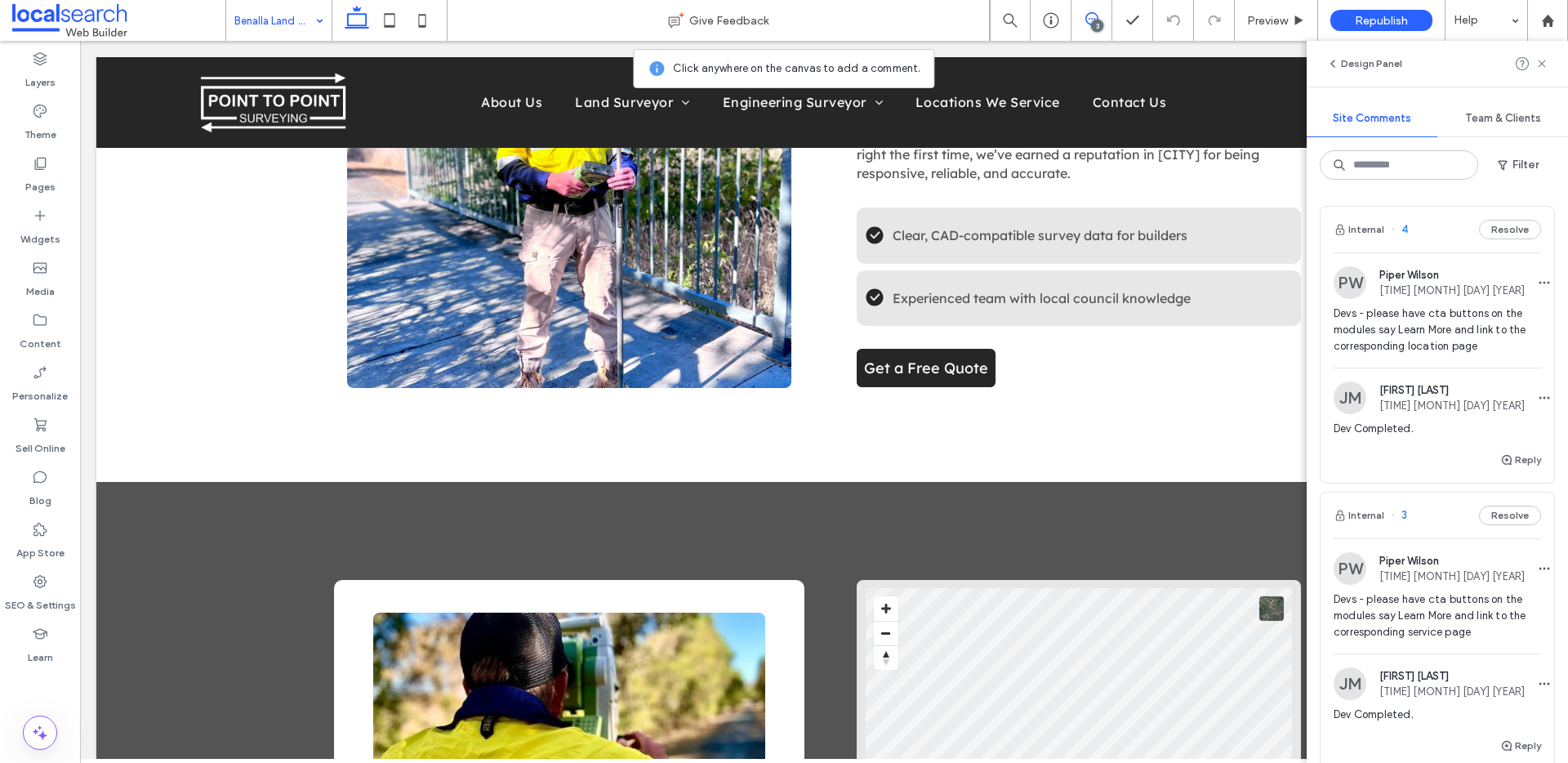 click on "Resolve" at bounding box center [1510, 230] 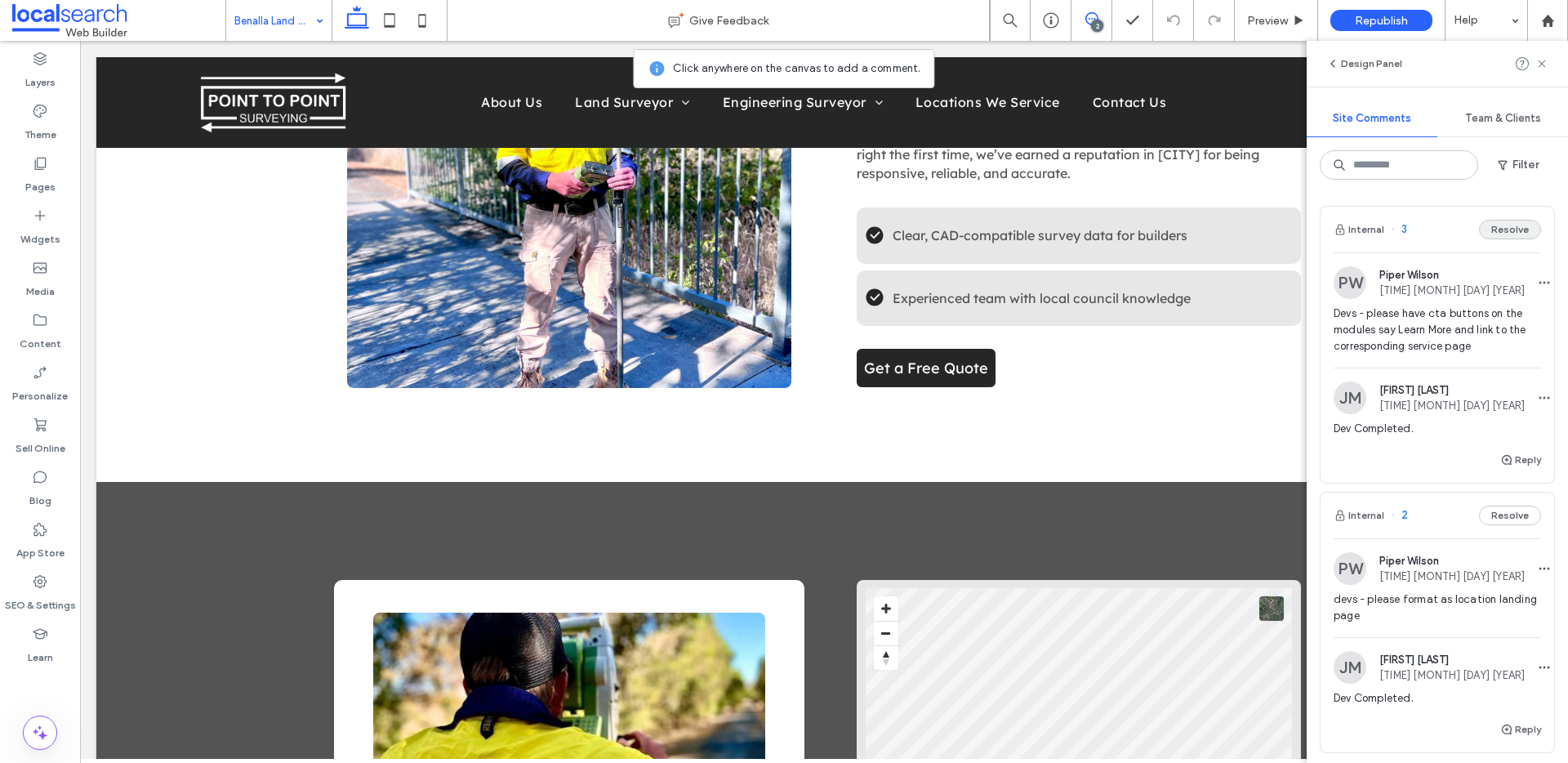 click on "Resolve" at bounding box center (1510, 230) 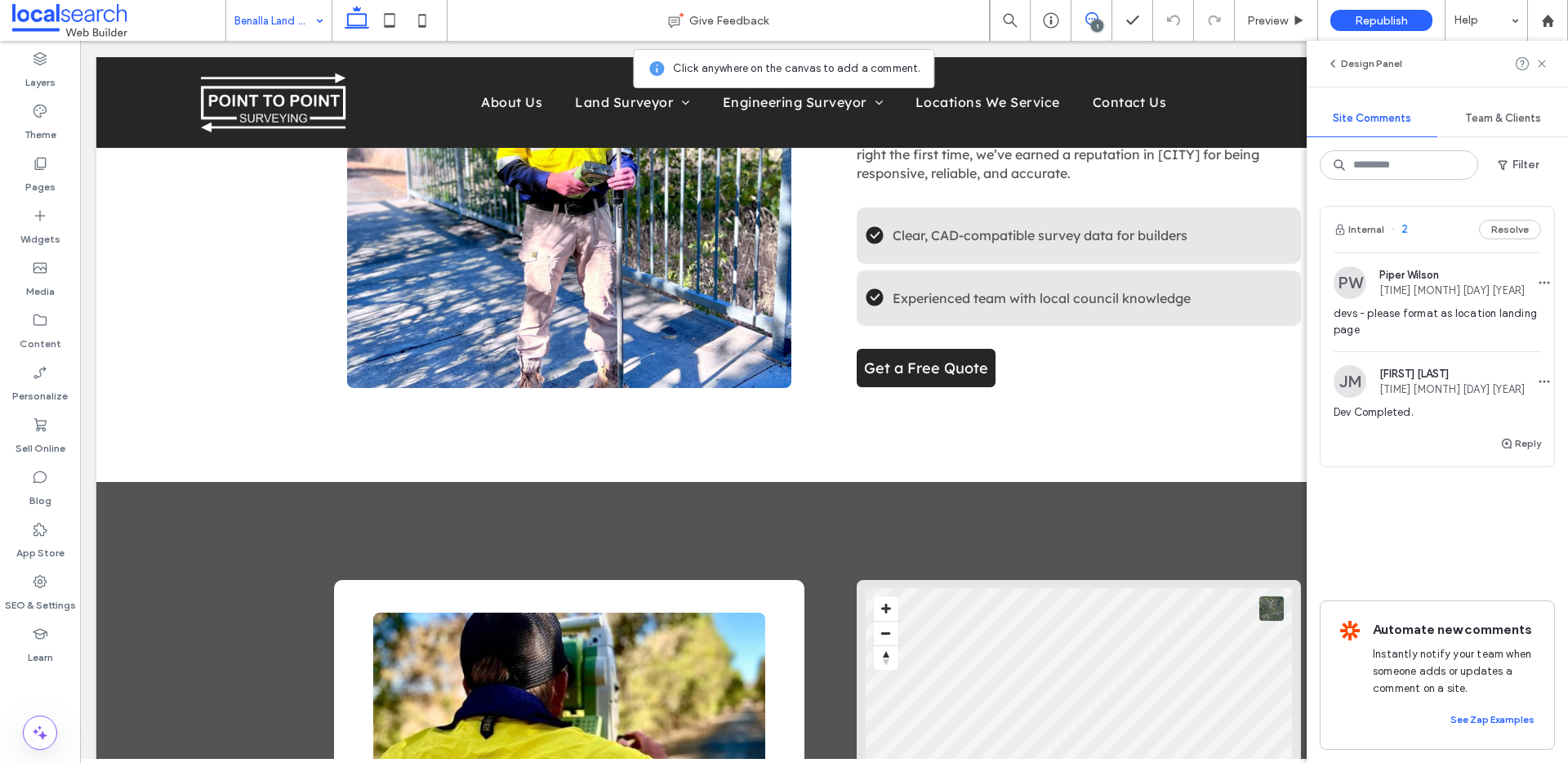 click on "Resolve" at bounding box center [1510, 230] 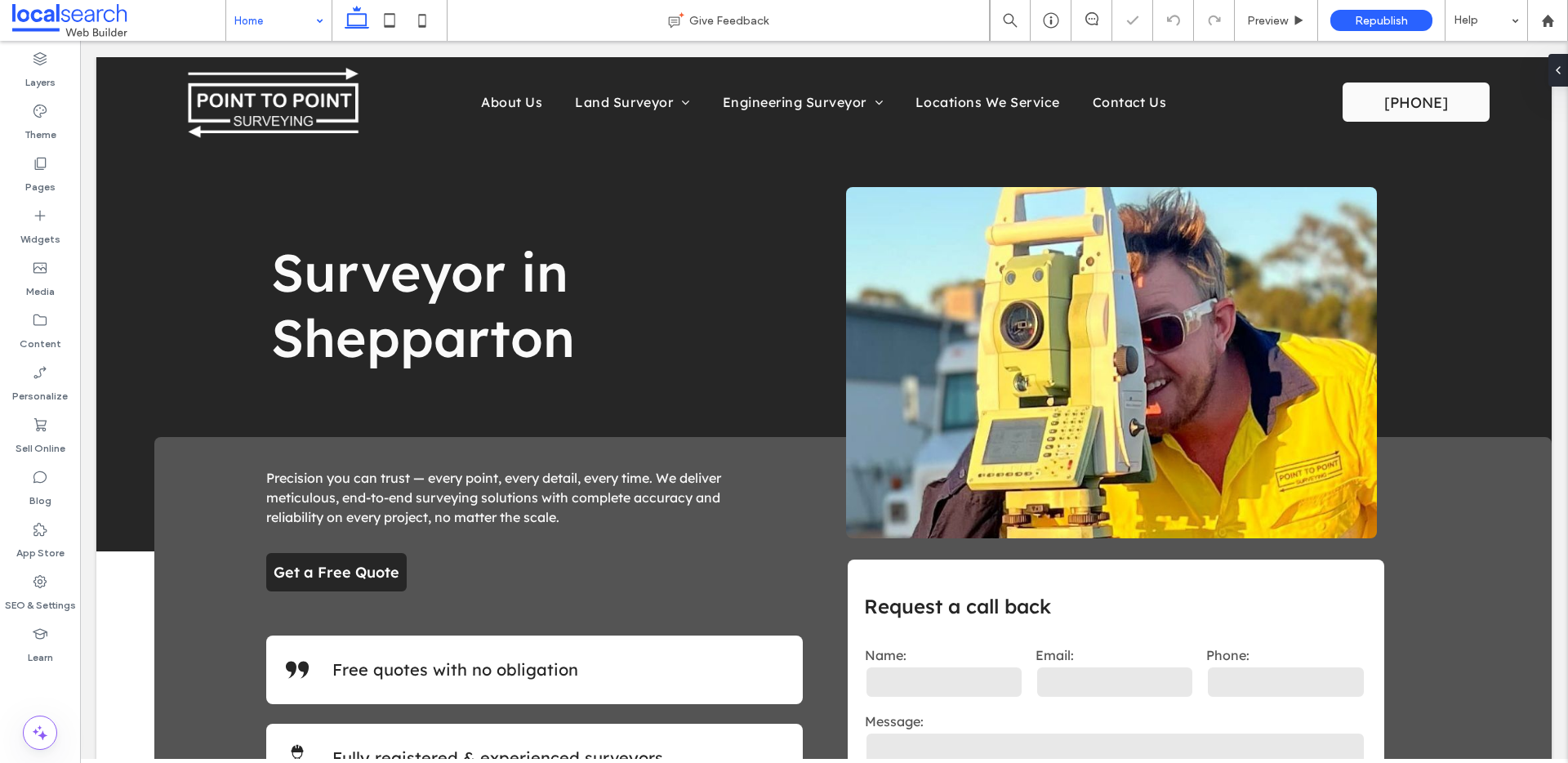 scroll, scrollTop: 0, scrollLeft: 0, axis: both 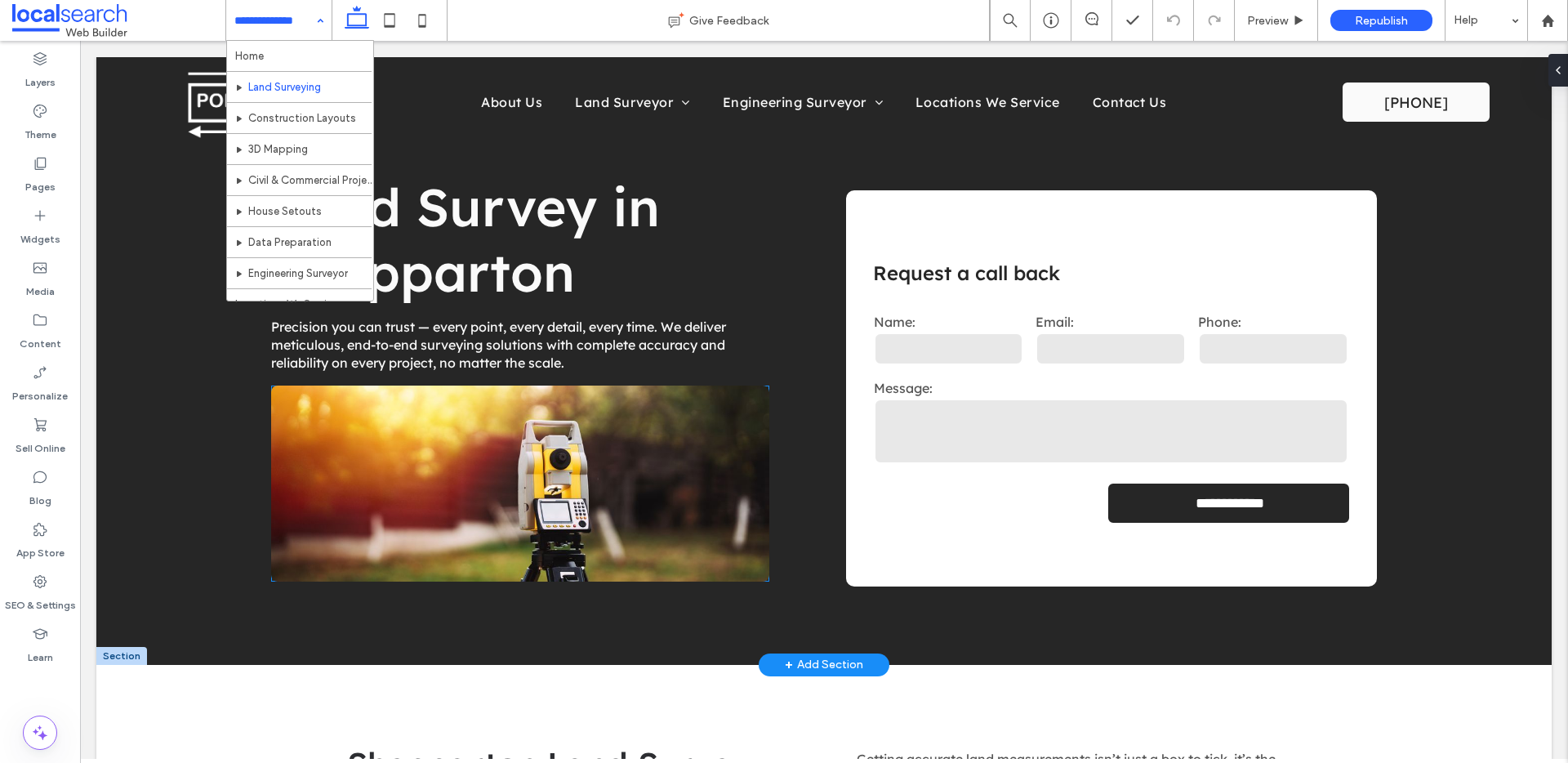 click at bounding box center (520, 484) 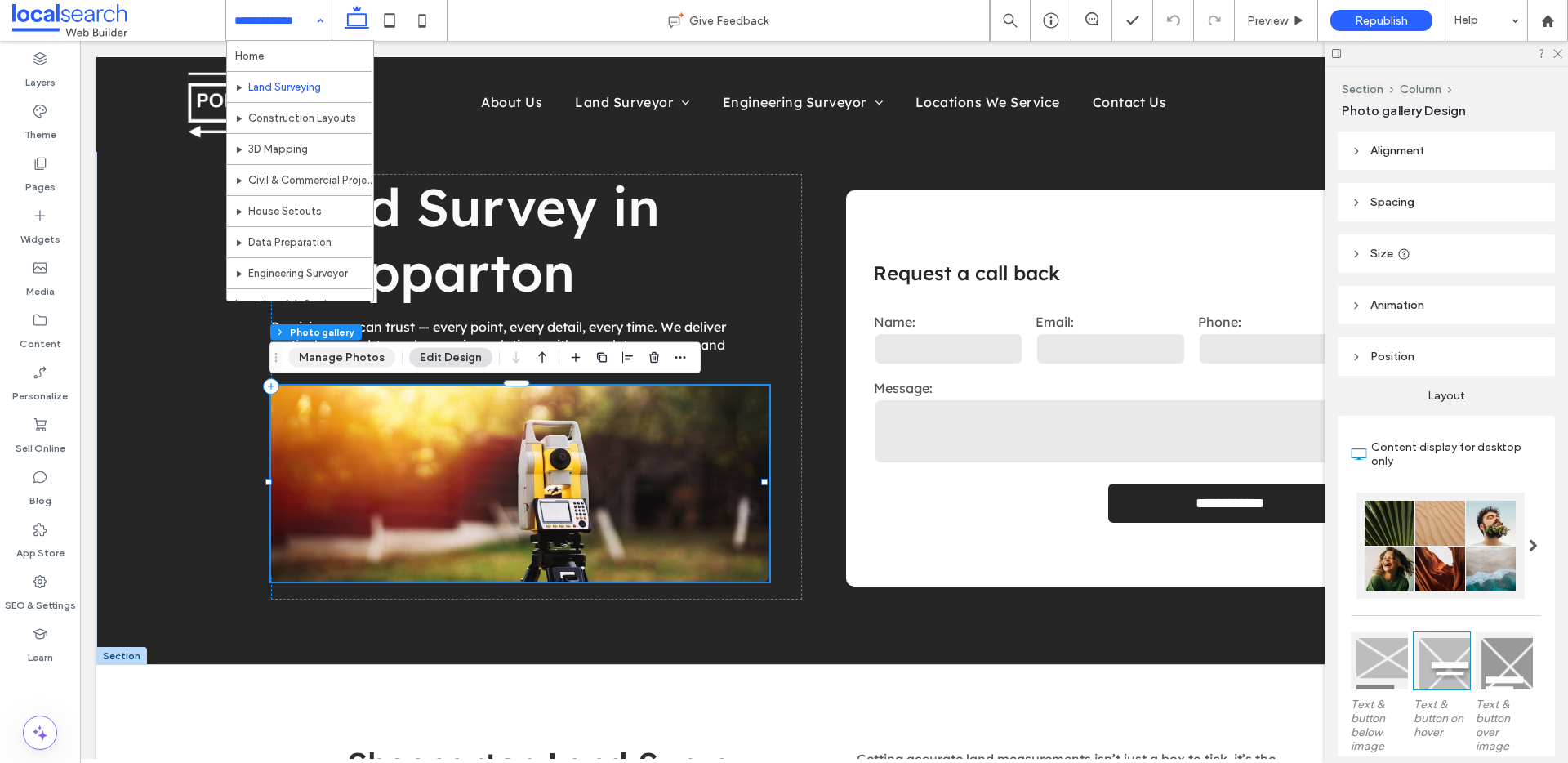 click on "Manage Photos" at bounding box center (341, 358) 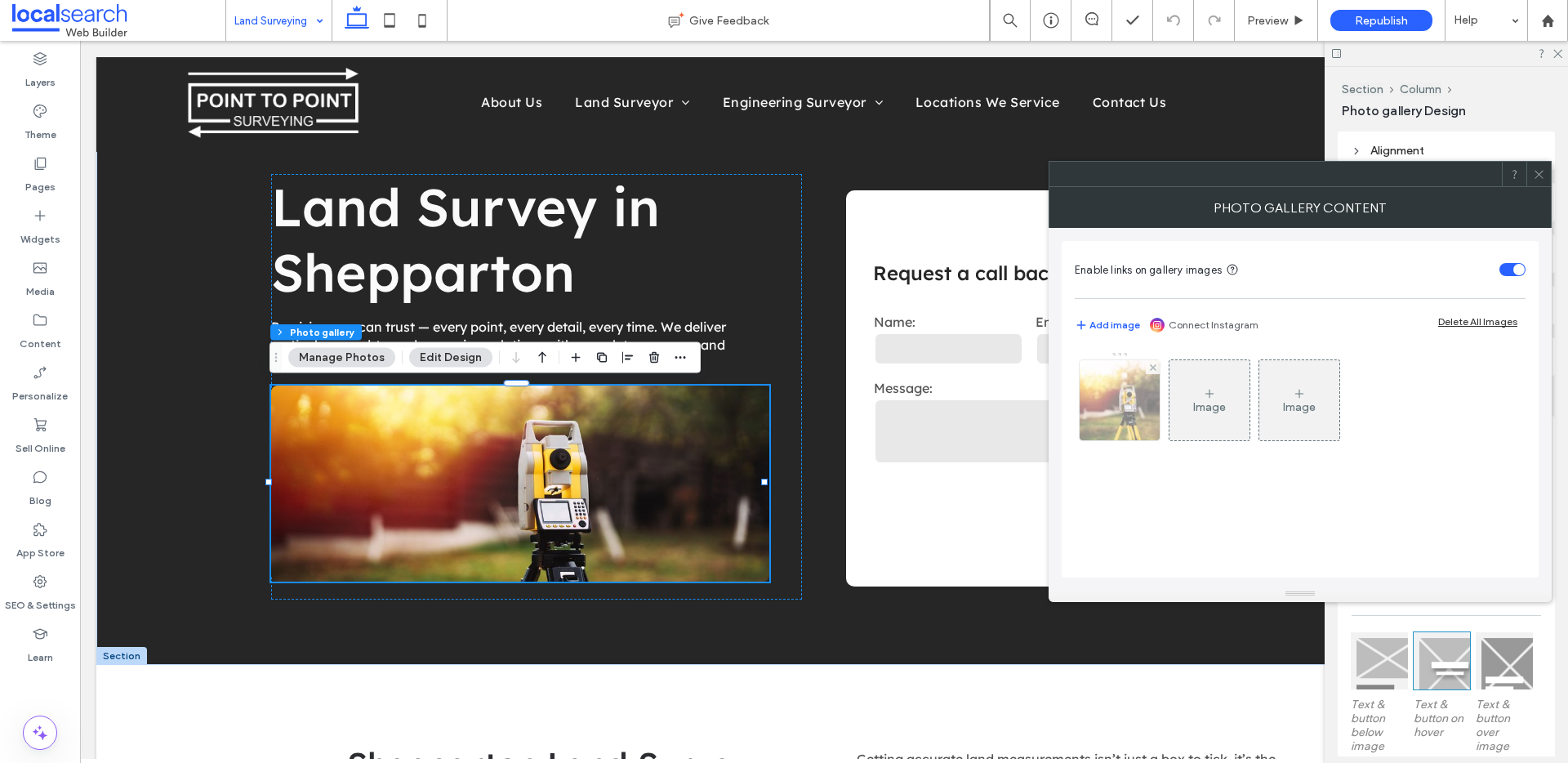 click at bounding box center (1120, 400) 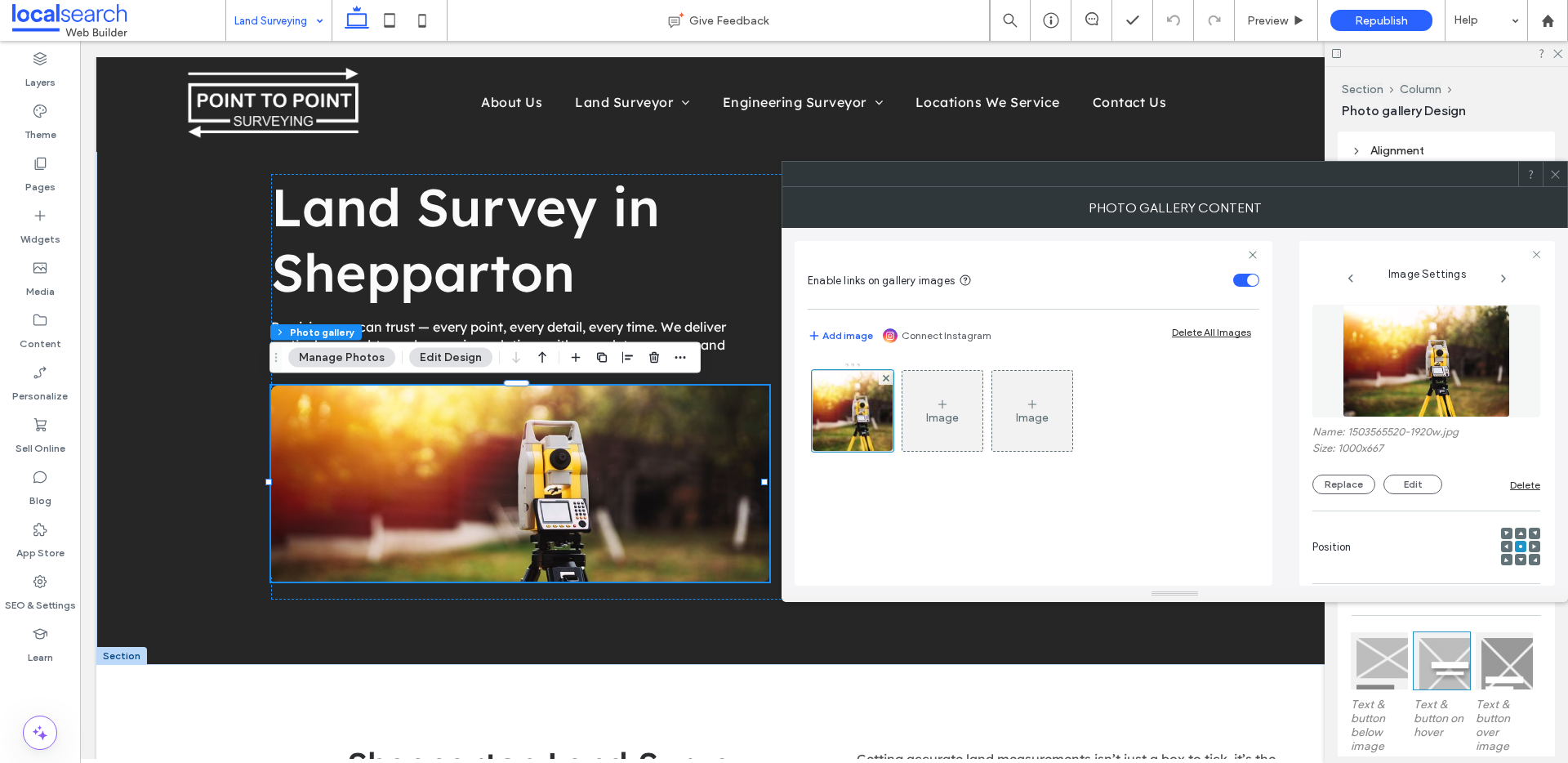 click on "Name: 1503565520-1920w.jpg Size: 1000x667 Replace Edit Delete" at bounding box center (1426, 399) 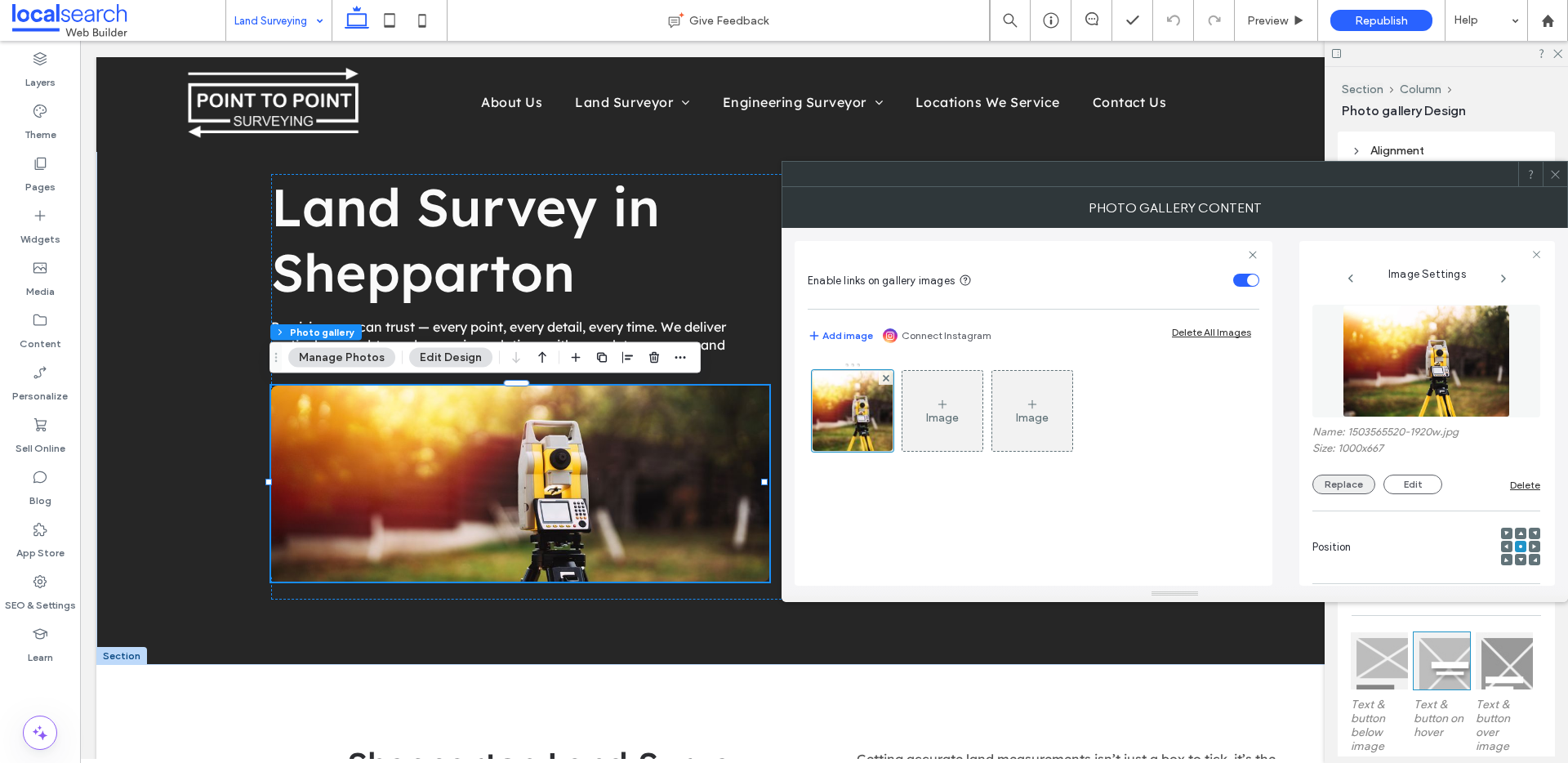 click on "Replace" at bounding box center (1343, 484) 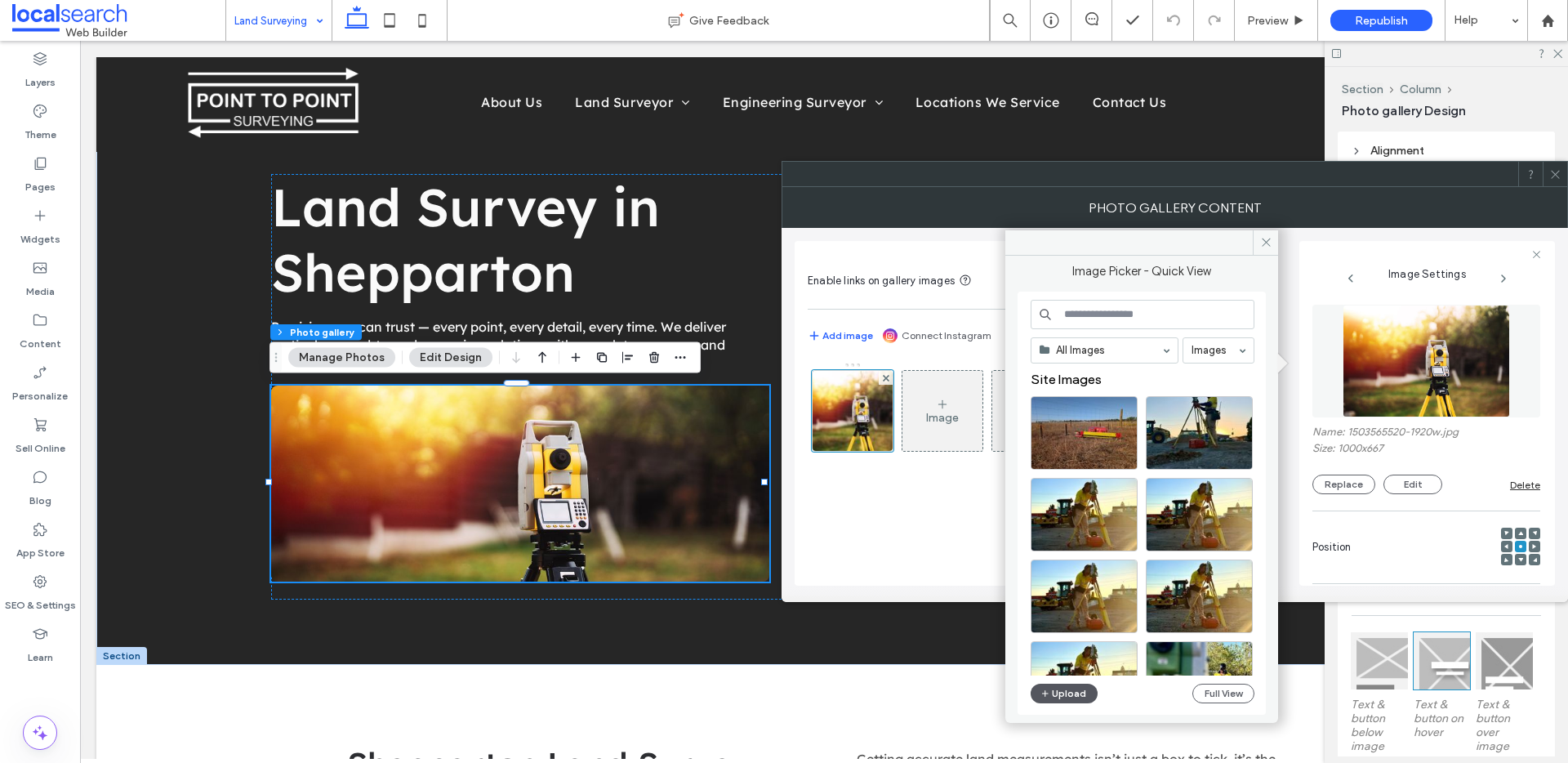 click on "Upload" at bounding box center (1064, 694) 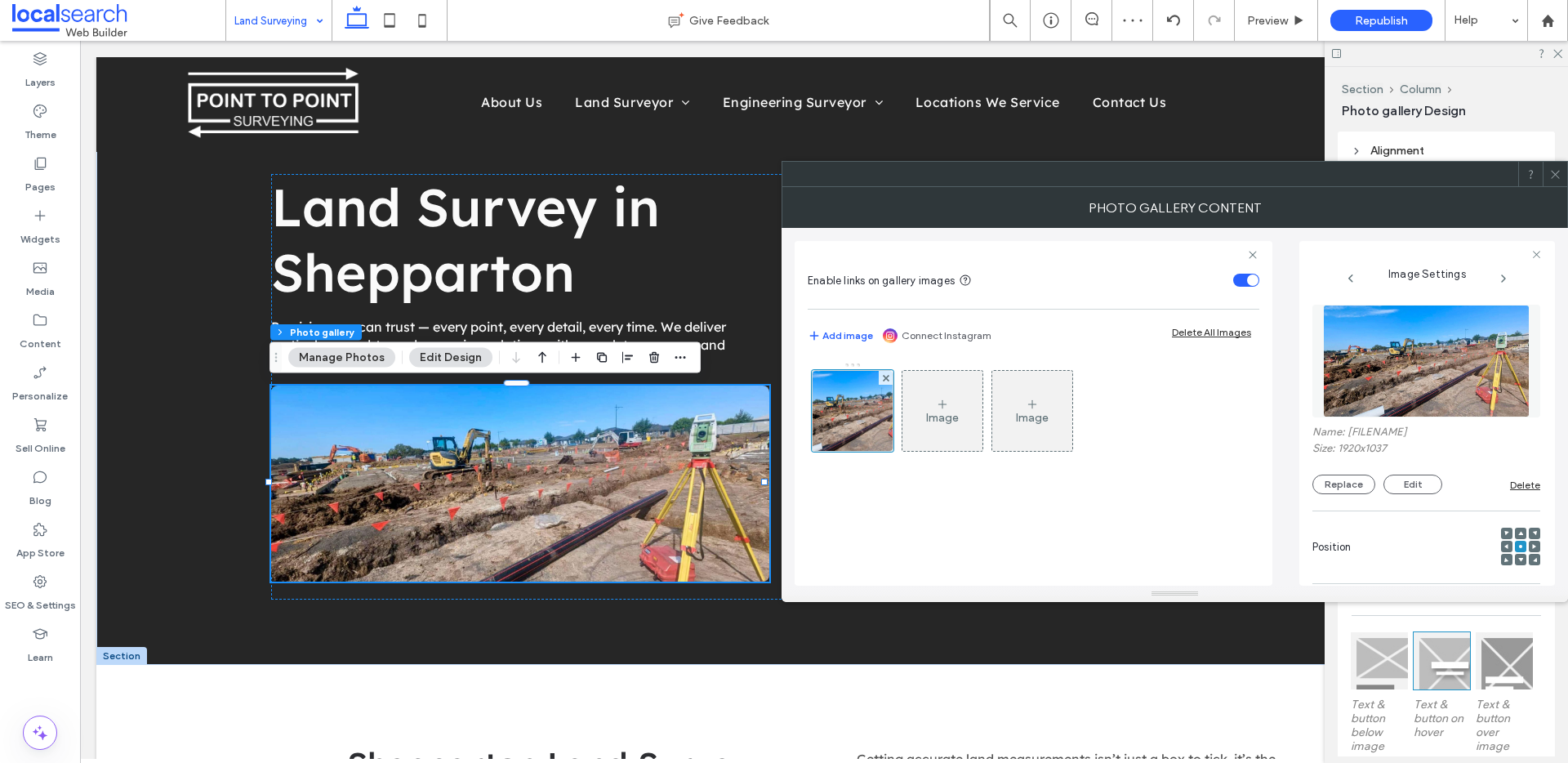 click 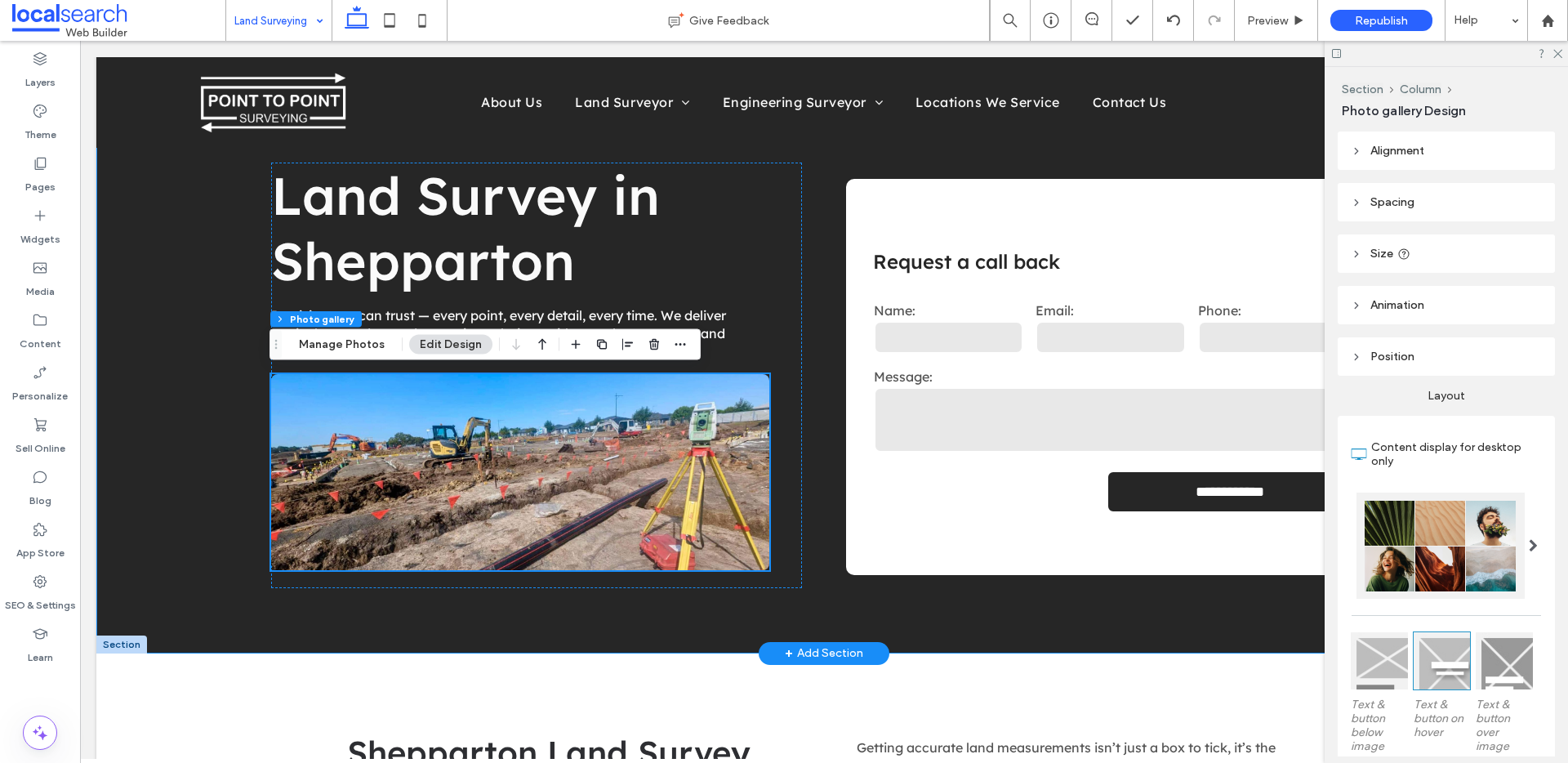 scroll, scrollTop: 13, scrollLeft: 0, axis: vertical 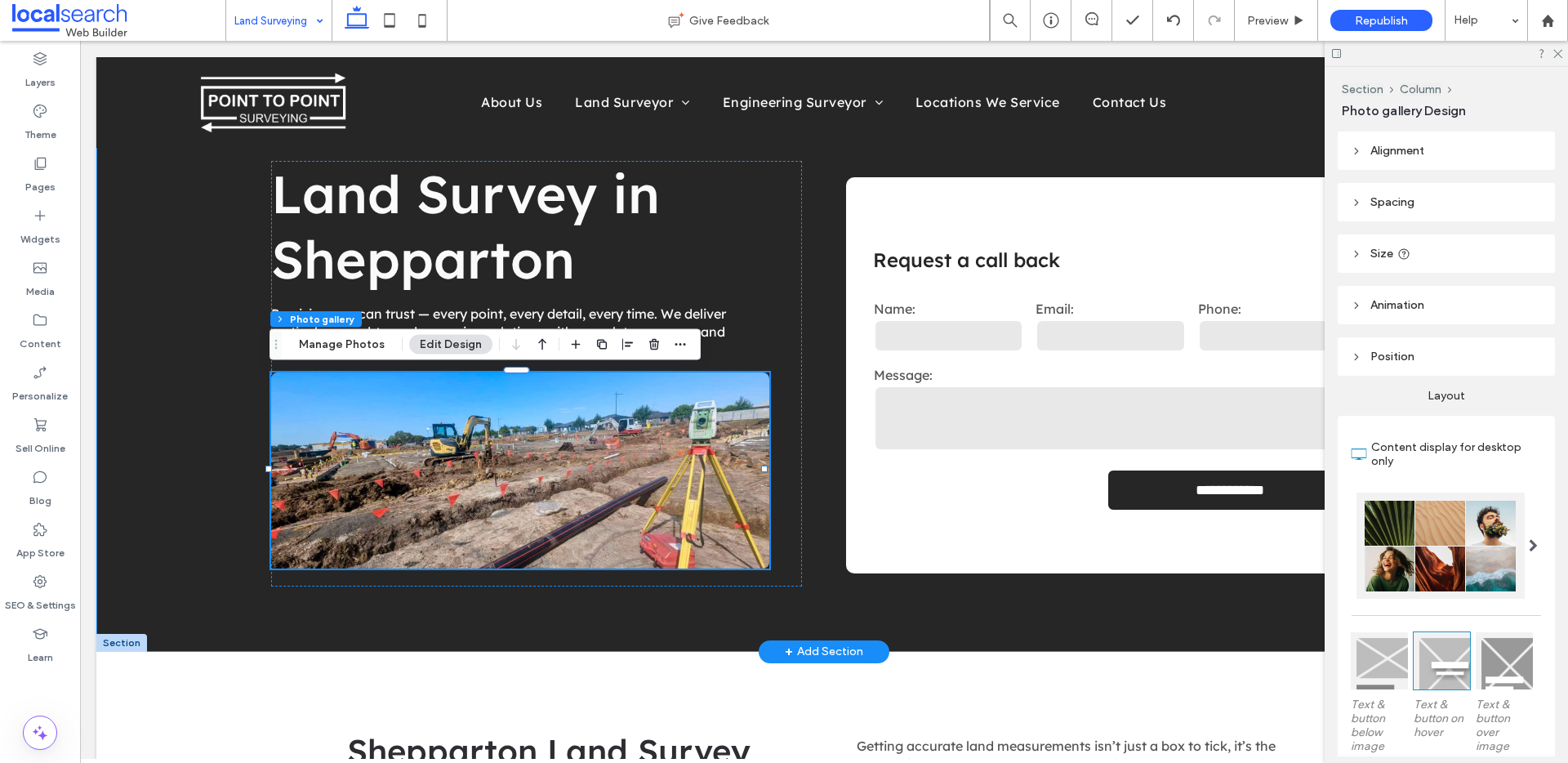 click on "**********" at bounding box center [824, 348] 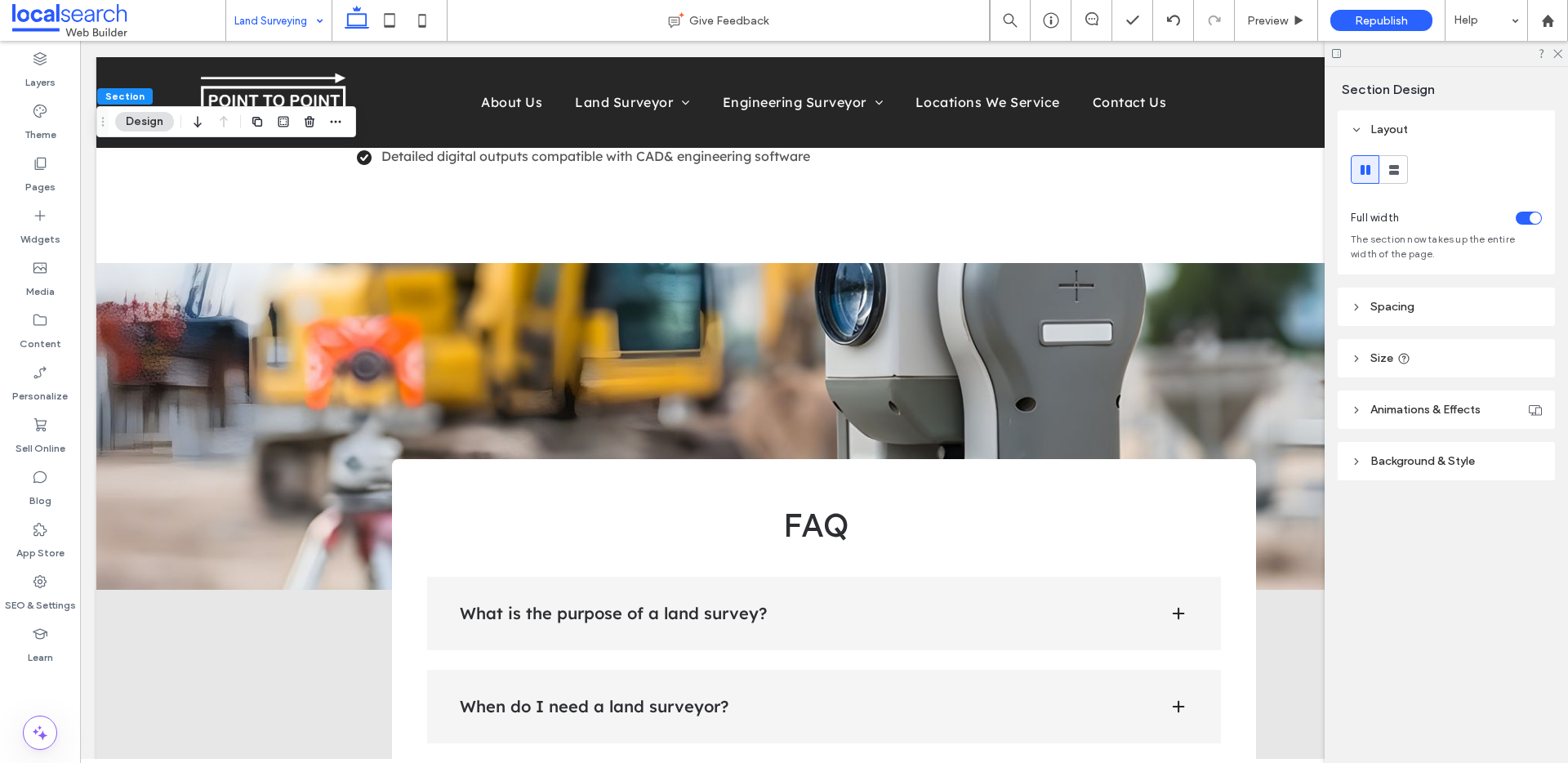scroll, scrollTop: 1519, scrollLeft: 0, axis: vertical 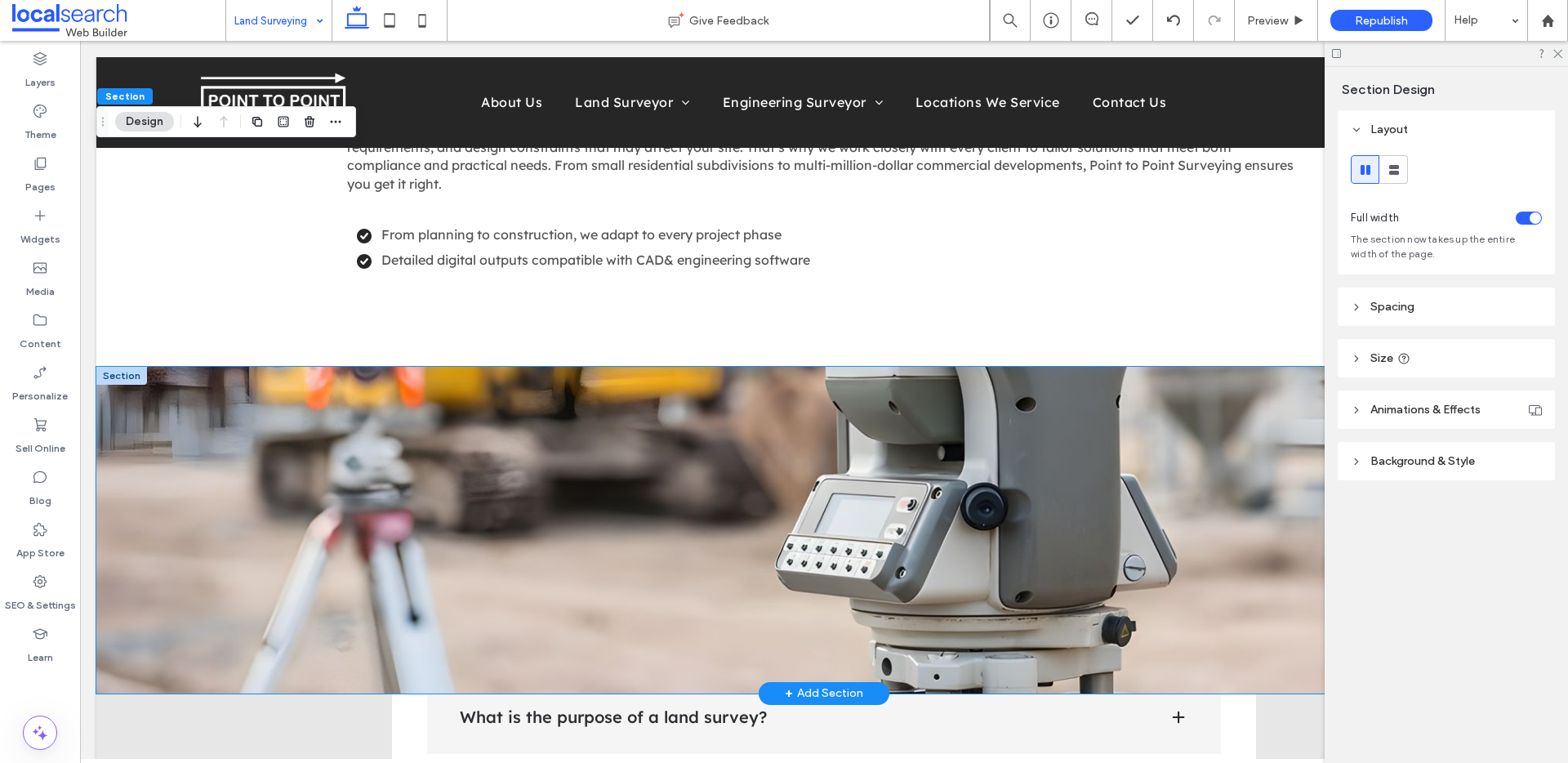 click at bounding box center [824, 530] 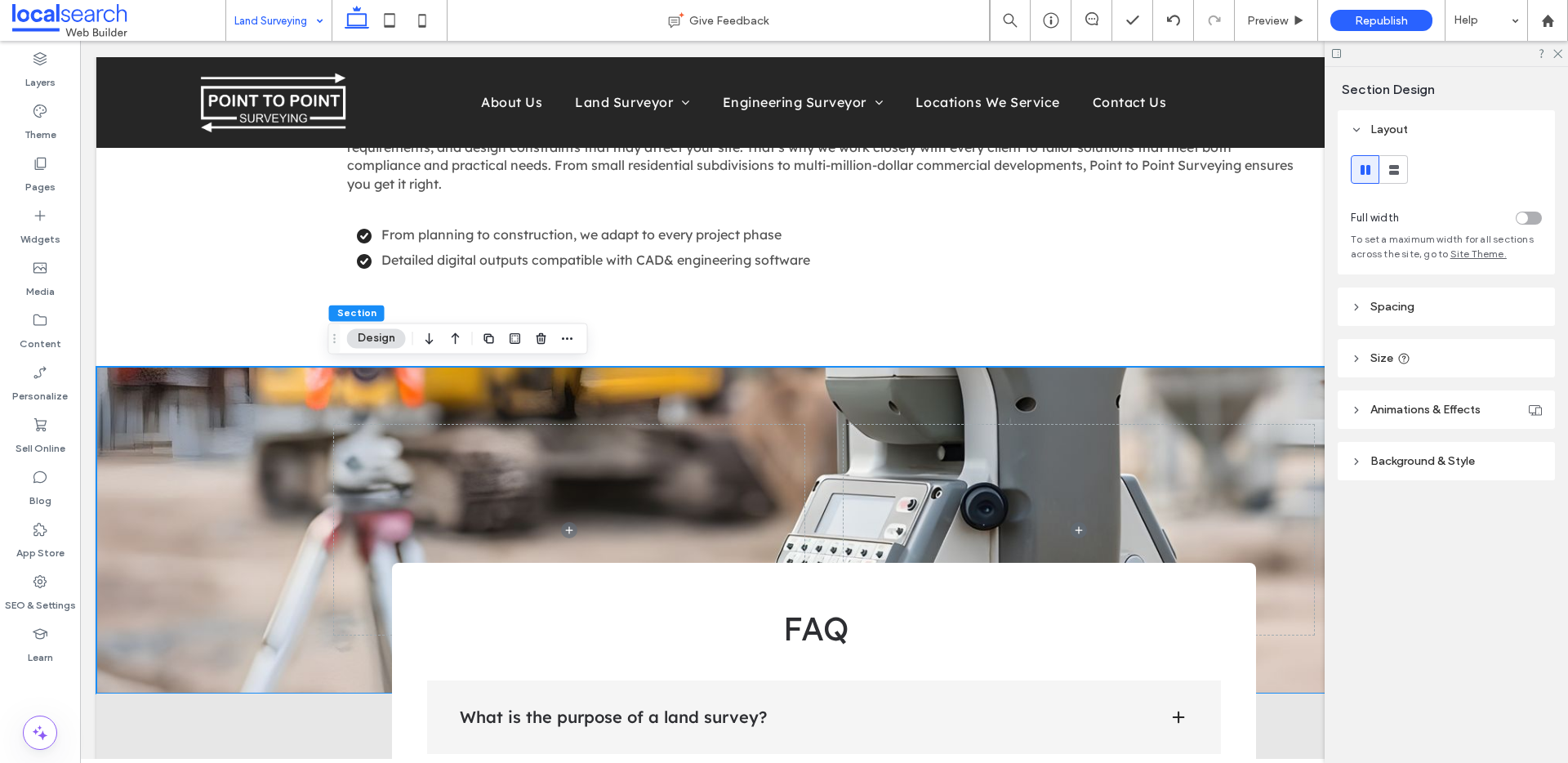 click on "Design" at bounding box center (376, 338) 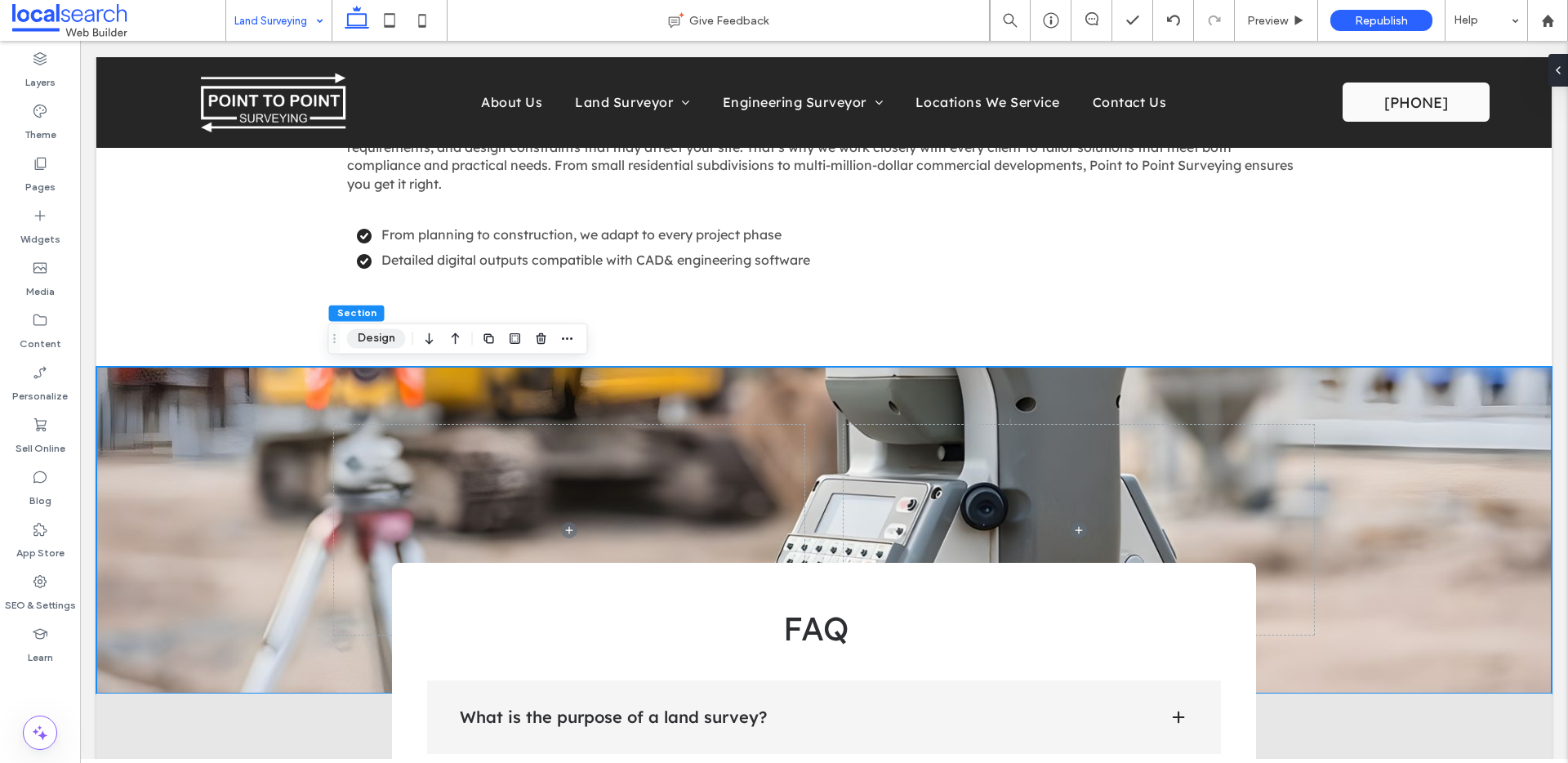 click on "Design" at bounding box center [376, 338] 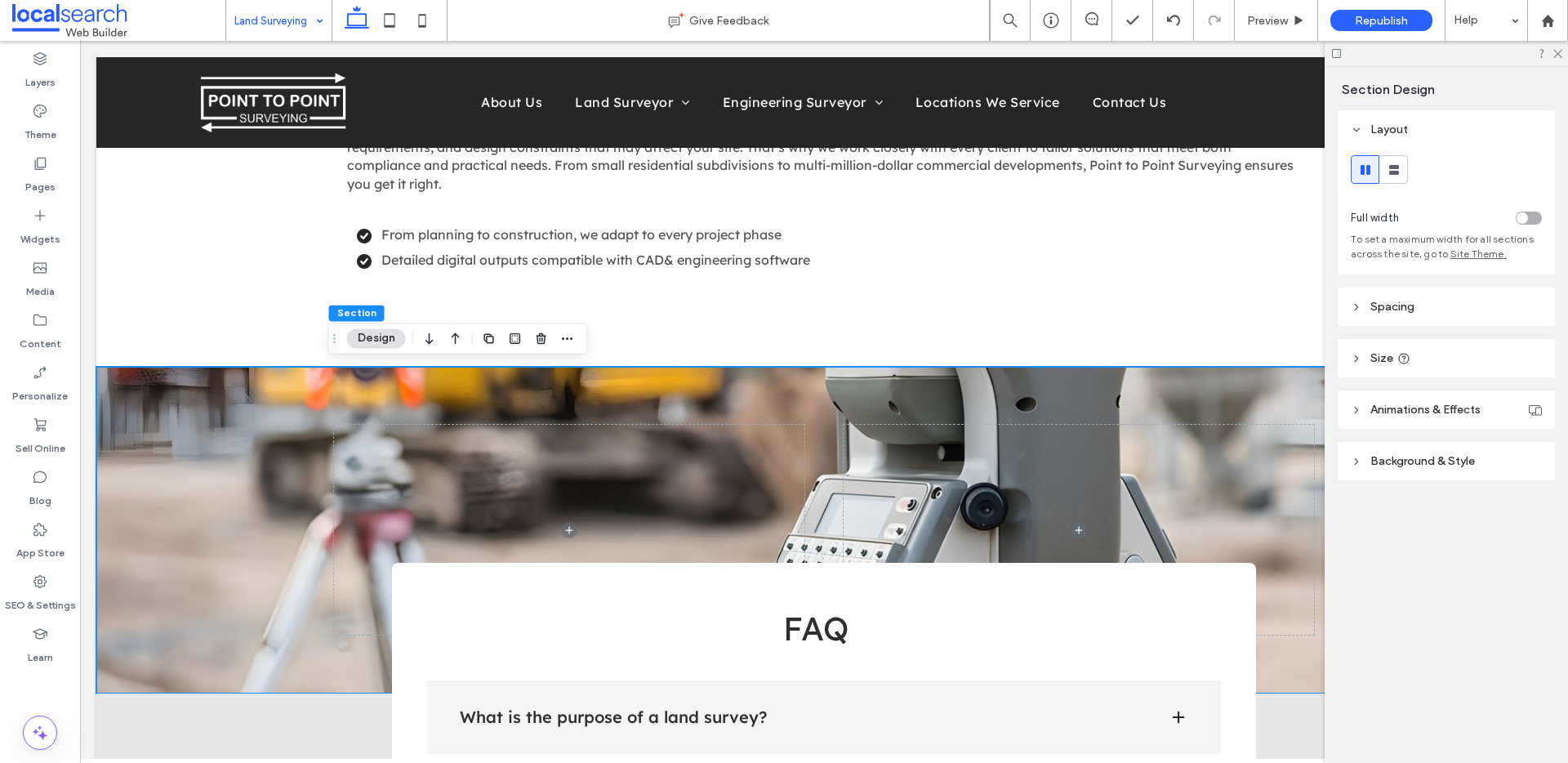 click on "Background & Style" at bounding box center [1423, 461] 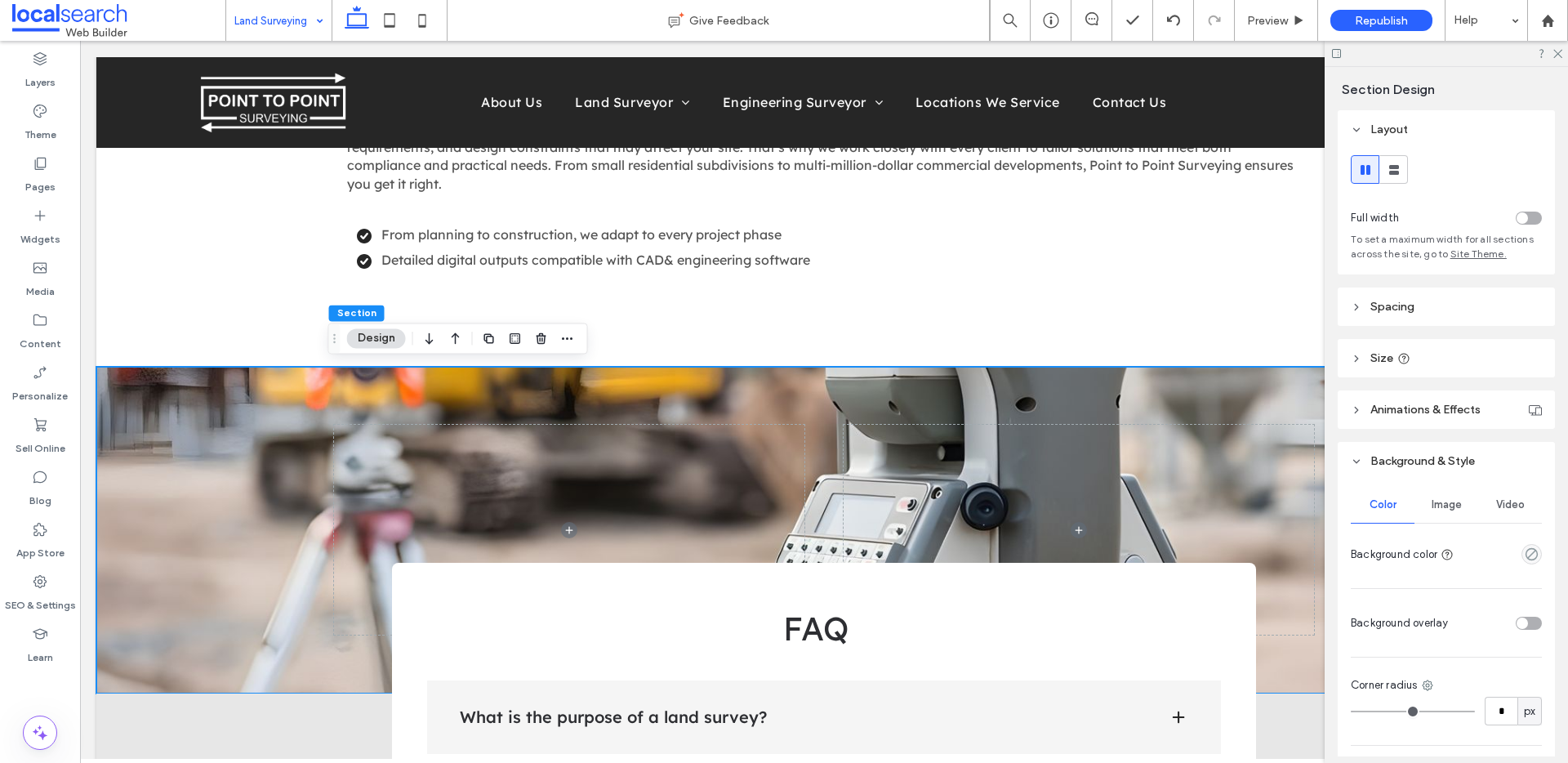 click on "Image" at bounding box center [1446, 505] 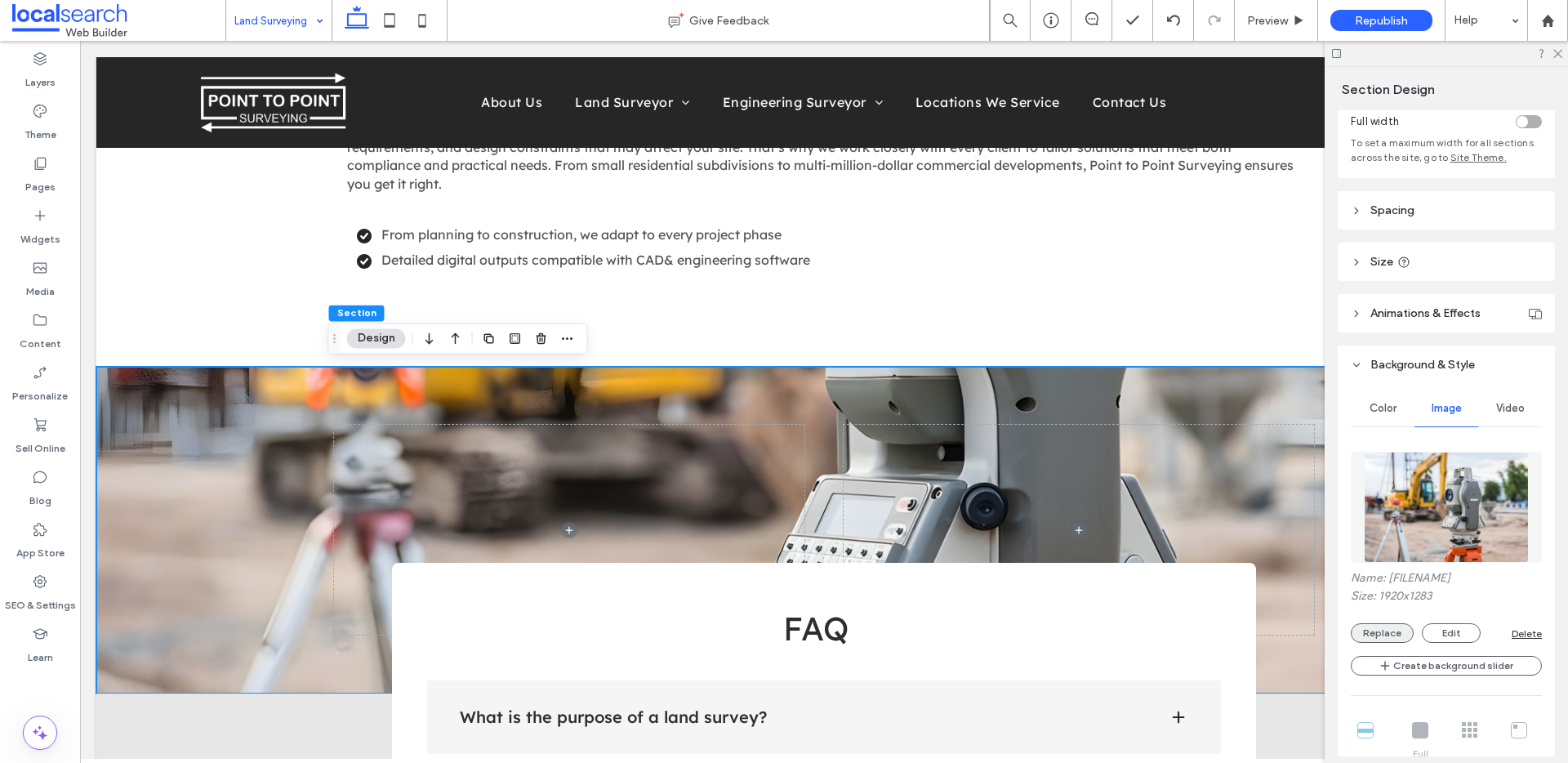 scroll, scrollTop: 163, scrollLeft: 0, axis: vertical 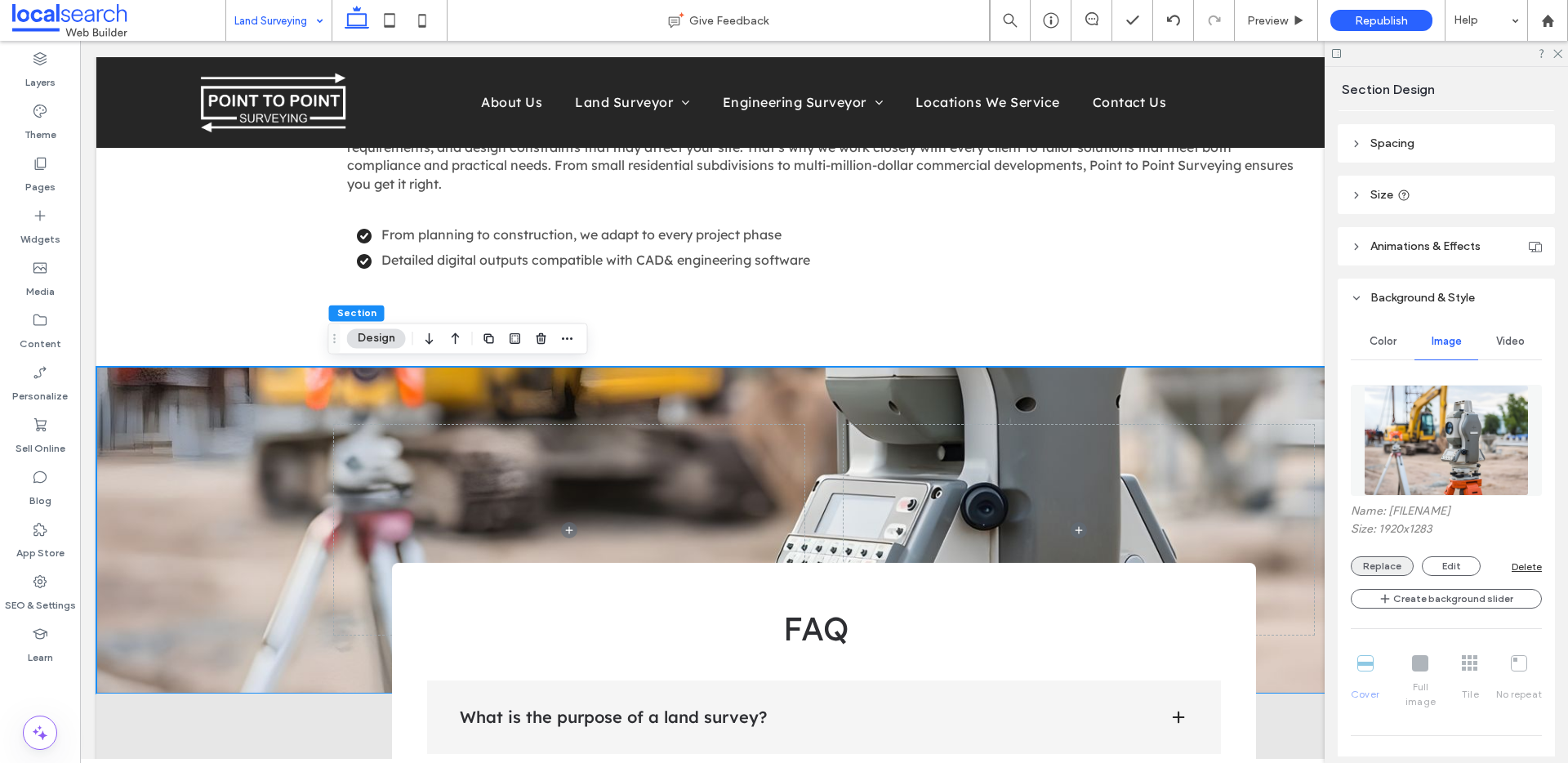 click on "Replace" at bounding box center [1382, 566] 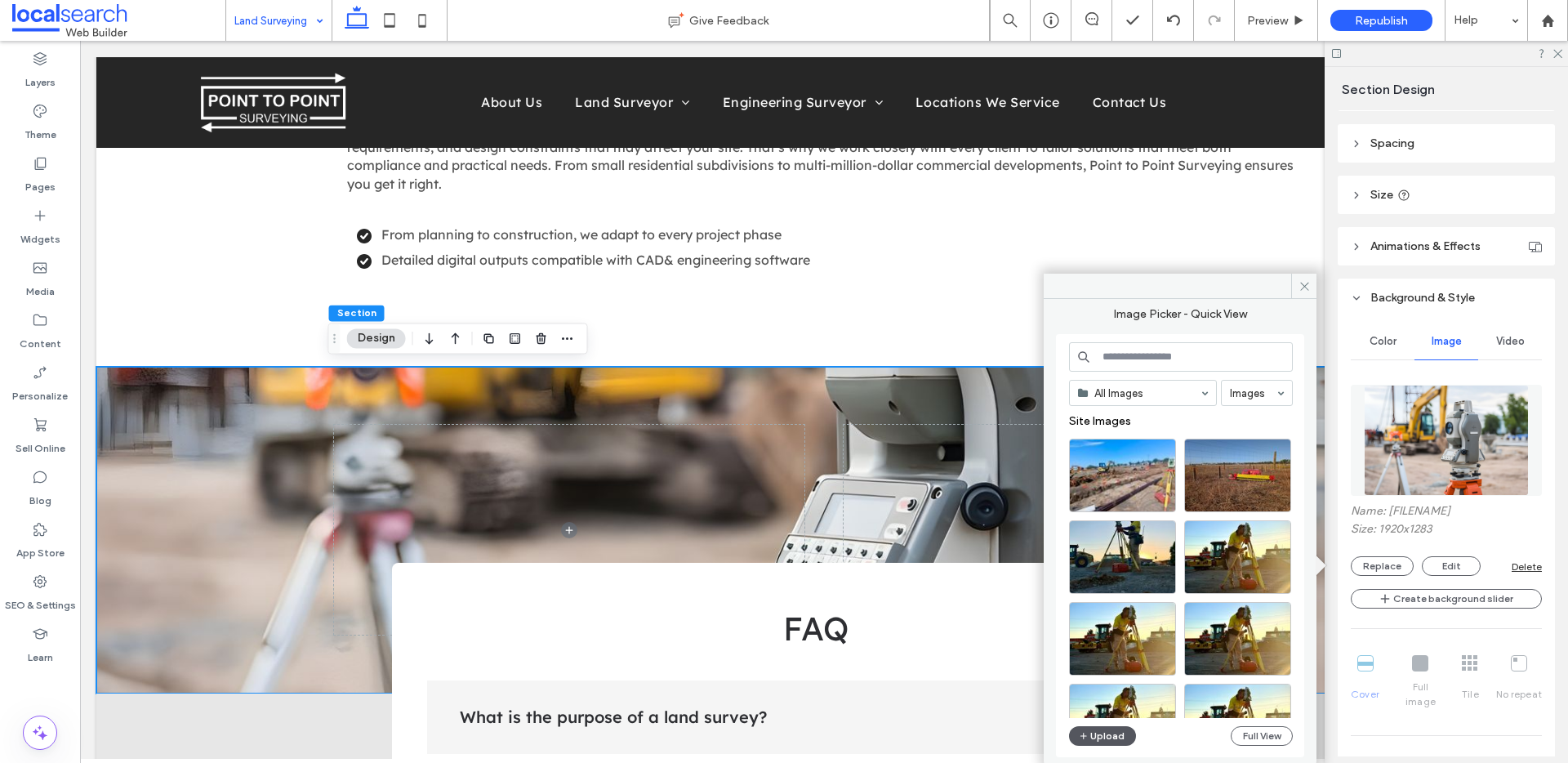 click on "Upload" at bounding box center [1102, 736] 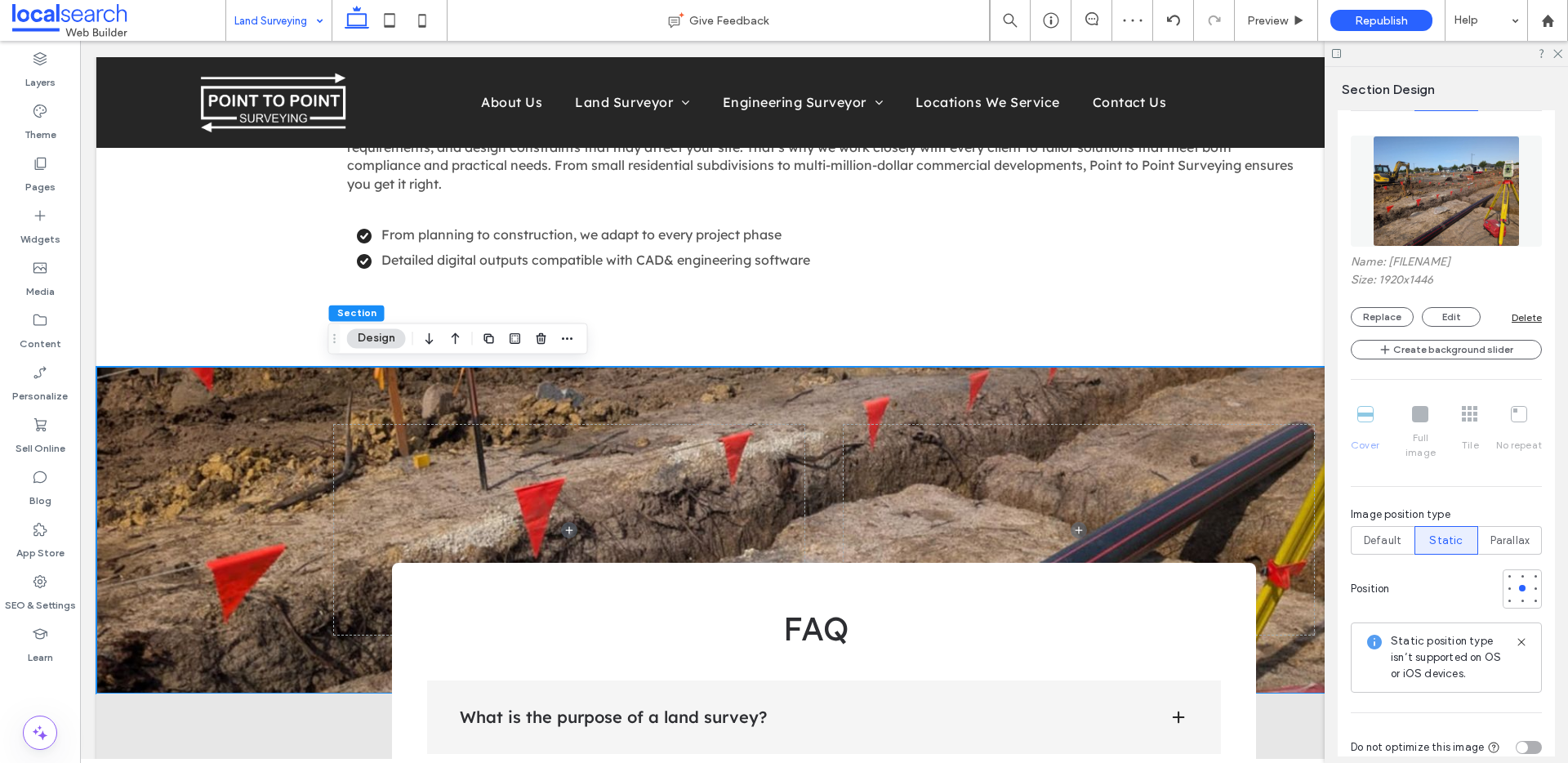 scroll, scrollTop: 416, scrollLeft: 0, axis: vertical 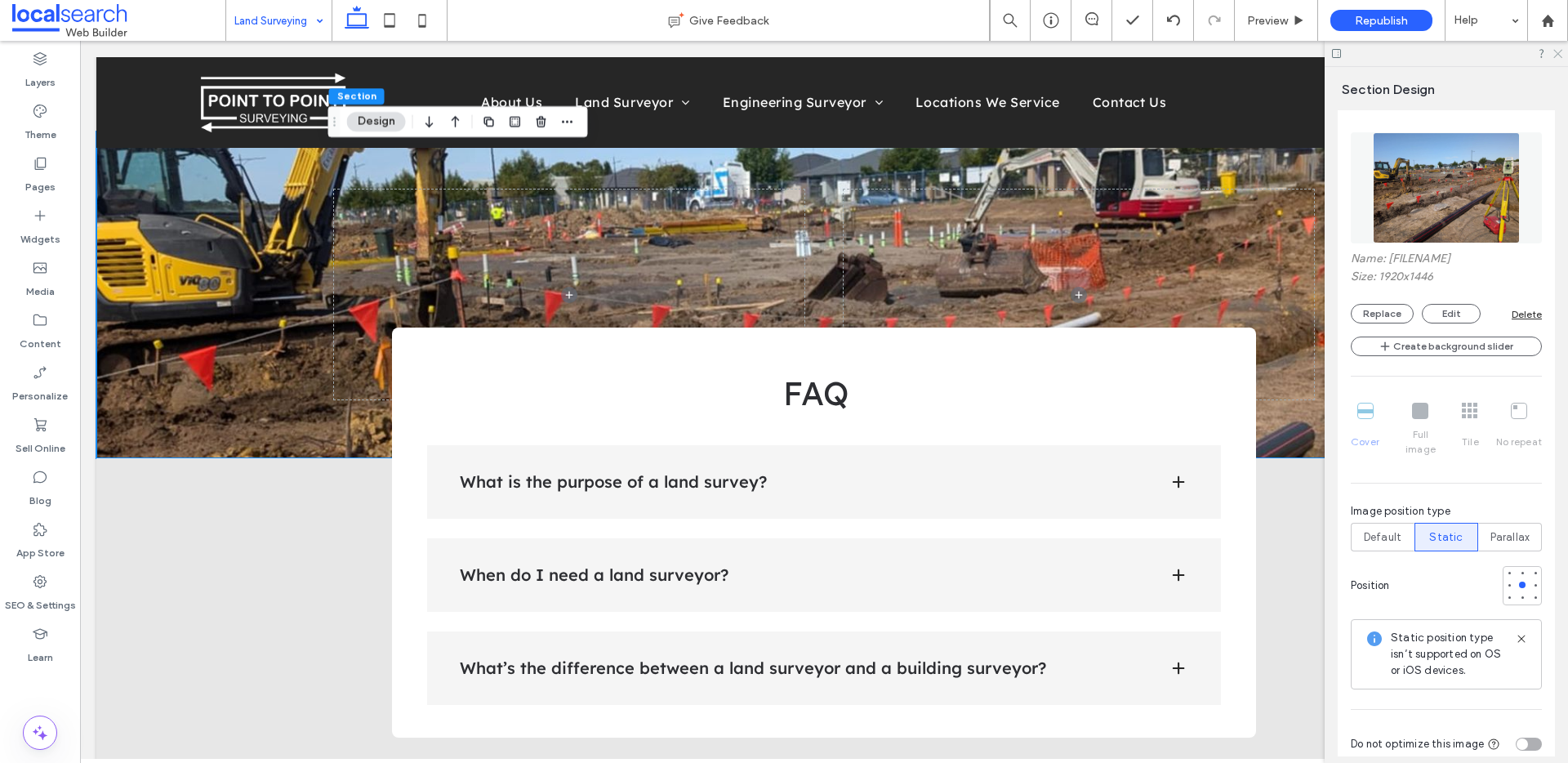 click 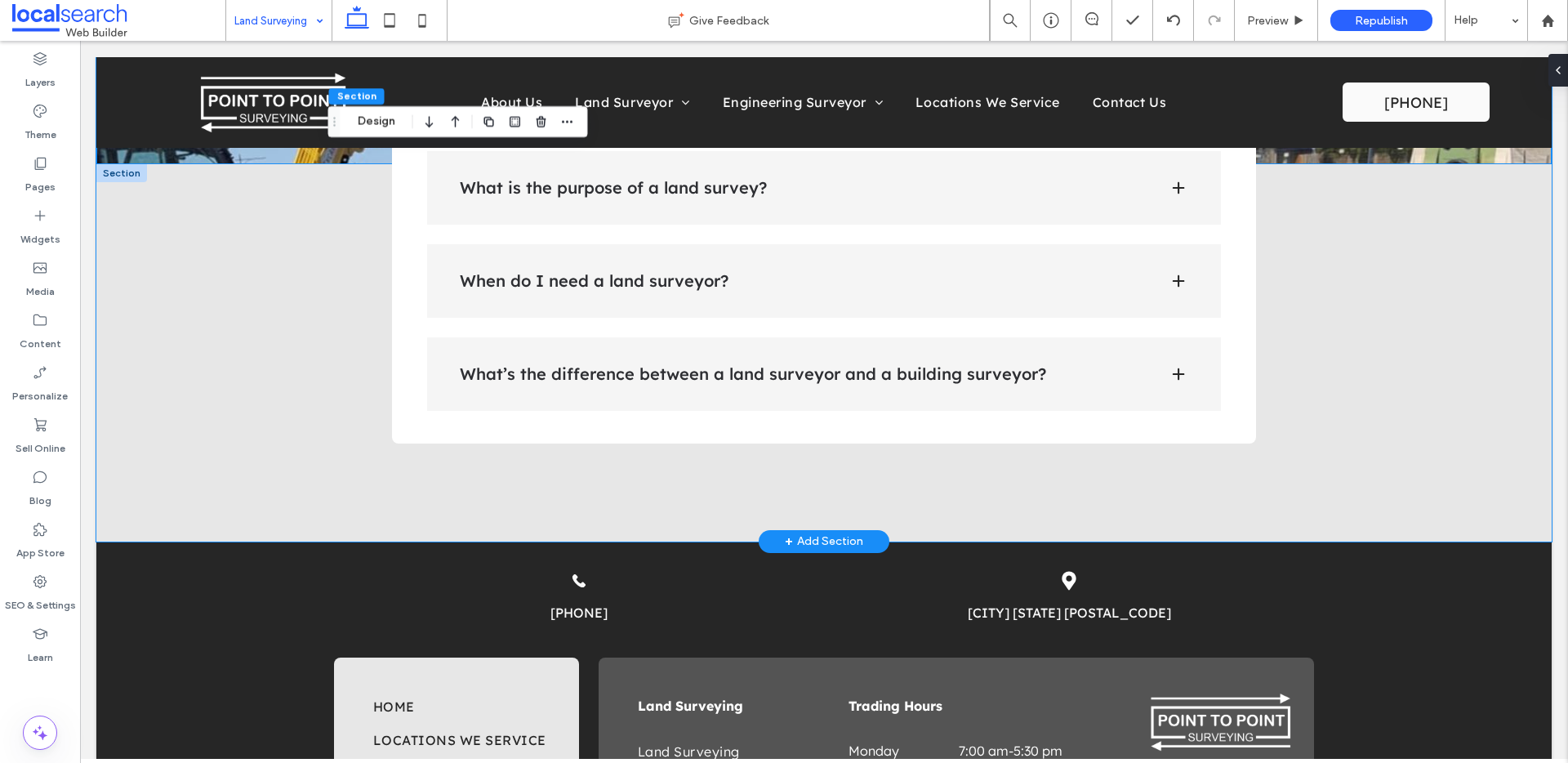 scroll, scrollTop: 2049, scrollLeft: 0, axis: vertical 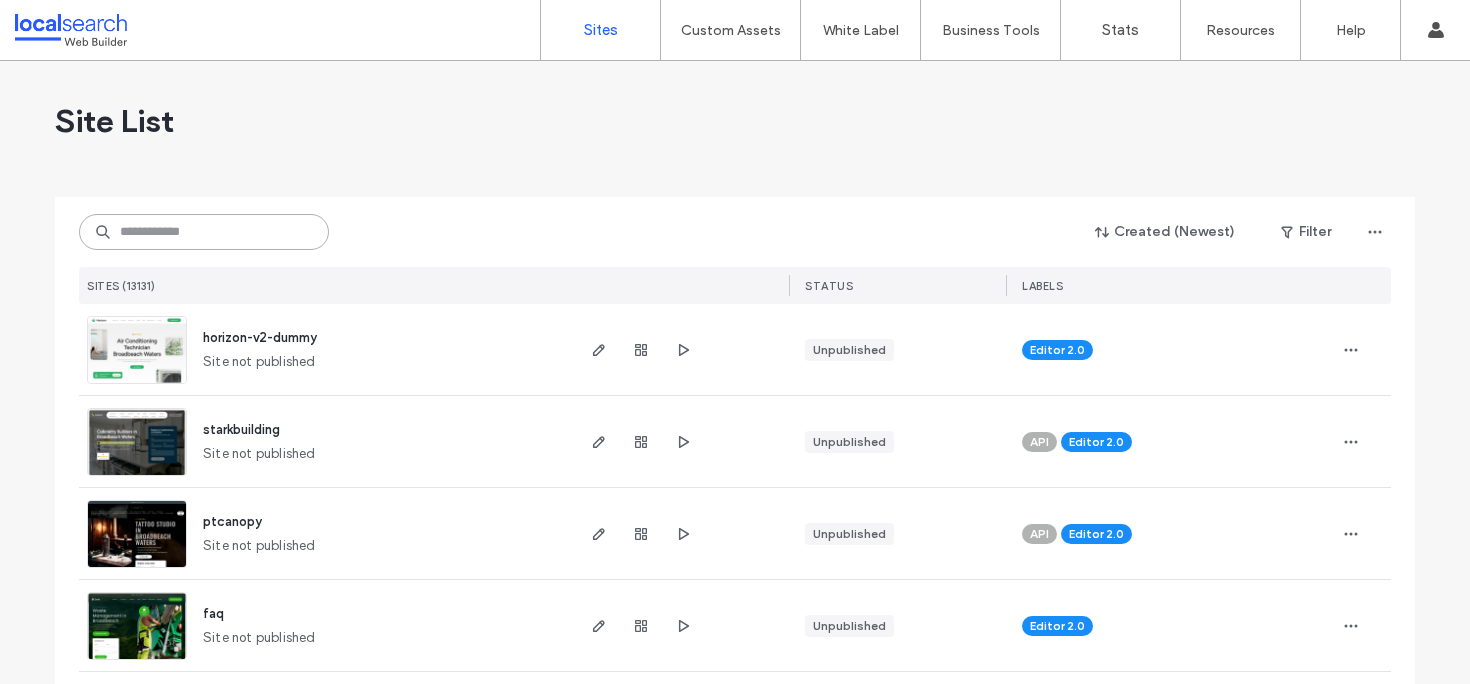 click at bounding box center (204, 232) 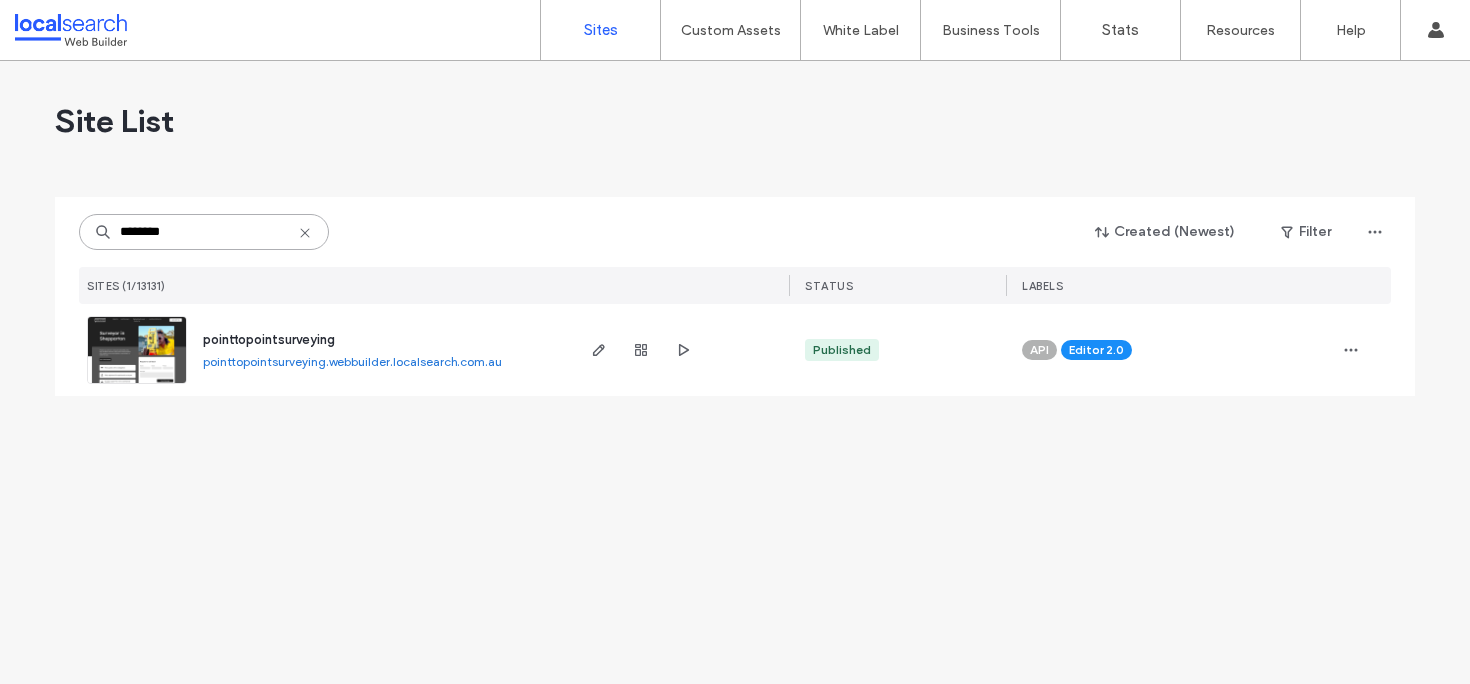 type on "********" 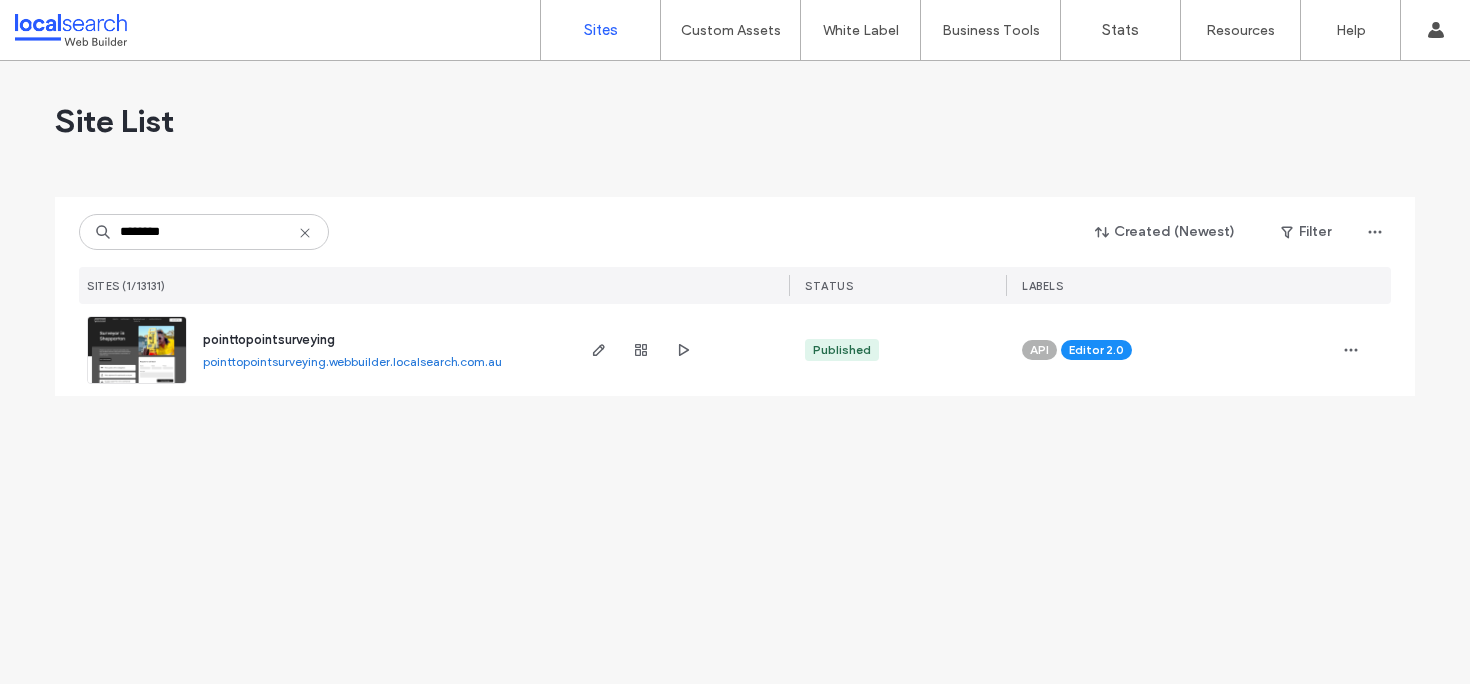 click on "pointtopointsurveying" at bounding box center [269, 339] 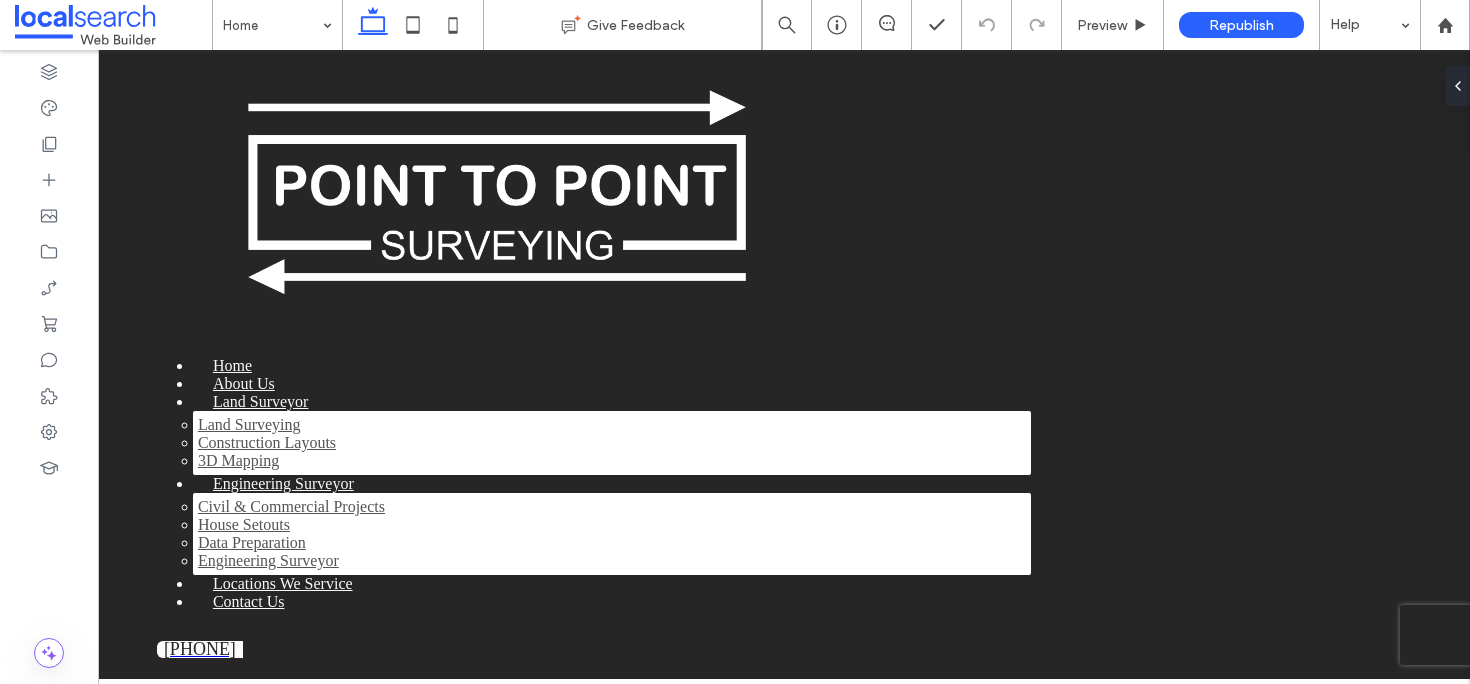 scroll, scrollTop: 3017, scrollLeft: 0, axis: vertical 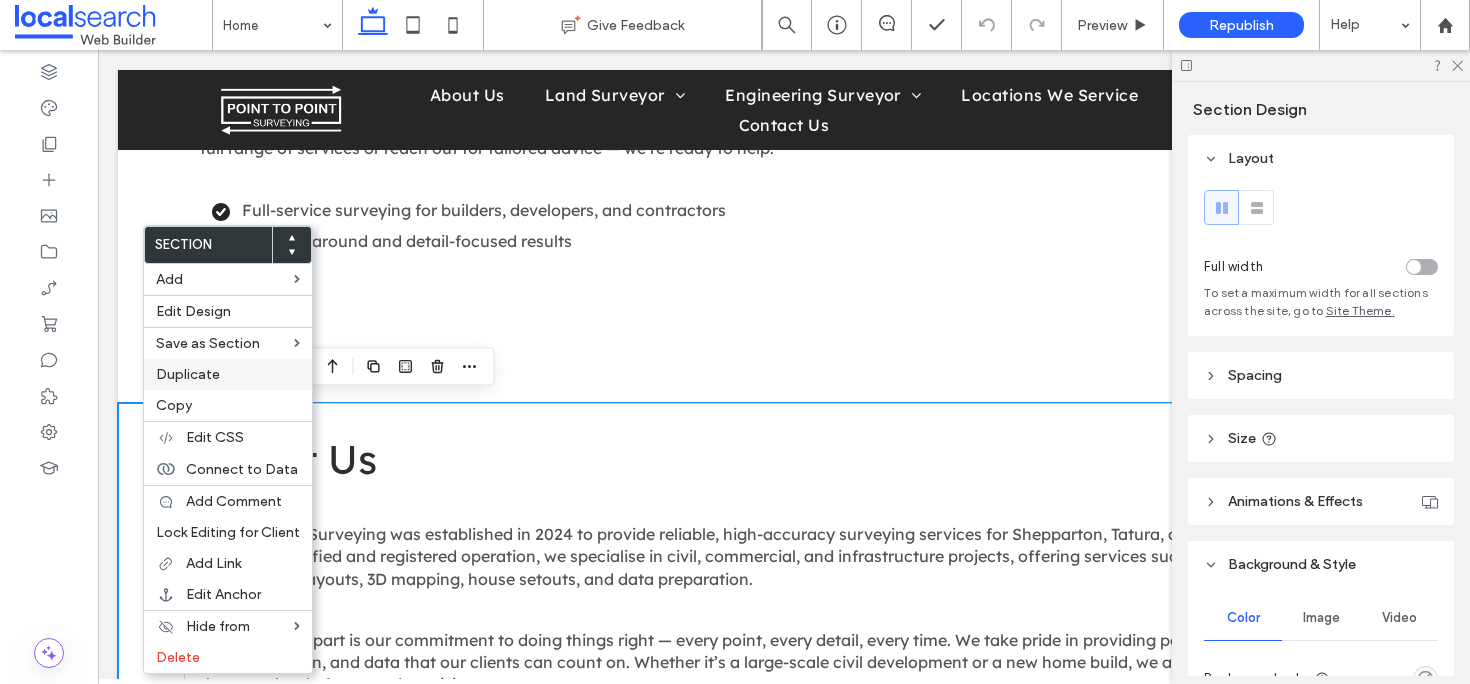click on "Duplicate" at bounding box center (228, 374) 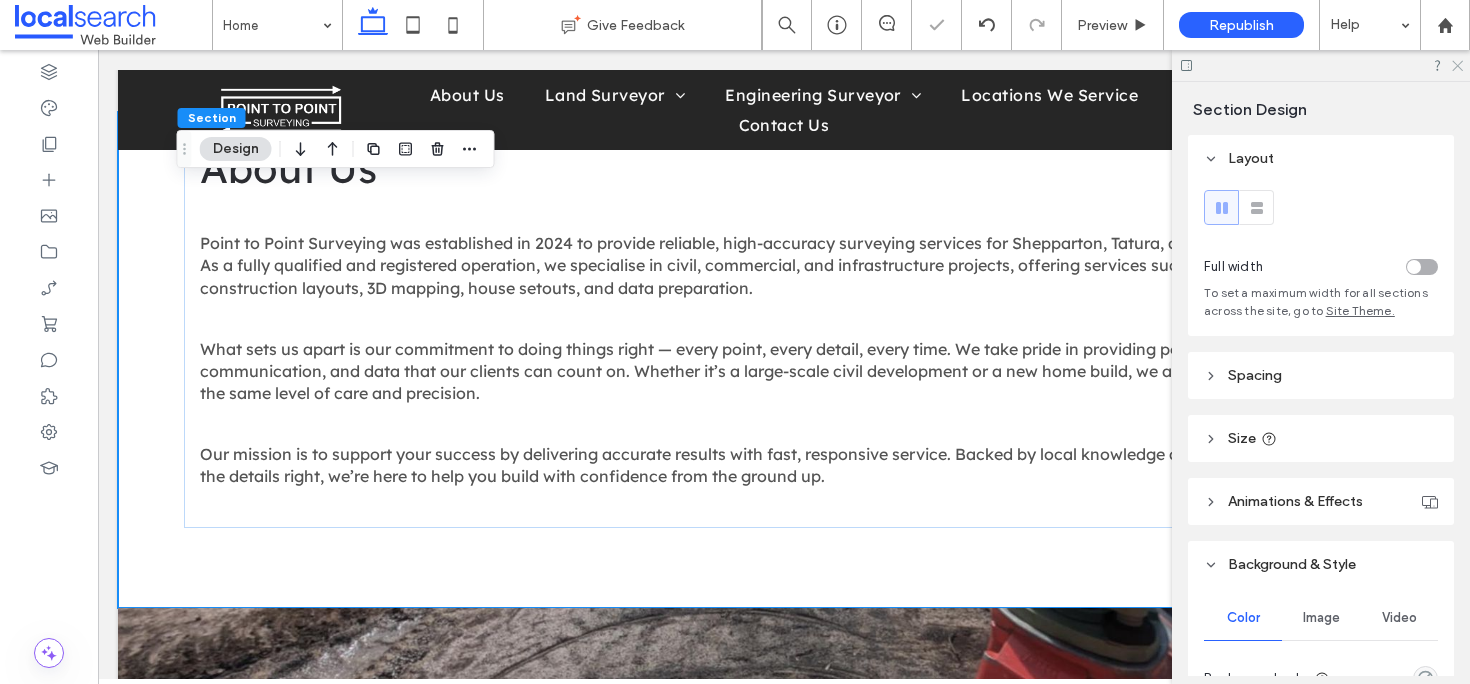 click 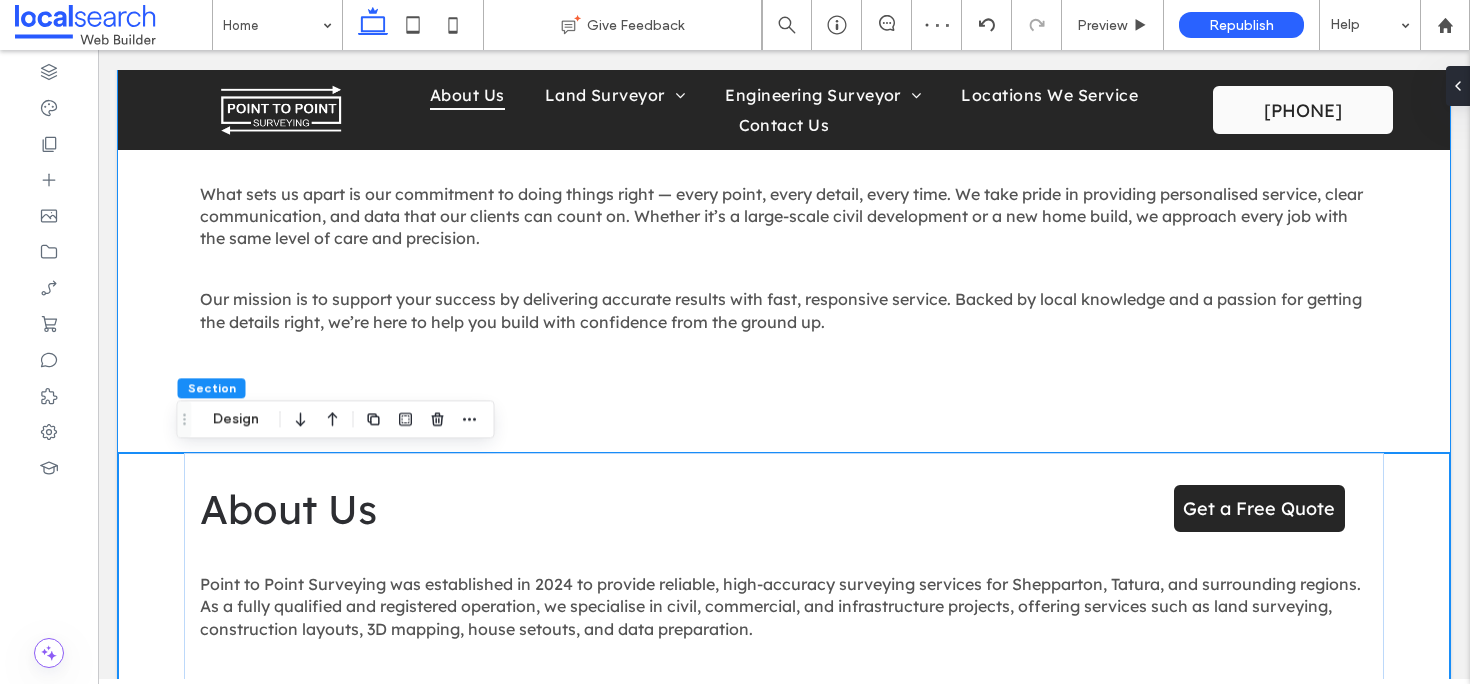 scroll, scrollTop: 3460, scrollLeft: 0, axis: vertical 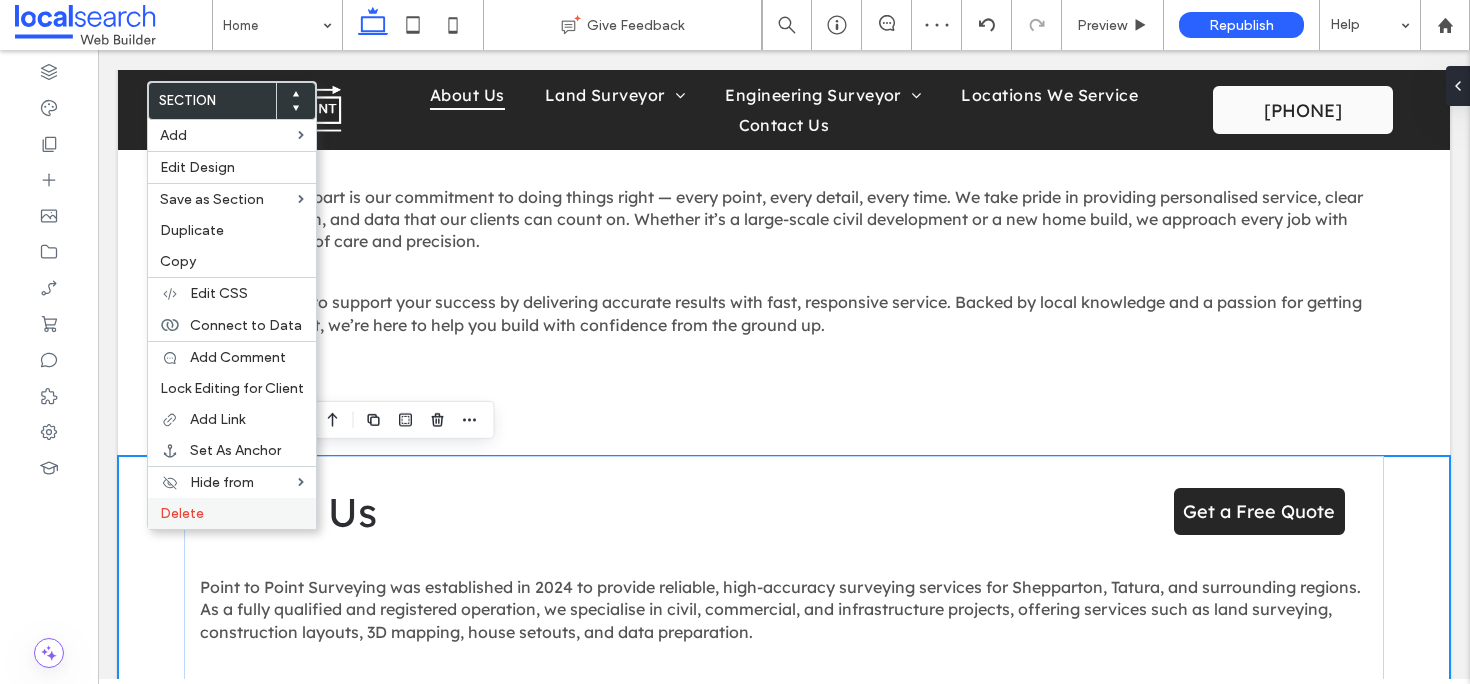 click on "Delete" at bounding box center [232, 513] 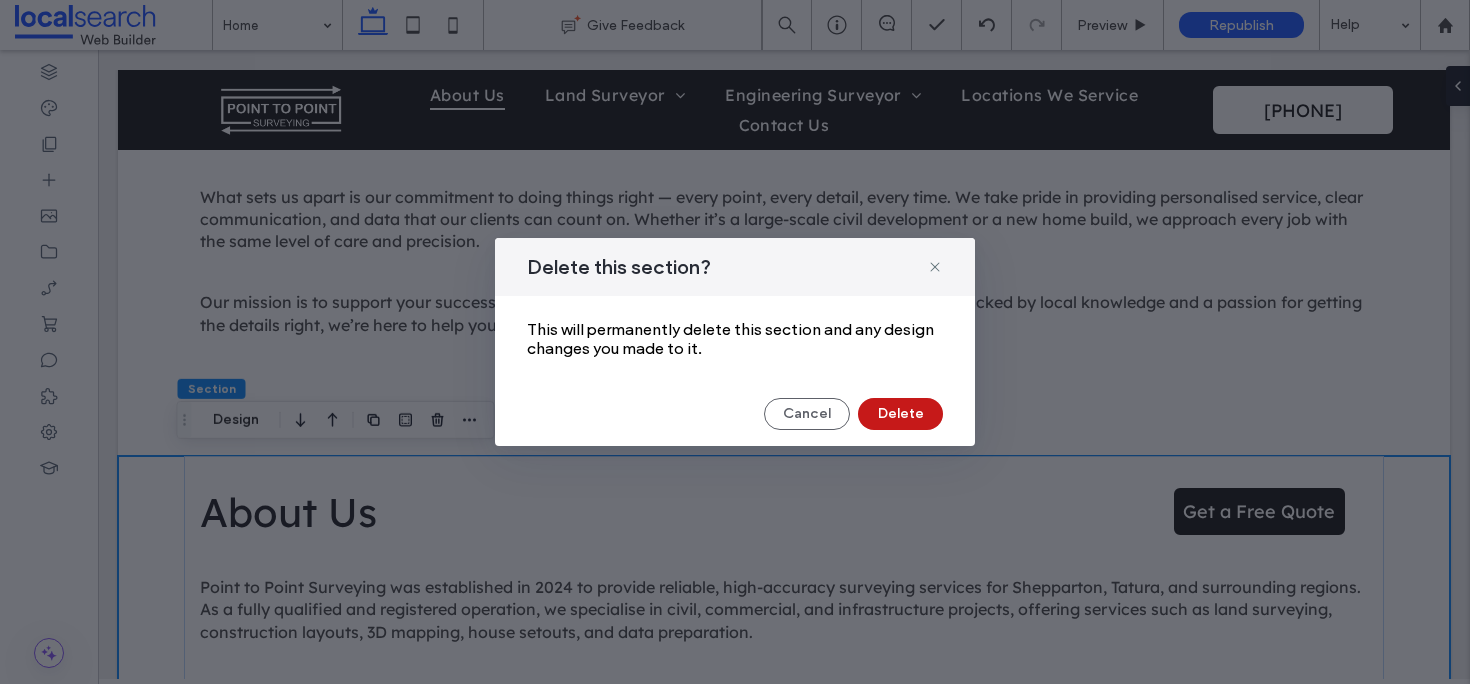 click on "Delete" at bounding box center (900, 414) 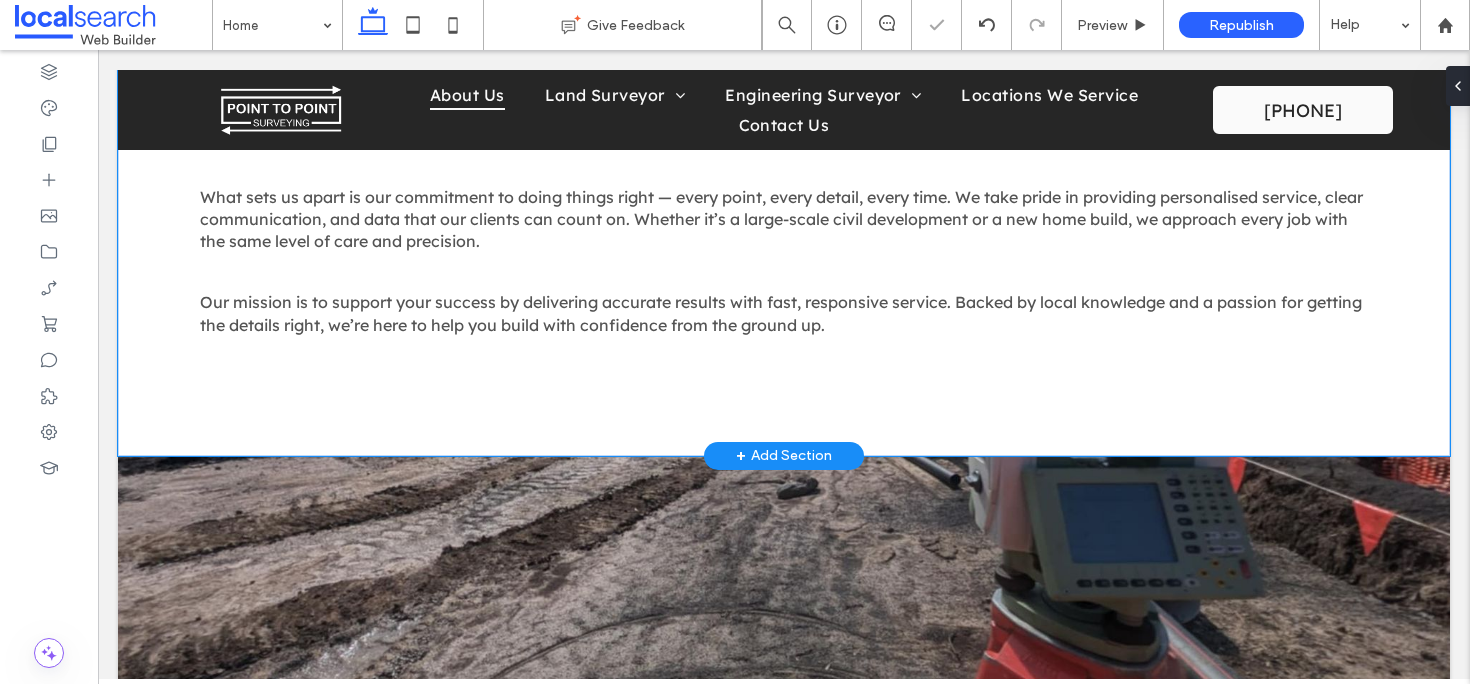 scroll, scrollTop: 3195, scrollLeft: 0, axis: vertical 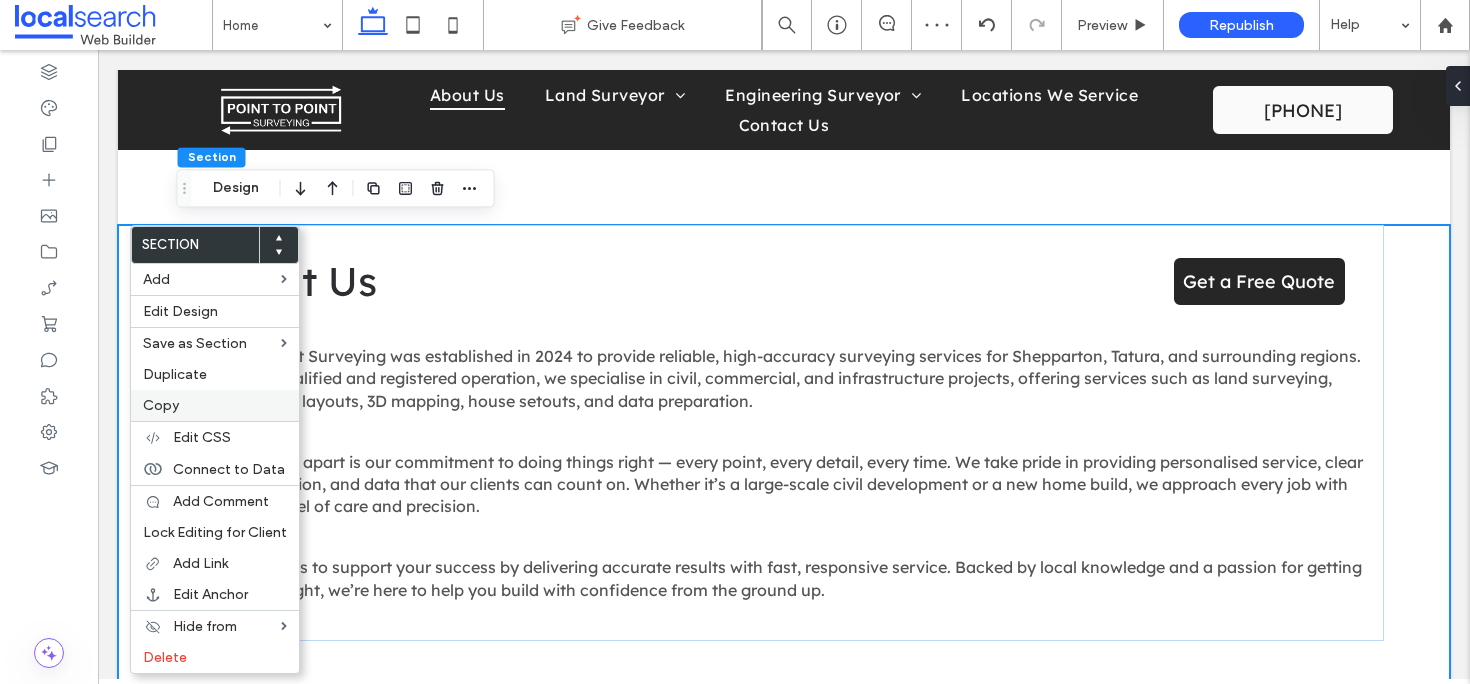 click on "Copy" at bounding box center [215, 405] 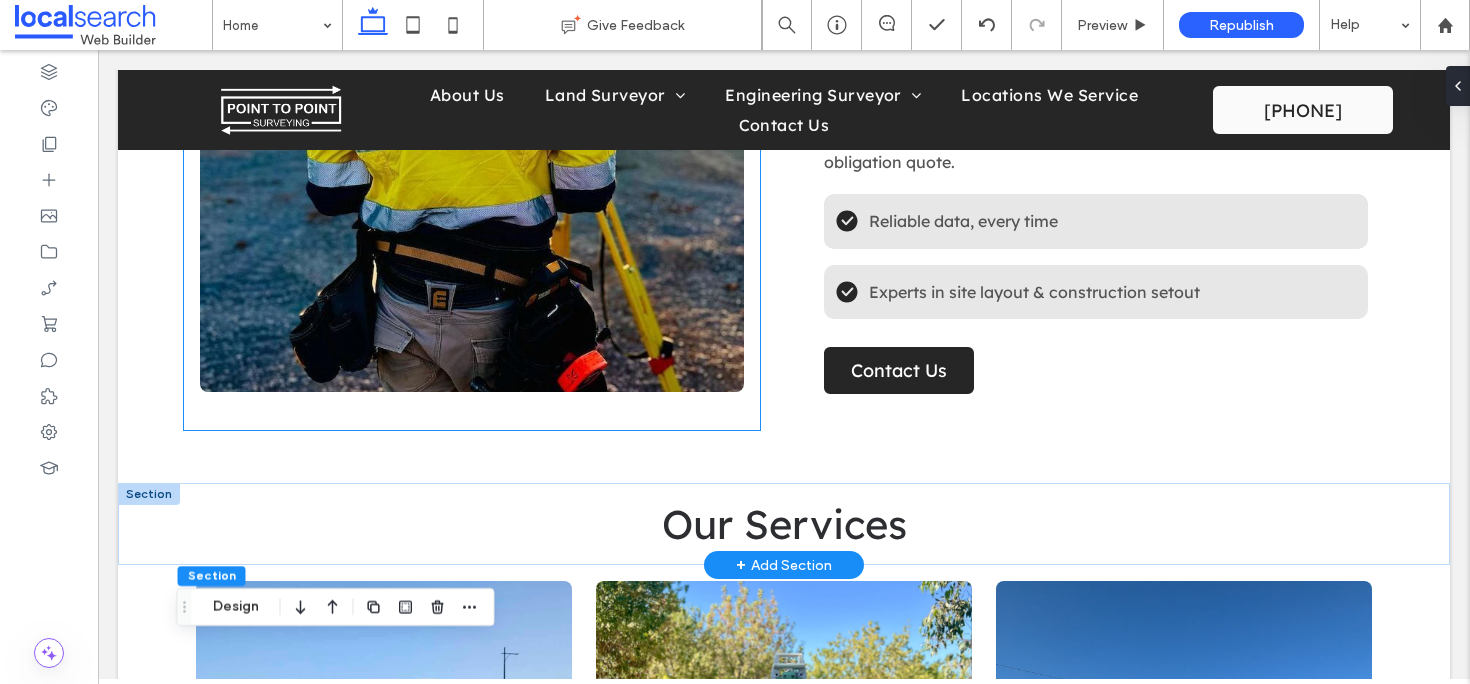 scroll, scrollTop: 1470, scrollLeft: 0, axis: vertical 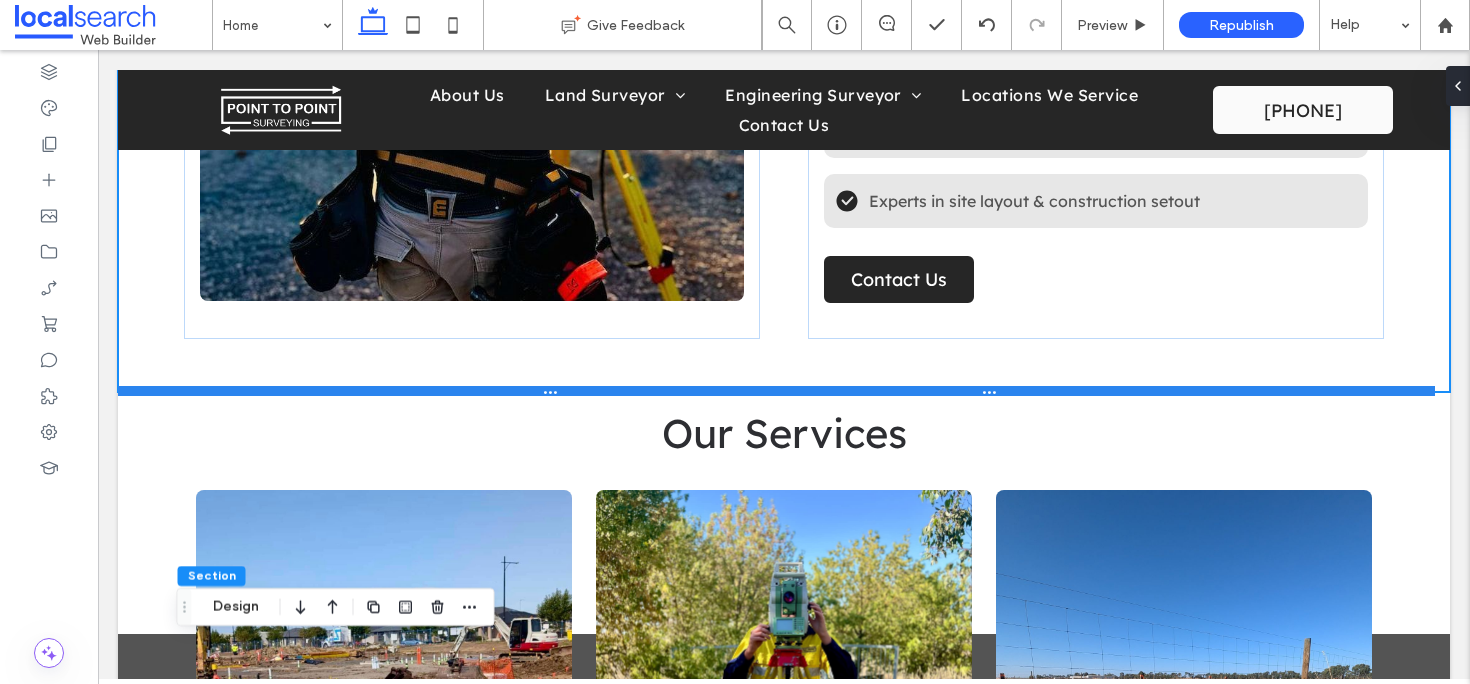 click at bounding box center [776, 391] 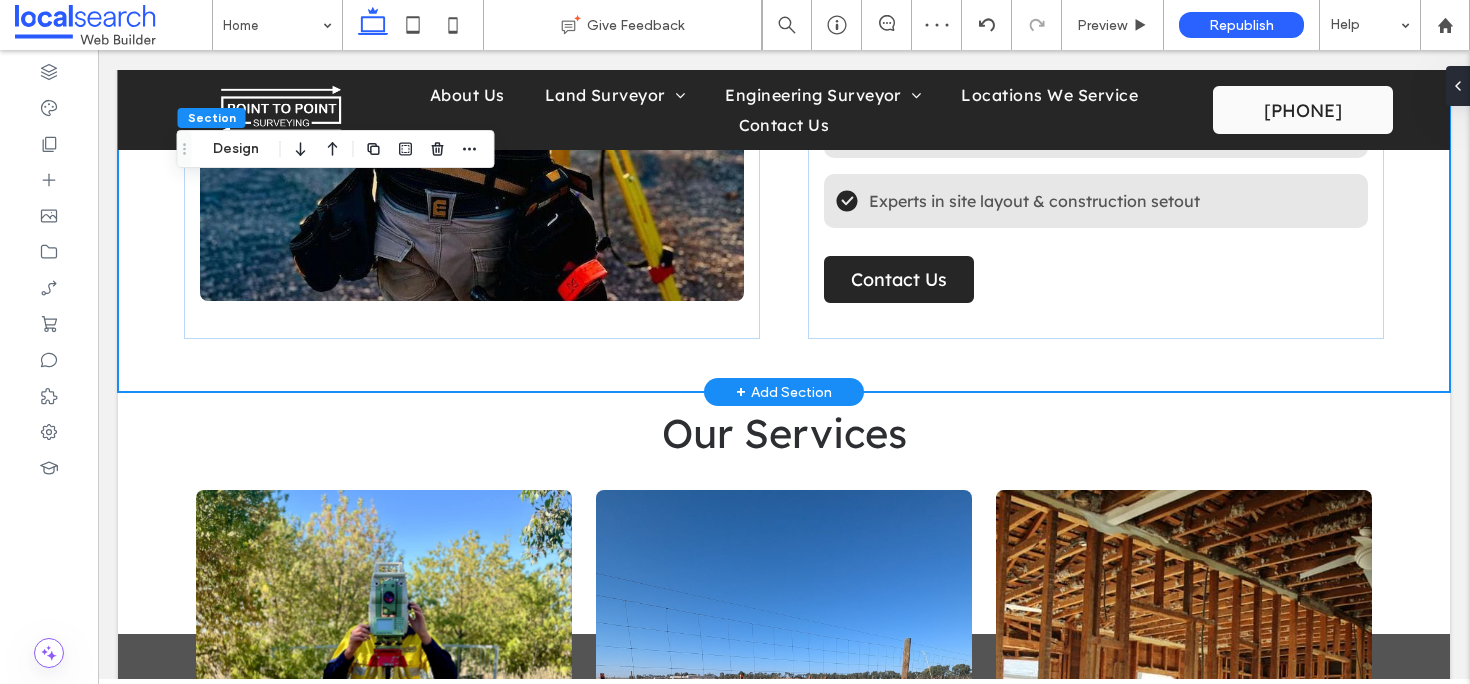 click on "+ Add Section" at bounding box center (784, 392) 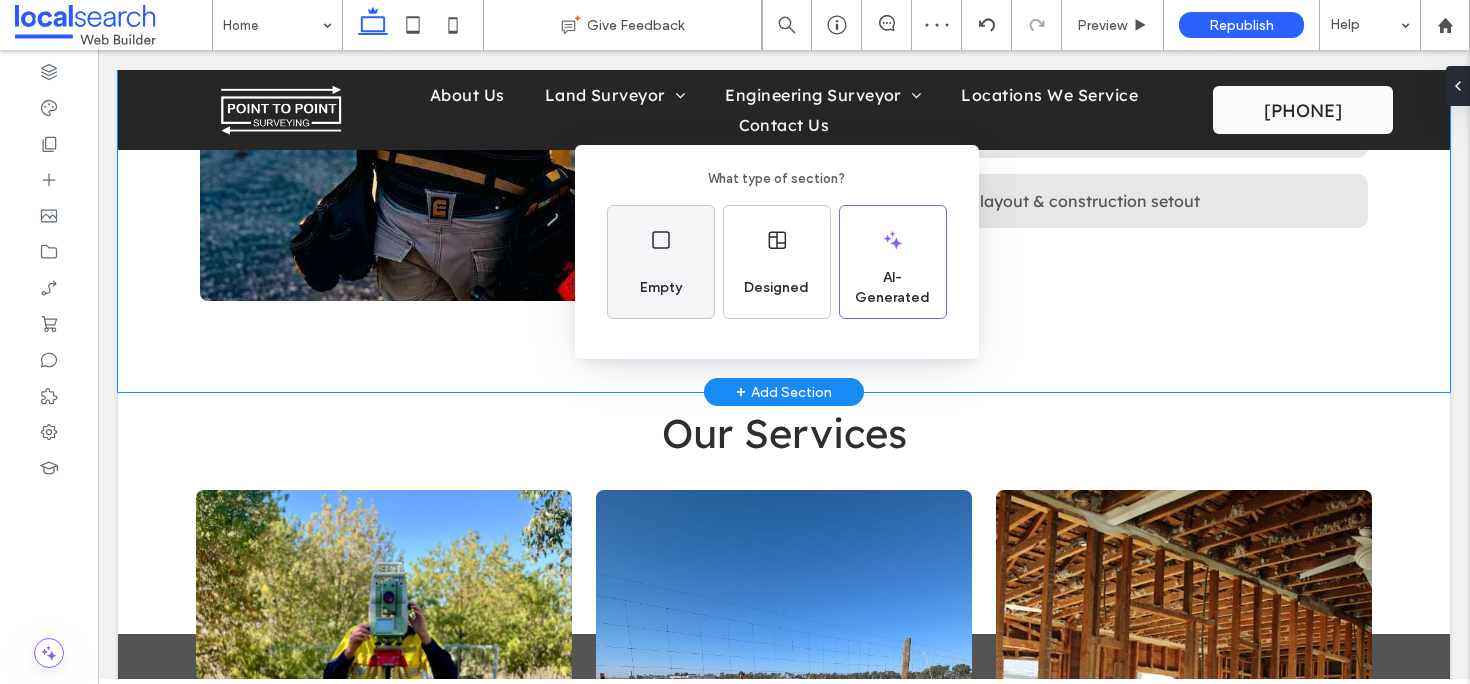 click on "Empty" at bounding box center [661, 262] 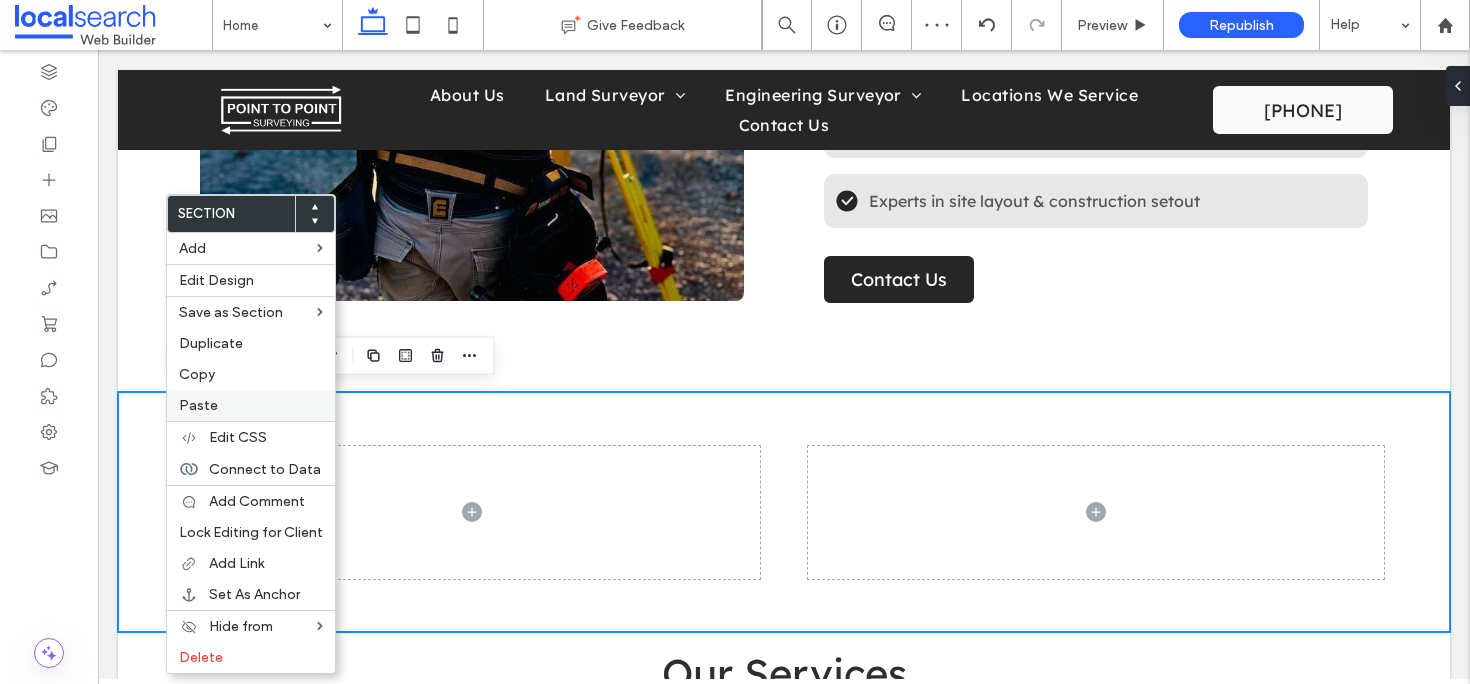click on "Paste" at bounding box center (251, 405) 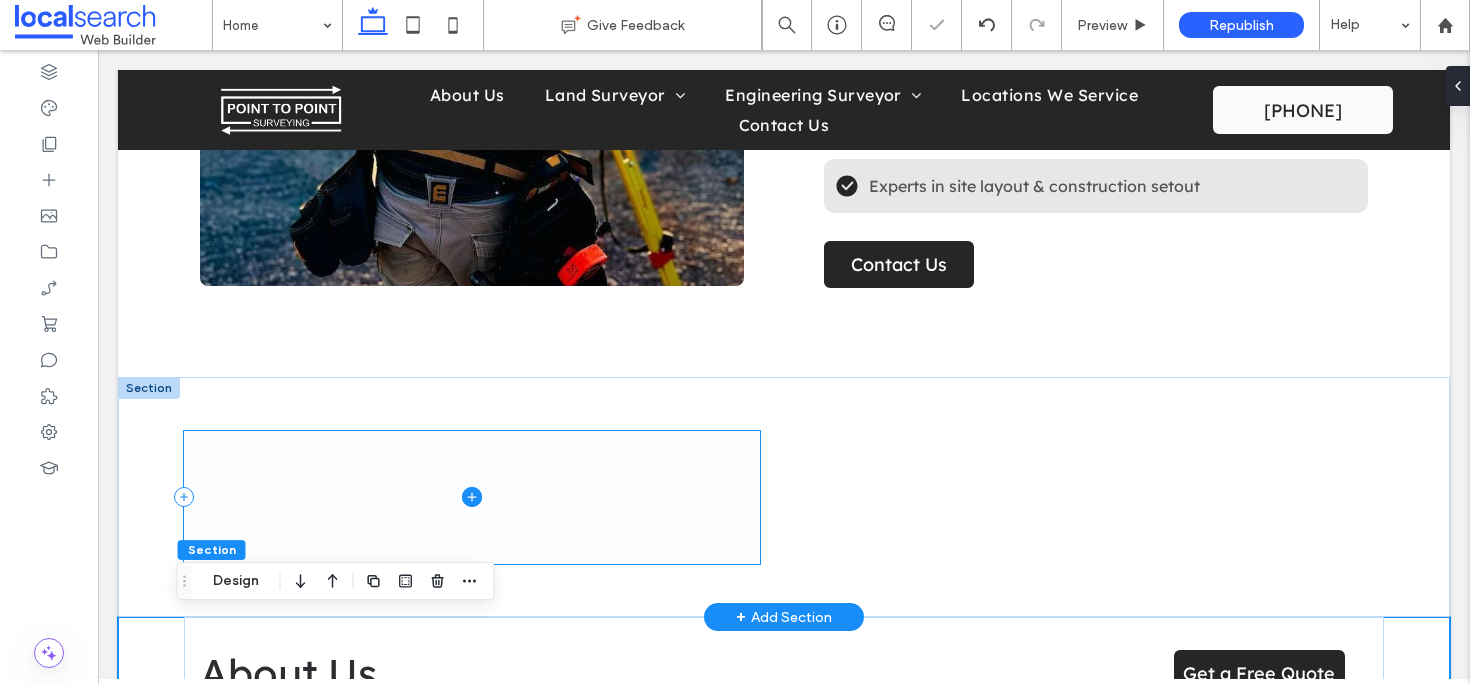 scroll, scrollTop: 1497, scrollLeft: 0, axis: vertical 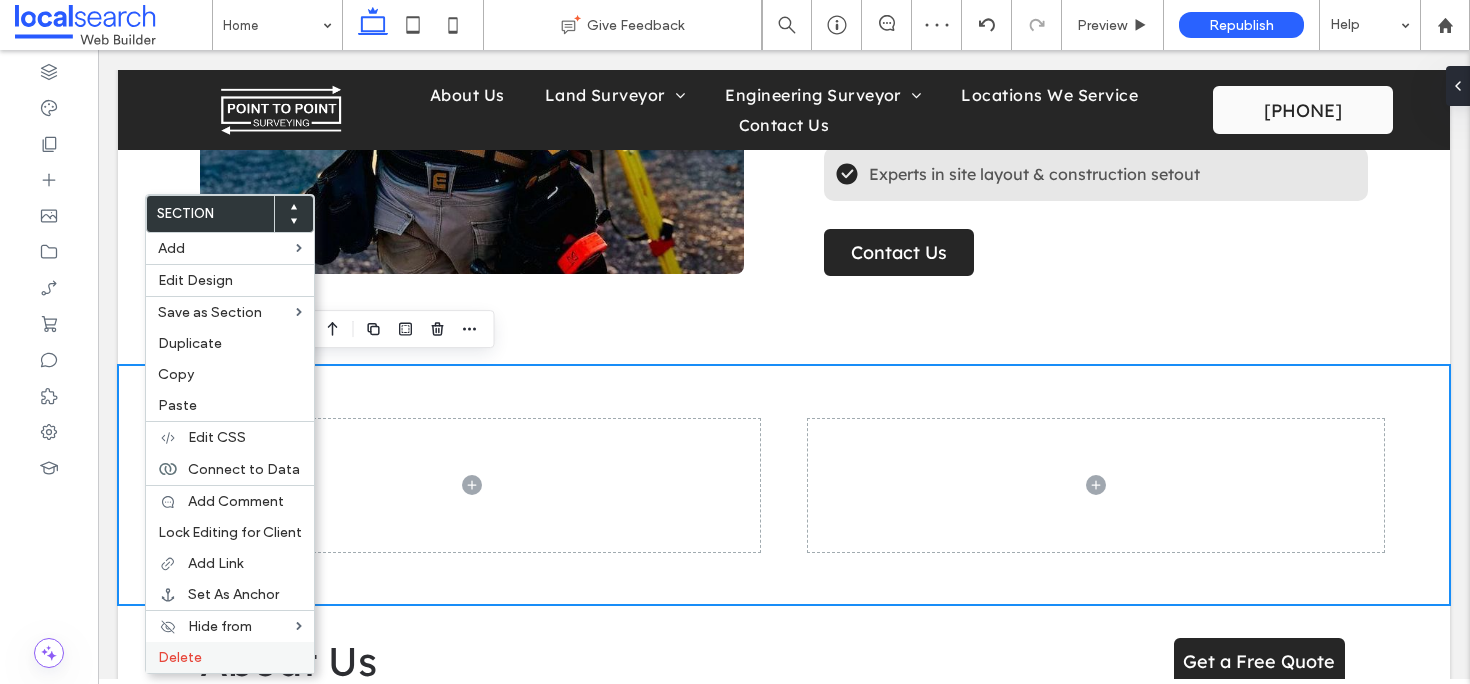 click on "Delete" at bounding box center (230, 657) 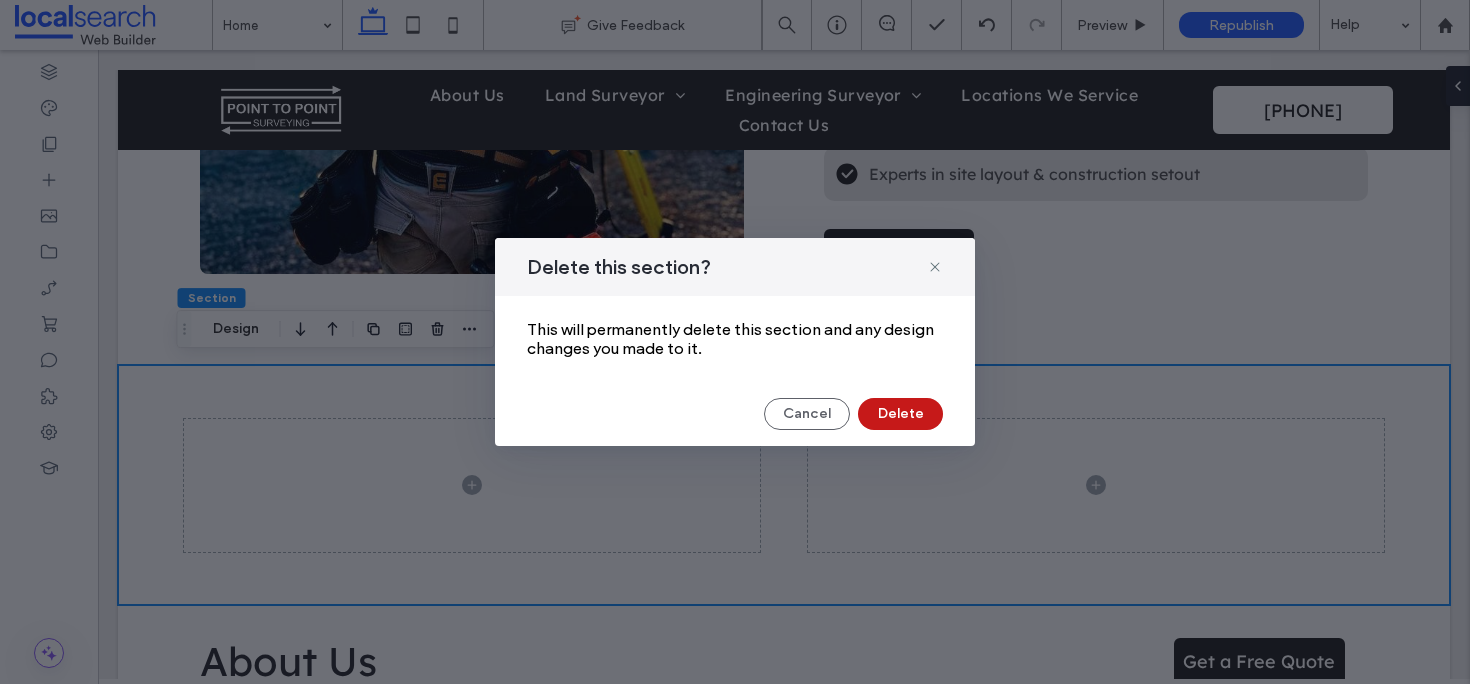 click on "Delete" at bounding box center [900, 414] 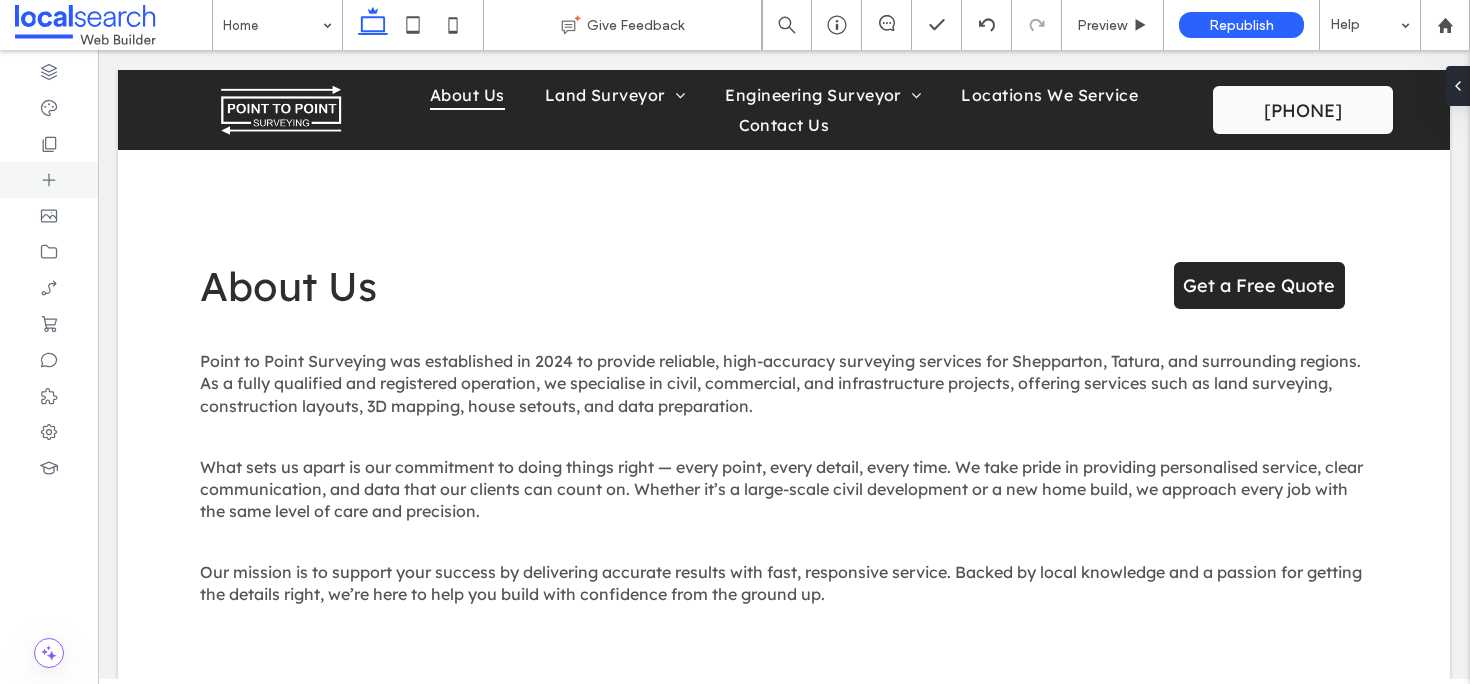 scroll, scrollTop: 3733, scrollLeft: 0, axis: vertical 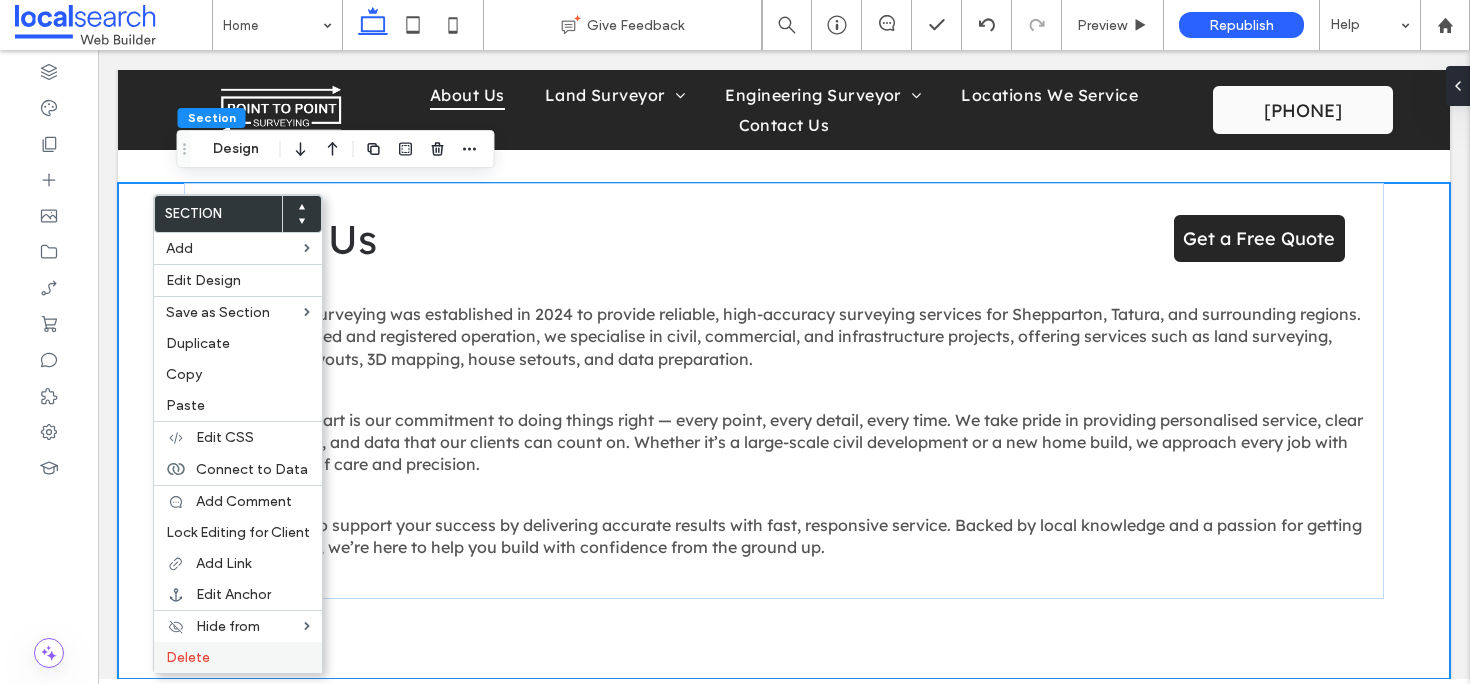 click on "Delete" at bounding box center [238, 657] 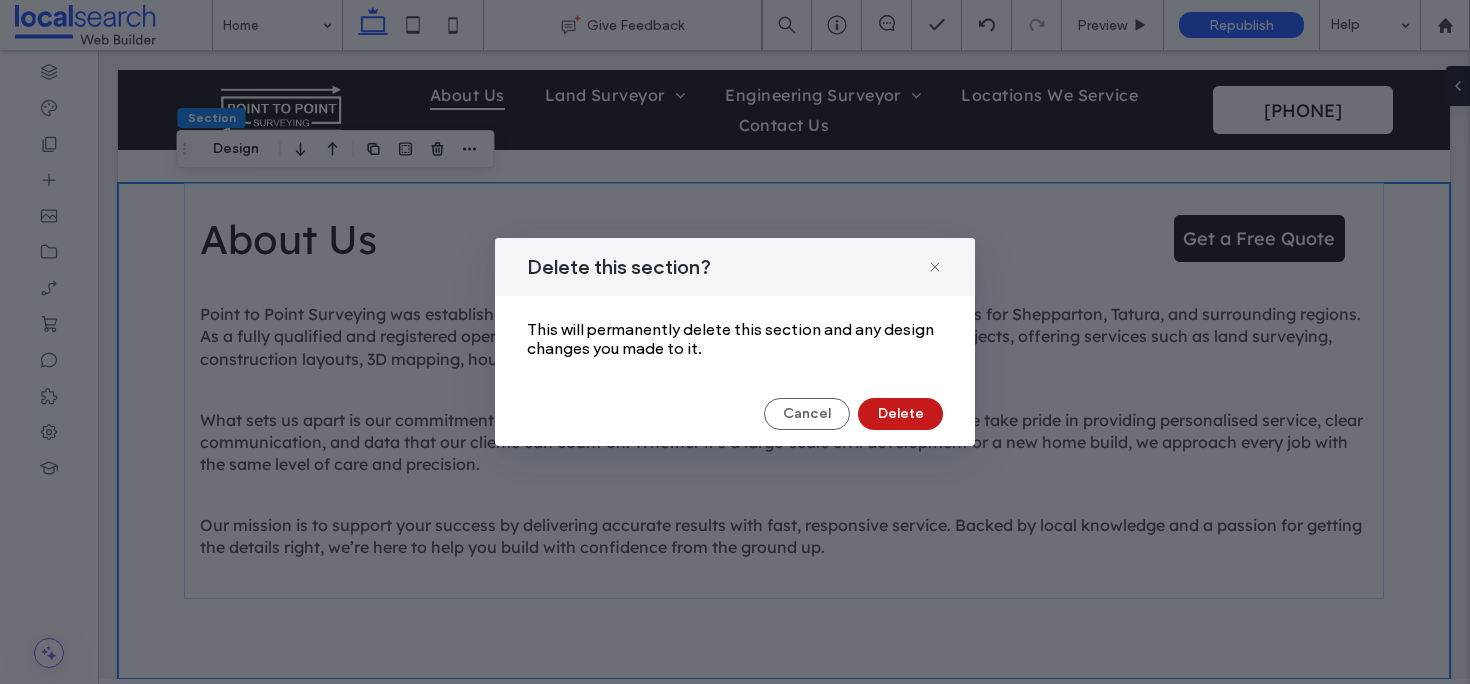 click on "Delete" at bounding box center [900, 414] 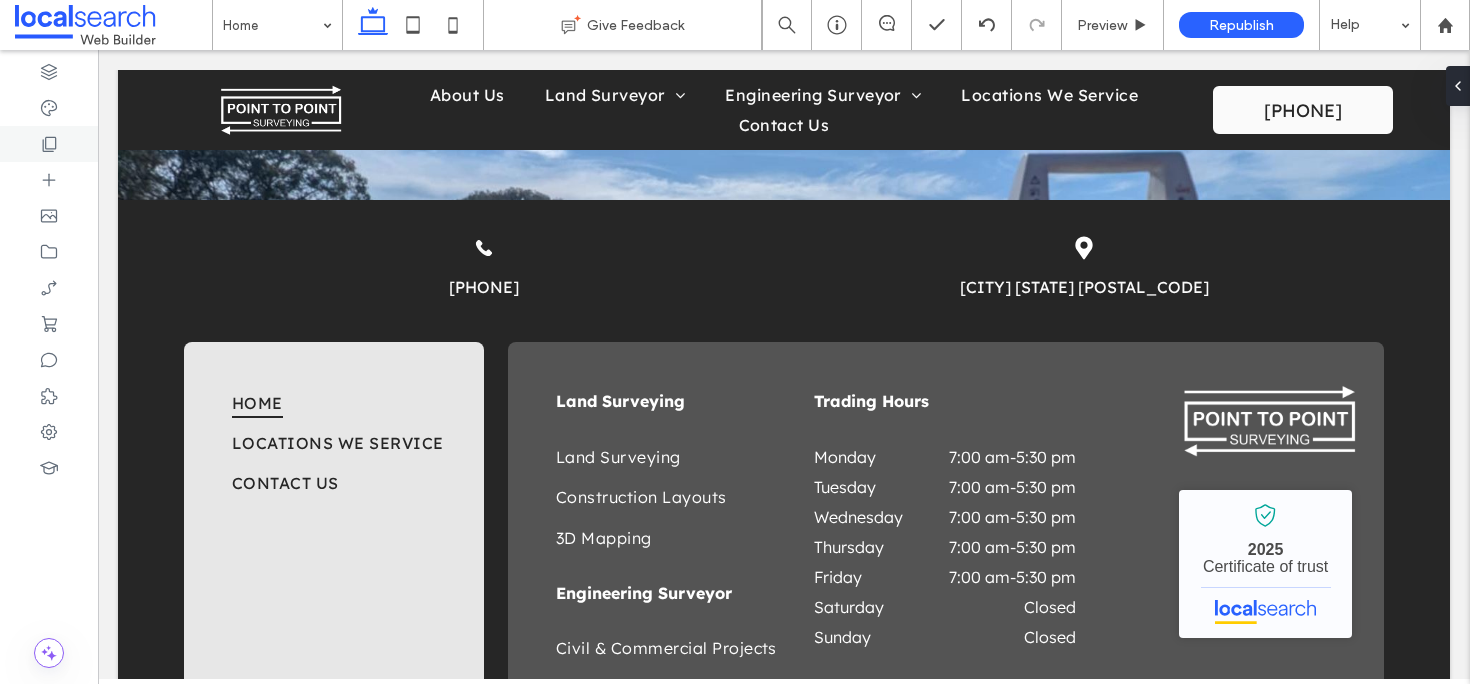 scroll, scrollTop: 3964, scrollLeft: 0, axis: vertical 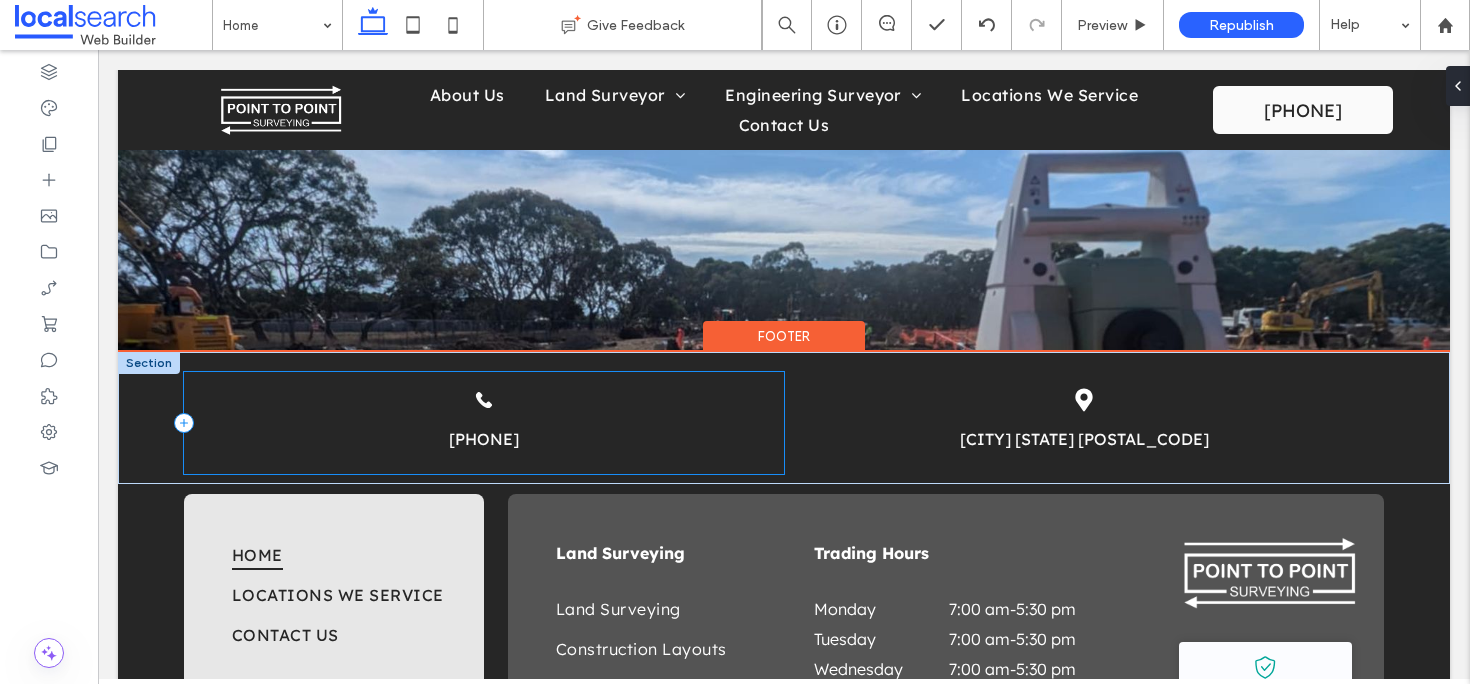 click on "Phone Icon
0432 270 722" at bounding box center (484, 423) 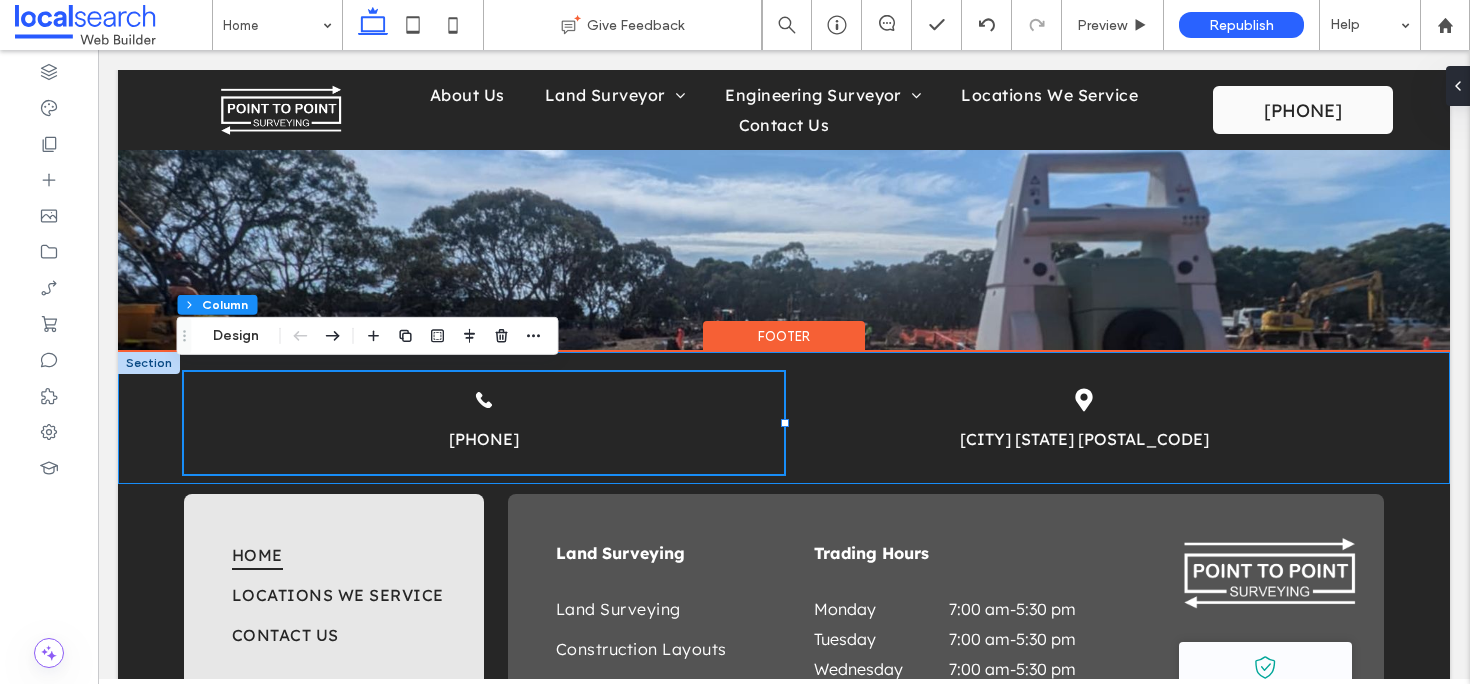 click on "Phone Icon
0432 270 722
Pin Icon
Tatura VIC 3616" at bounding box center [784, 418] 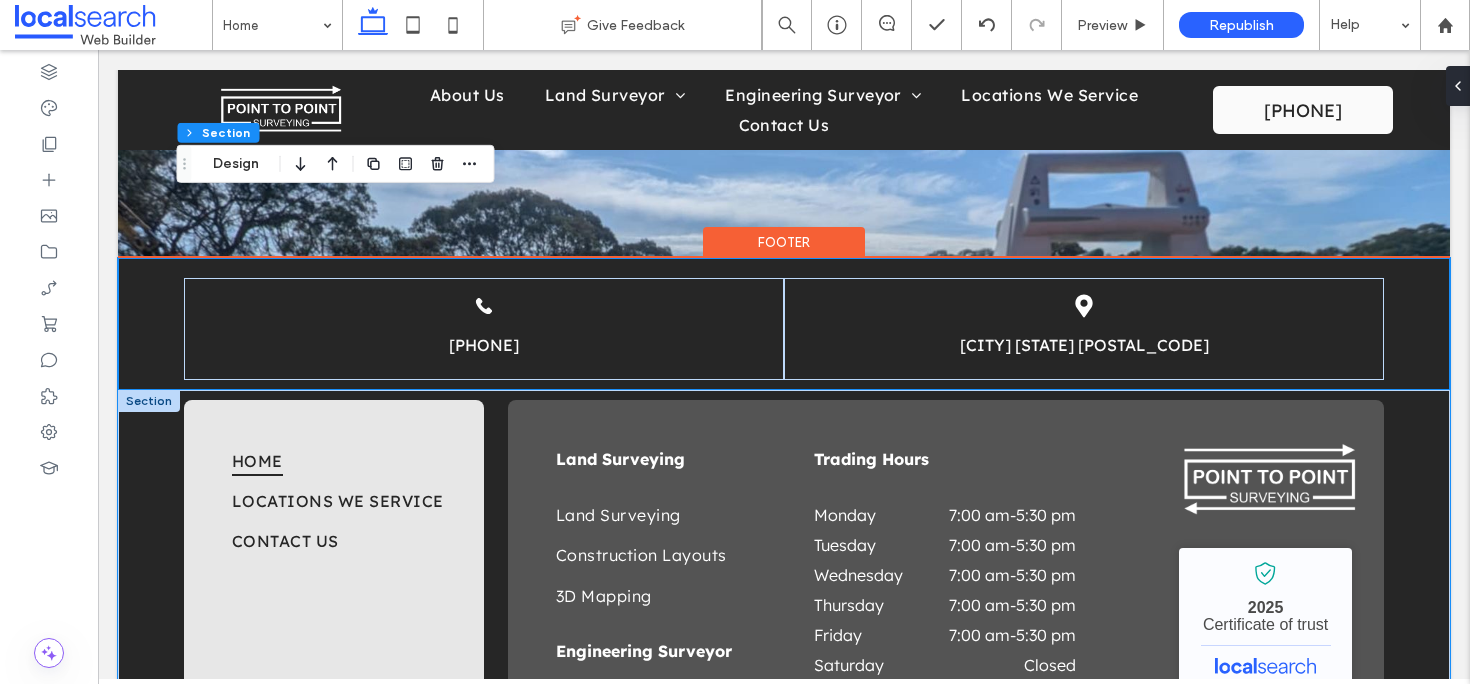 scroll, scrollTop: 4029, scrollLeft: 0, axis: vertical 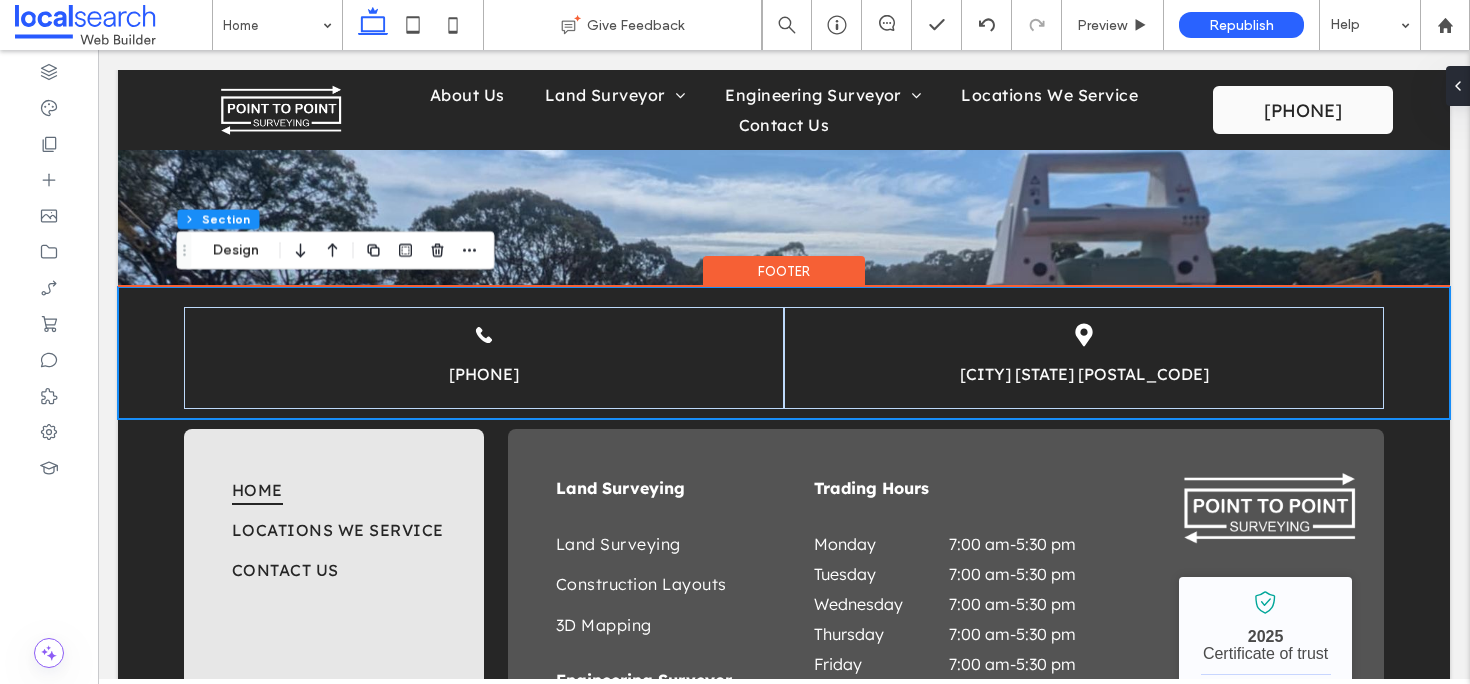 click on "Phone Icon
0432 270 722
Pin Icon
Tatura VIC 3616" at bounding box center [784, 353] 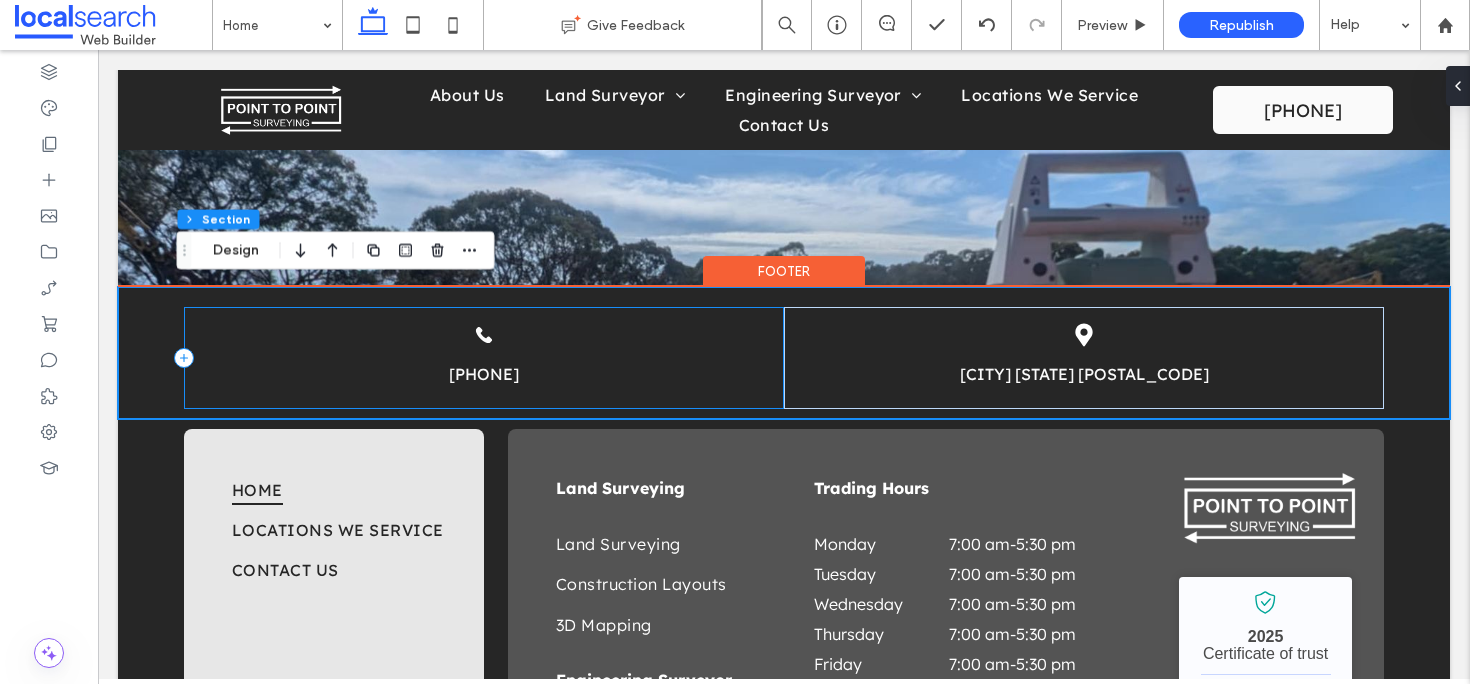 click on "Phone Icon
0432 270 722" at bounding box center [484, 358] 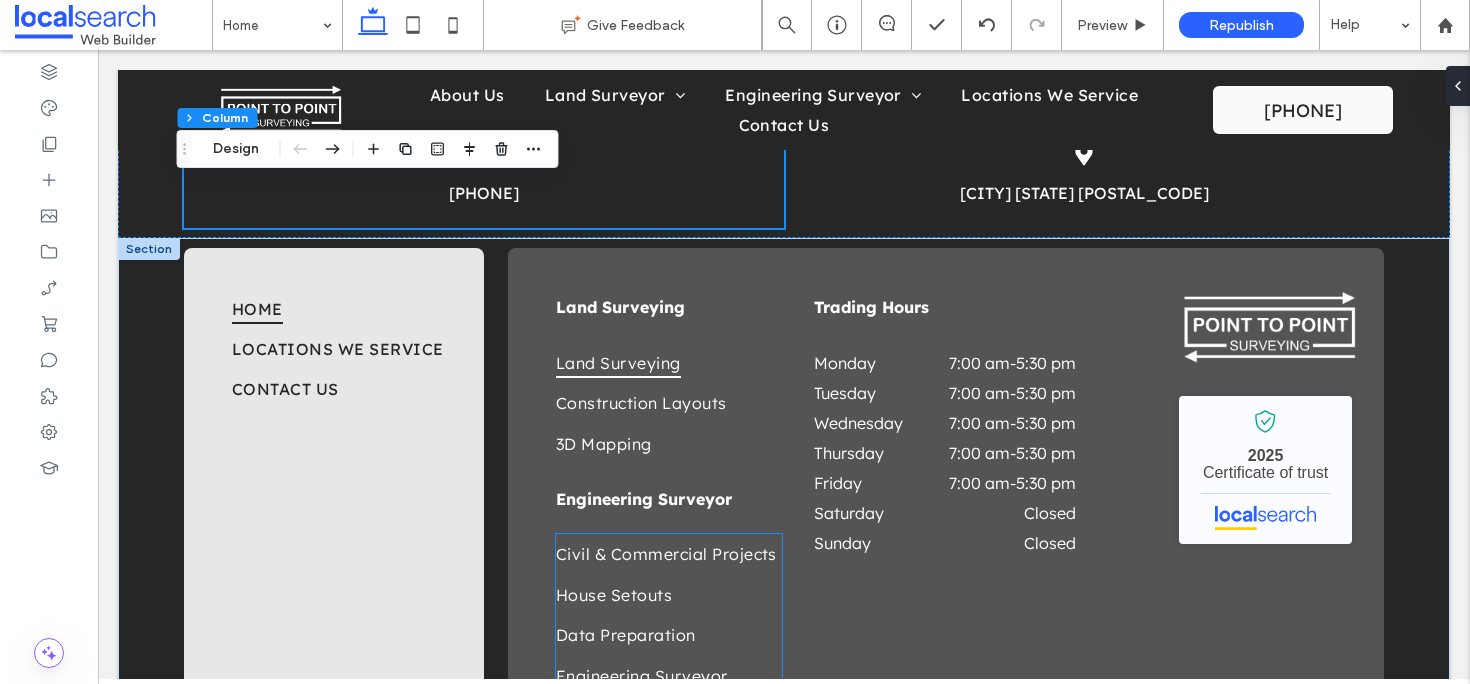 scroll, scrollTop: 4194, scrollLeft: 0, axis: vertical 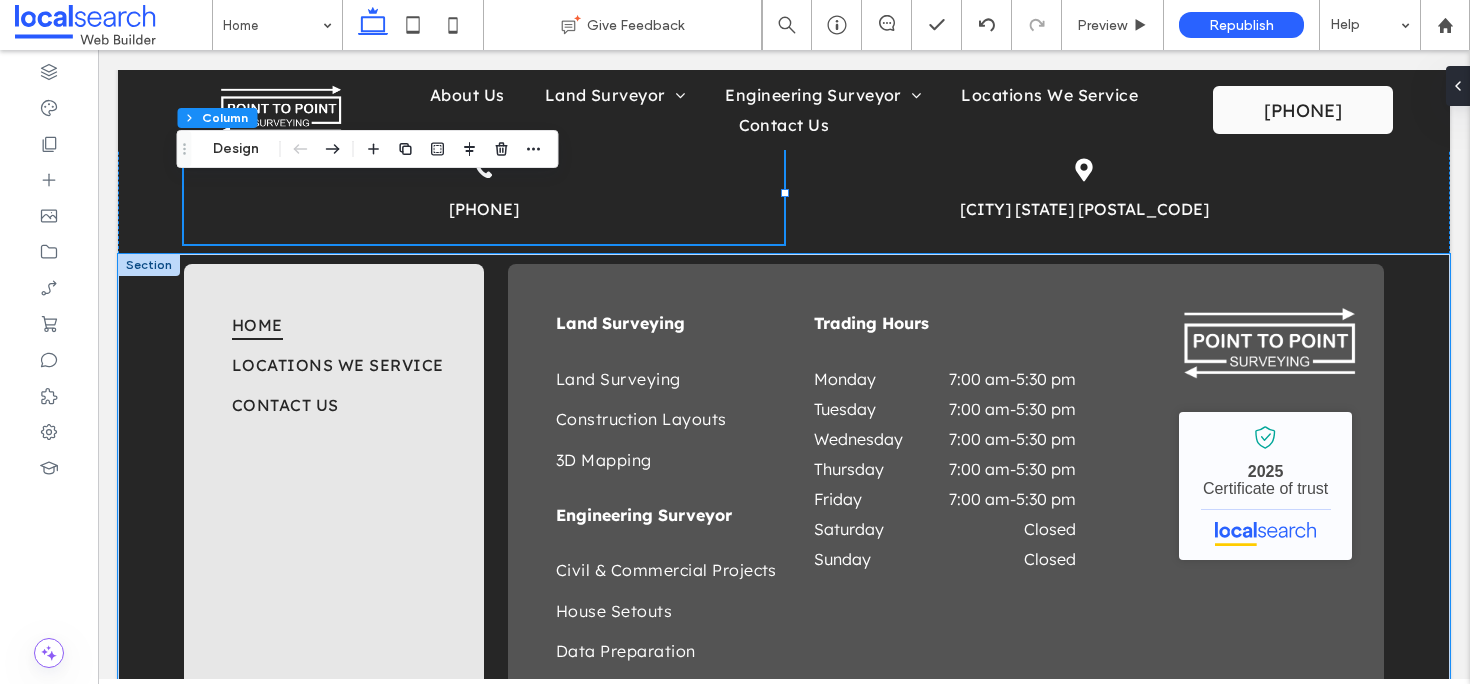 click on "Home
Locations We Service
Contact Us
Land Surveying
Land Surveying
Construction Layouts
3D Mapping
Engineering Surveyor
Civil & Commercial Projects
House Setouts
Data Preparation
Engineering Surveyor
Trading Hours
Monday
7:00 am
-  5:30 pm
Tuesday
7:00 am
-  5:30 pm
Wednesday
7:00 am
-  5:30 pm
Thursday
7:00 am
-  5:30 pm
Friday
7:00 am
-  5:30 pm
Saturday
Closed
Sunday
Closed
Point to Point Surveying - Localsearch verified business 2025  Certificate of trust" at bounding box center (784, 507) 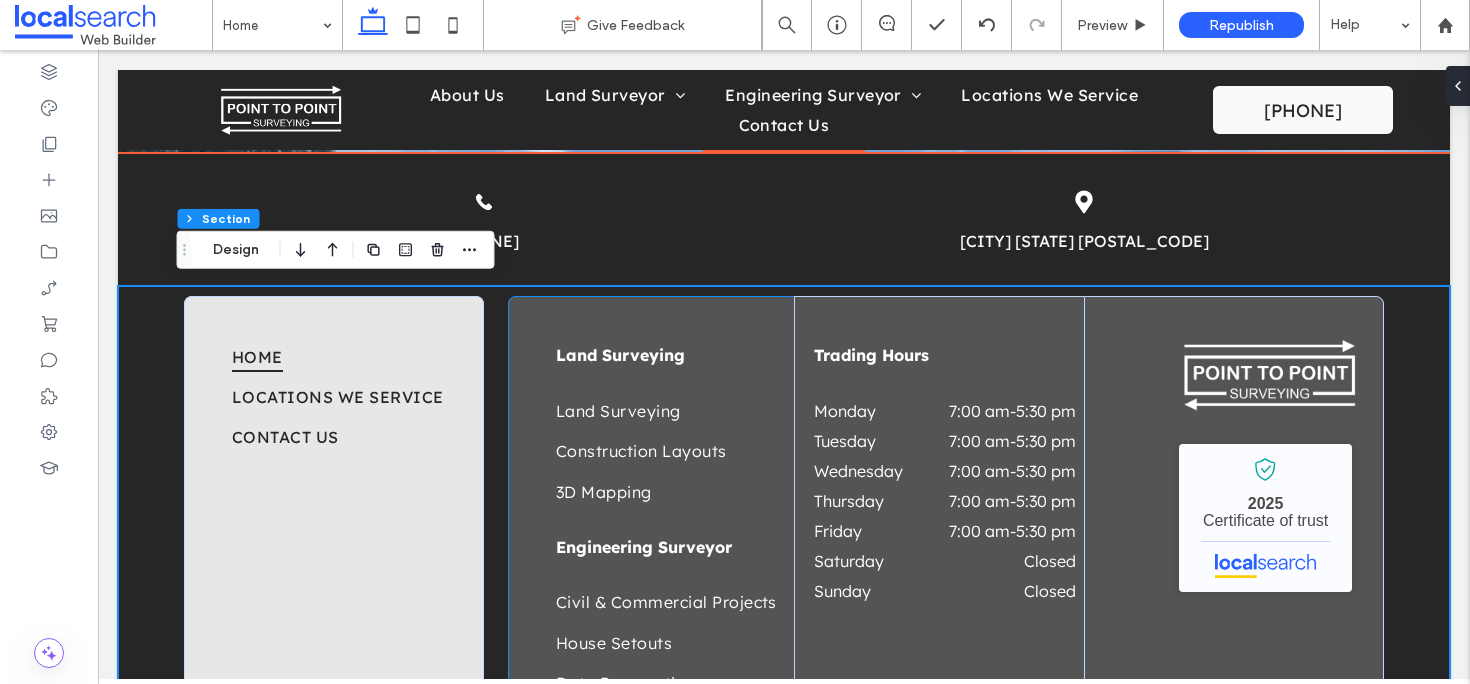 scroll, scrollTop: 4162, scrollLeft: 0, axis: vertical 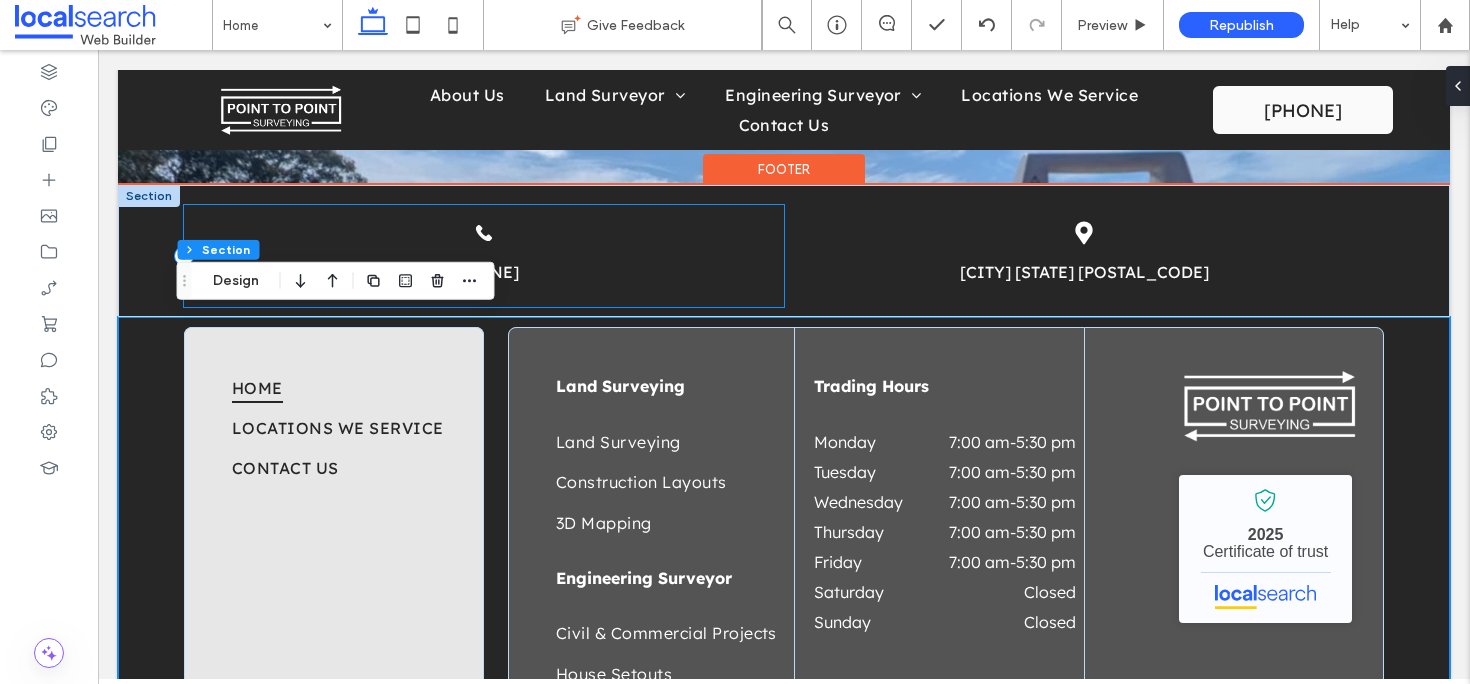 click on "Phone Icon
0432 270 722" at bounding box center (484, 256) 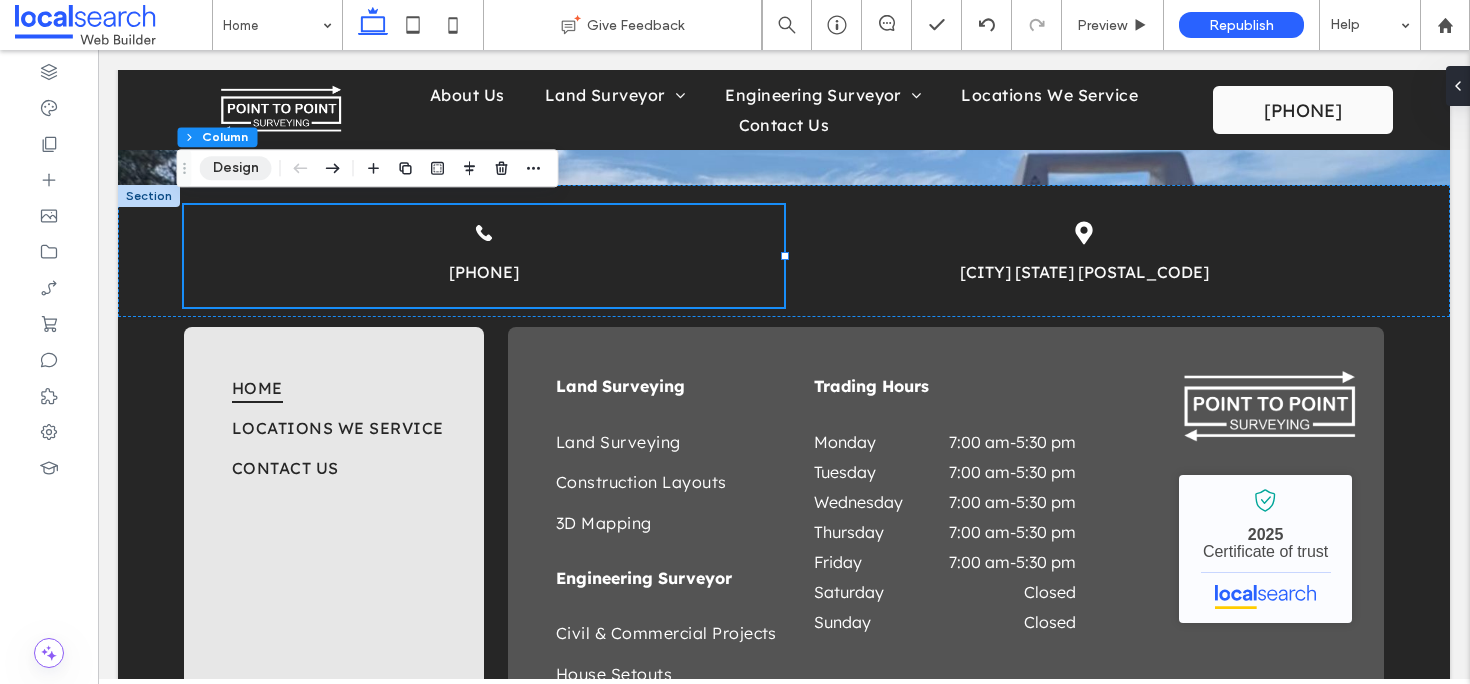 click on "Design" at bounding box center (236, 168) 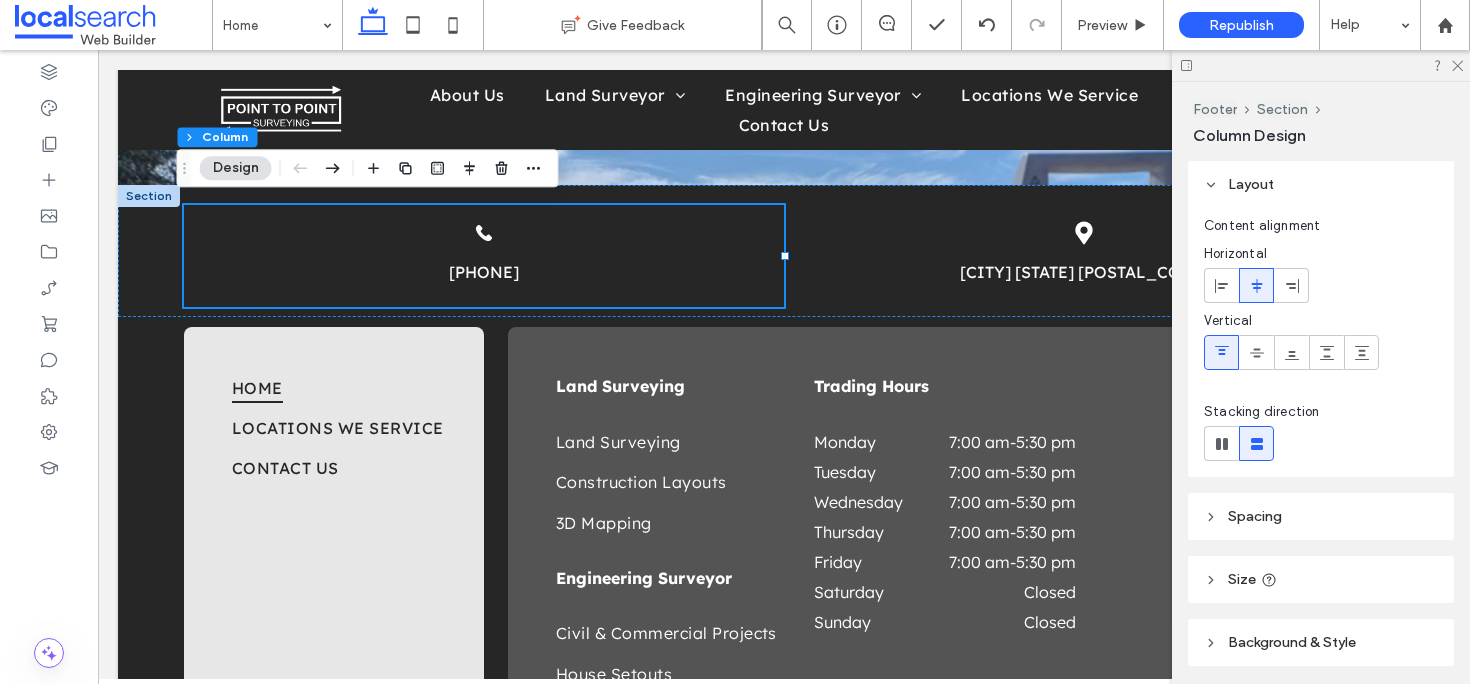 scroll, scrollTop: 70, scrollLeft: 0, axis: vertical 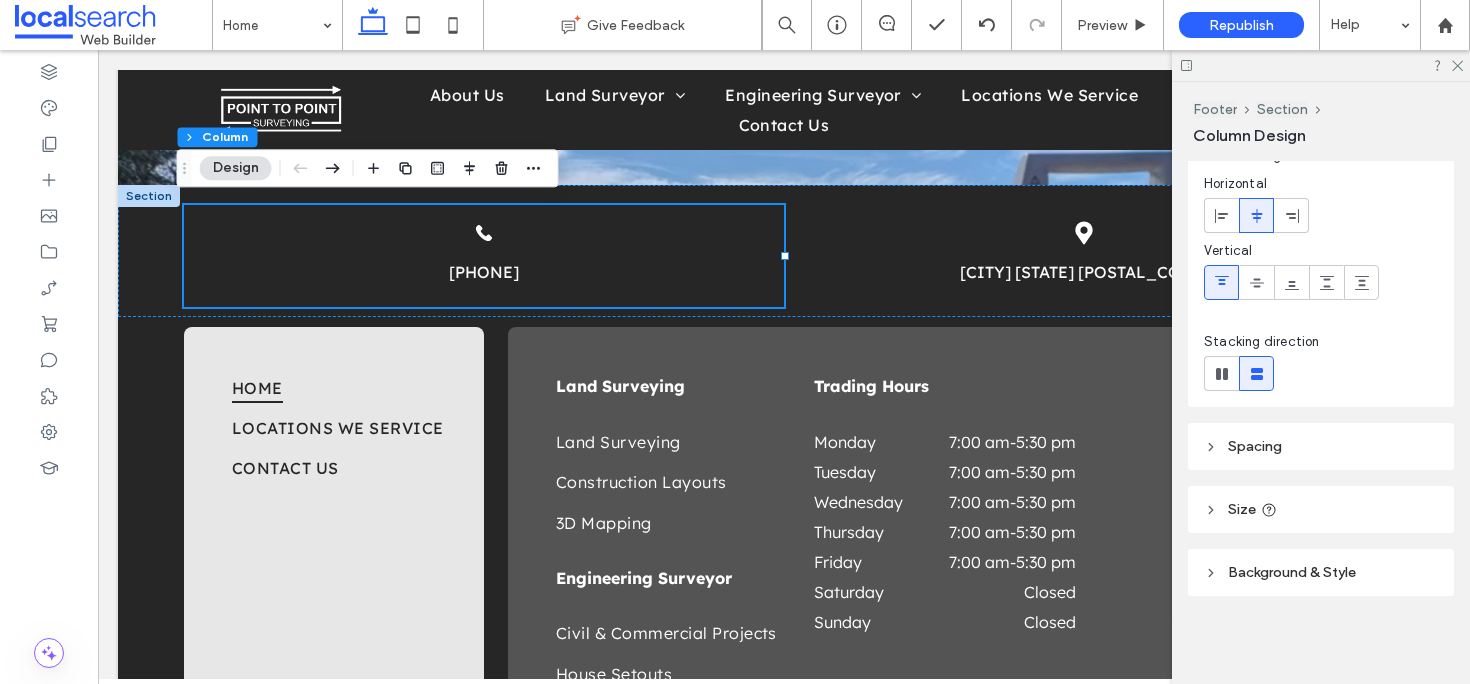 click on "Background & Style" at bounding box center [1321, 572] 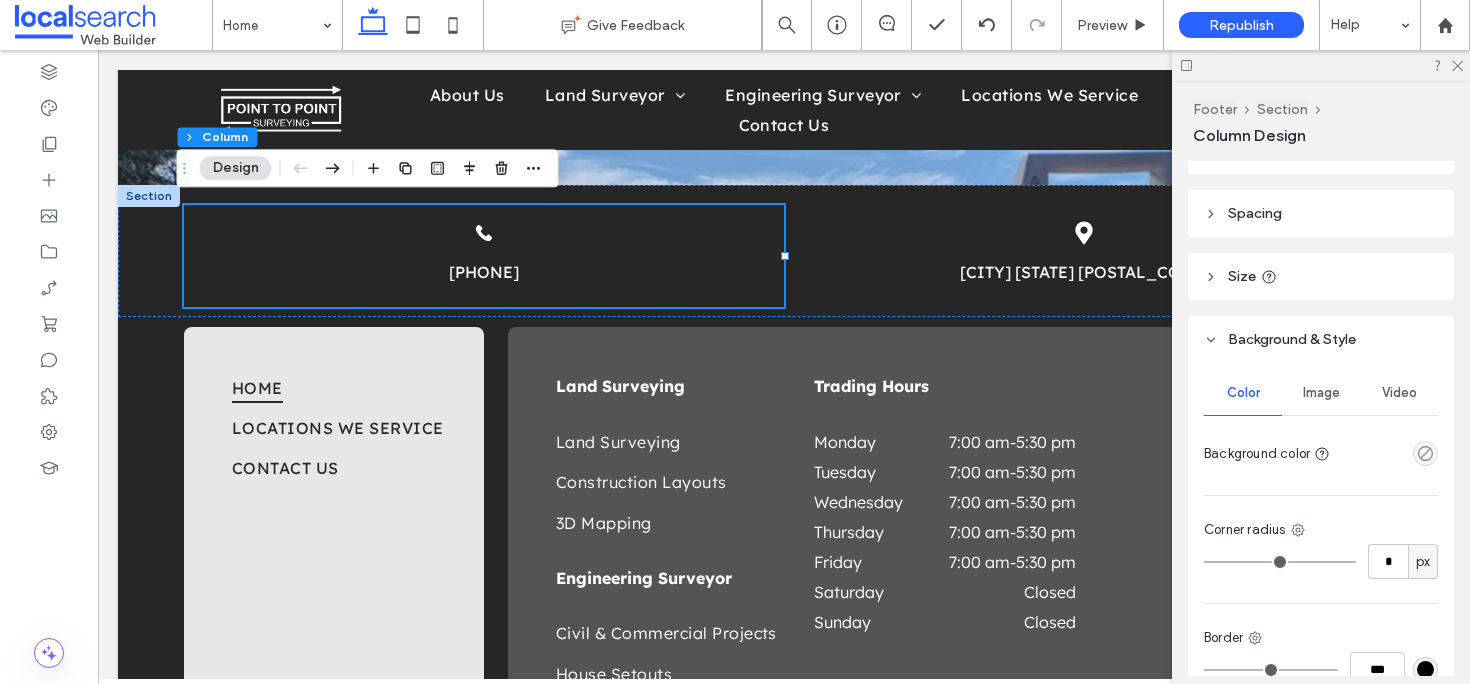 scroll, scrollTop: 366, scrollLeft: 0, axis: vertical 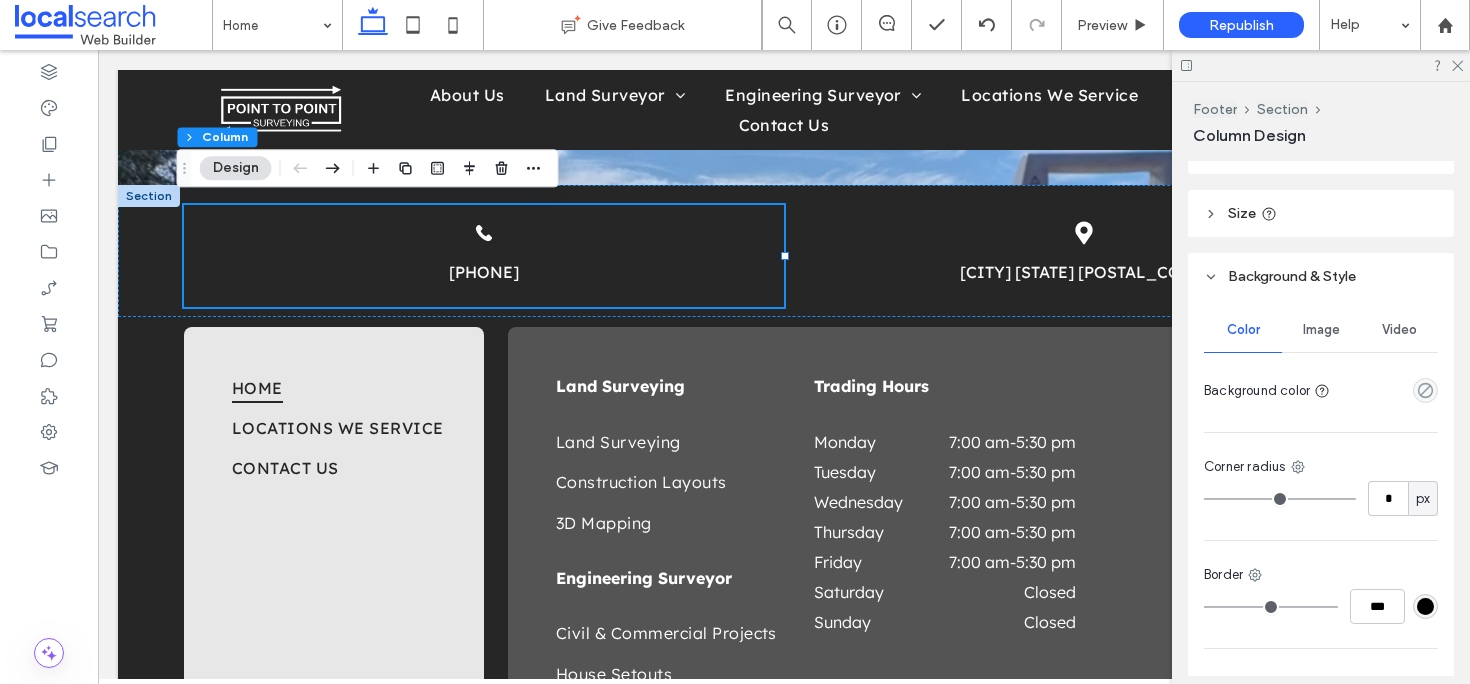 click on "Image" at bounding box center (1321, 330) 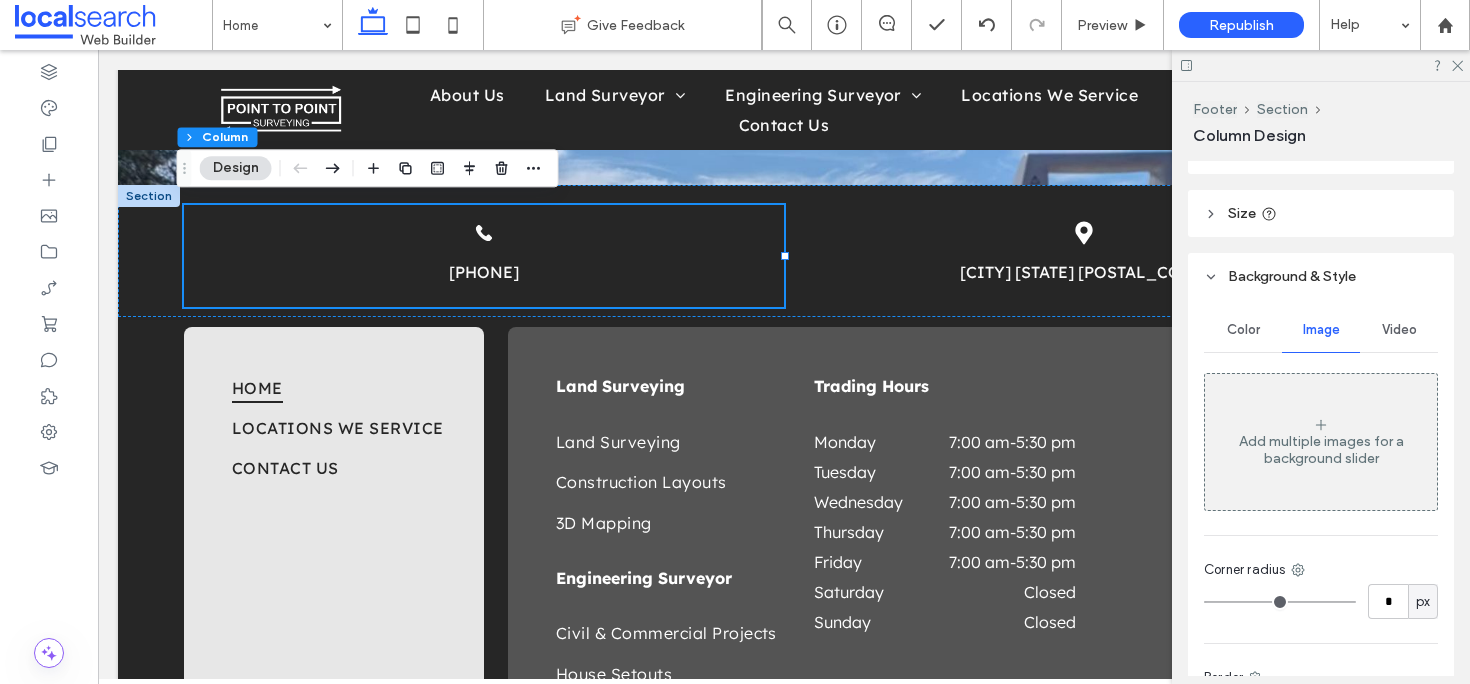 click on "Color" at bounding box center [1243, 330] 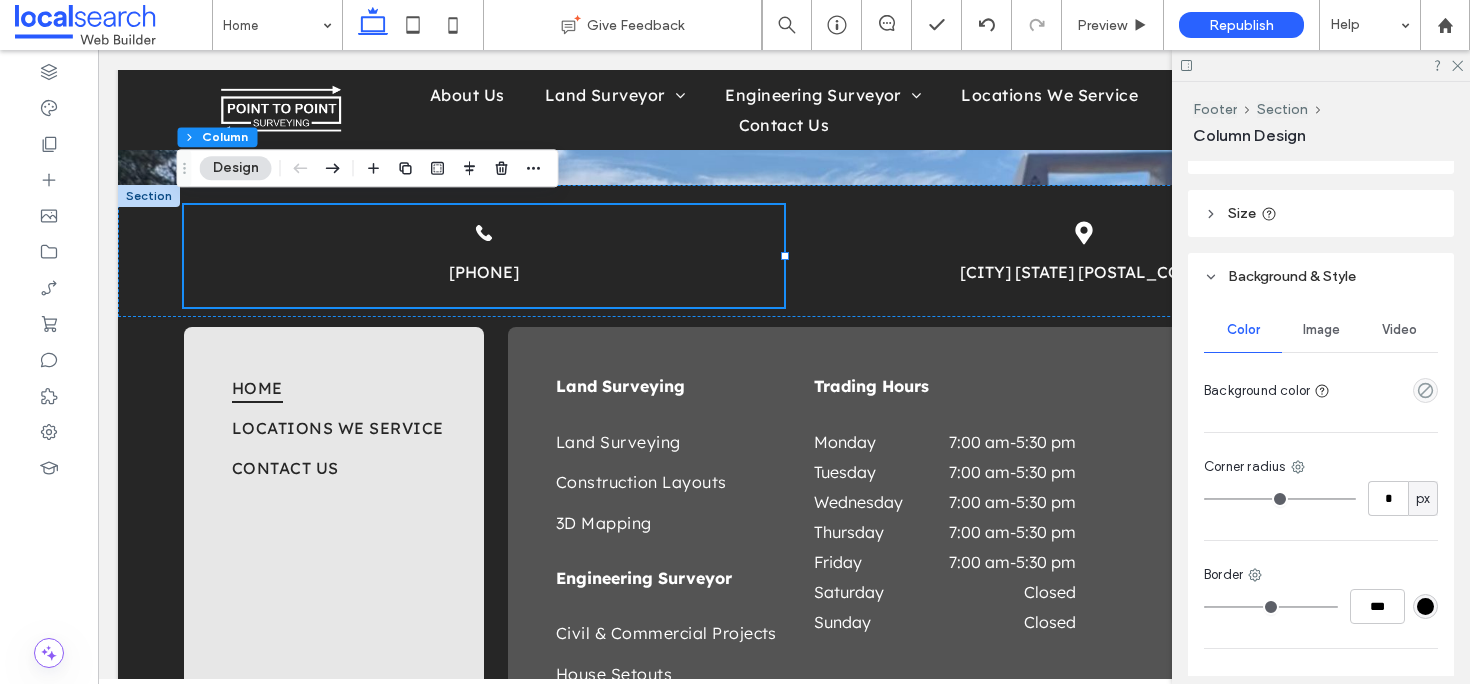 click at bounding box center (1321, 65) 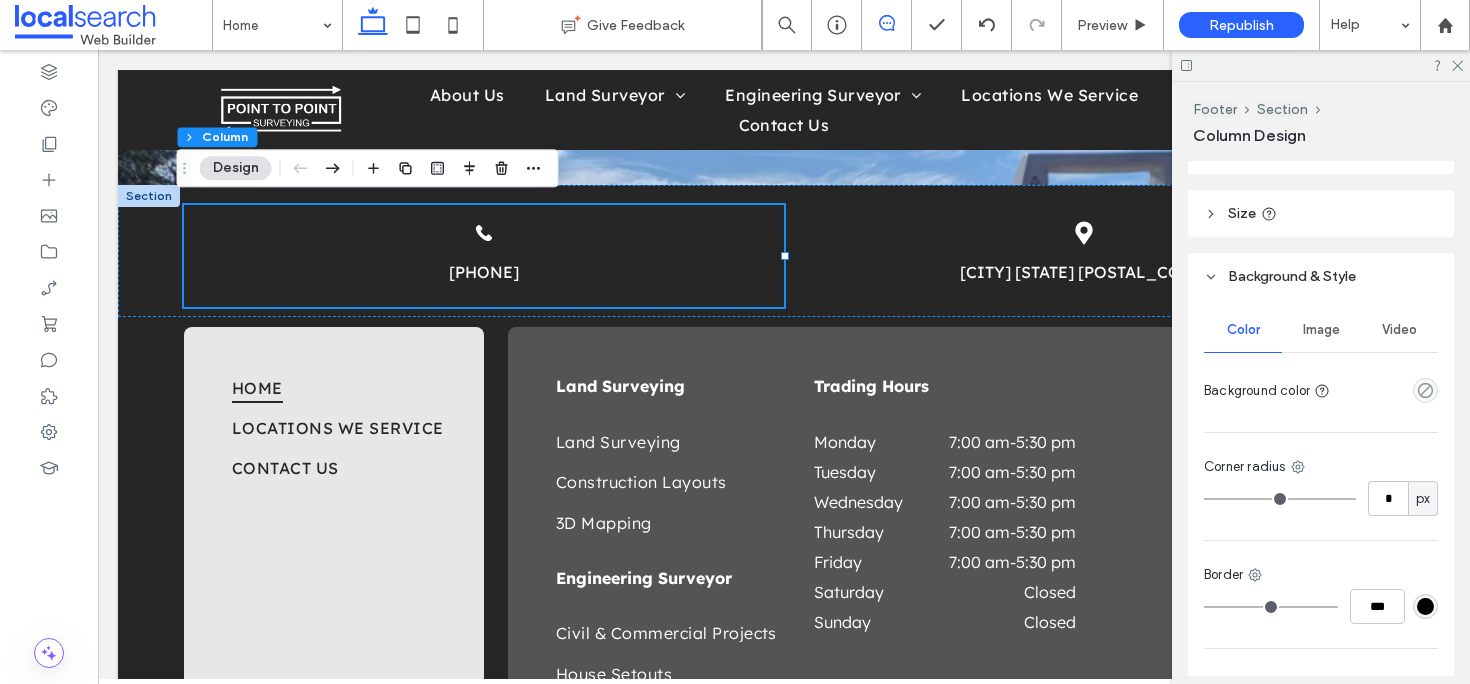 click 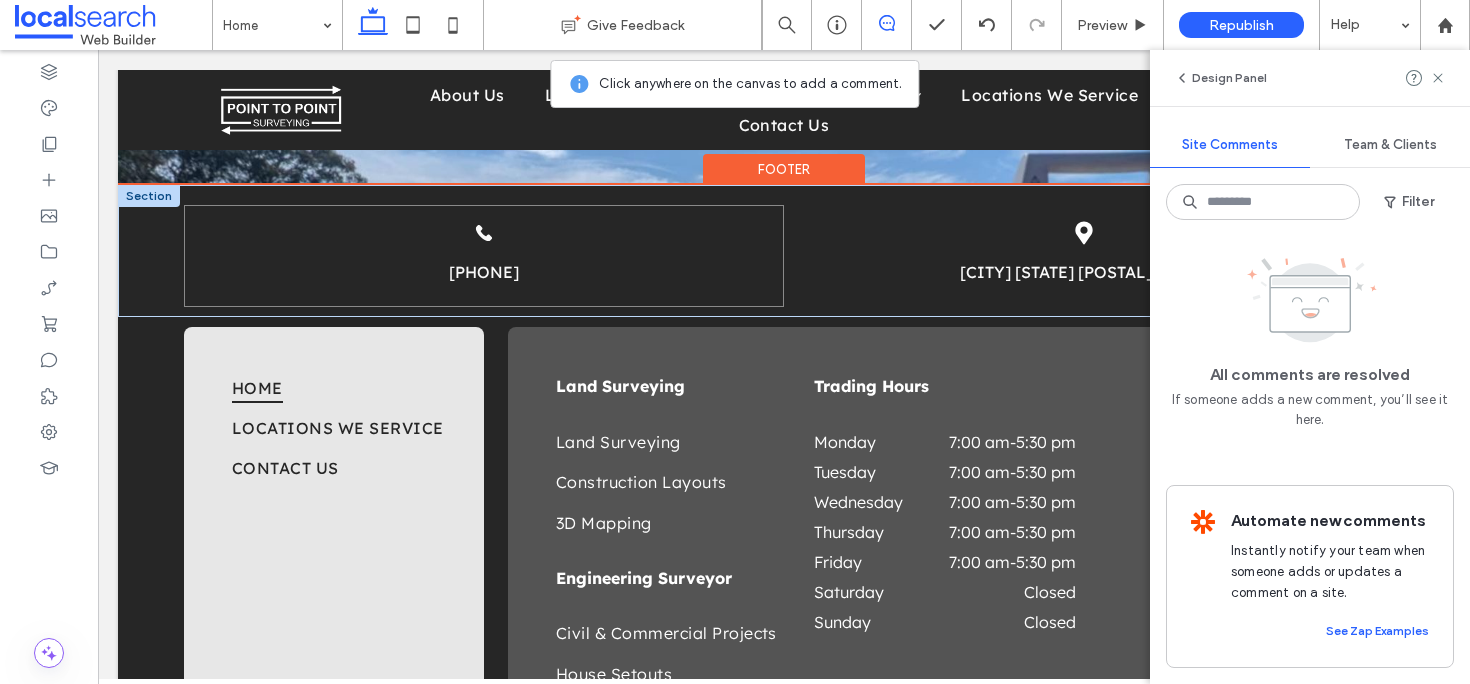 click on "Phone Icon
0432 270 722" at bounding box center (484, 256) 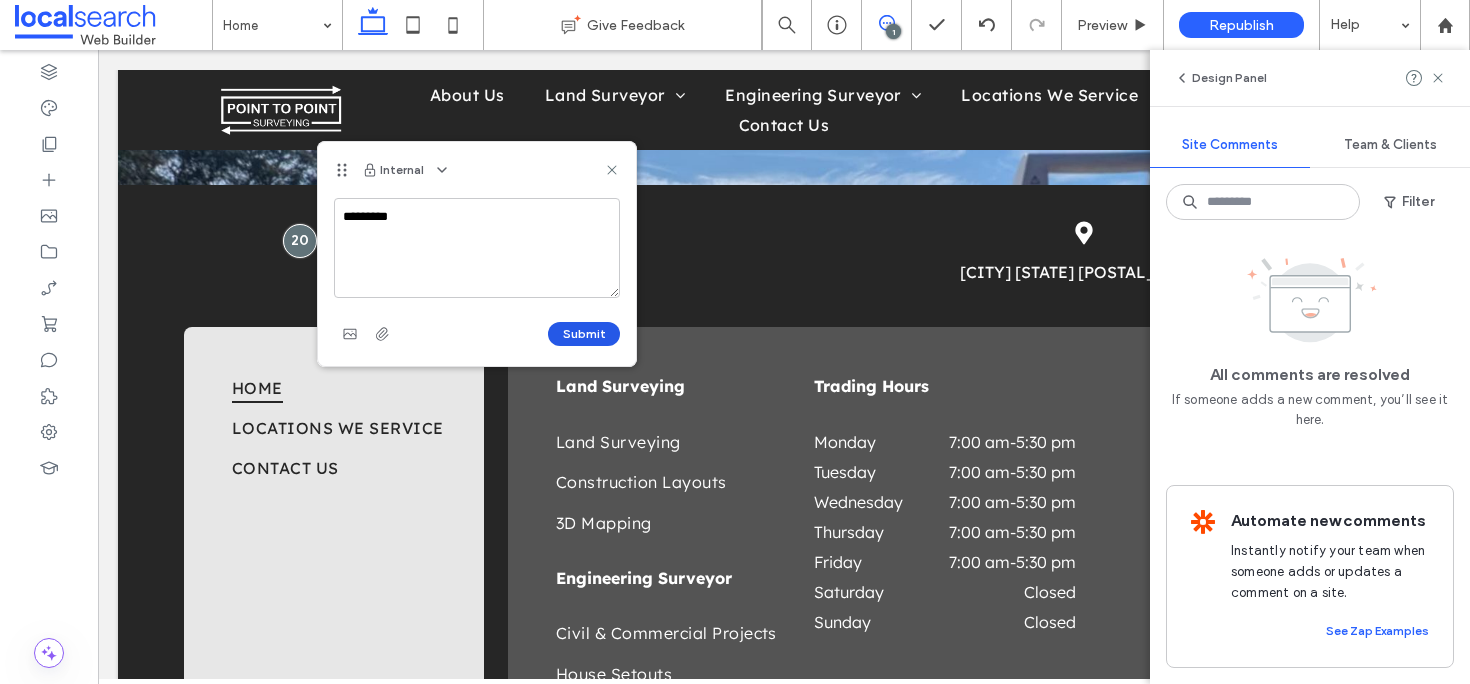 type on "*********" 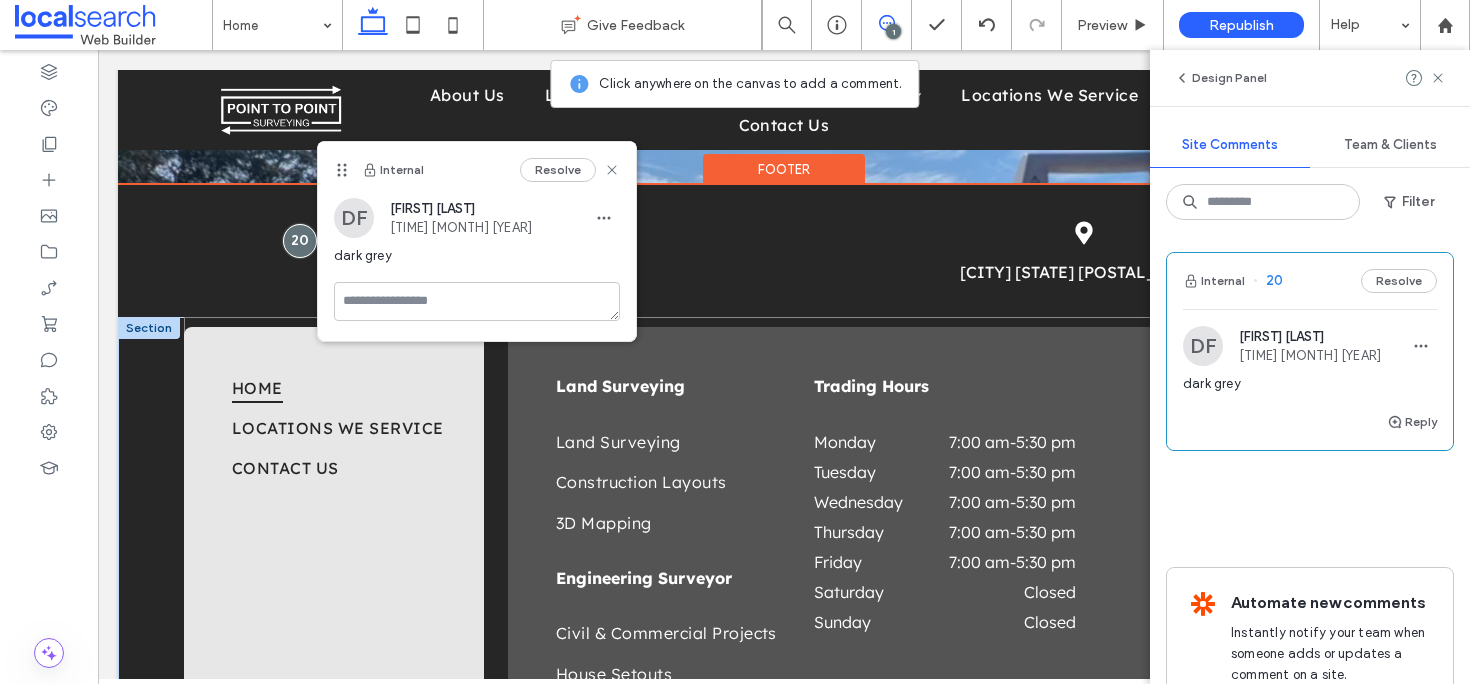 click on "Home
Locations We Service
Contact Us
Land Surveying
Land Surveying
Construction Layouts
3D Mapping
Engineering Surveyor
Civil & Commercial Projects
House Setouts
Data Preparation
Engineering Surveyor
Trading Hours
Monday
7:00 am
-  5:30 pm
Tuesday
7:00 am
-  5:30 pm
Wednesday
7:00 am
-  5:30 pm
Thursday
7:00 am
-  5:30 pm
Friday
7:00 am
-  5:30 pm
Saturday
Closed
Sunday
Closed
Point to Point Surveying - Localsearch verified business 2025  Certificate of trust" at bounding box center (784, 570) 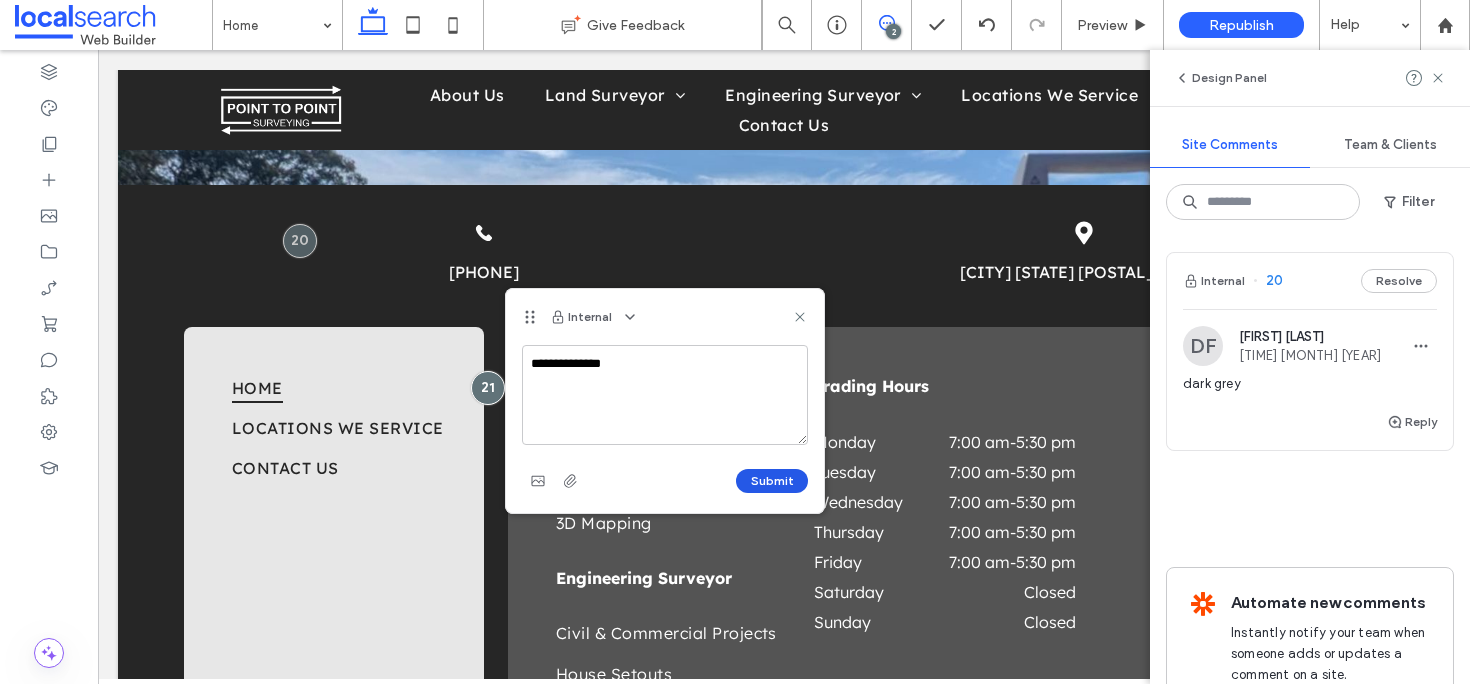 type on "**********" 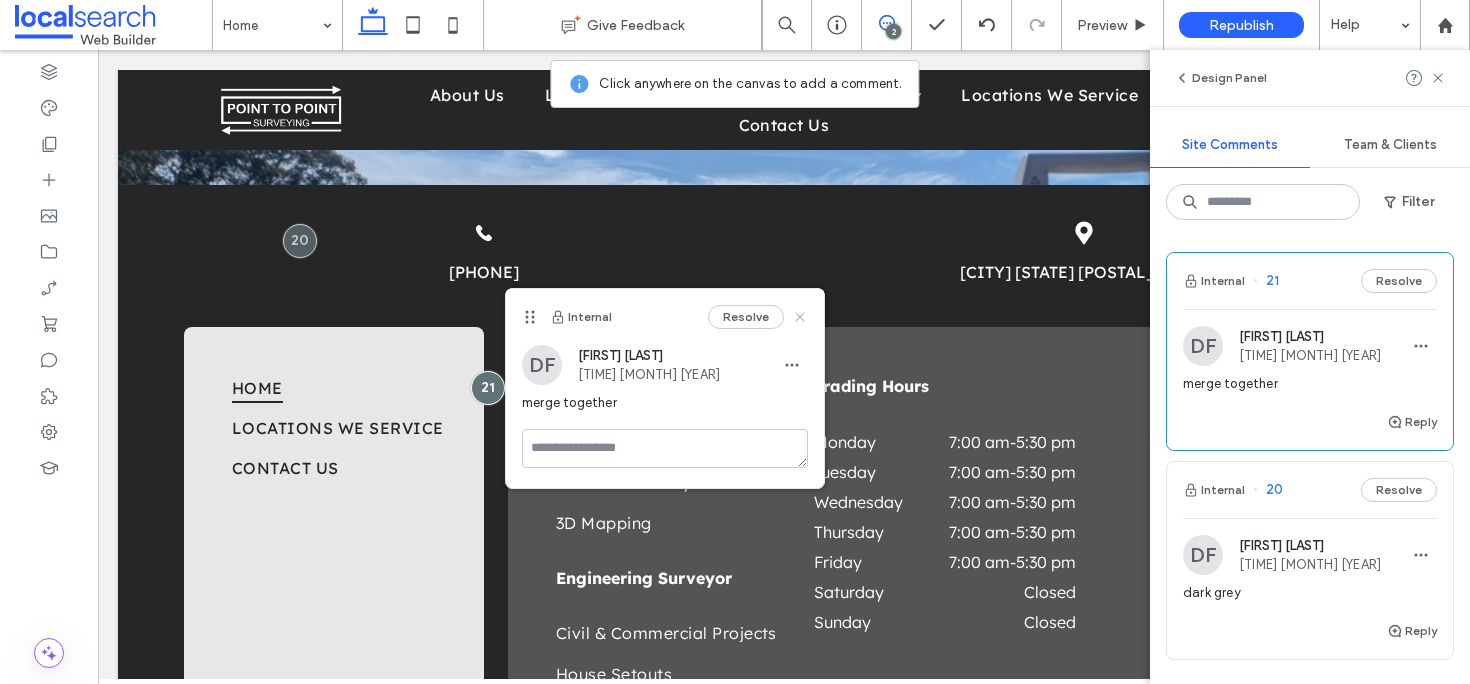 click 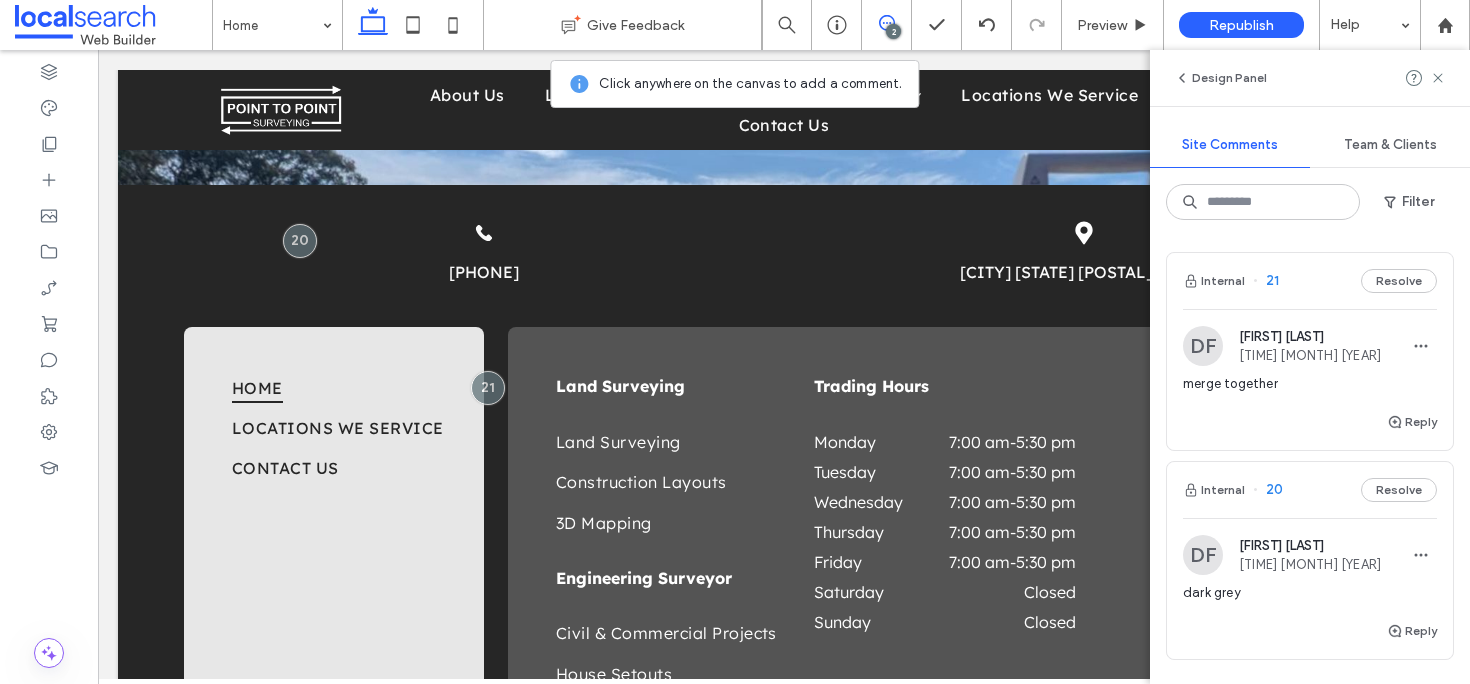 click at bounding box center [1438, 78] 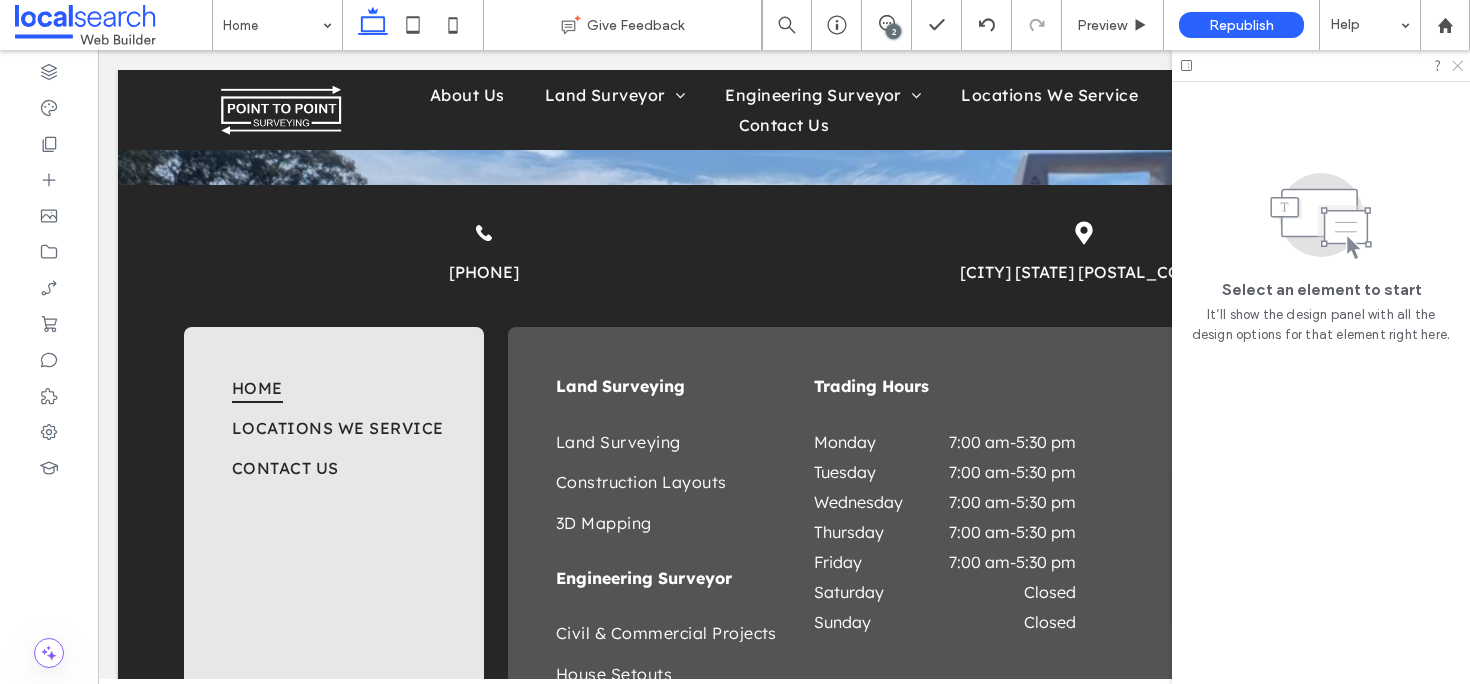 click 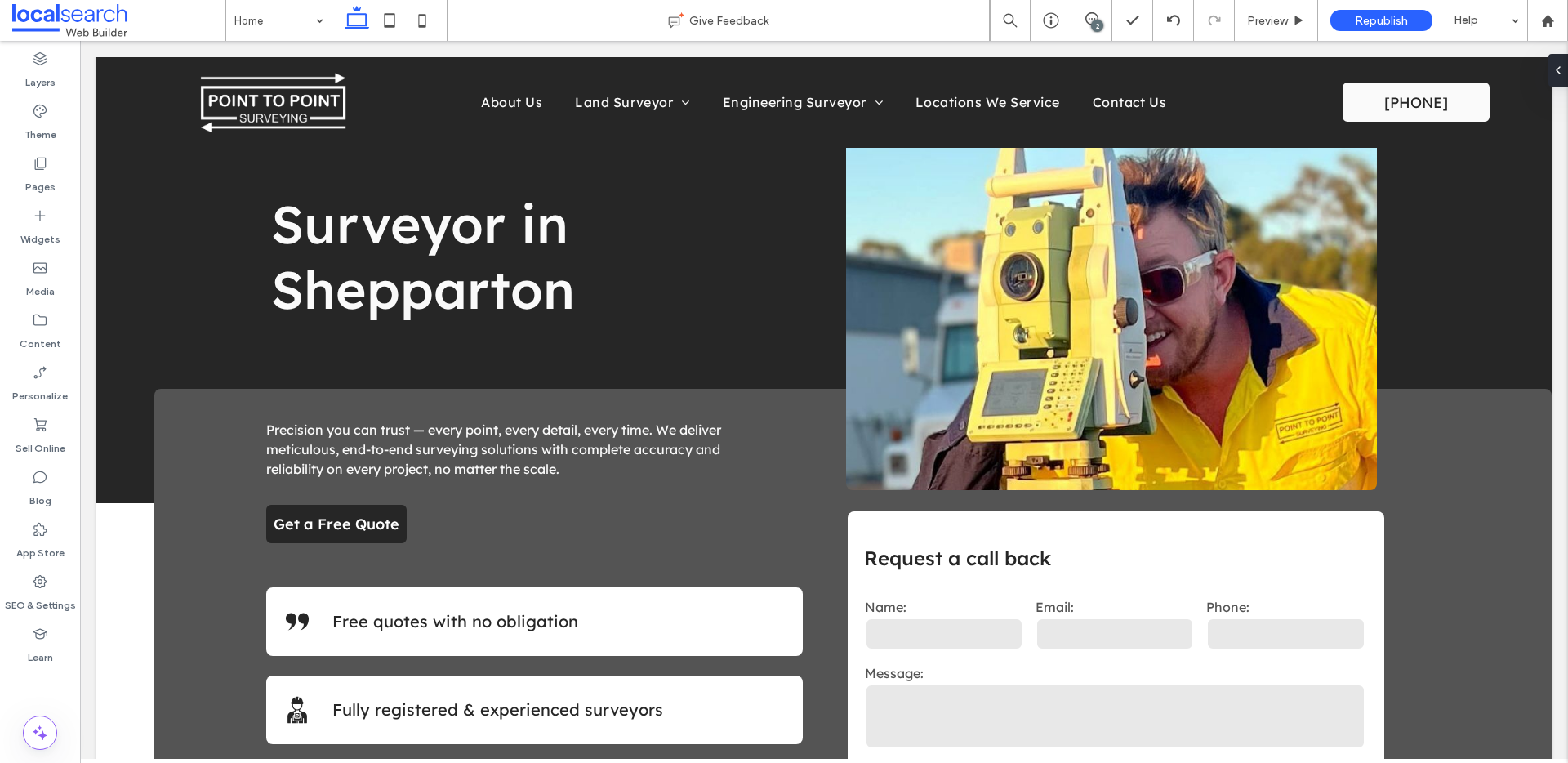 scroll, scrollTop: 0, scrollLeft: 0, axis: both 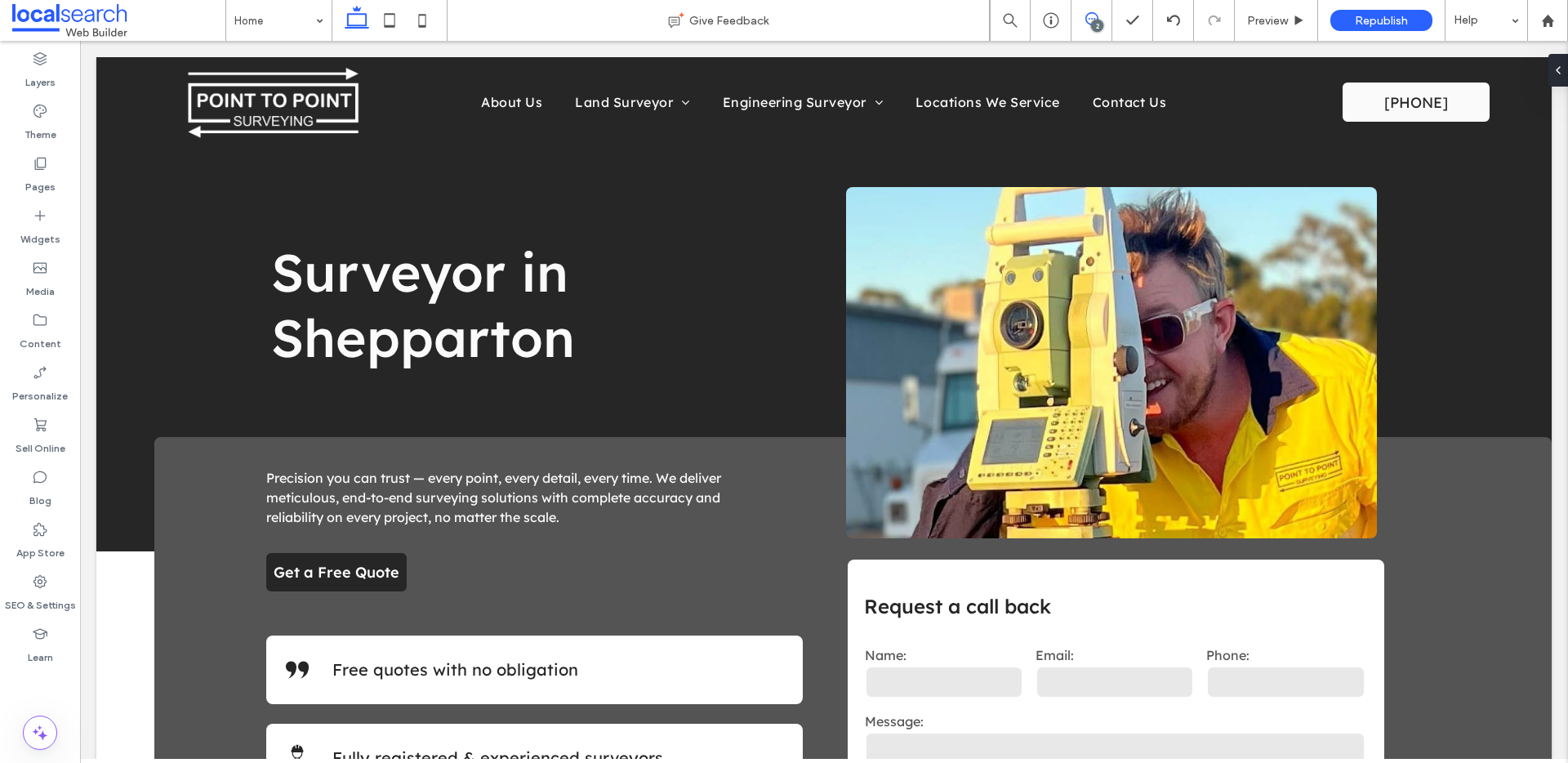 click 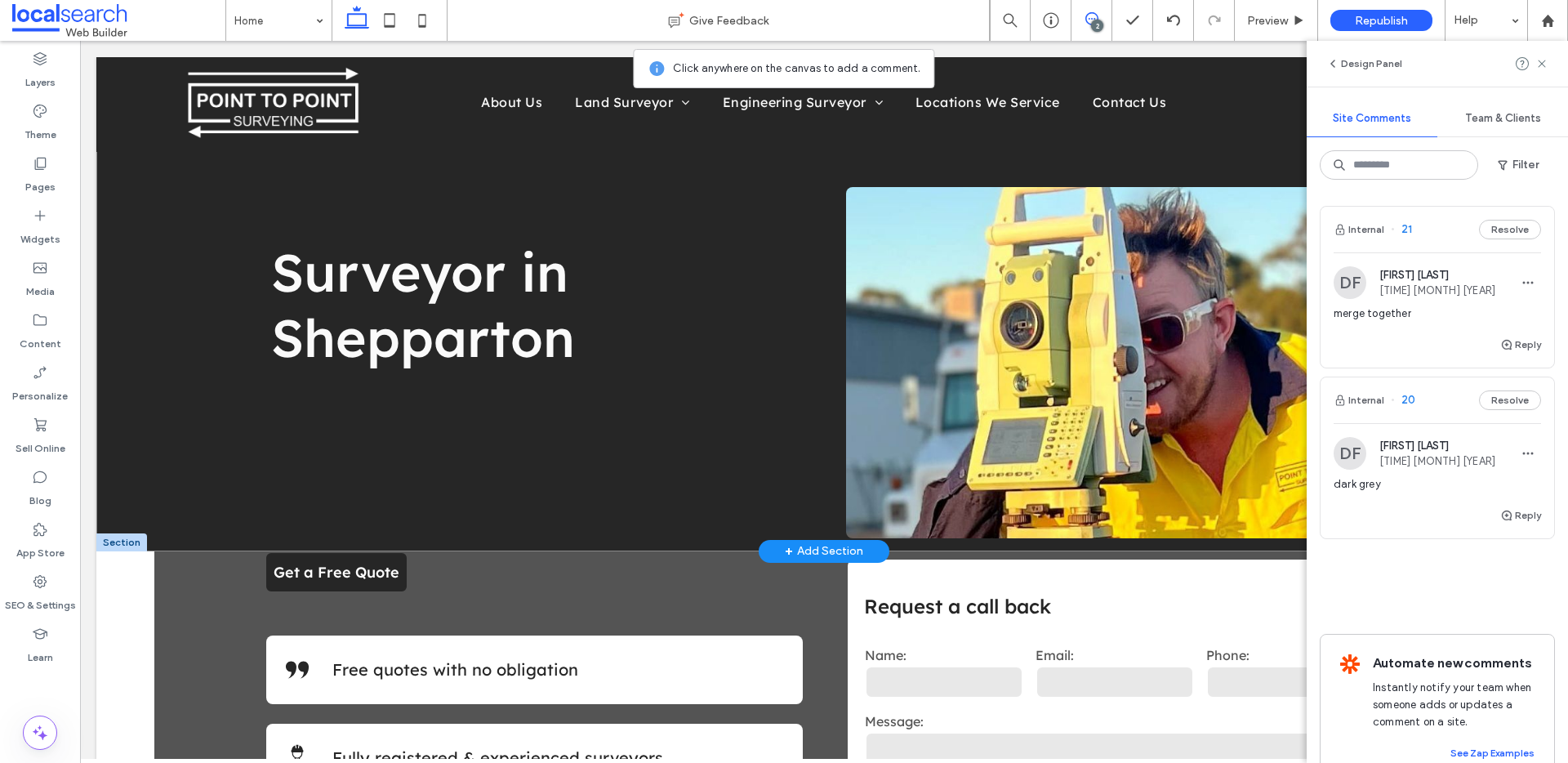 click on "Surveyor in Shepparton" at bounding box center (824, 304) 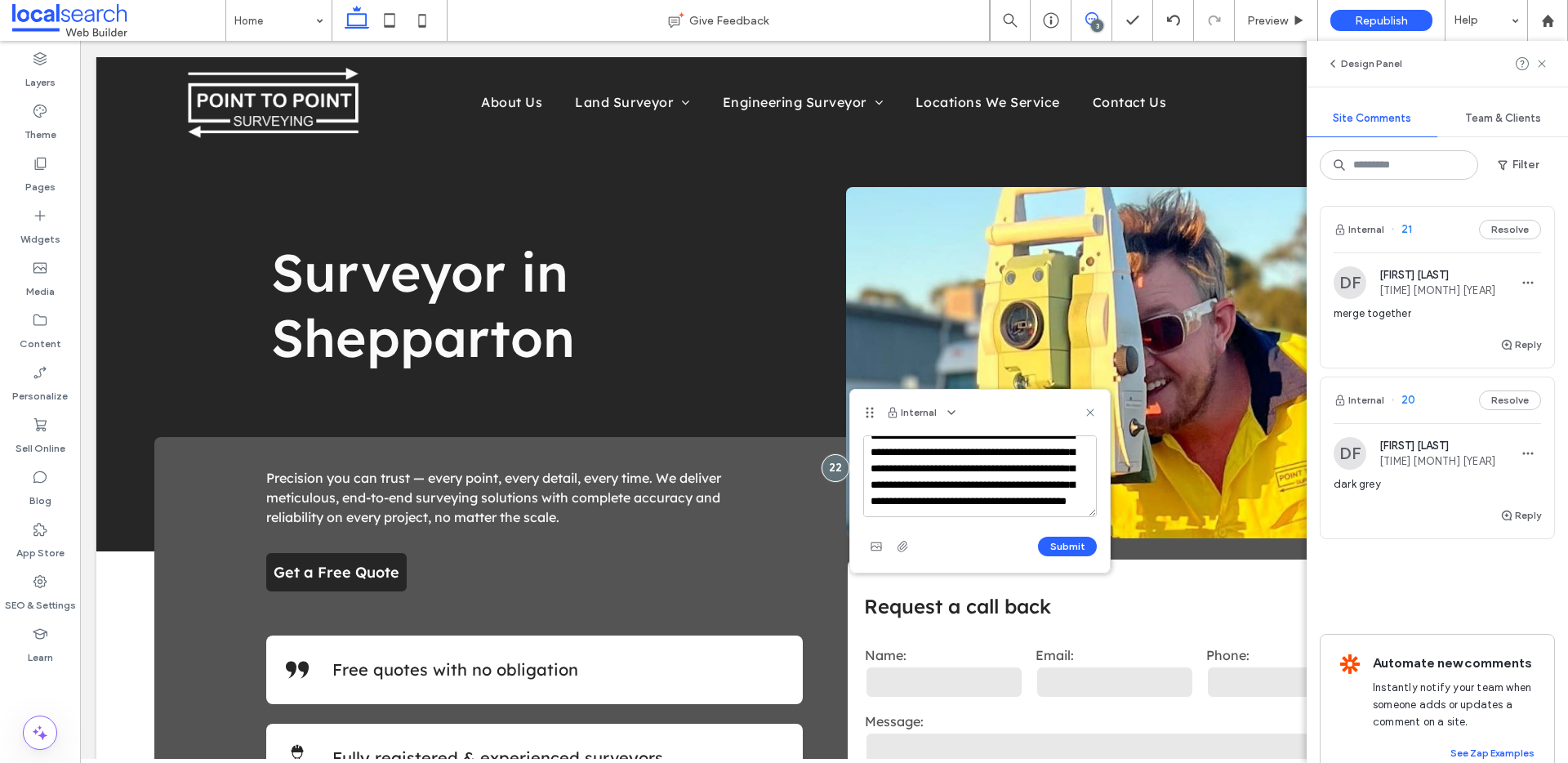 scroll, scrollTop: 38, scrollLeft: 0, axis: vertical 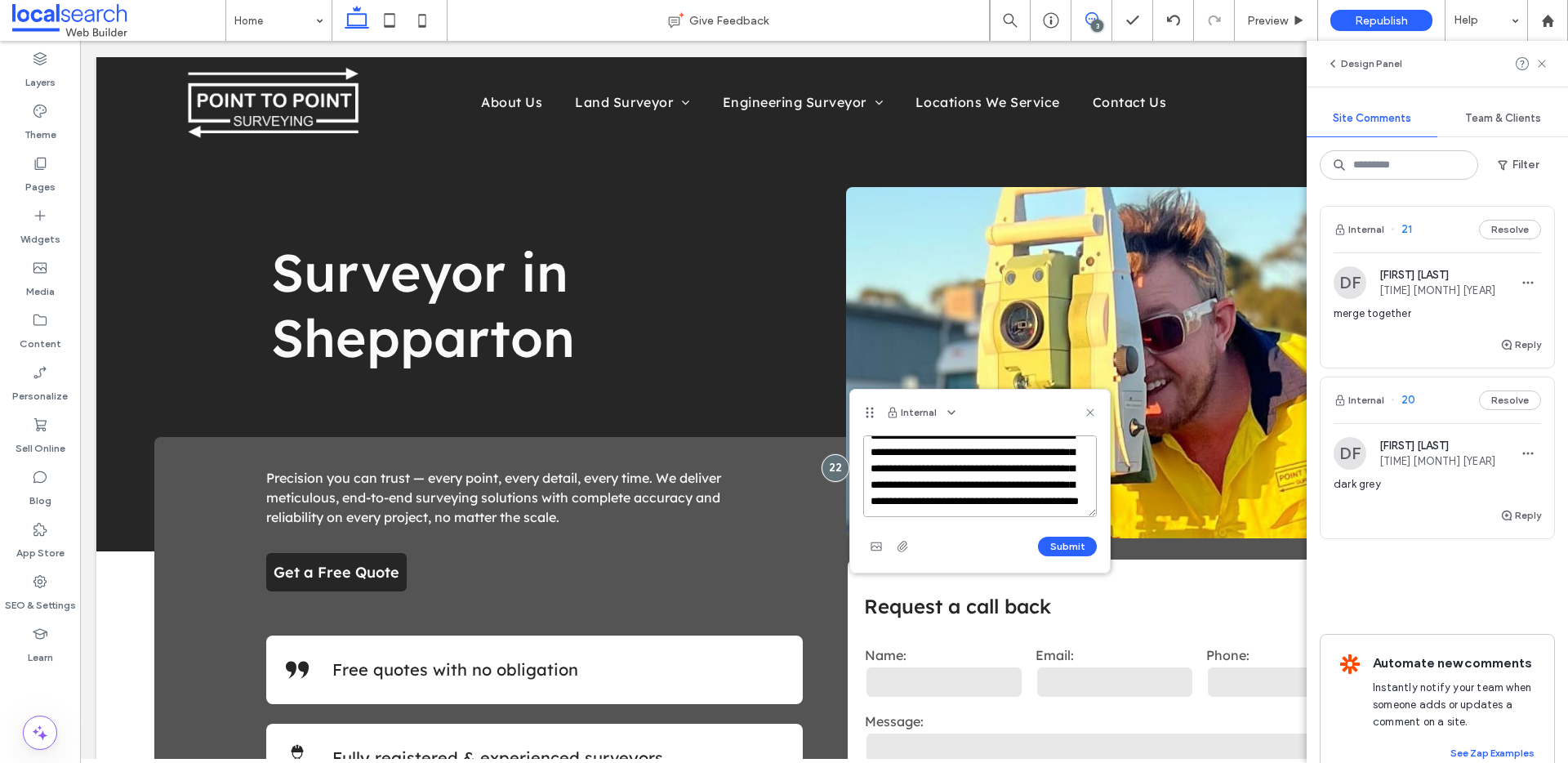 paste on "**********" 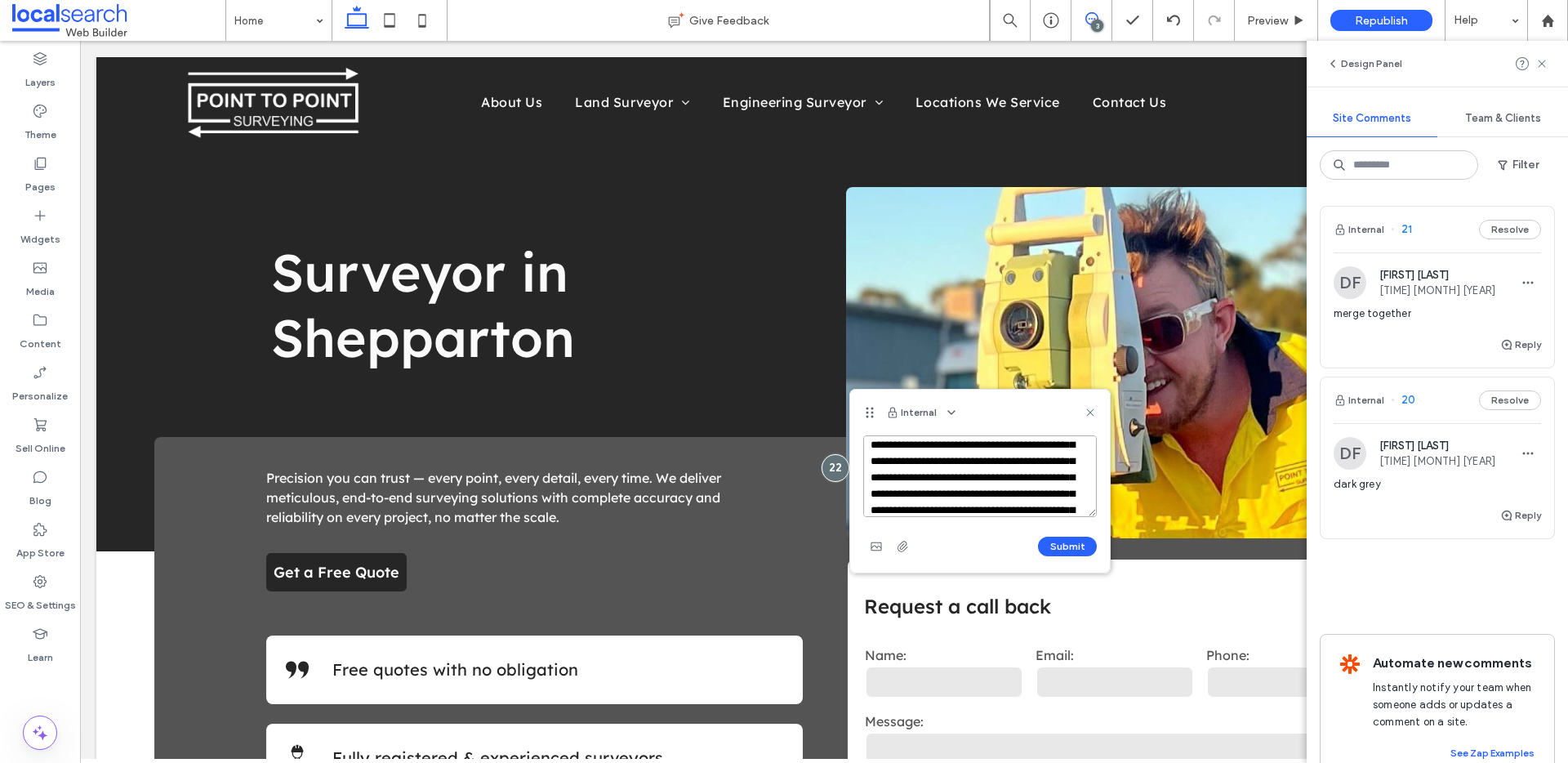 scroll, scrollTop: 104, scrollLeft: 0, axis: vertical 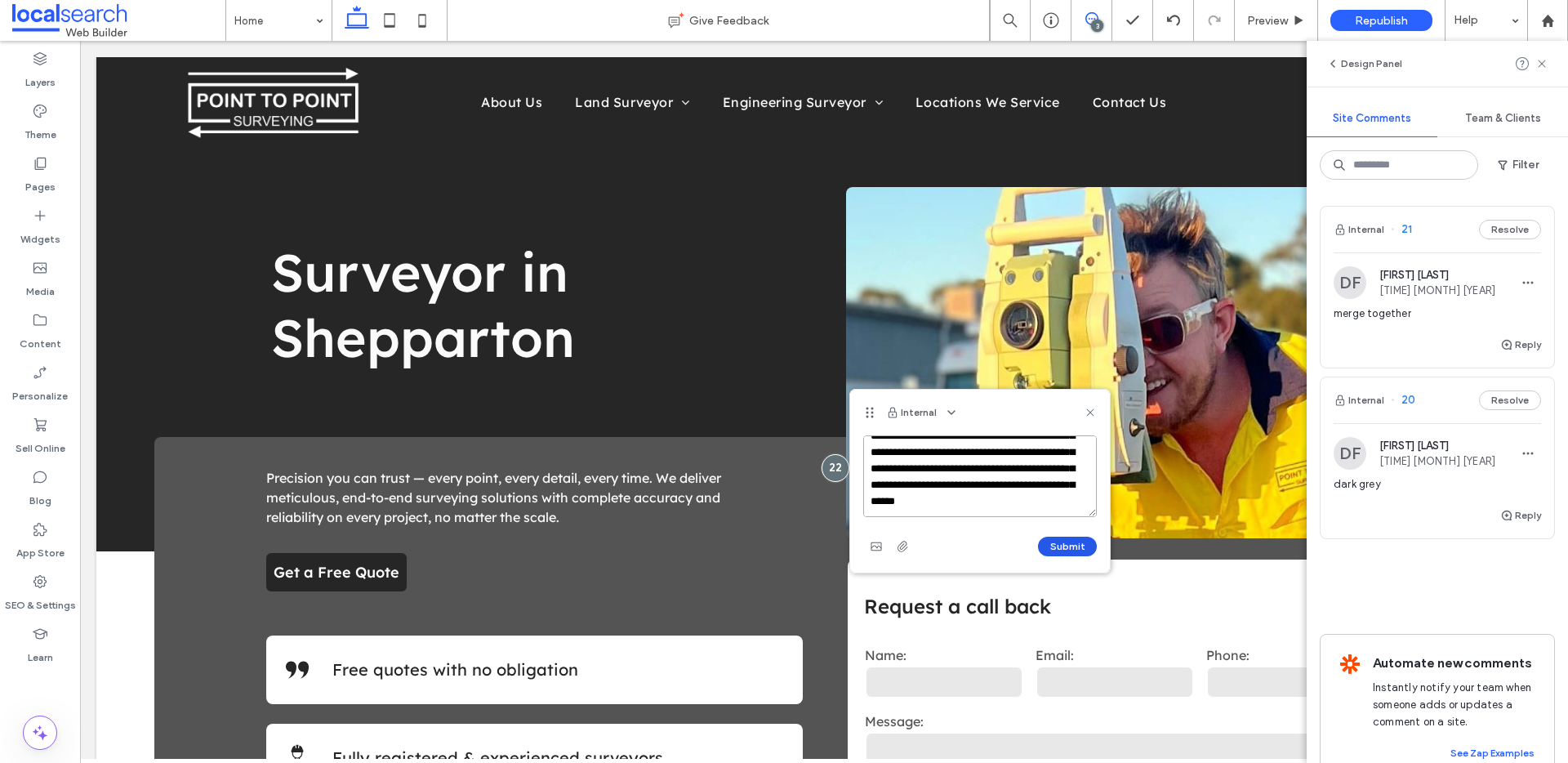 type on "**********" 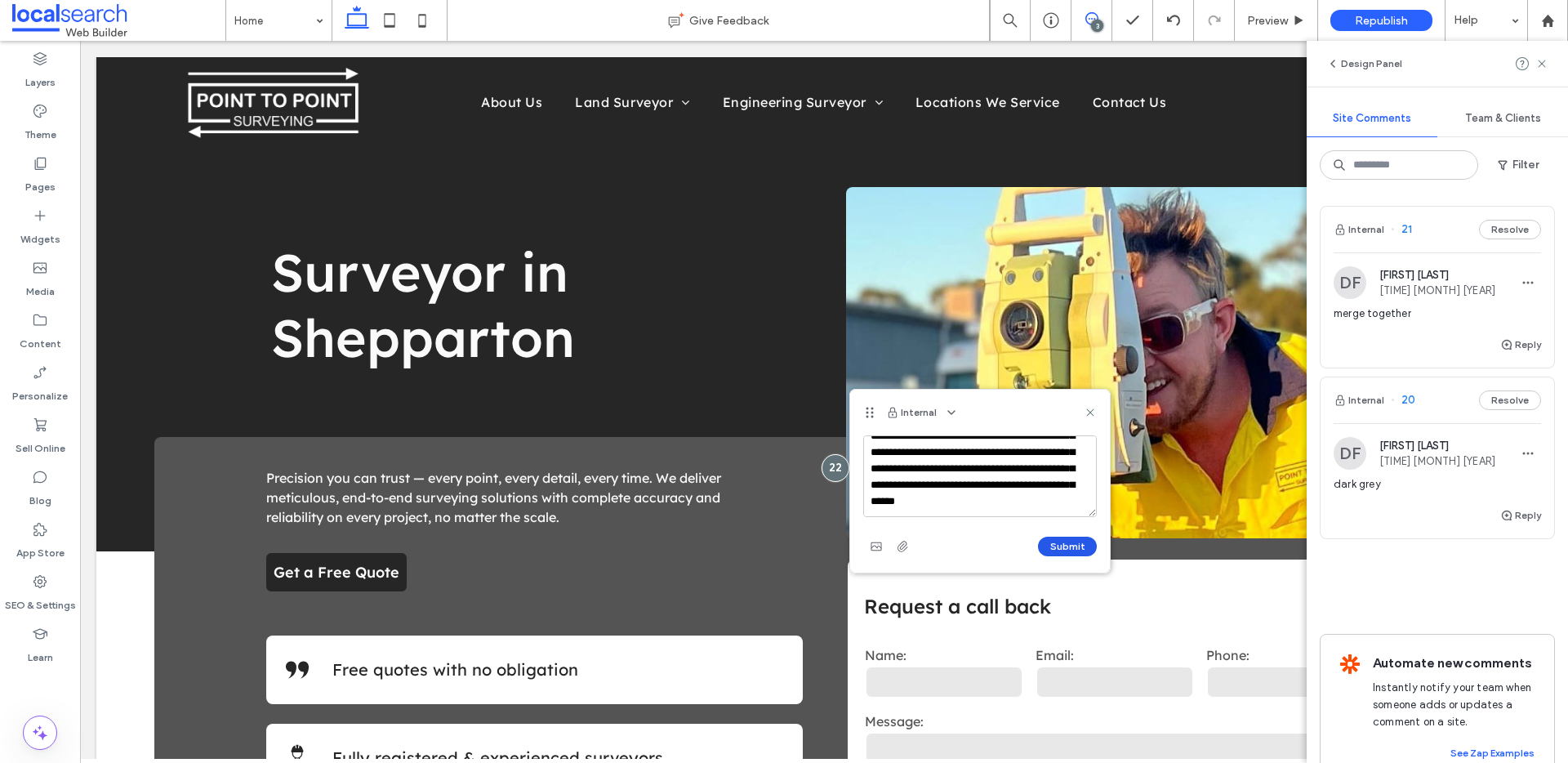 click on "Submit" at bounding box center (1067, 547) 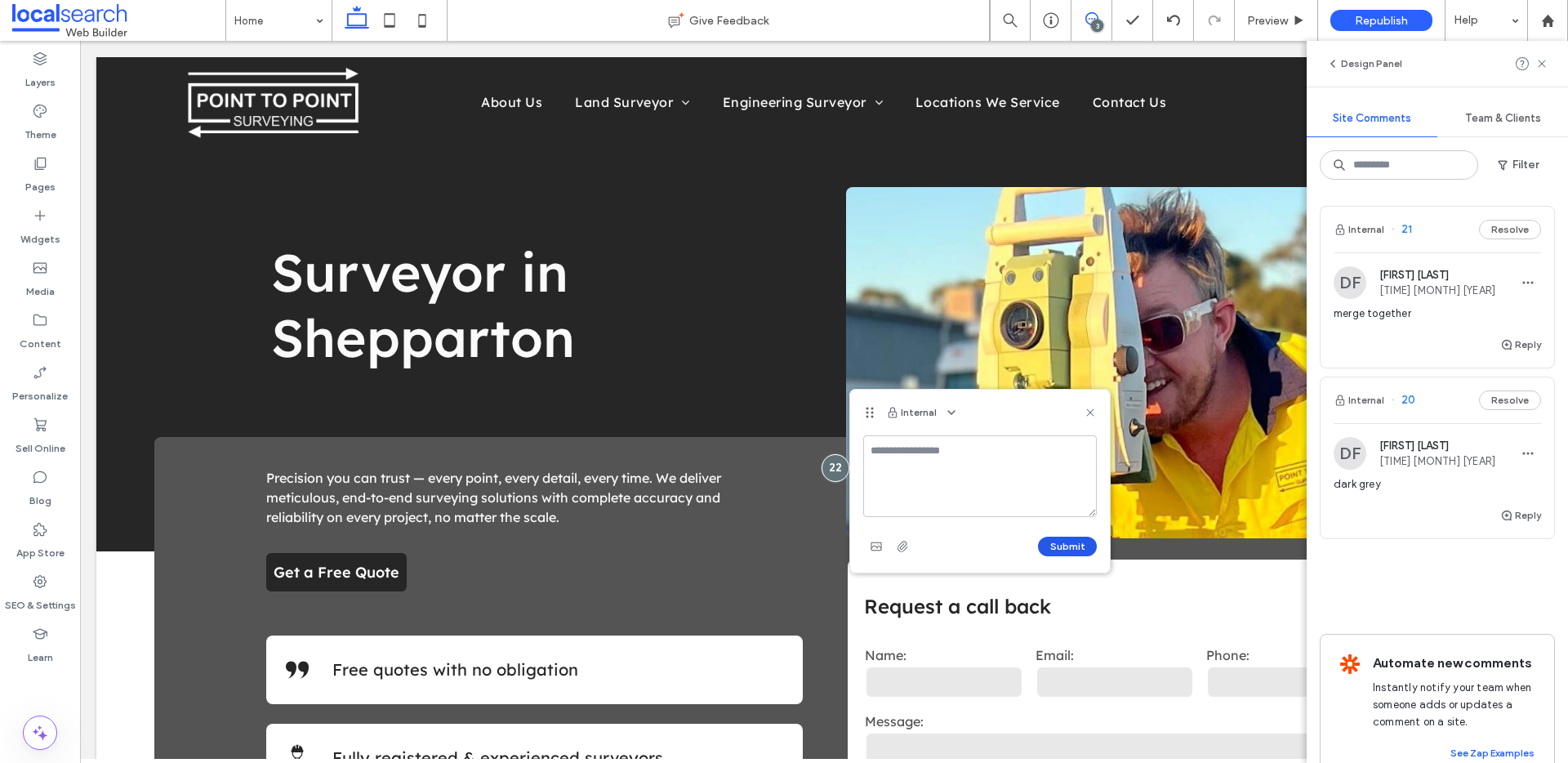 scroll, scrollTop: 0, scrollLeft: 0, axis: both 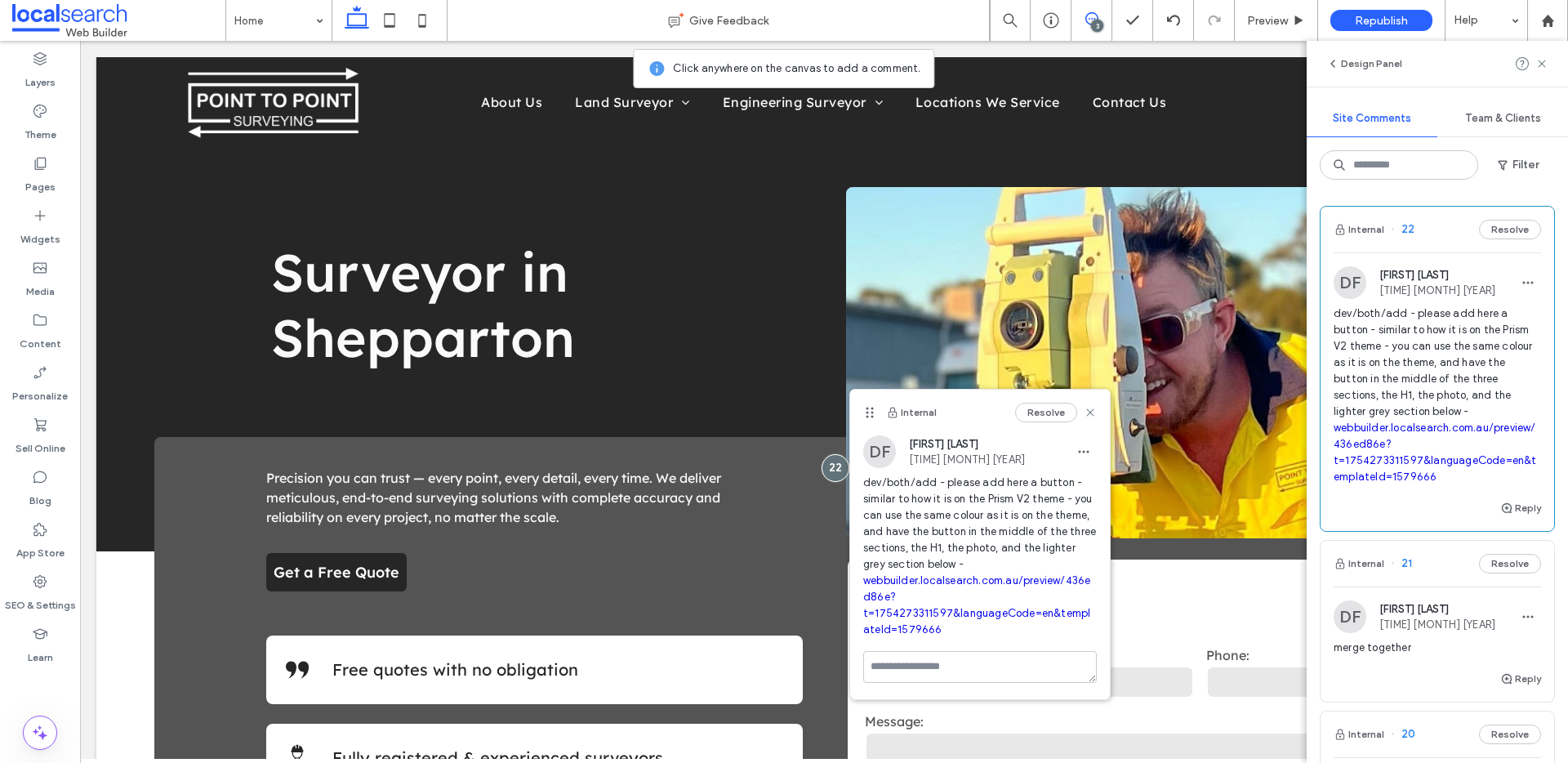 click 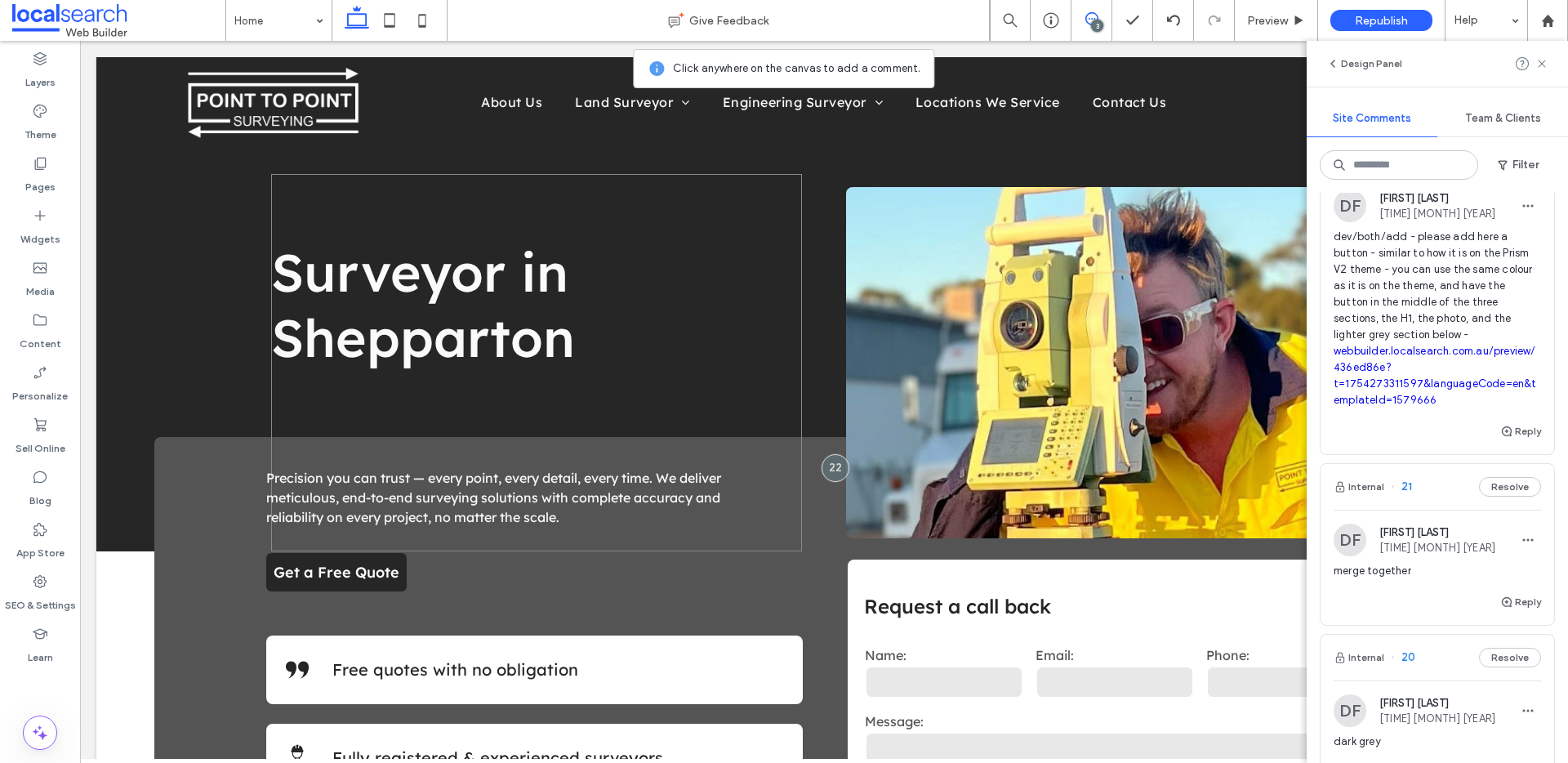 scroll, scrollTop: 81, scrollLeft: 0, axis: vertical 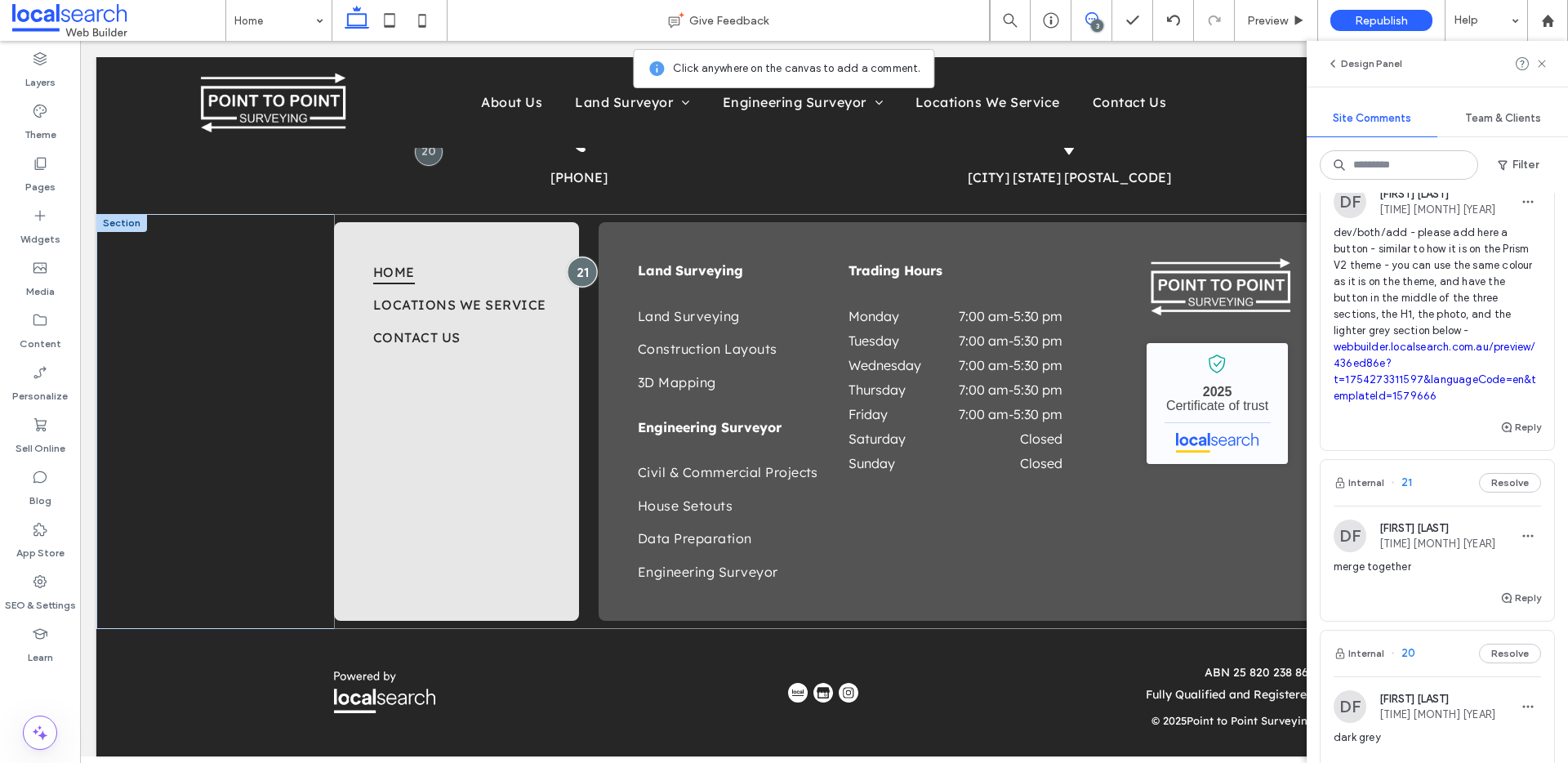 click at bounding box center (581, 271) 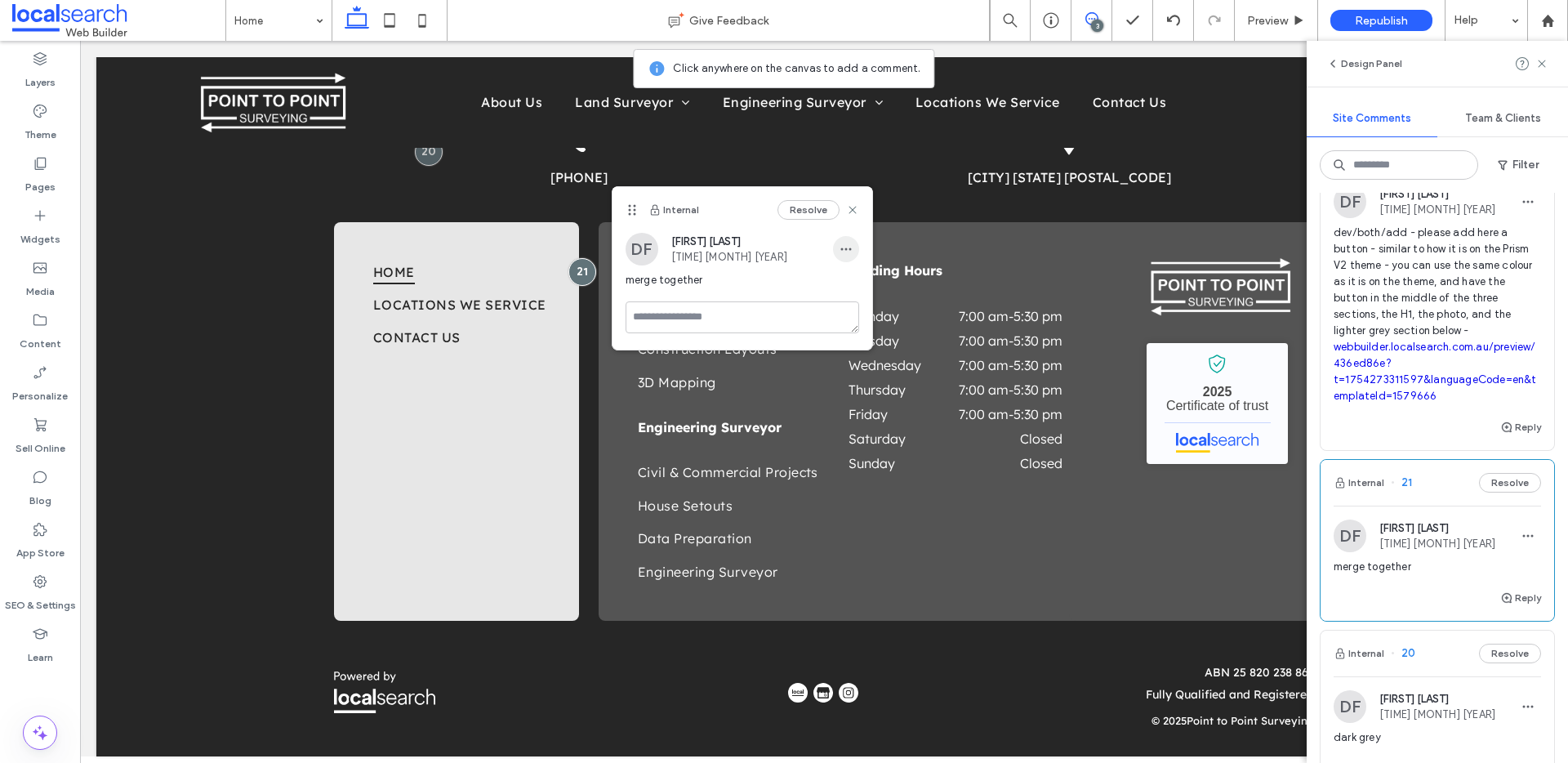 click at bounding box center (846, 249) 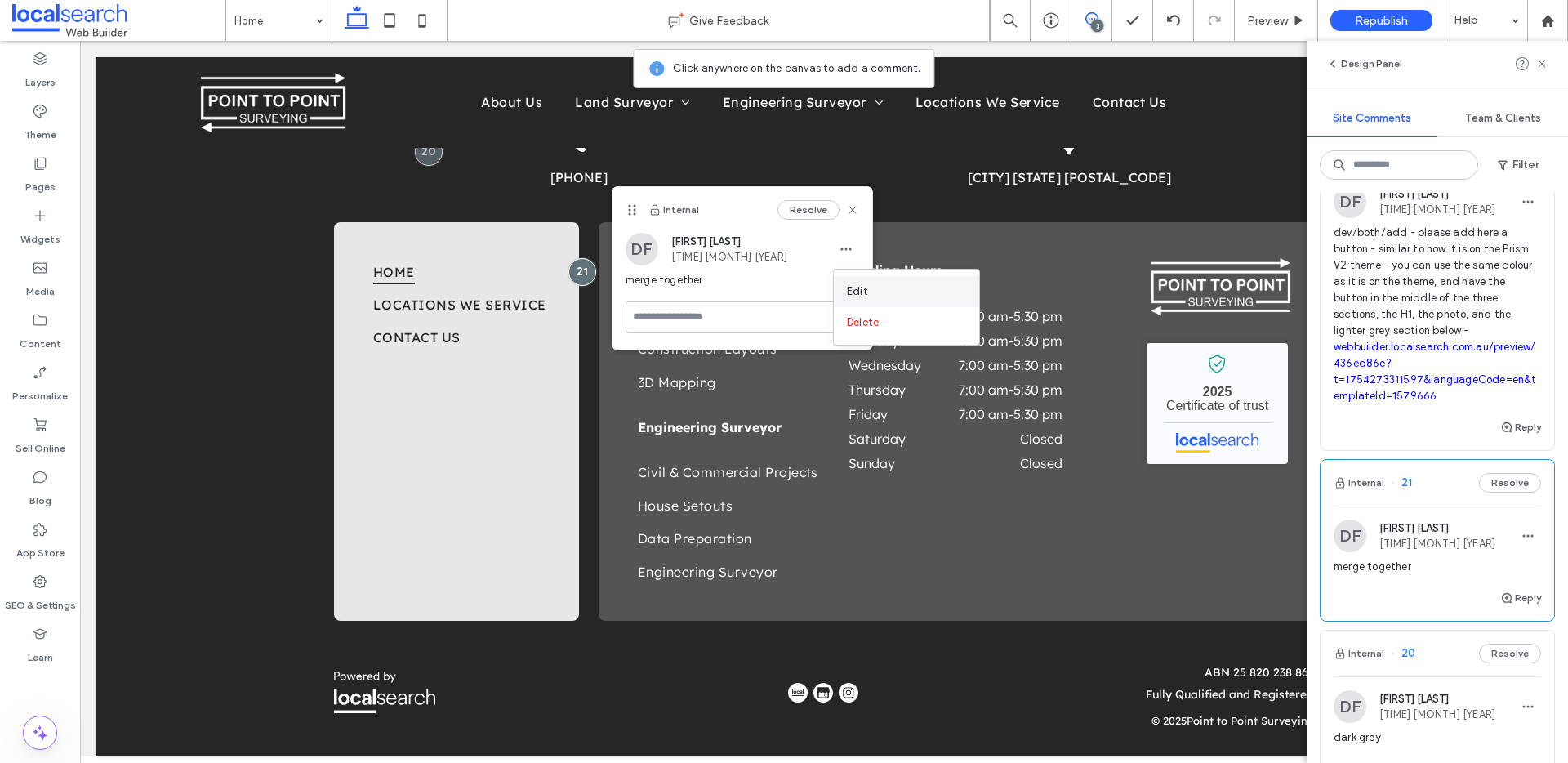 click on "Edit" at bounding box center (906, 292) 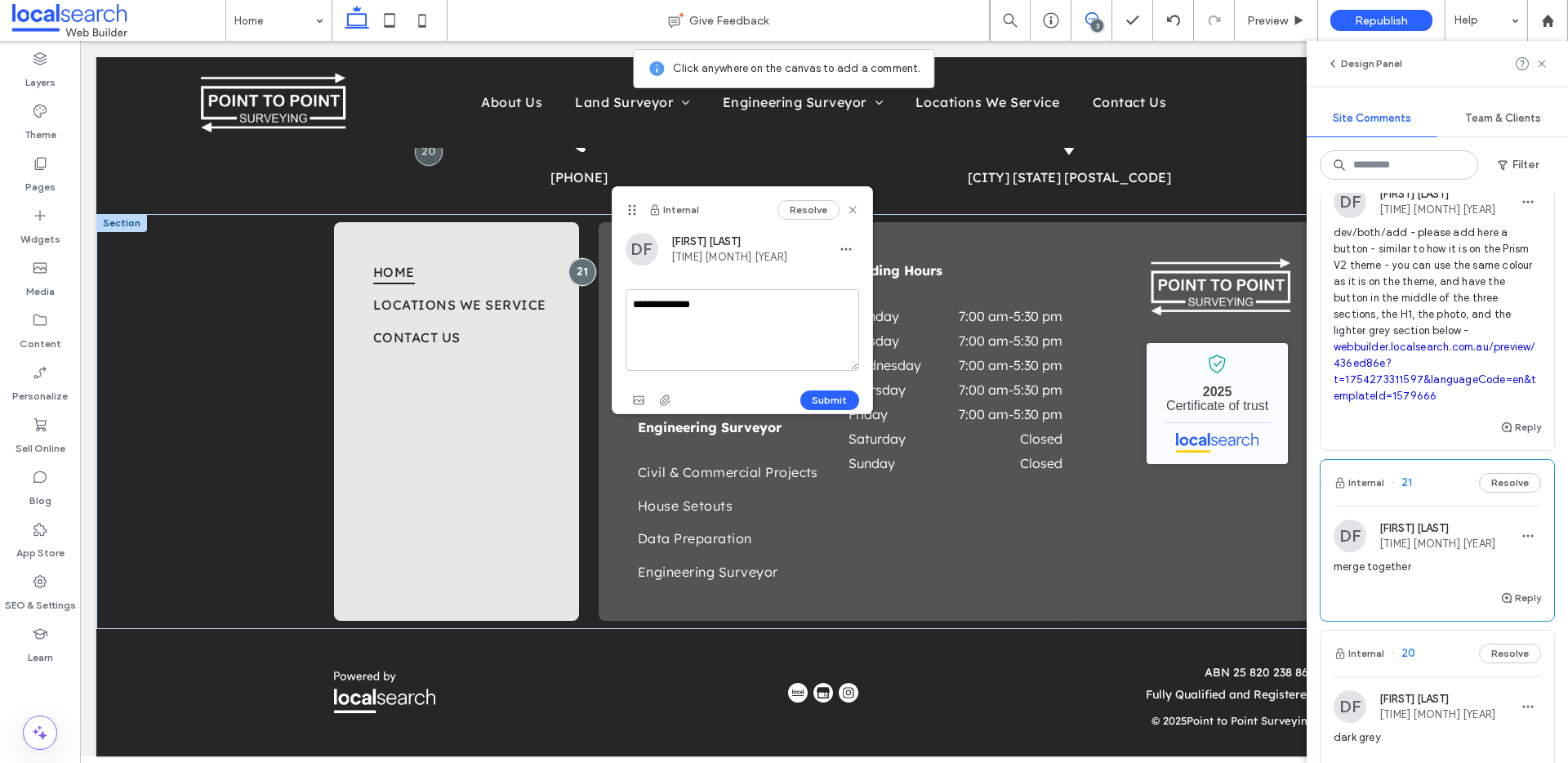 drag, startPoint x: 850, startPoint y: 341, endPoint x: 599, endPoint y: 301, distance: 254.16727 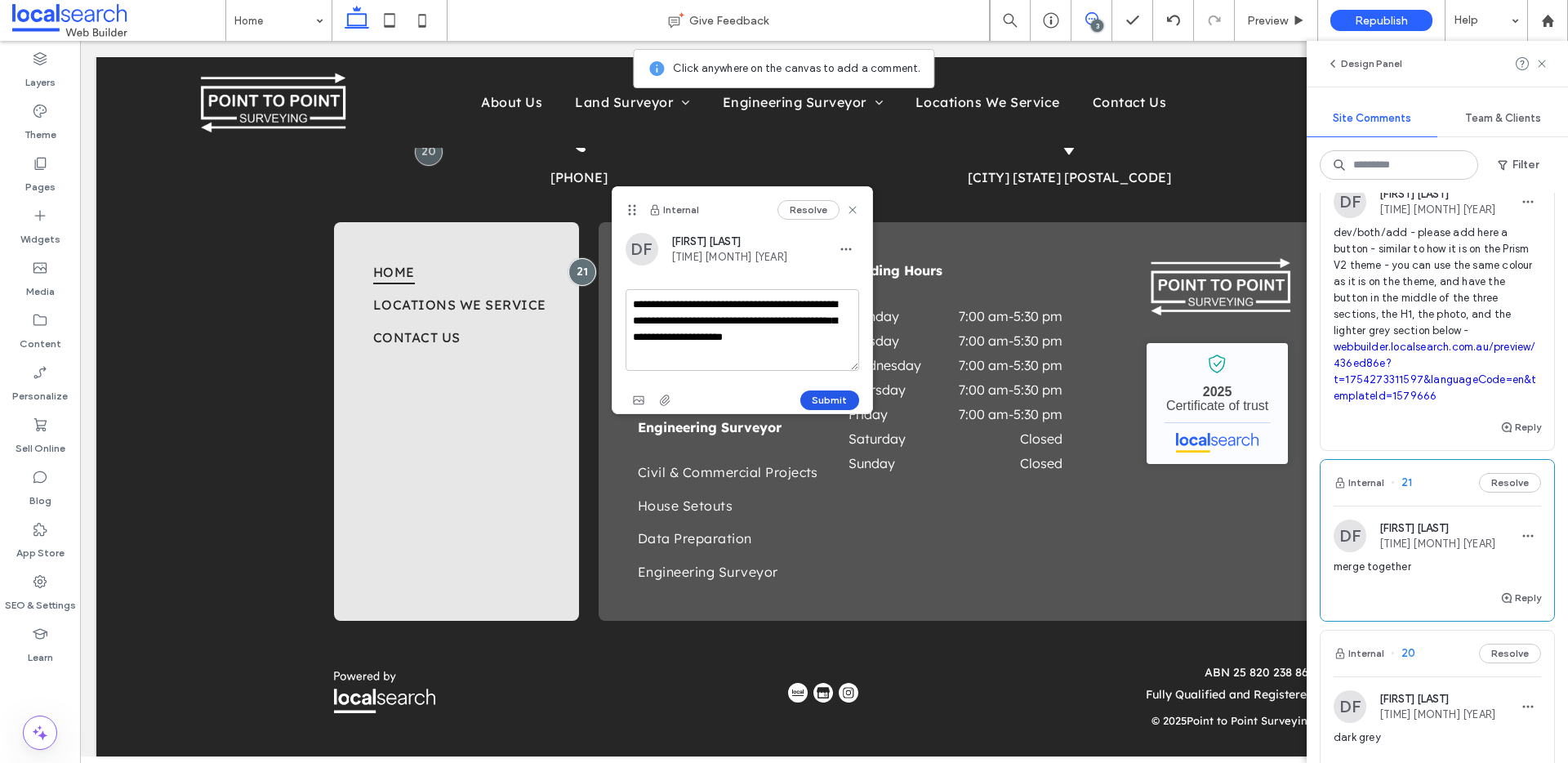 type on "**********" 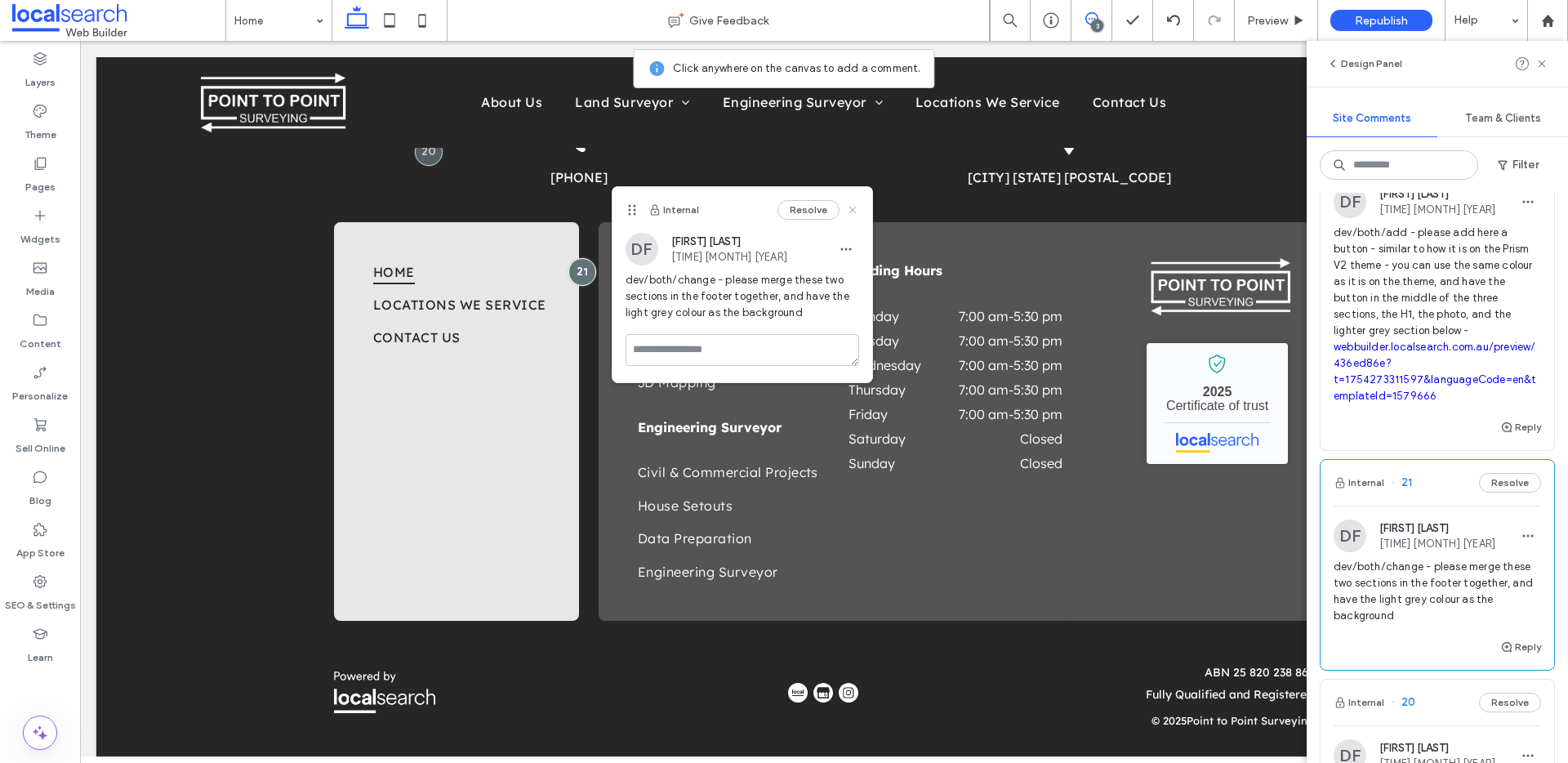 click 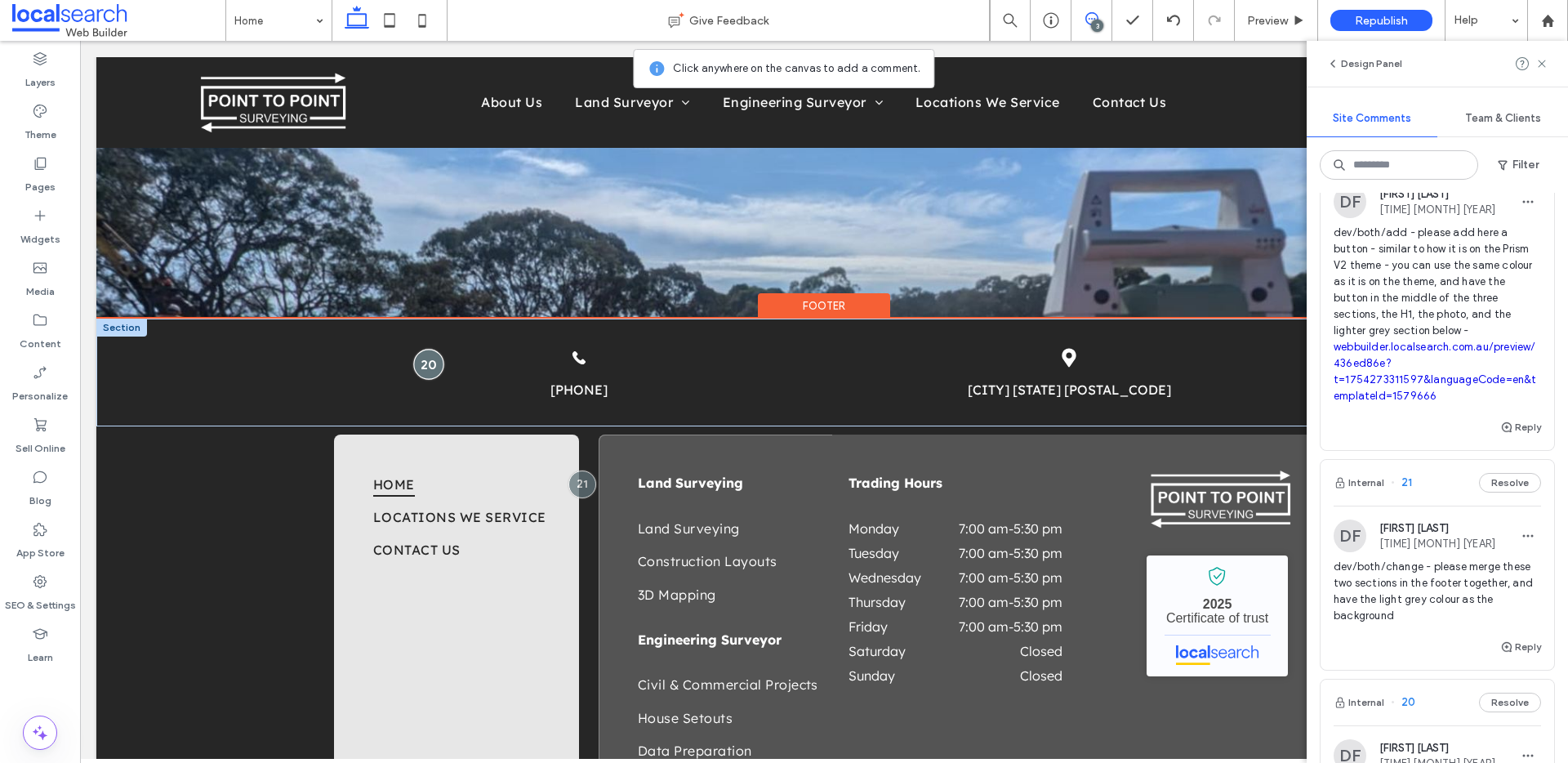 scroll, scrollTop: 3242, scrollLeft: 0, axis: vertical 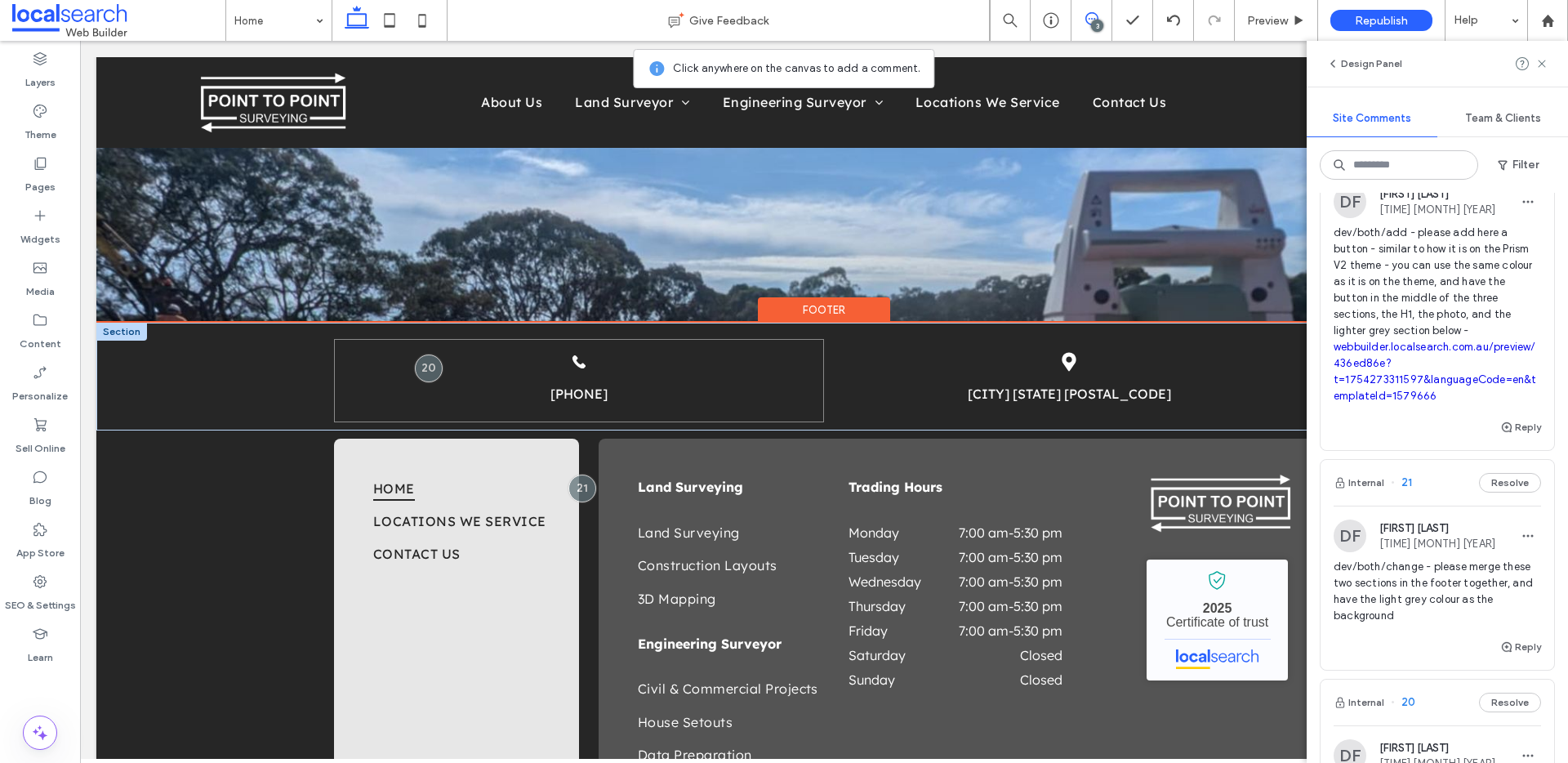 click on "Phone Icon
0432 270 722" at bounding box center [579, 381] 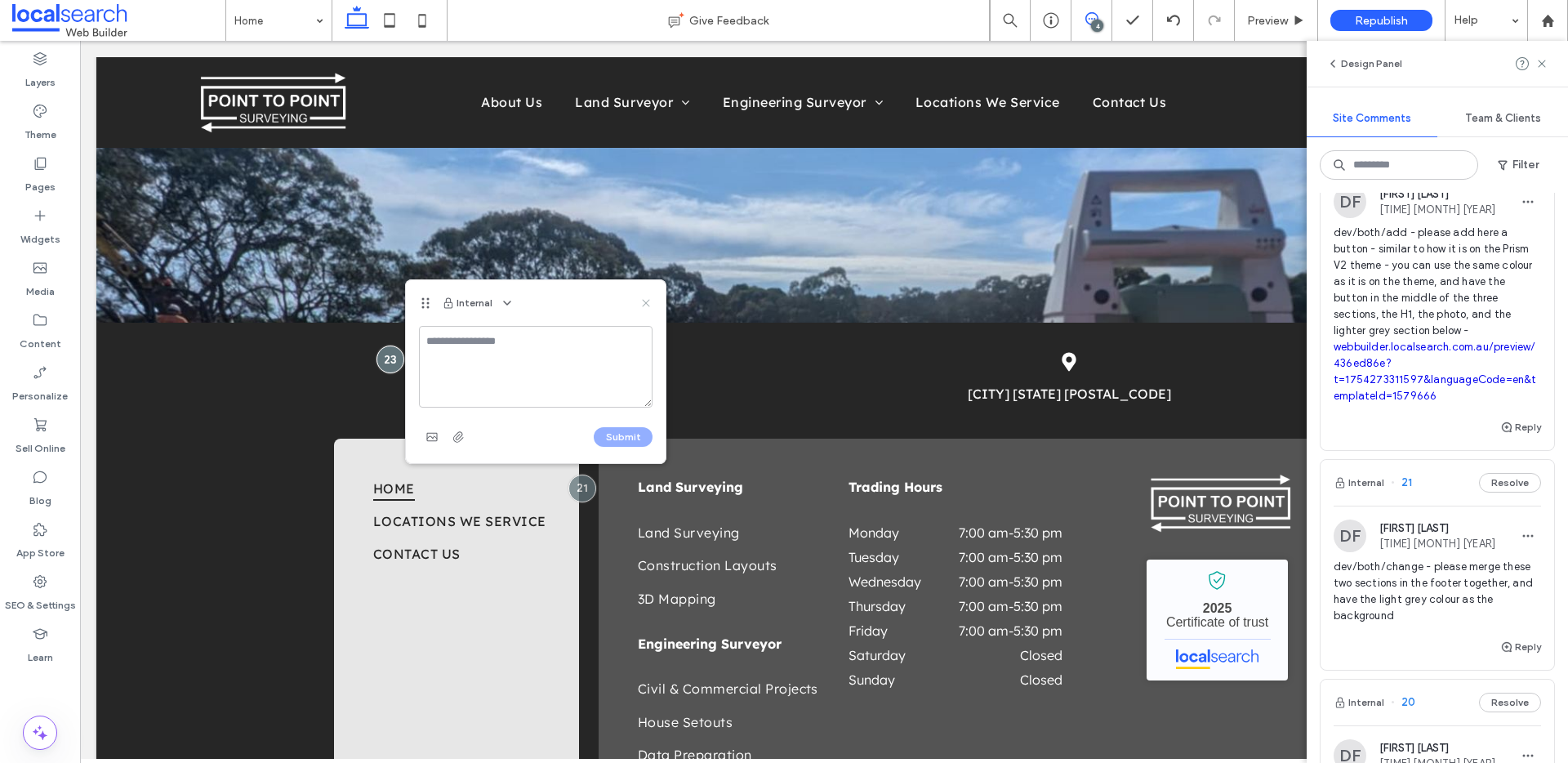 click 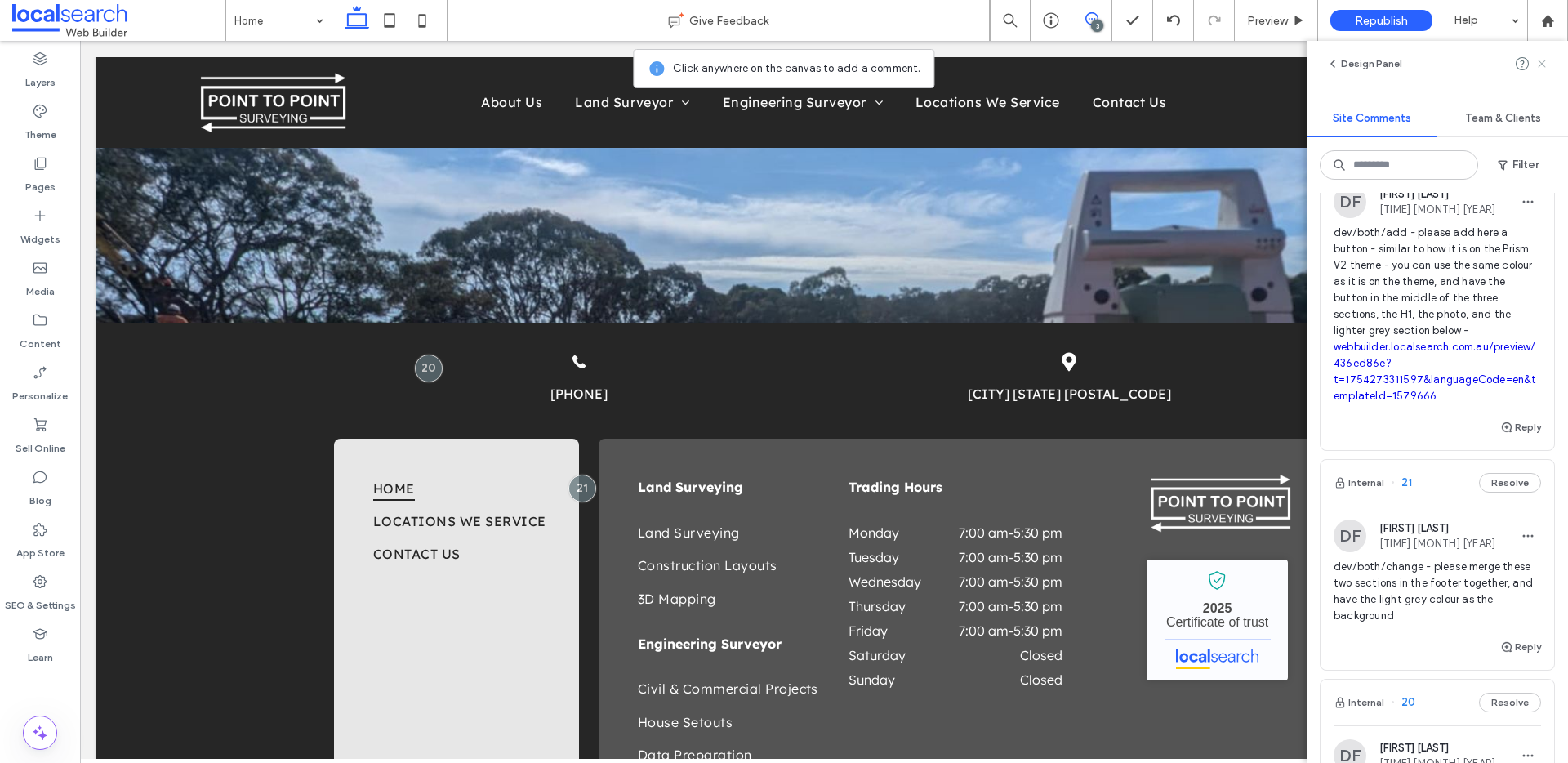 click 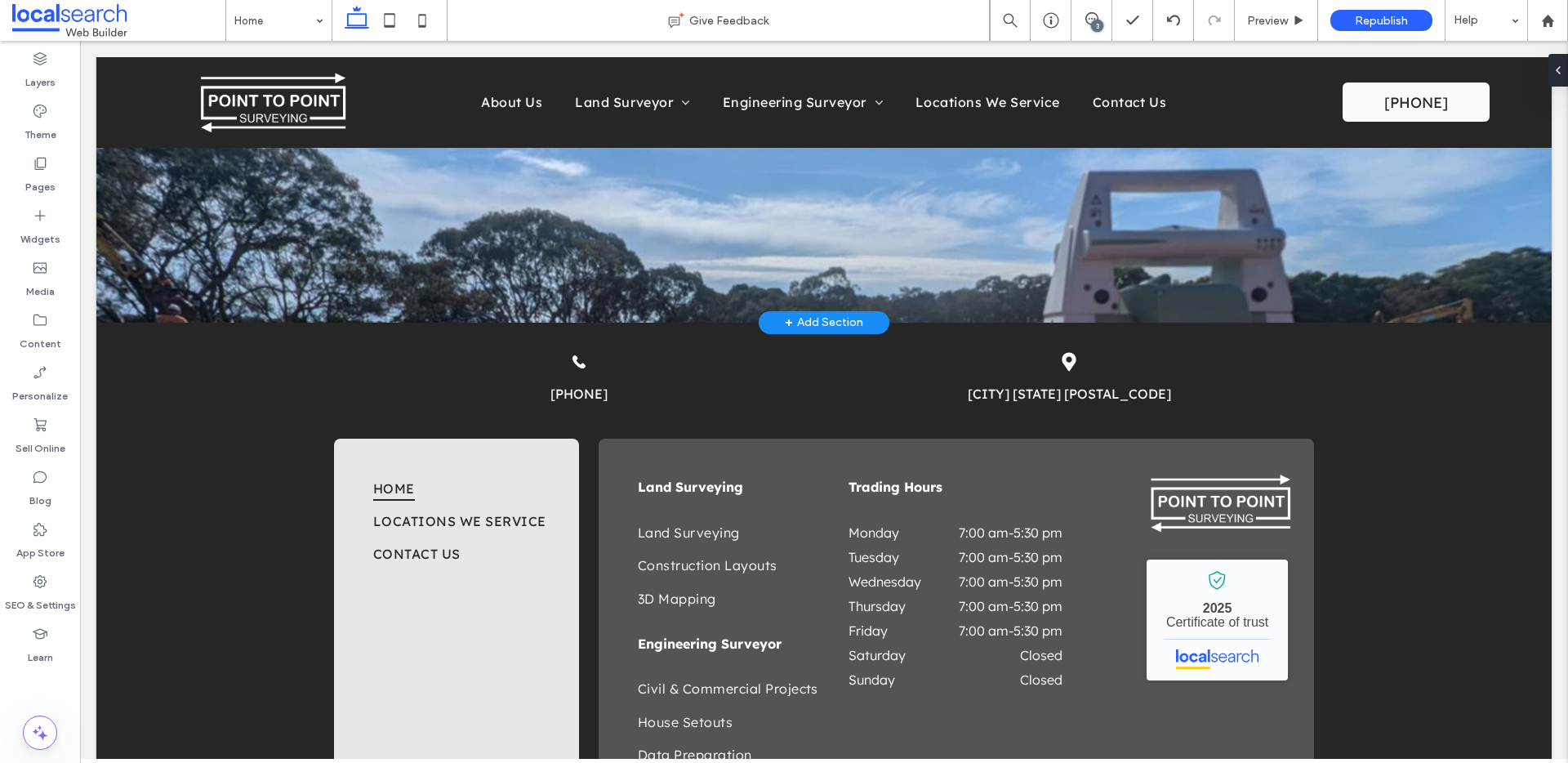 scroll, scrollTop: 0, scrollLeft: 0, axis: both 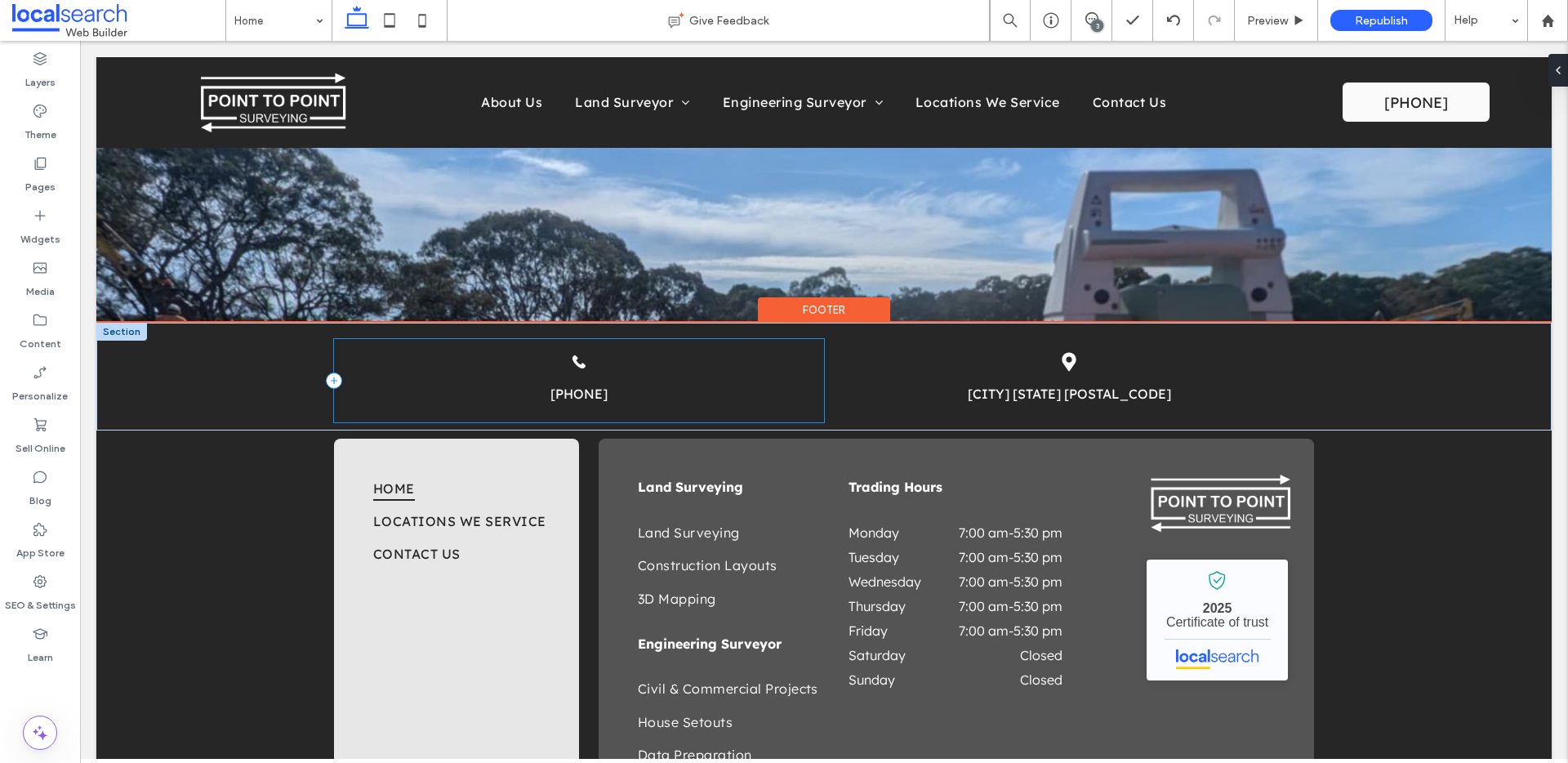 click on "Phone Icon
0432 270 722" at bounding box center (579, 381) 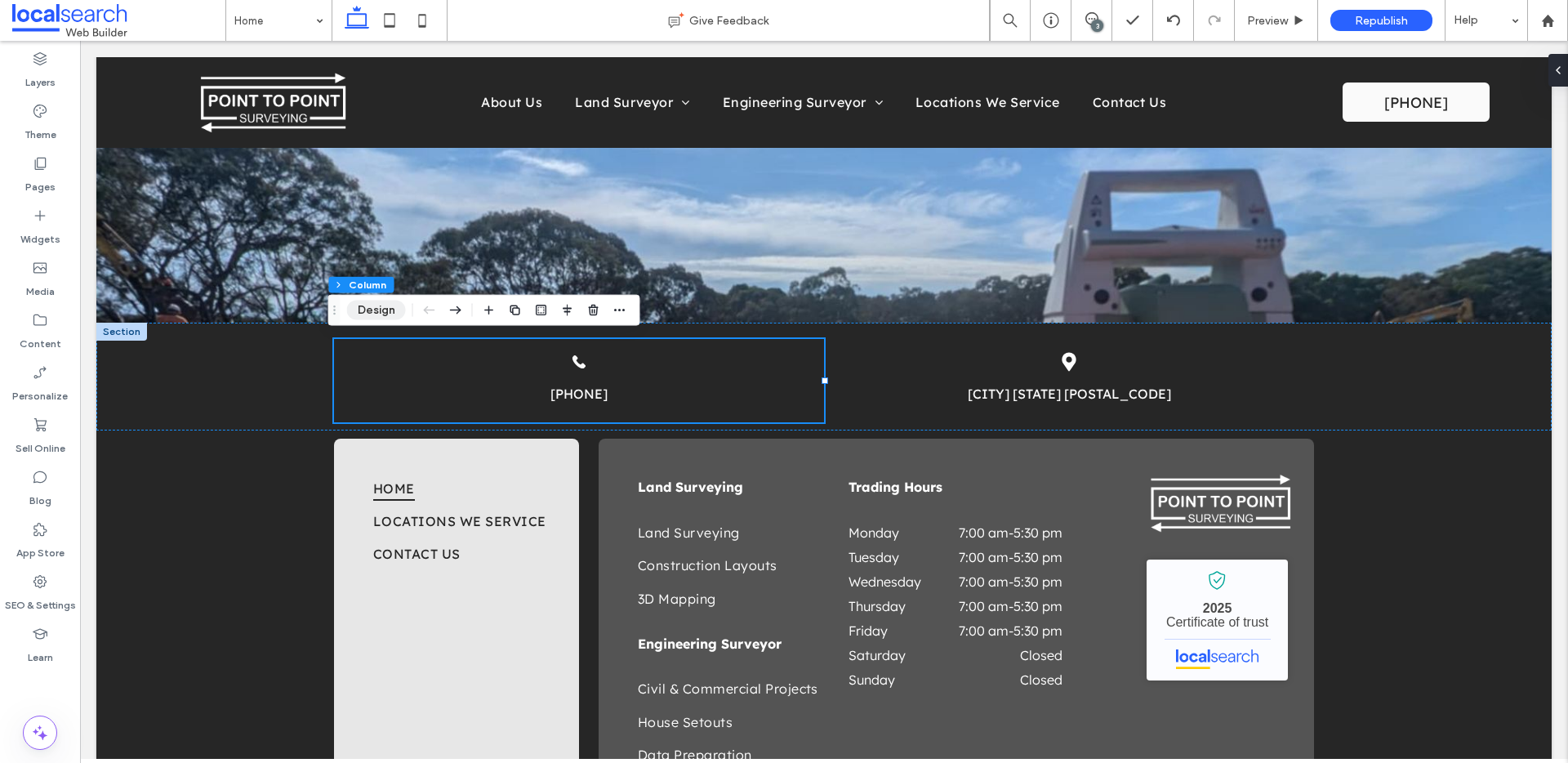 click on "Design" at bounding box center (376, 310) 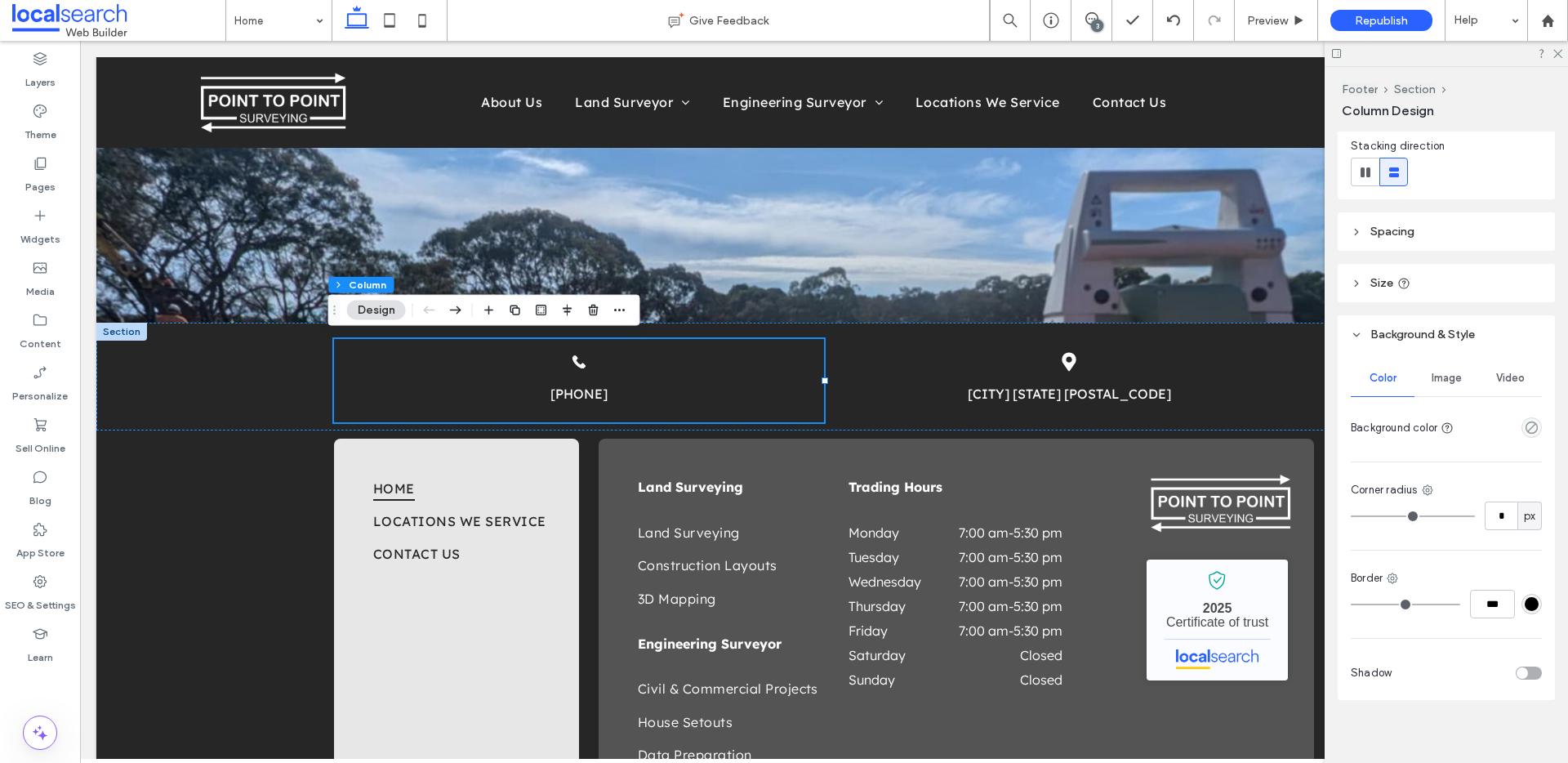scroll, scrollTop: 197, scrollLeft: 0, axis: vertical 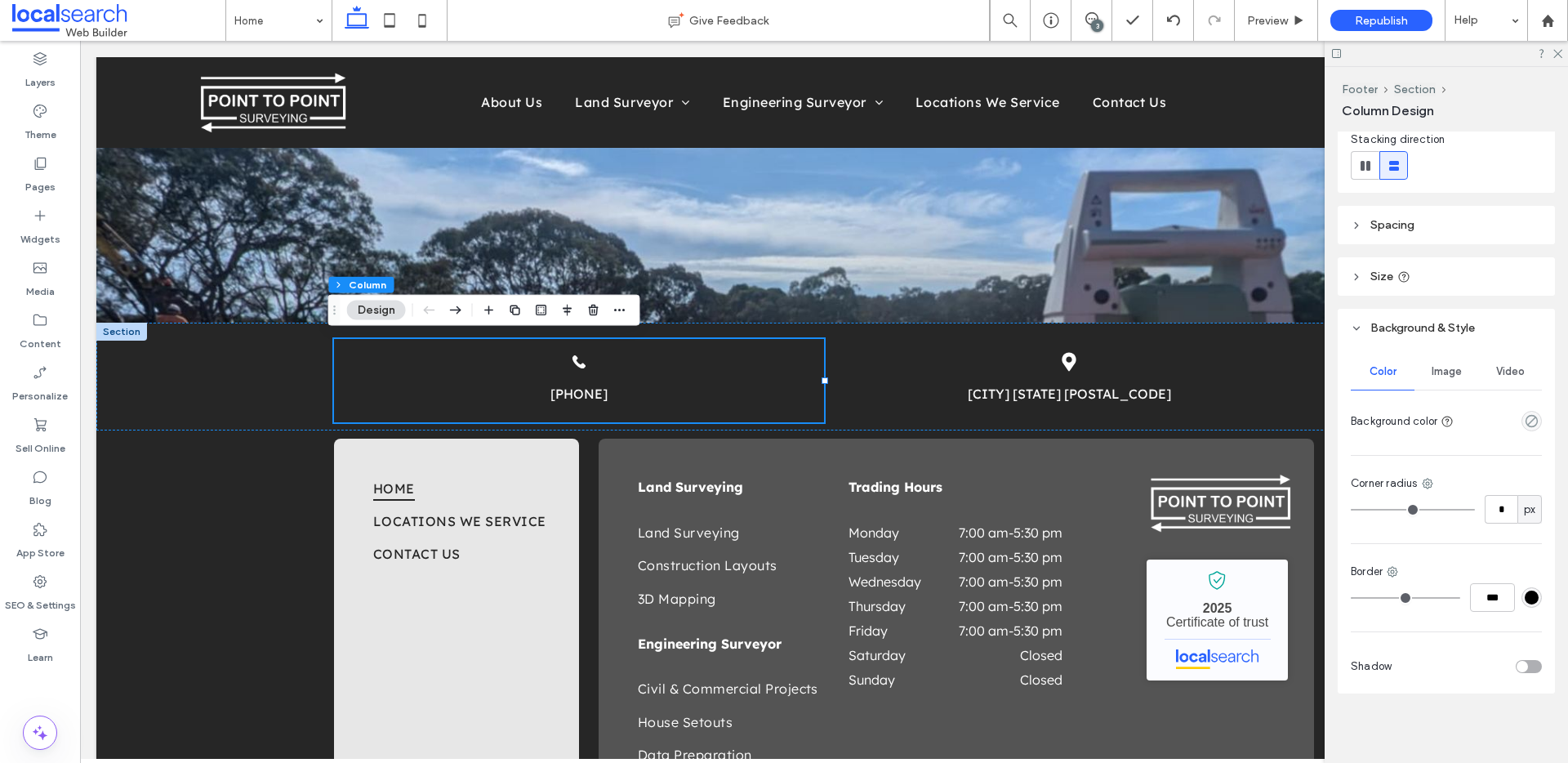 click at bounding box center [1531, 421] 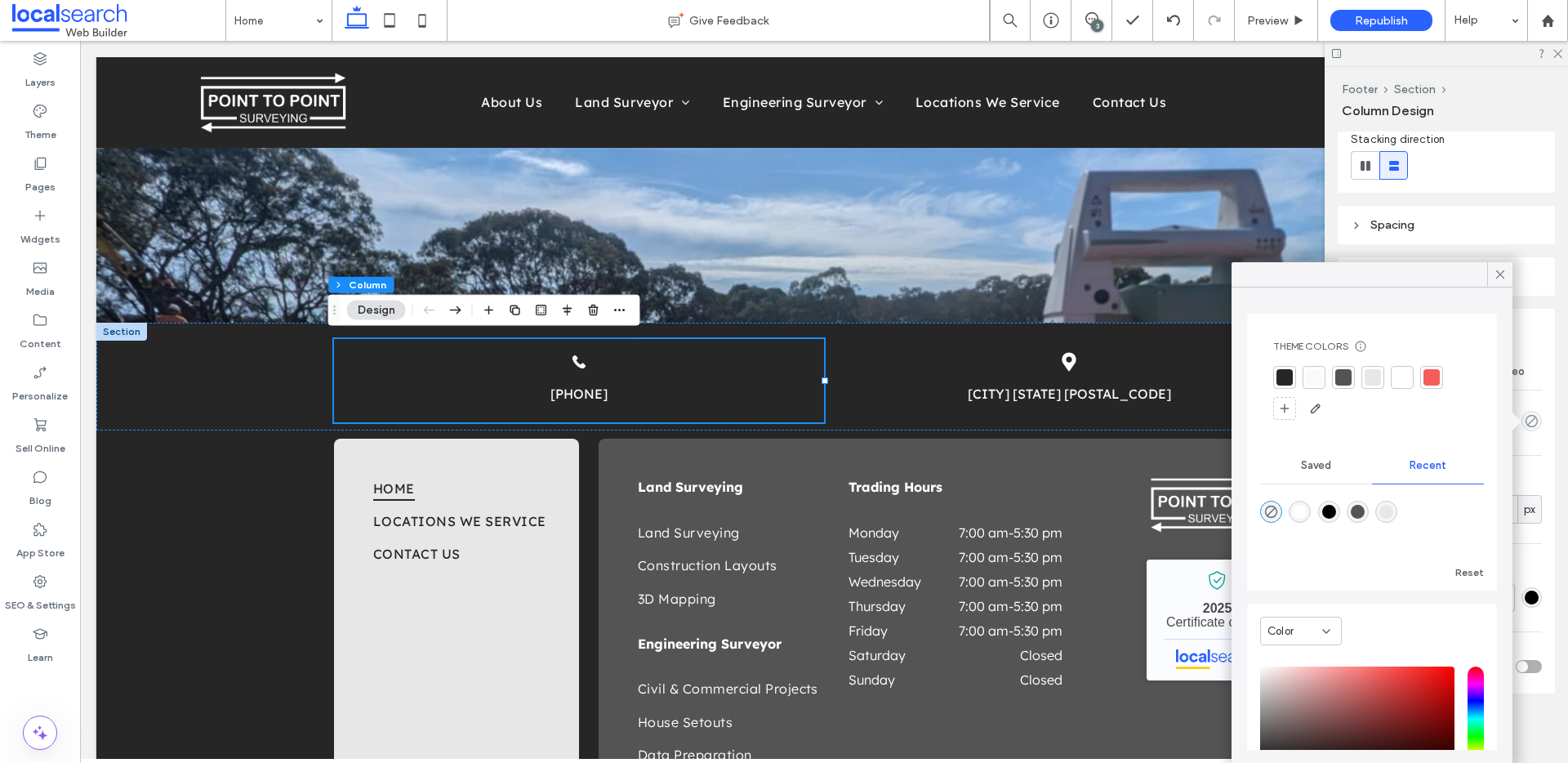 click at bounding box center [1373, 377] 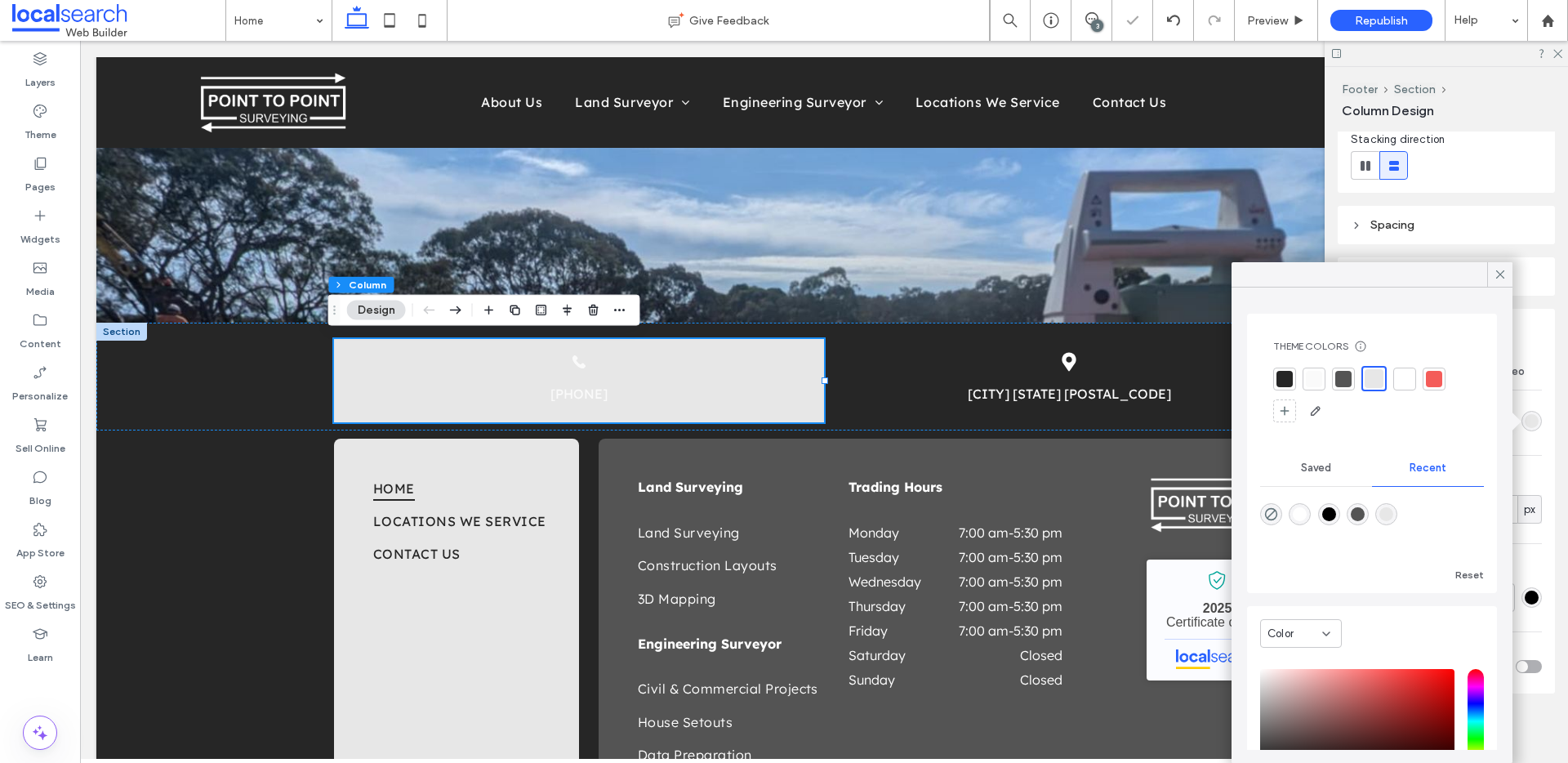click at bounding box center (1343, 379) 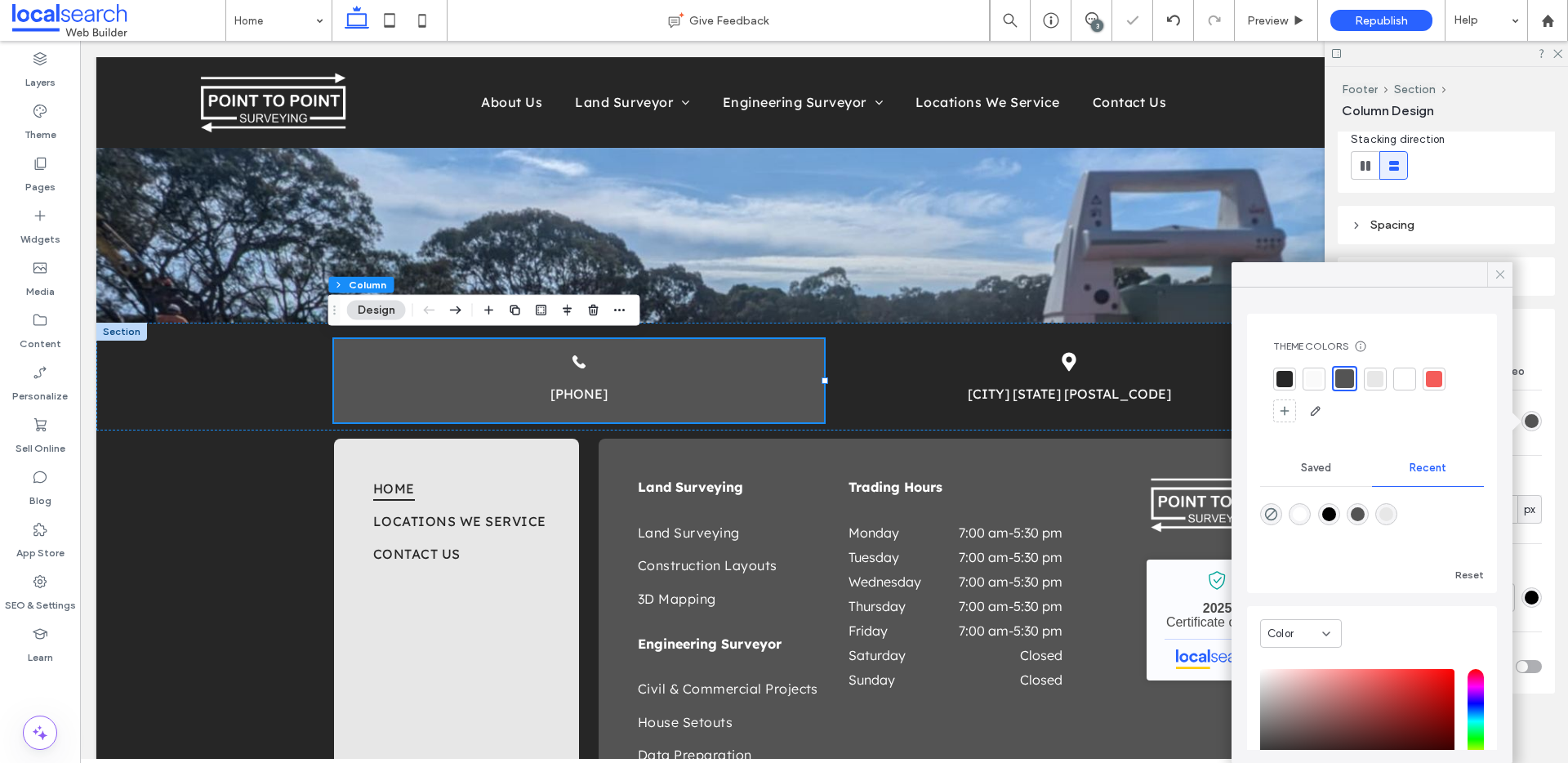 click at bounding box center [1499, 274] 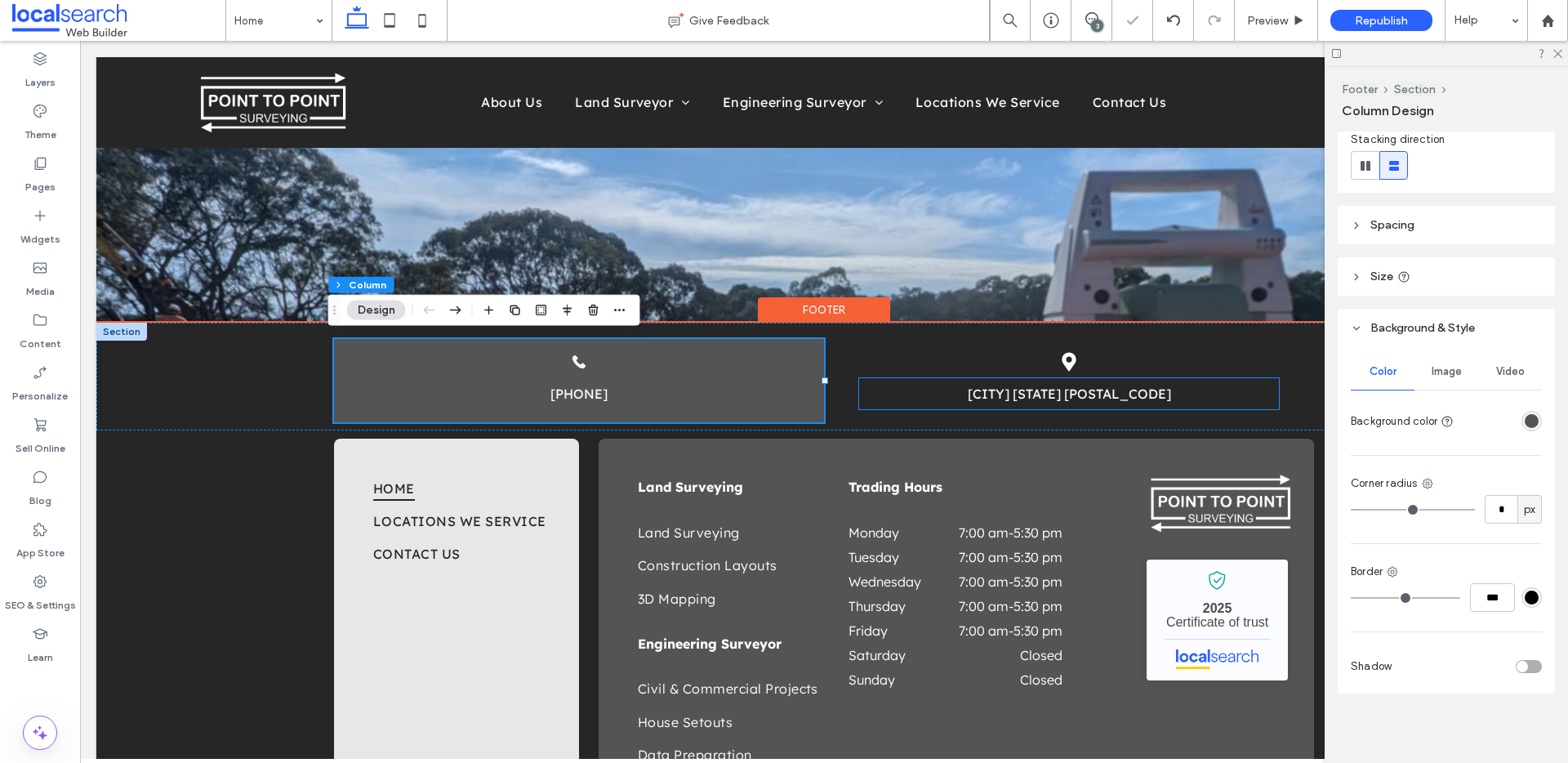 click on "Tatura VIC 3616" at bounding box center [1069, 394] 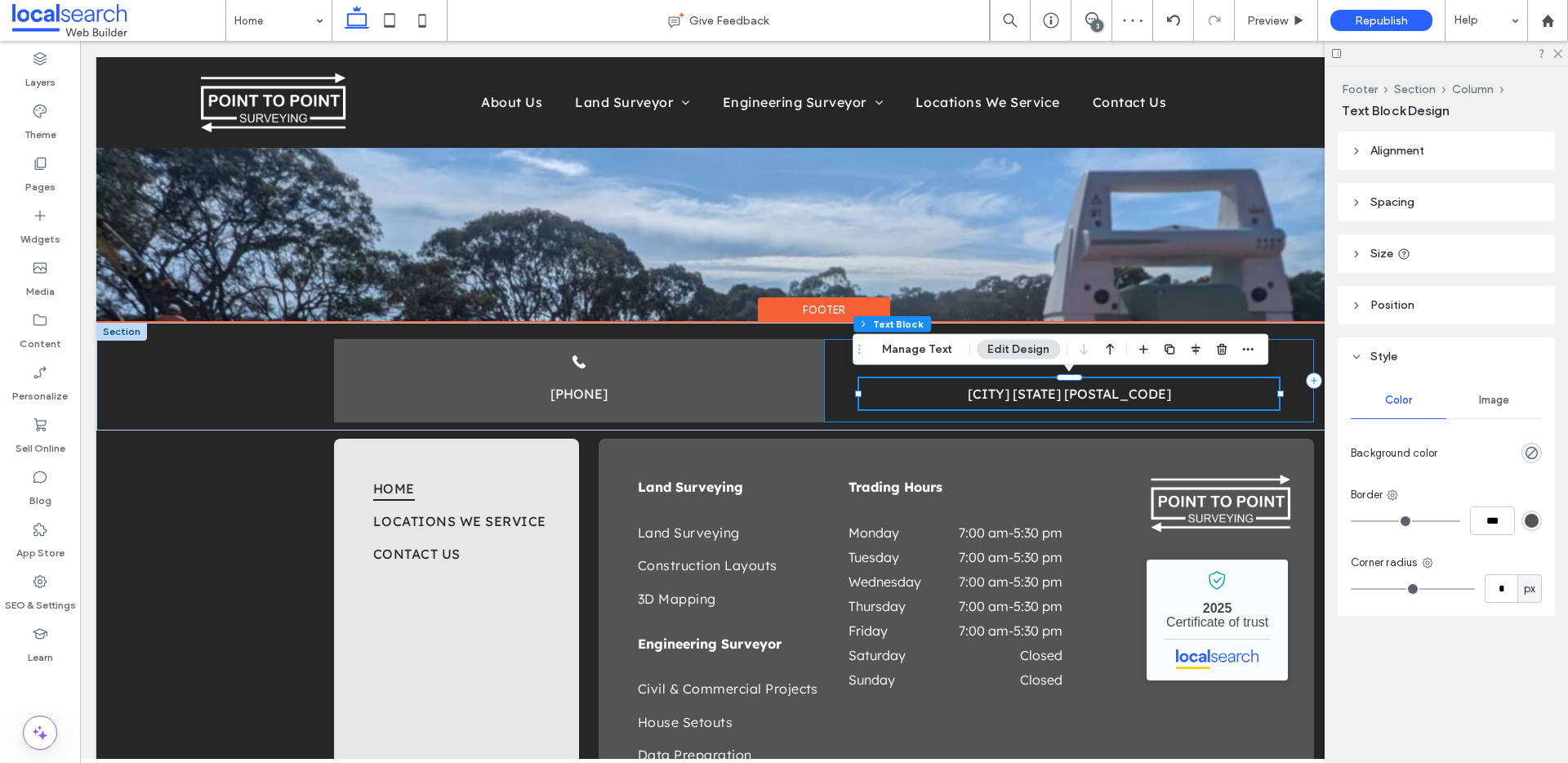 click on "Pin Icon
Tatura VIC 3616" at bounding box center (1069, 381) 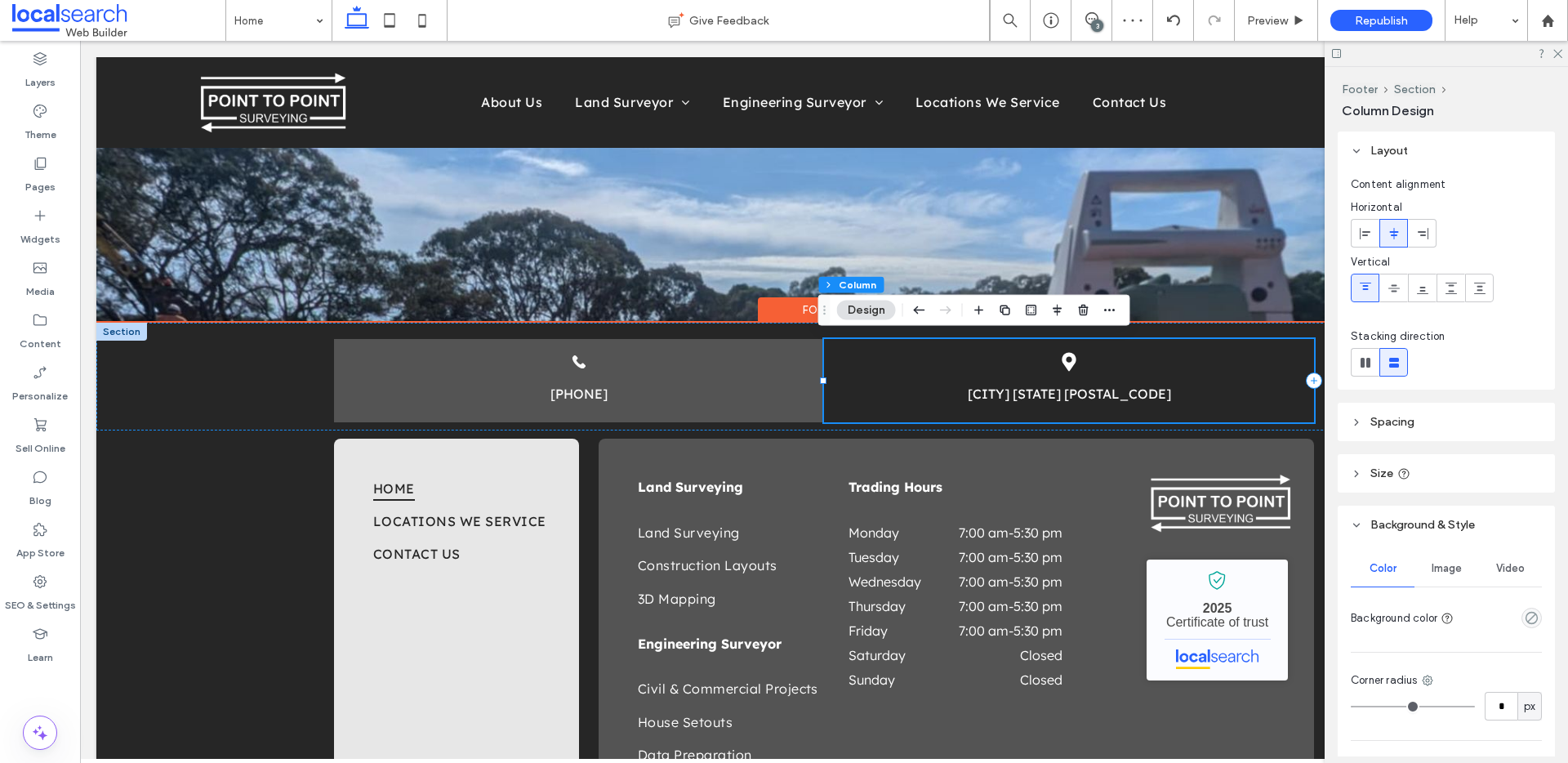 click on "Pin Icon
Tatura VIC 3616" at bounding box center (1069, 381) 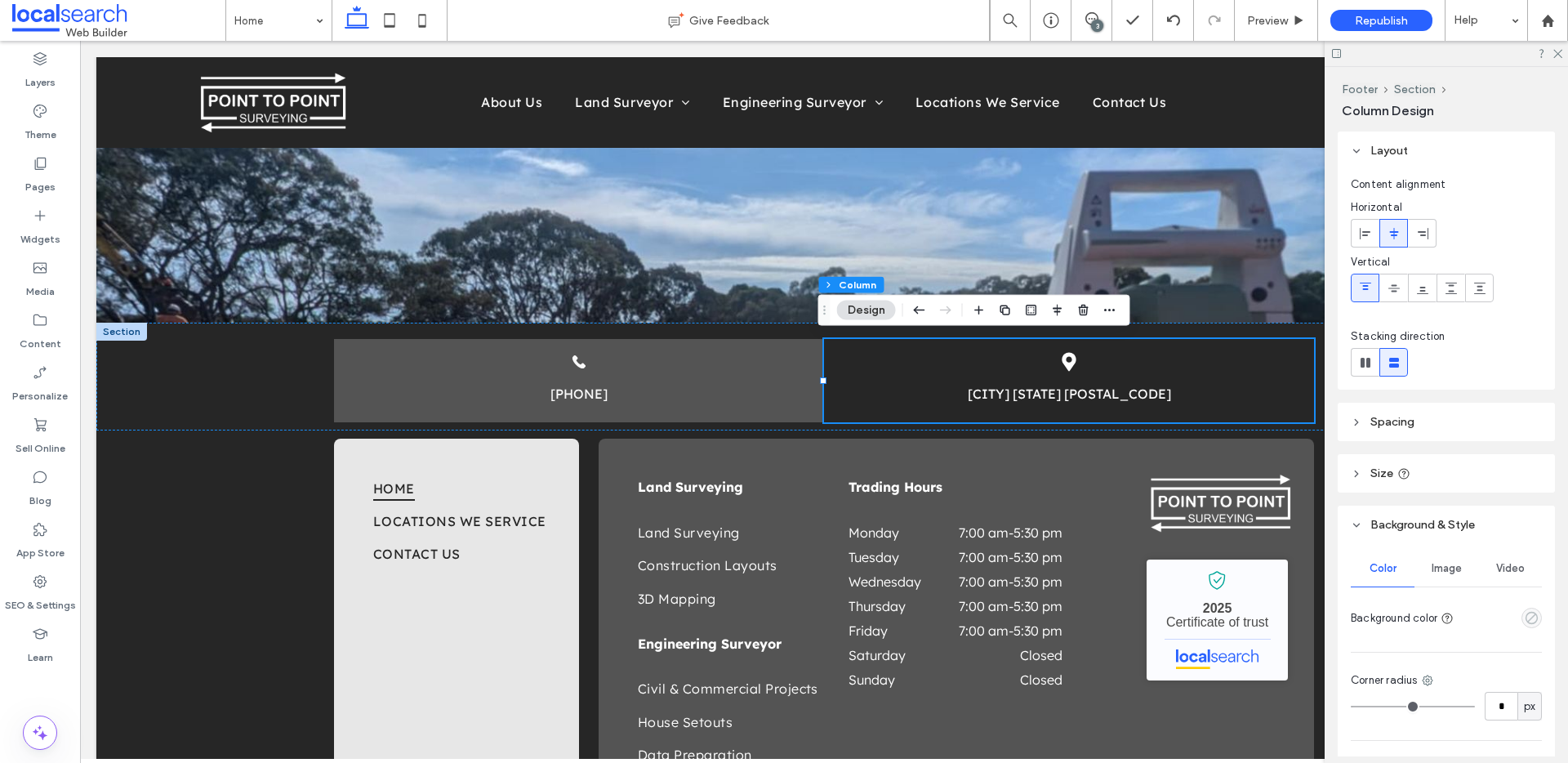 click 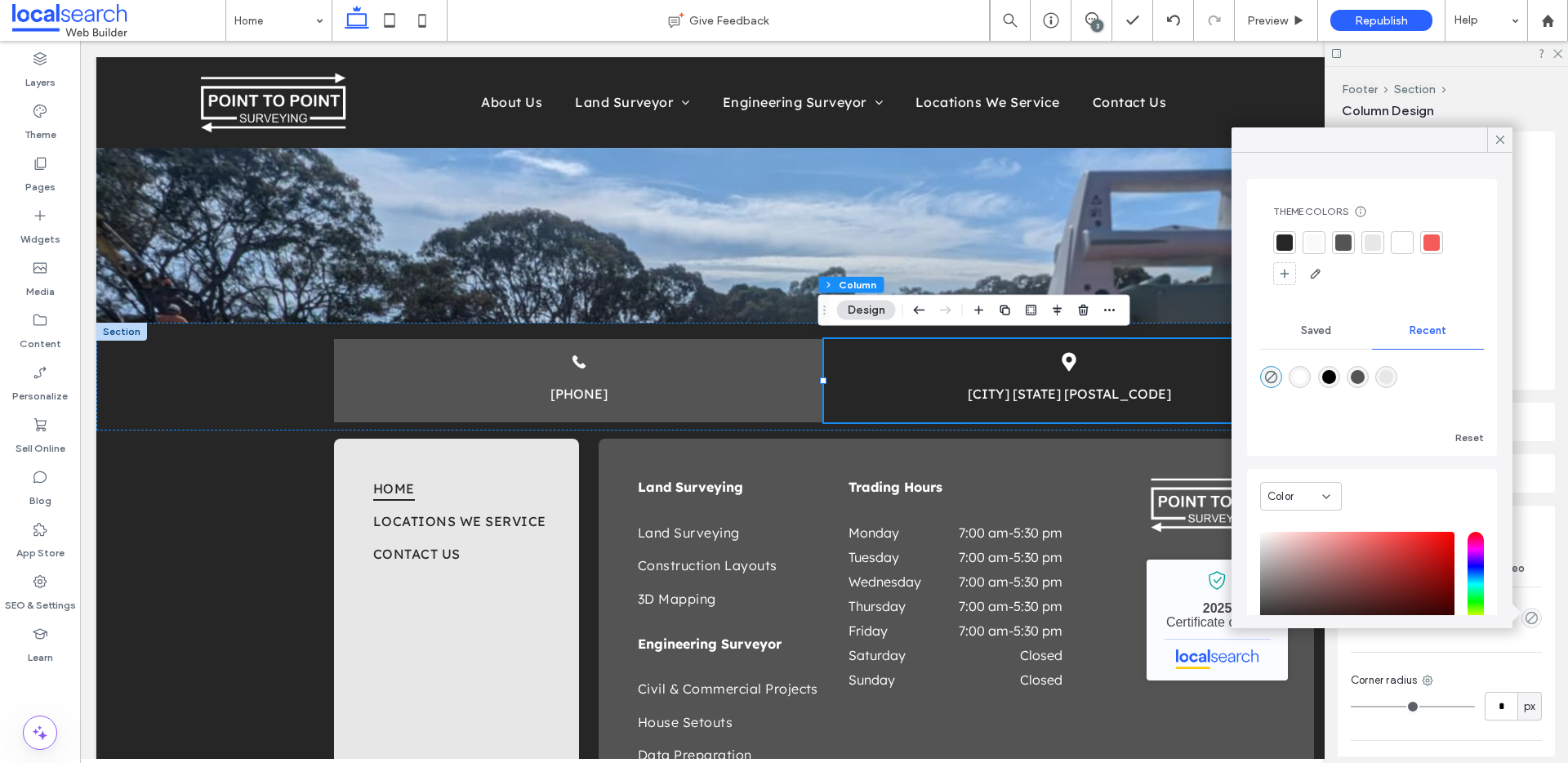 click at bounding box center [1373, 243] 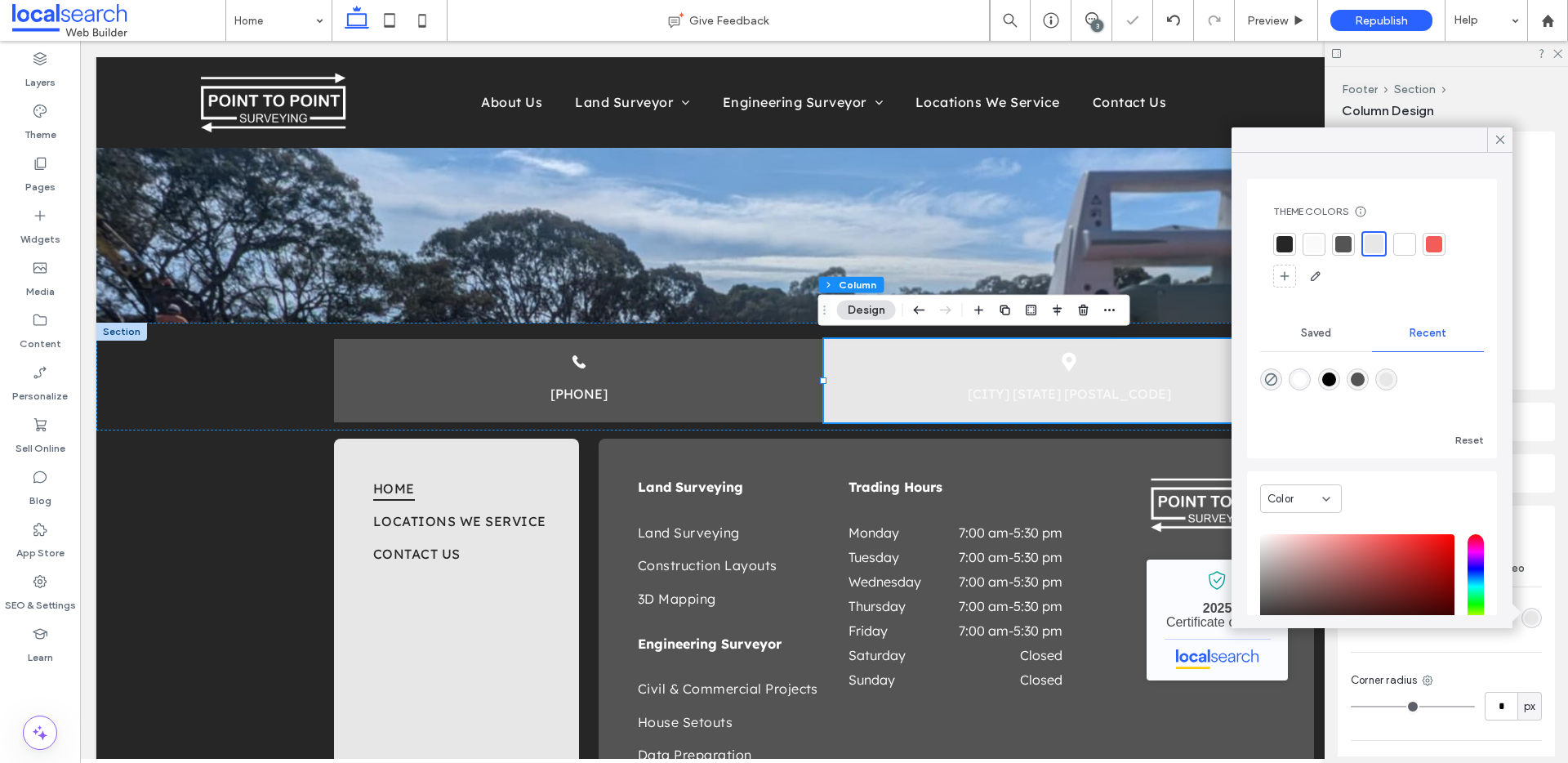 click at bounding box center [1314, 244] 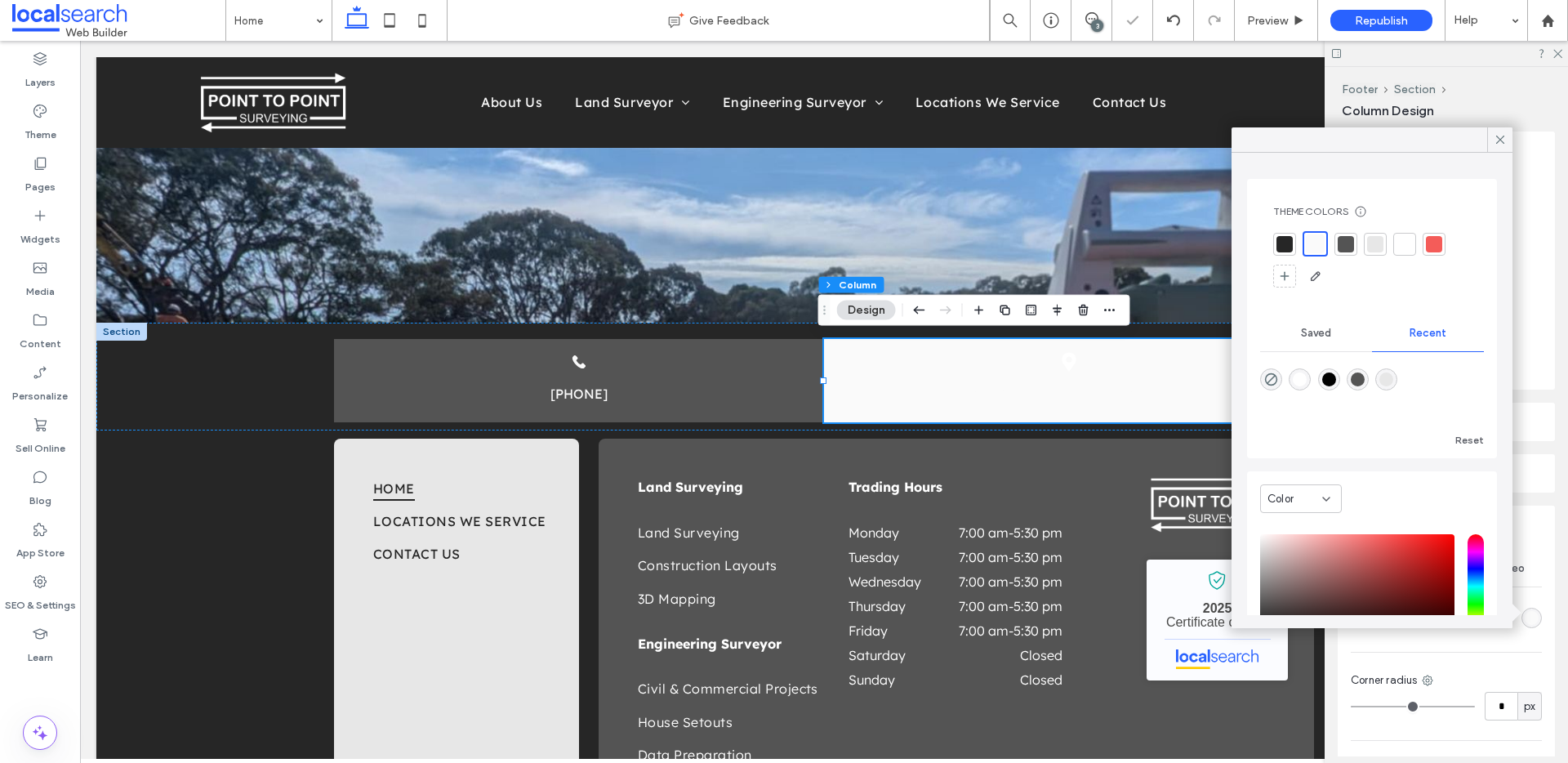 click at bounding box center (1346, 244) 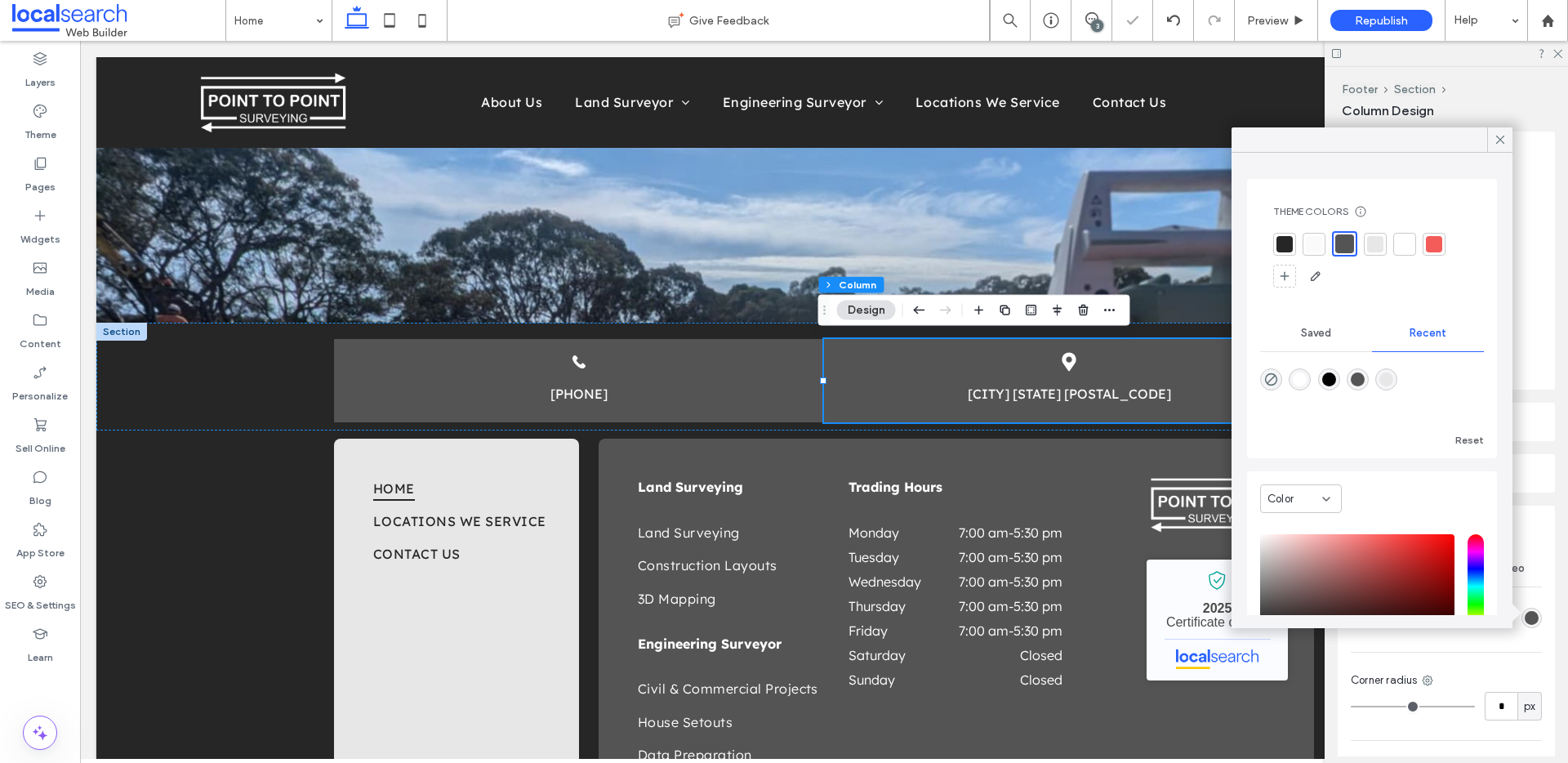 drag, startPoint x: 1503, startPoint y: 135, endPoint x: 1559, endPoint y: 86, distance: 74.41102 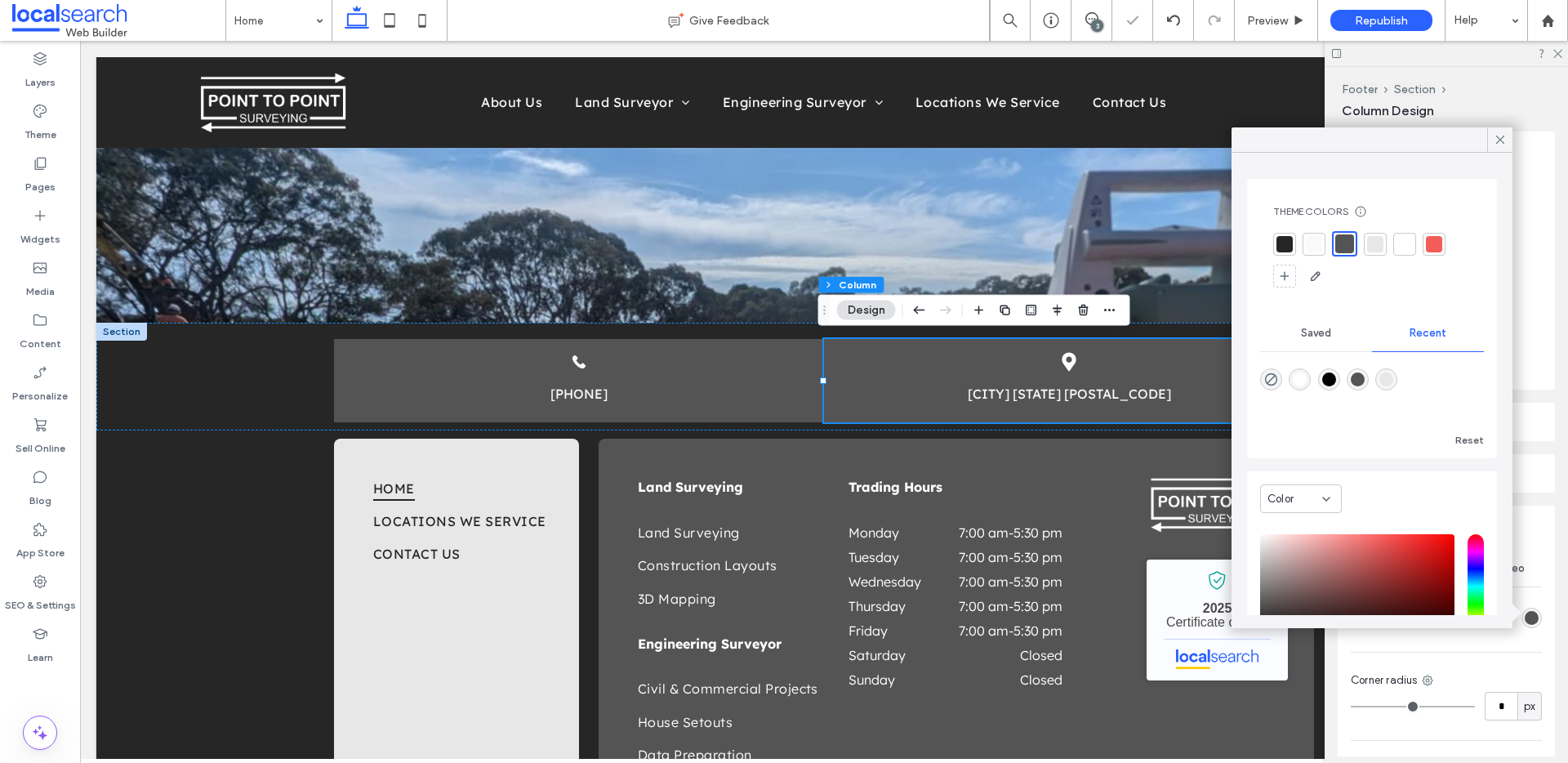 click 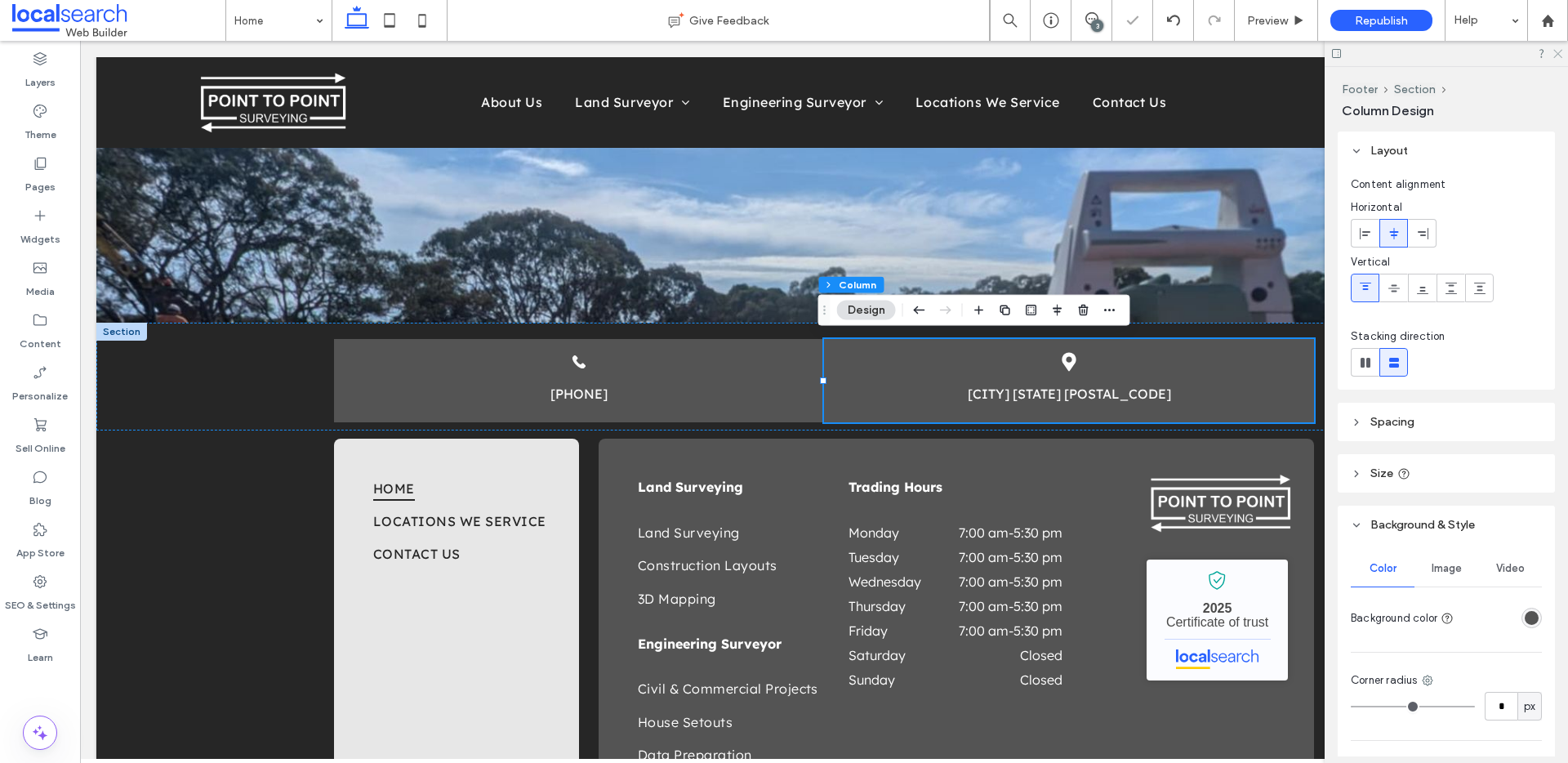 click 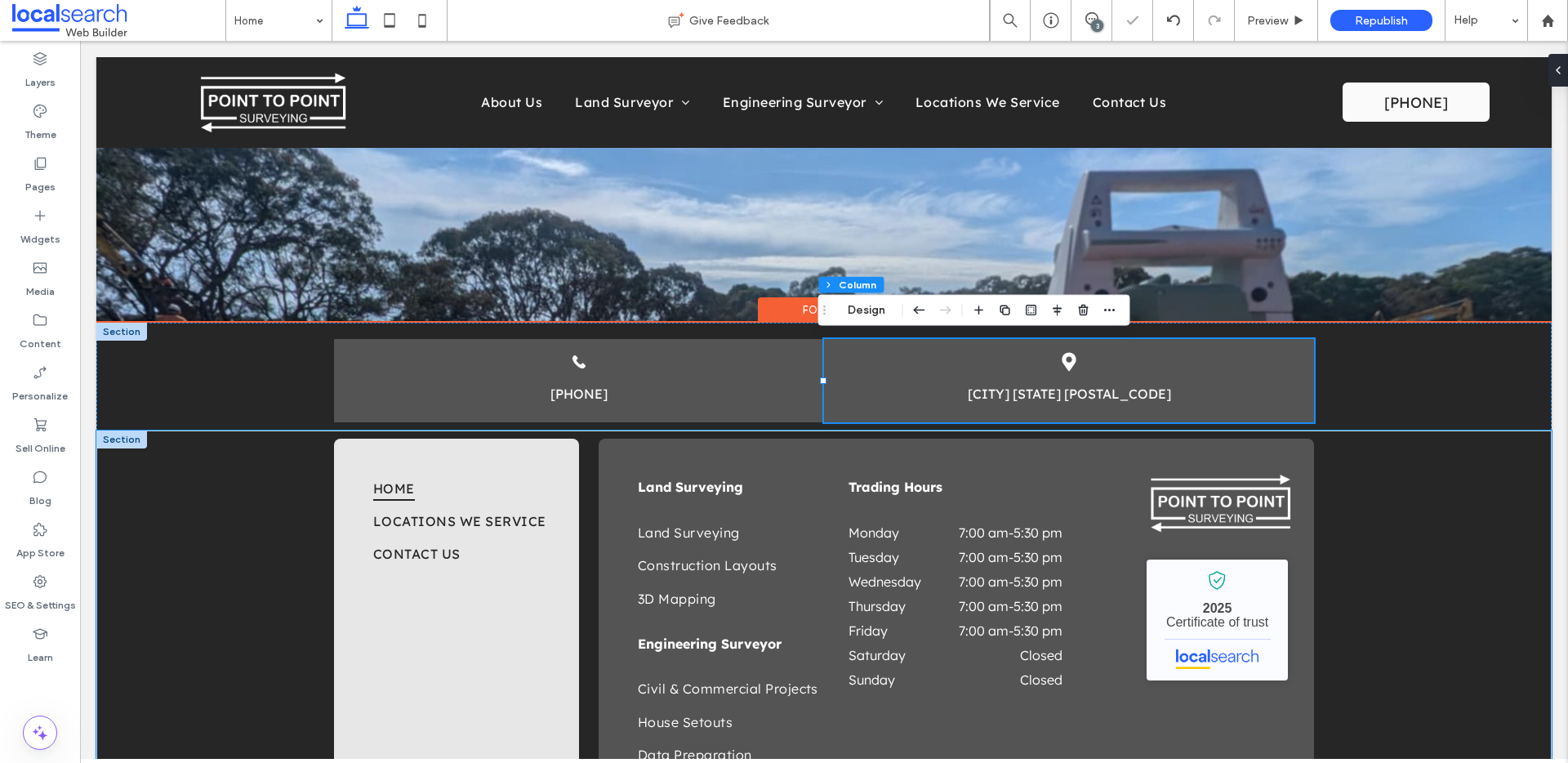 click on "Home
Locations We Service
Contact Us
Land Surveying
Land Surveying
Construction Layouts
3D Mapping
Engineering Surveyor
Civil & Commercial Projects
House Setouts
Data Preparation
Engineering Surveyor
Trading Hours
Monday
7:00 am
-  5:30 pm
Tuesday
7:00 am
-  5:30 pm
Wednesday
7:00 am
-  5:30 pm
Thursday
7:00 am
-  5:30 pm
Friday
7:00 am
-  5:30 pm
Saturday
Closed
Sunday
Closed
Point to Point Surveying - Localsearch verified business 2025  Certificate of trust" at bounding box center [824, 637] 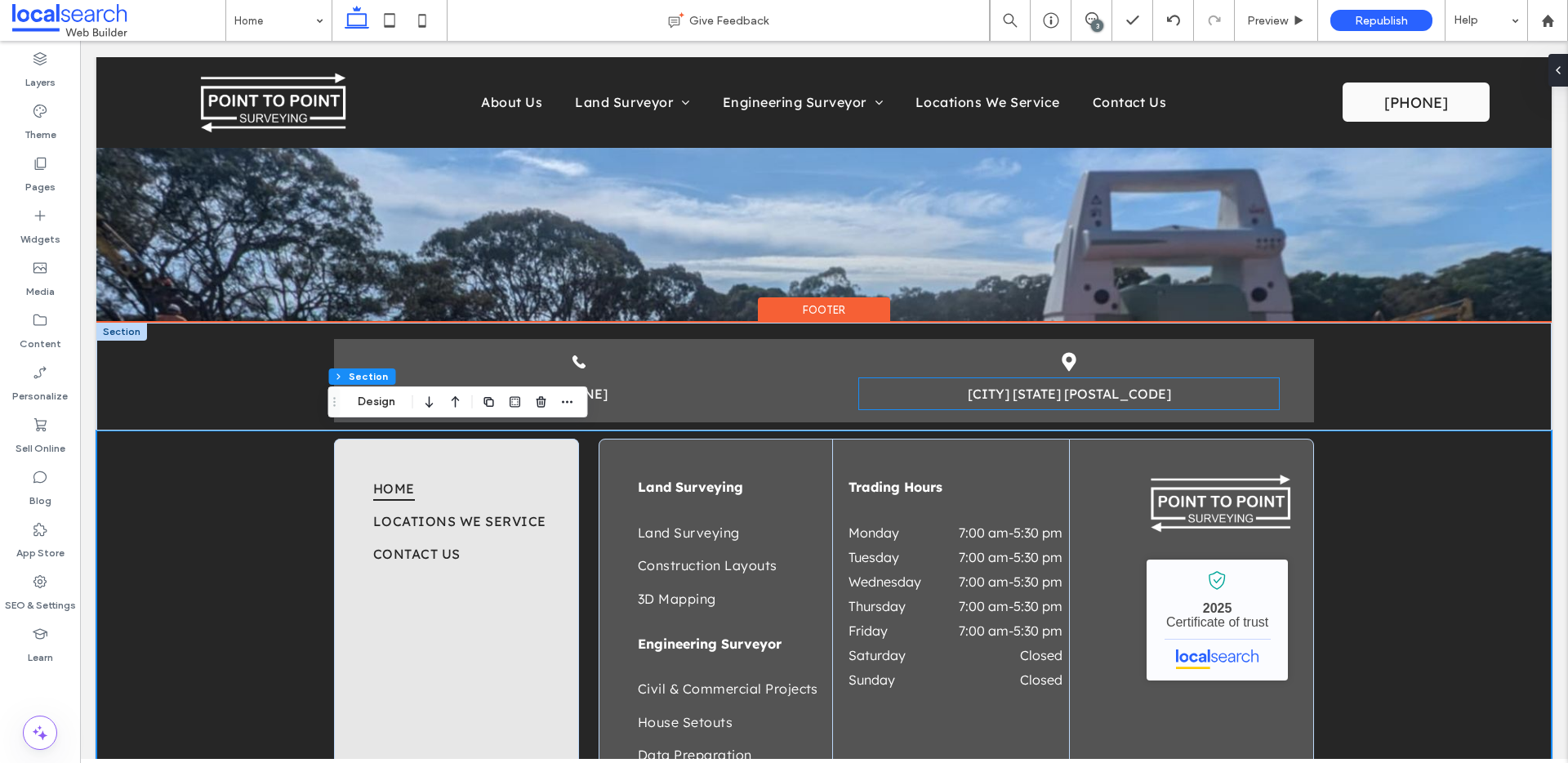 click on "Tatura VIC 3616" at bounding box center (1069, 394) 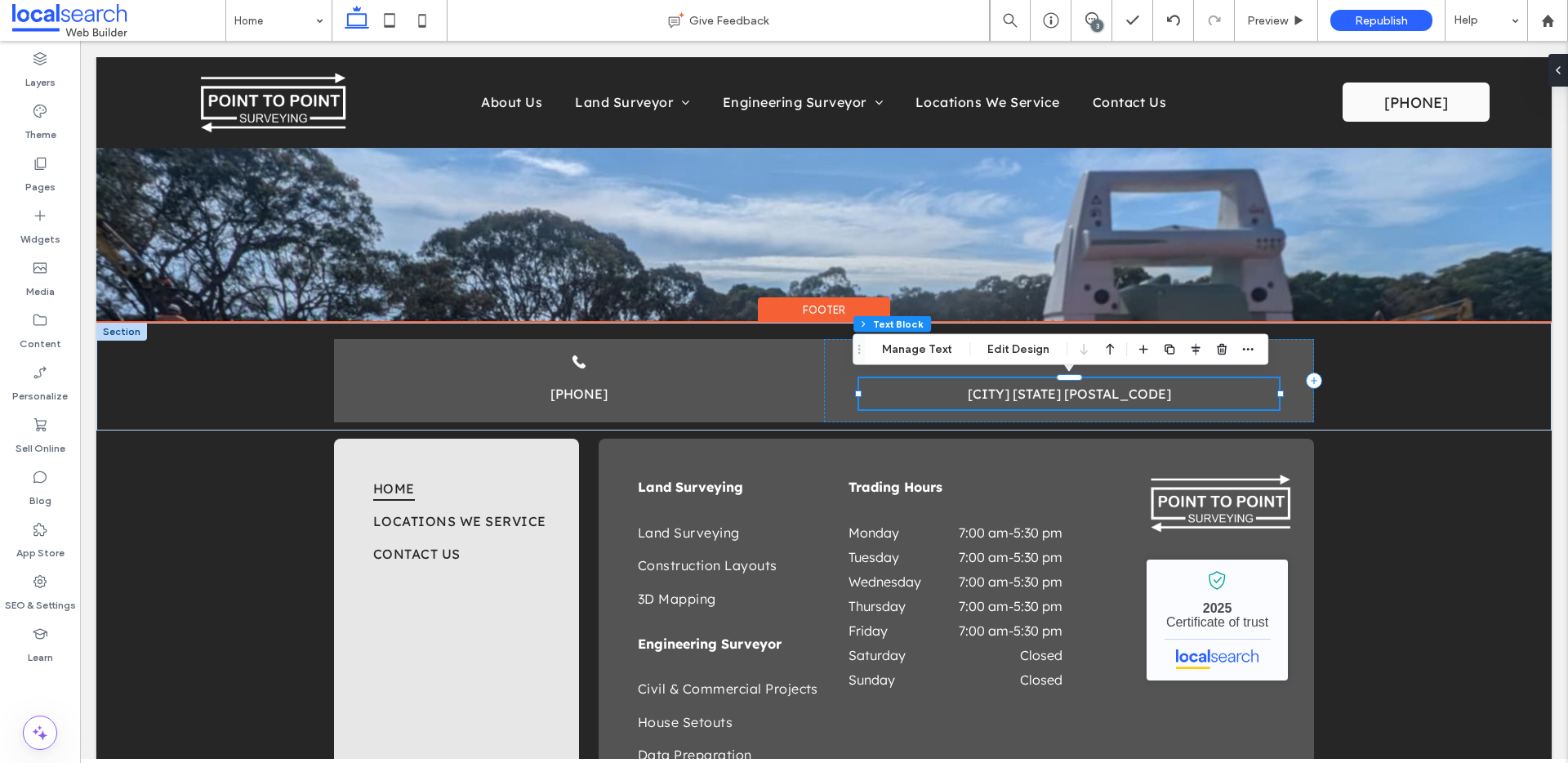 click on "Tatura VIC 3616" at bounding box center [1069, 394] 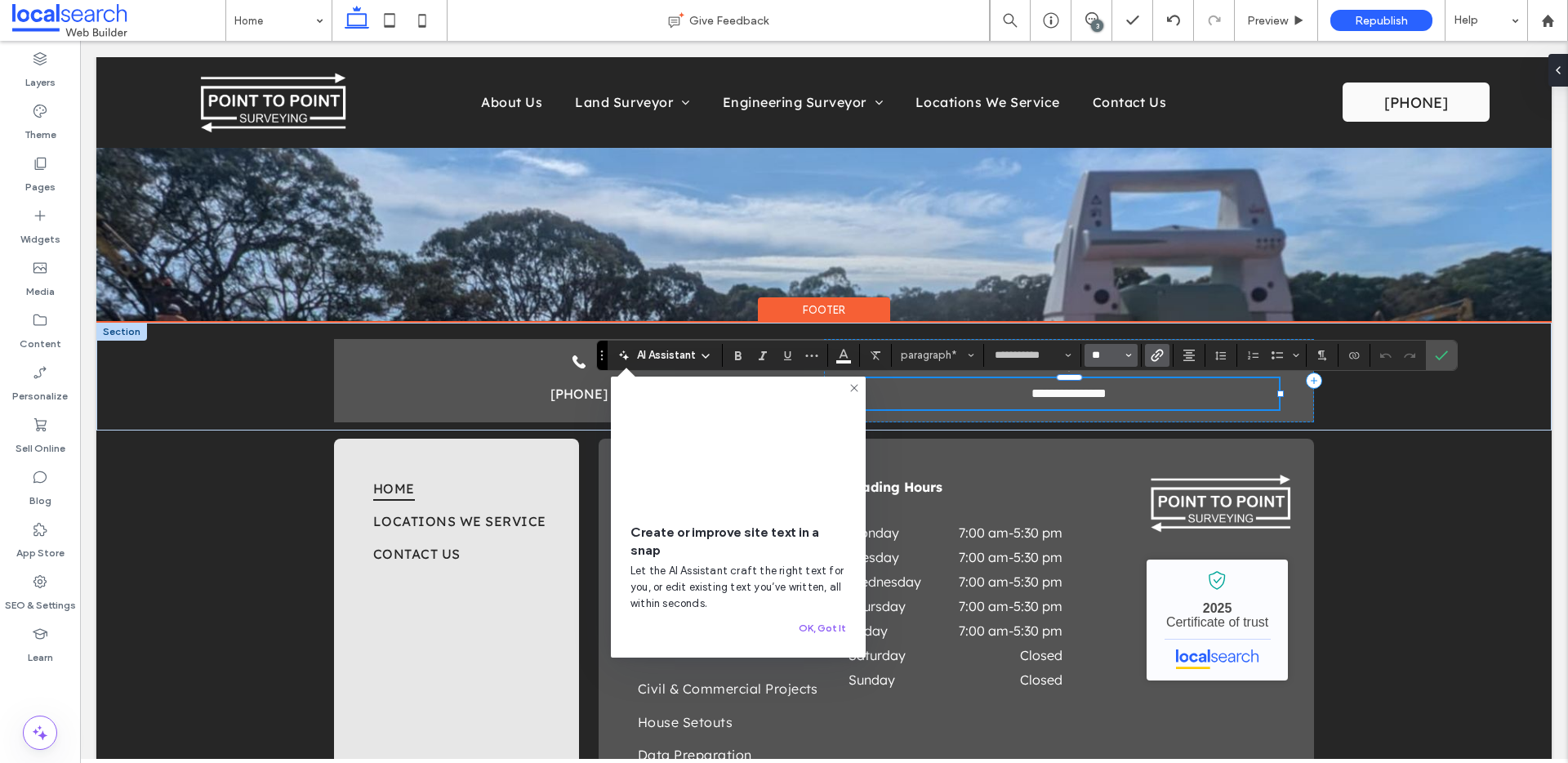 click on "**" at bounding box center (1106, 355) 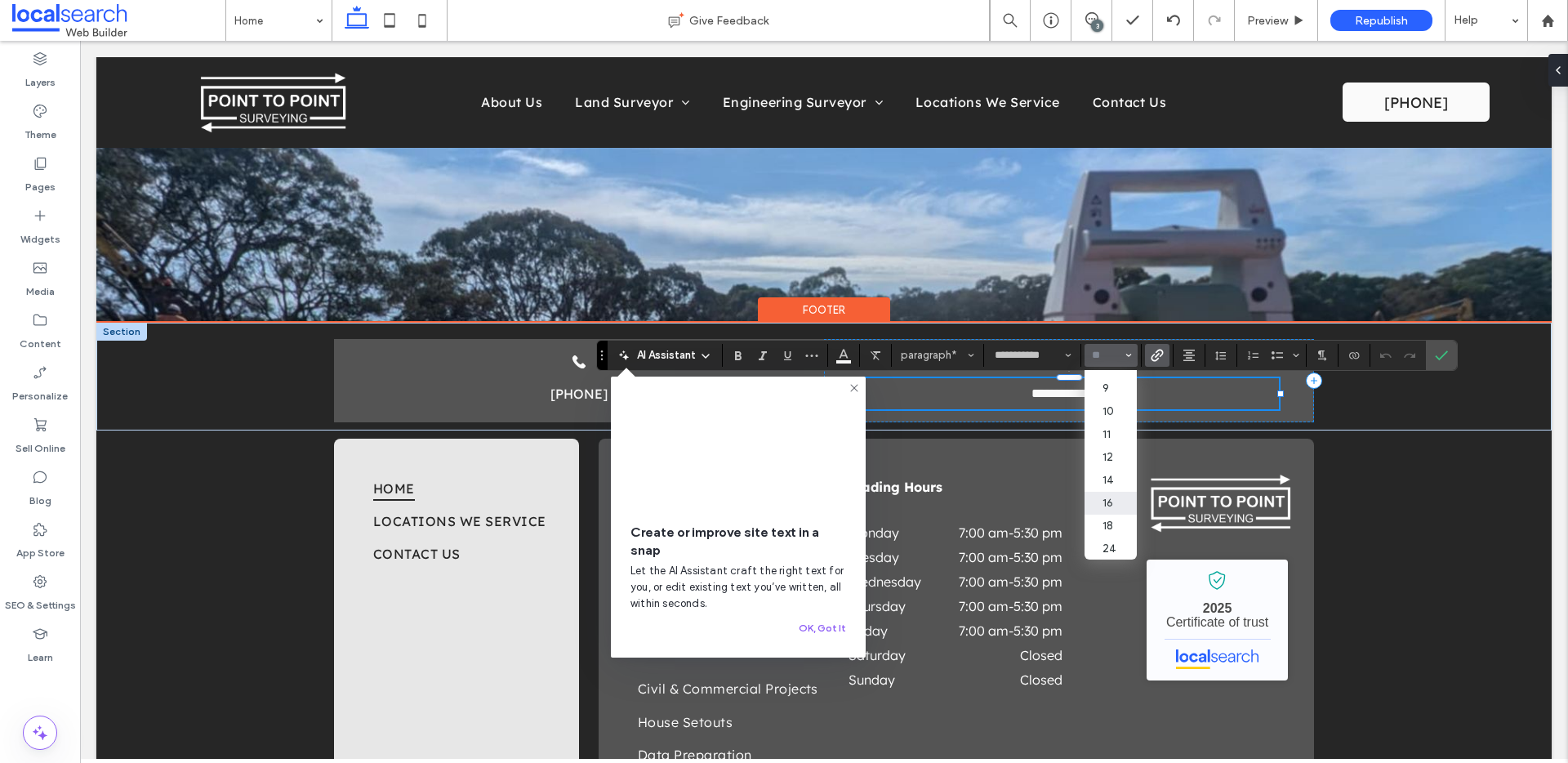 scroll, scrollTop: 24, scrollLeft: 0, axis: vertical 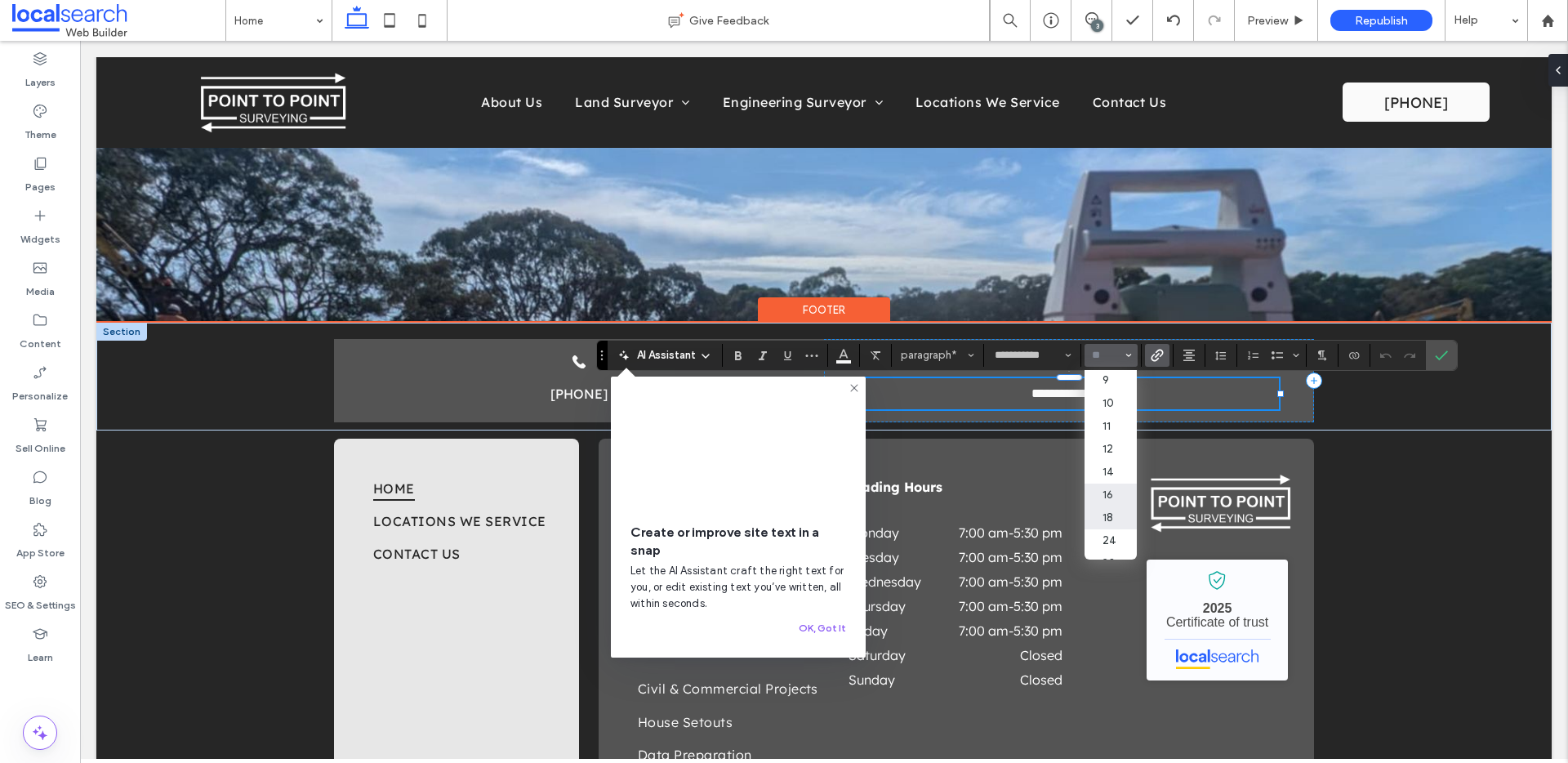 click on "18" at bounding box center [1111, 518] 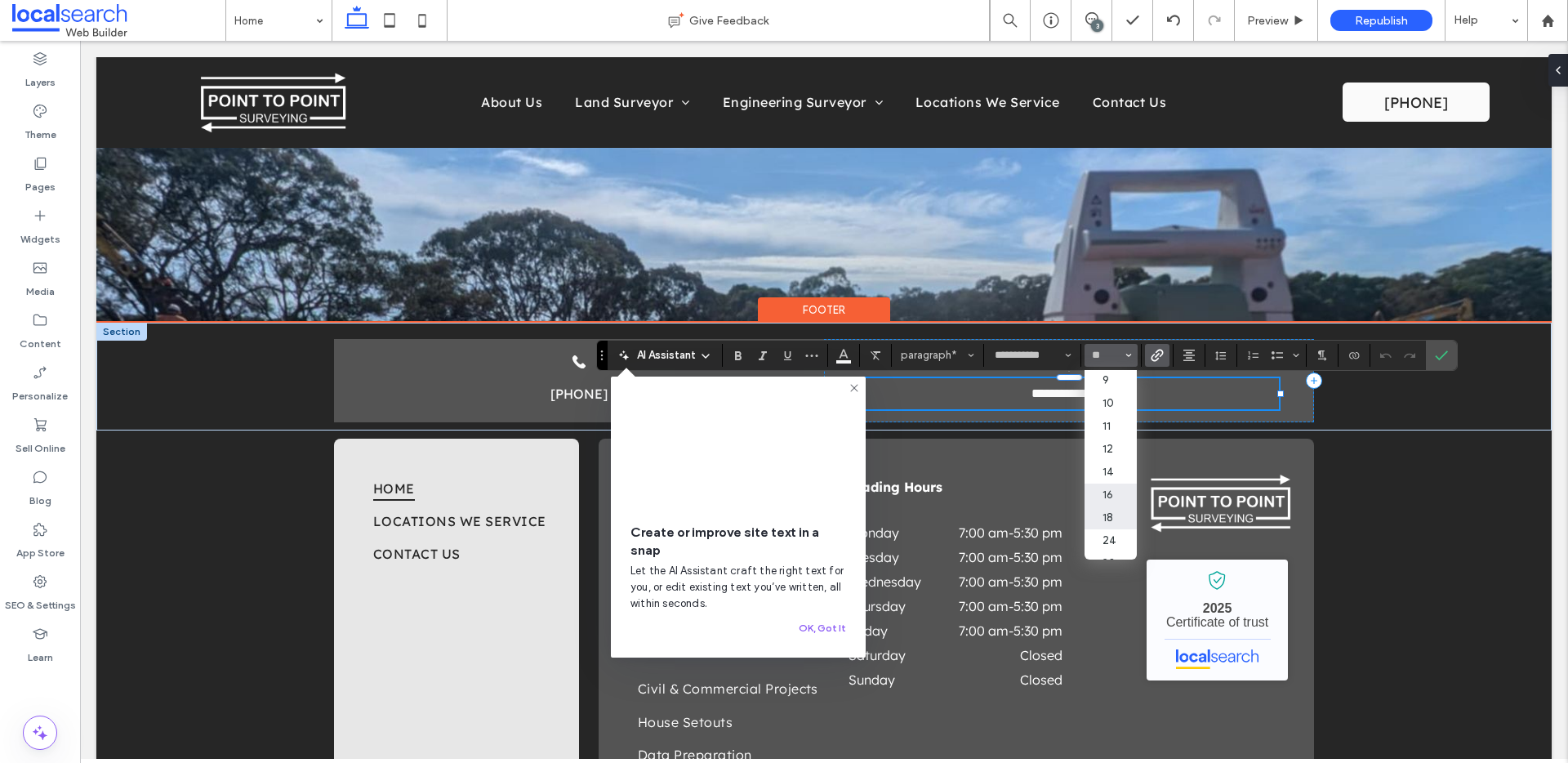 type on "**" 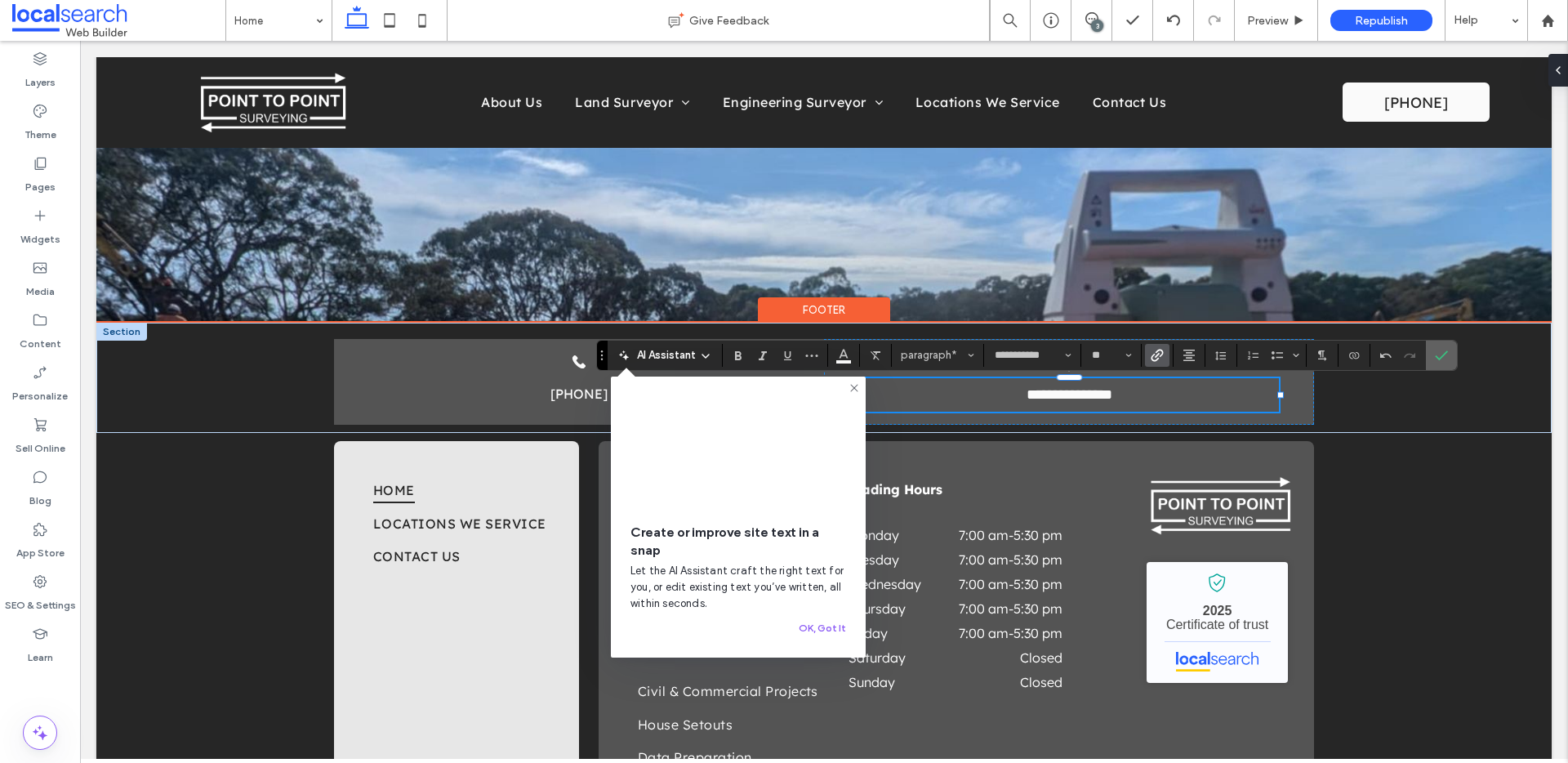 click 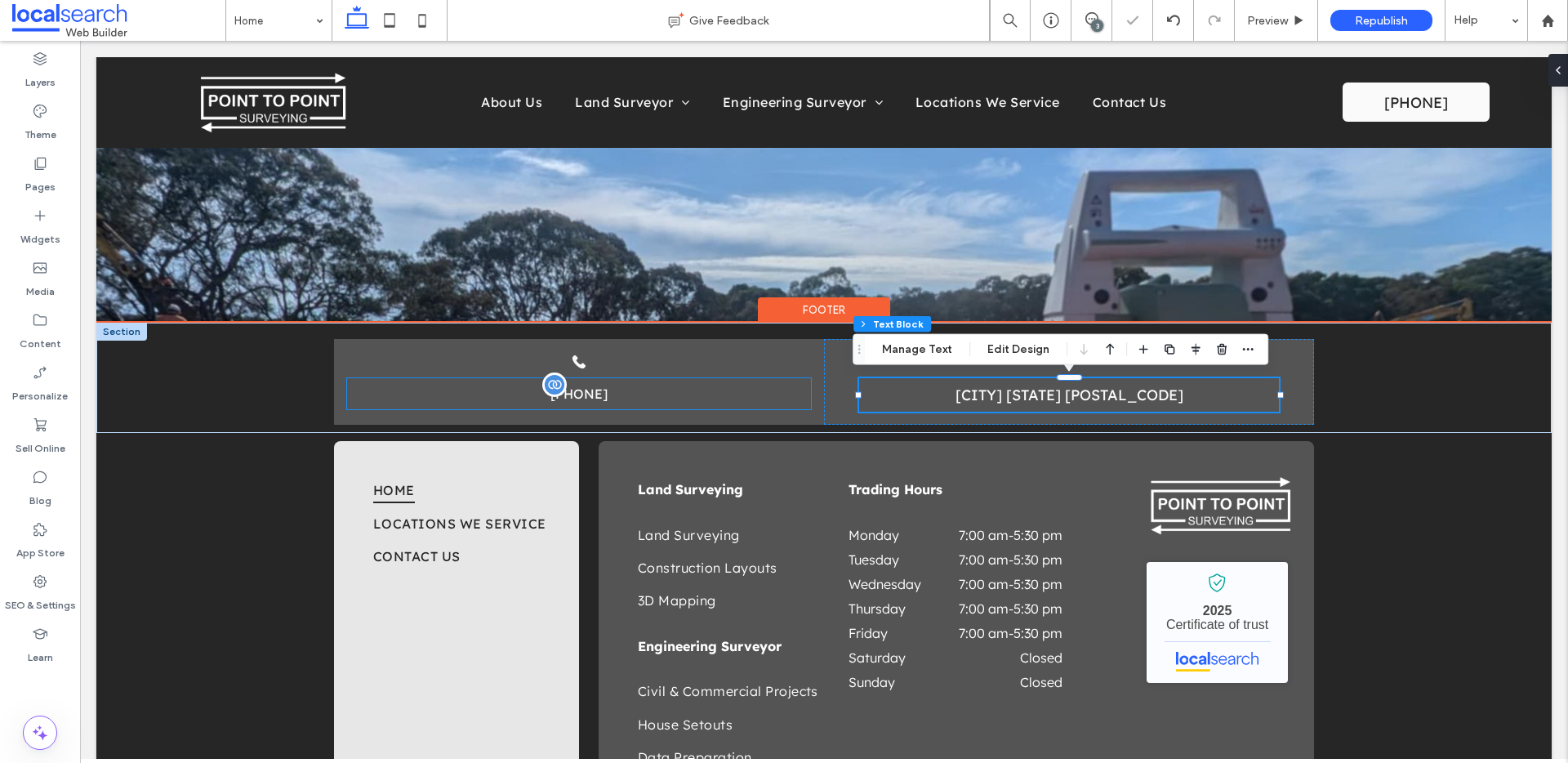 click on "0432 270 722" at bounding box center (579, 394) 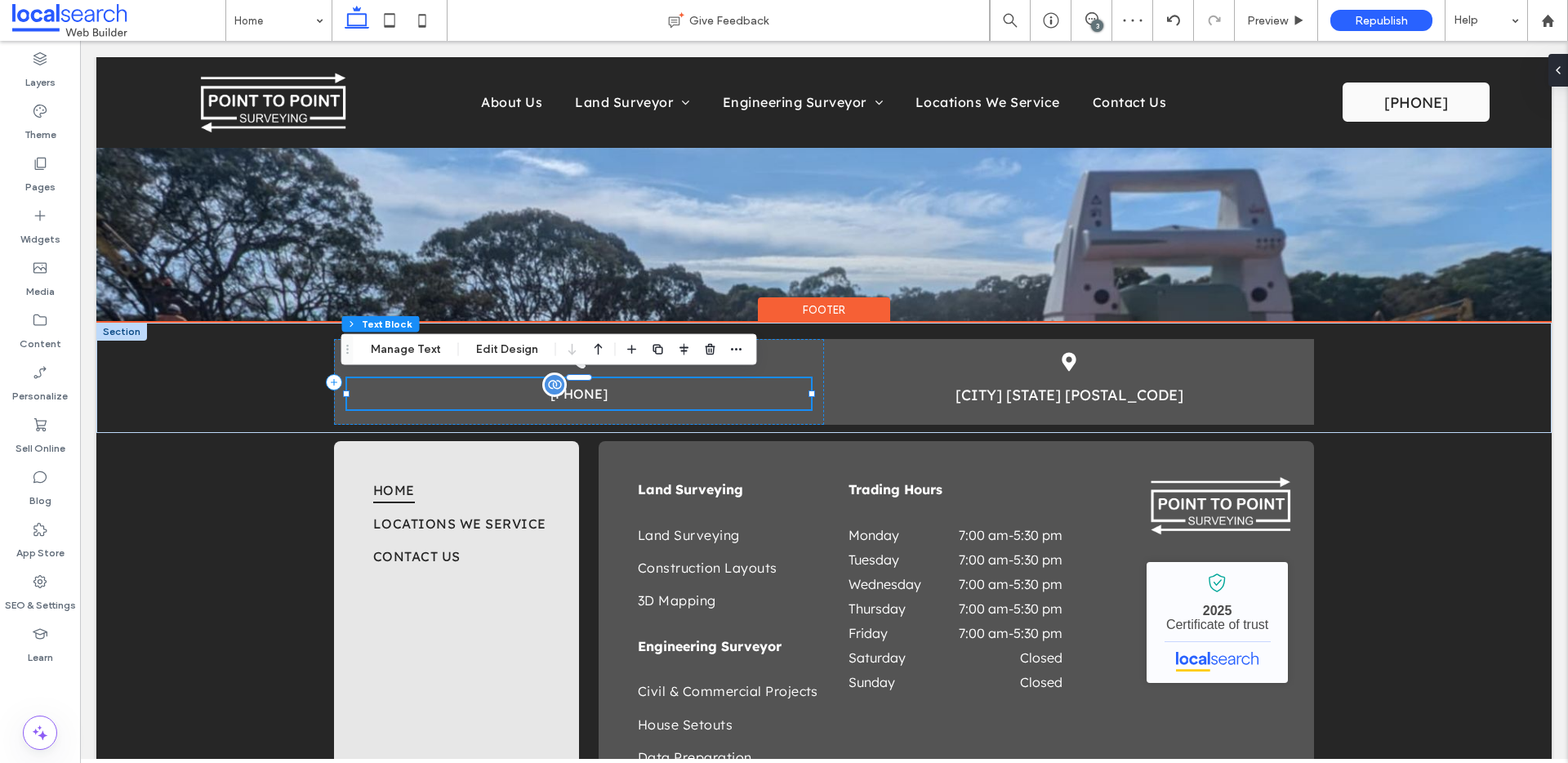 click on "0432 270 722" at bounding box center [579, 394] 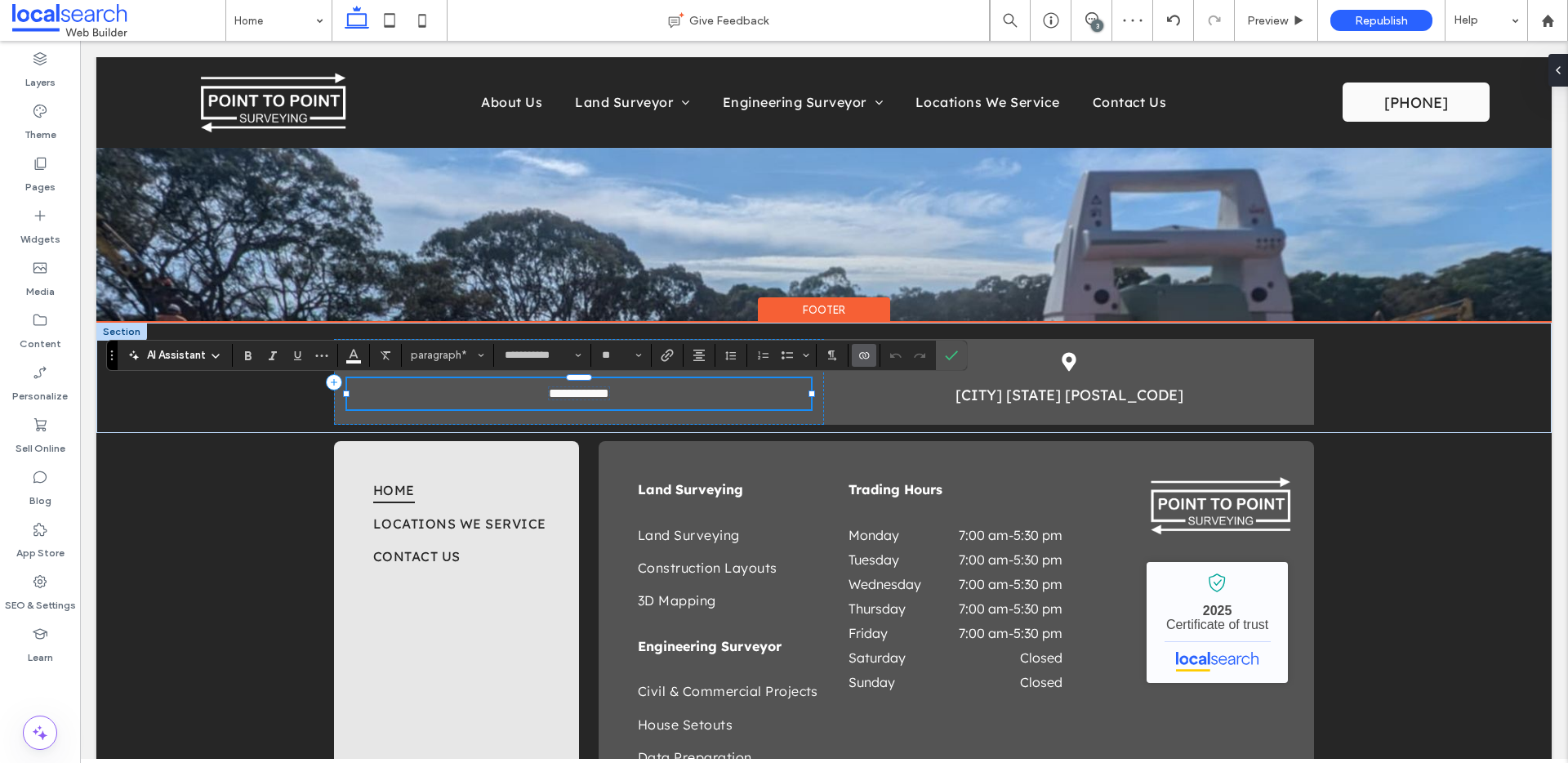 click on "**********" at bounding box center (579, 393) 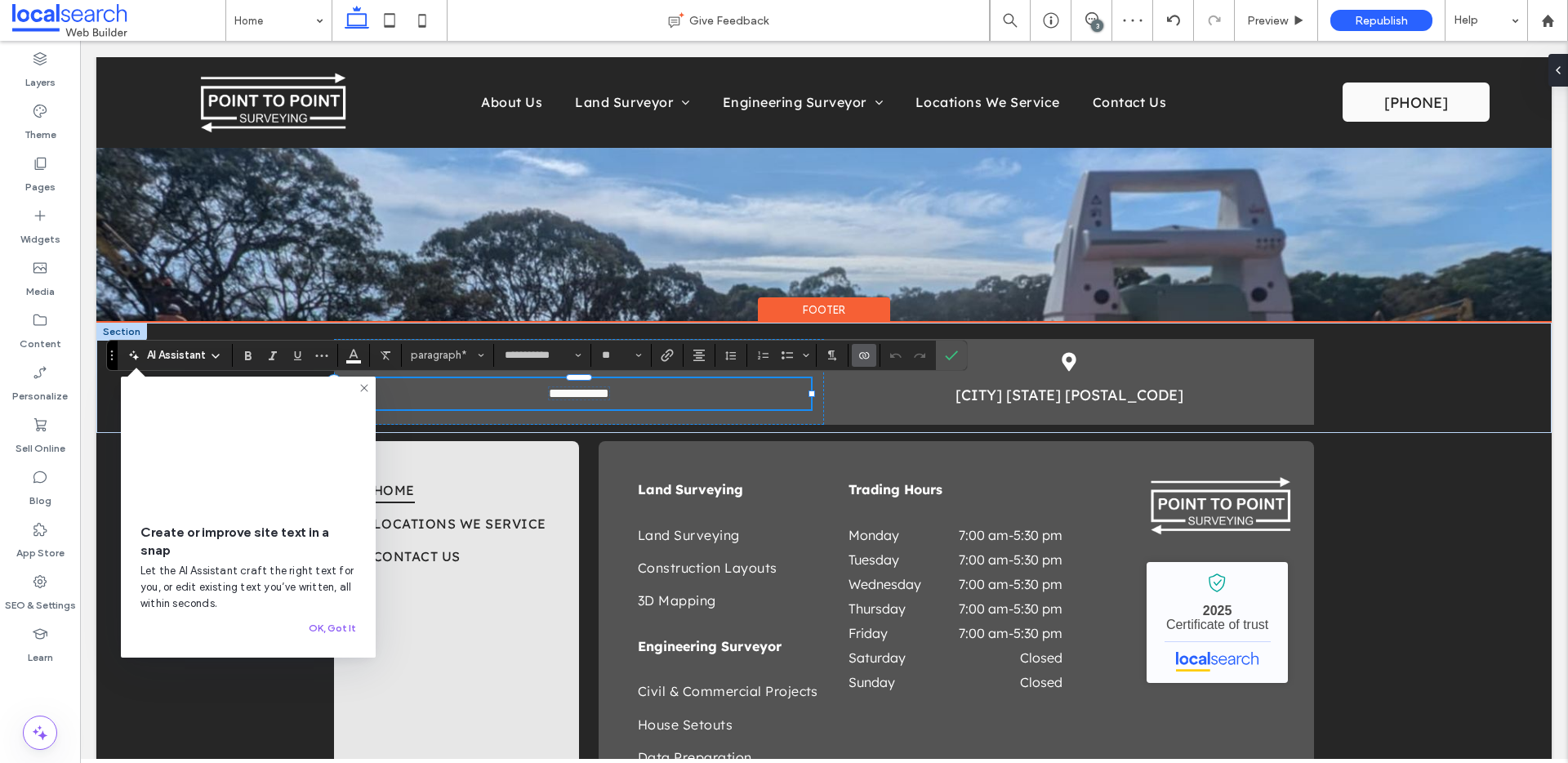 click on "**********" at bounding box center [579, 394] 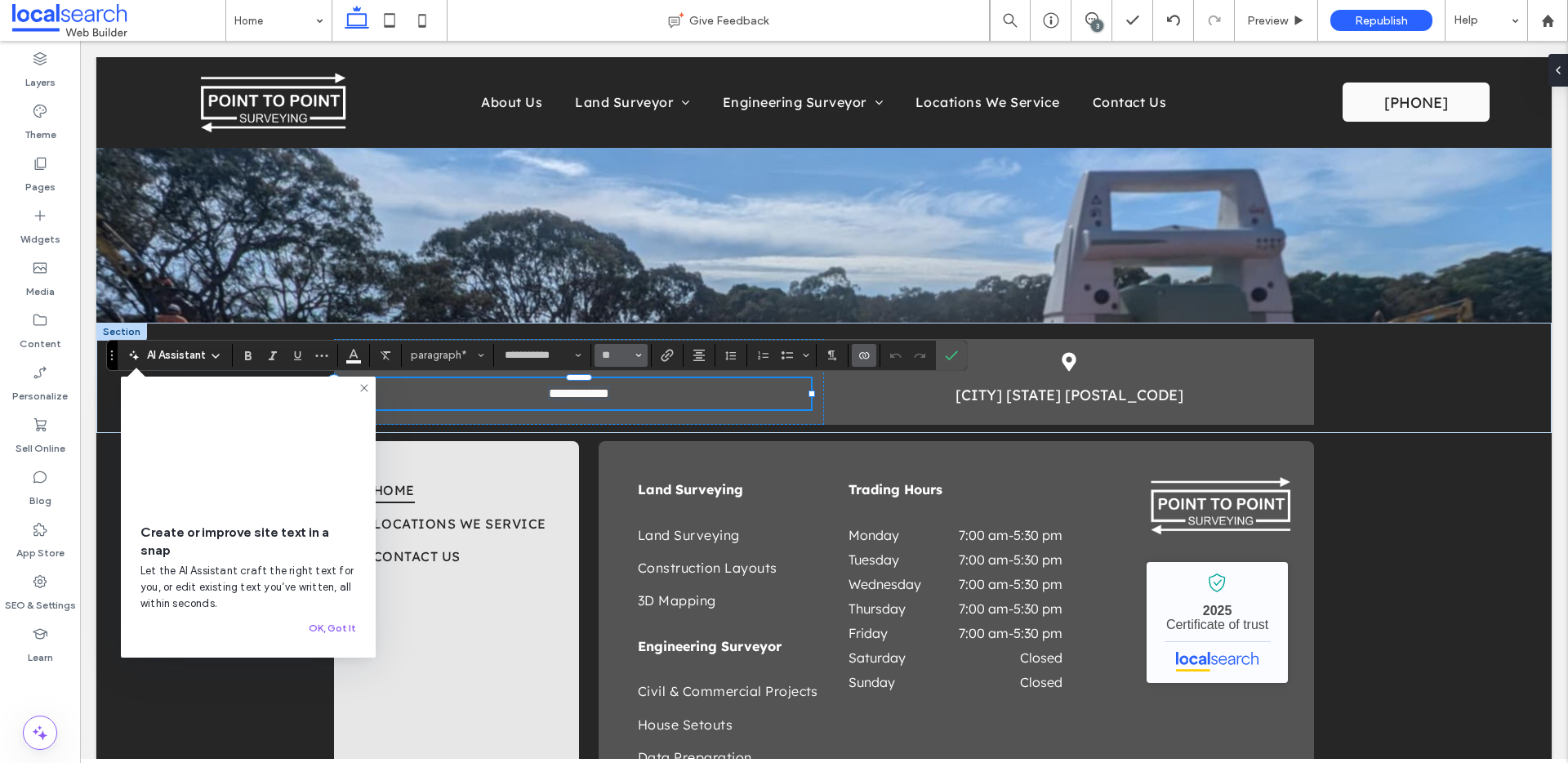 click on "**" at bounding box center (621, 355) 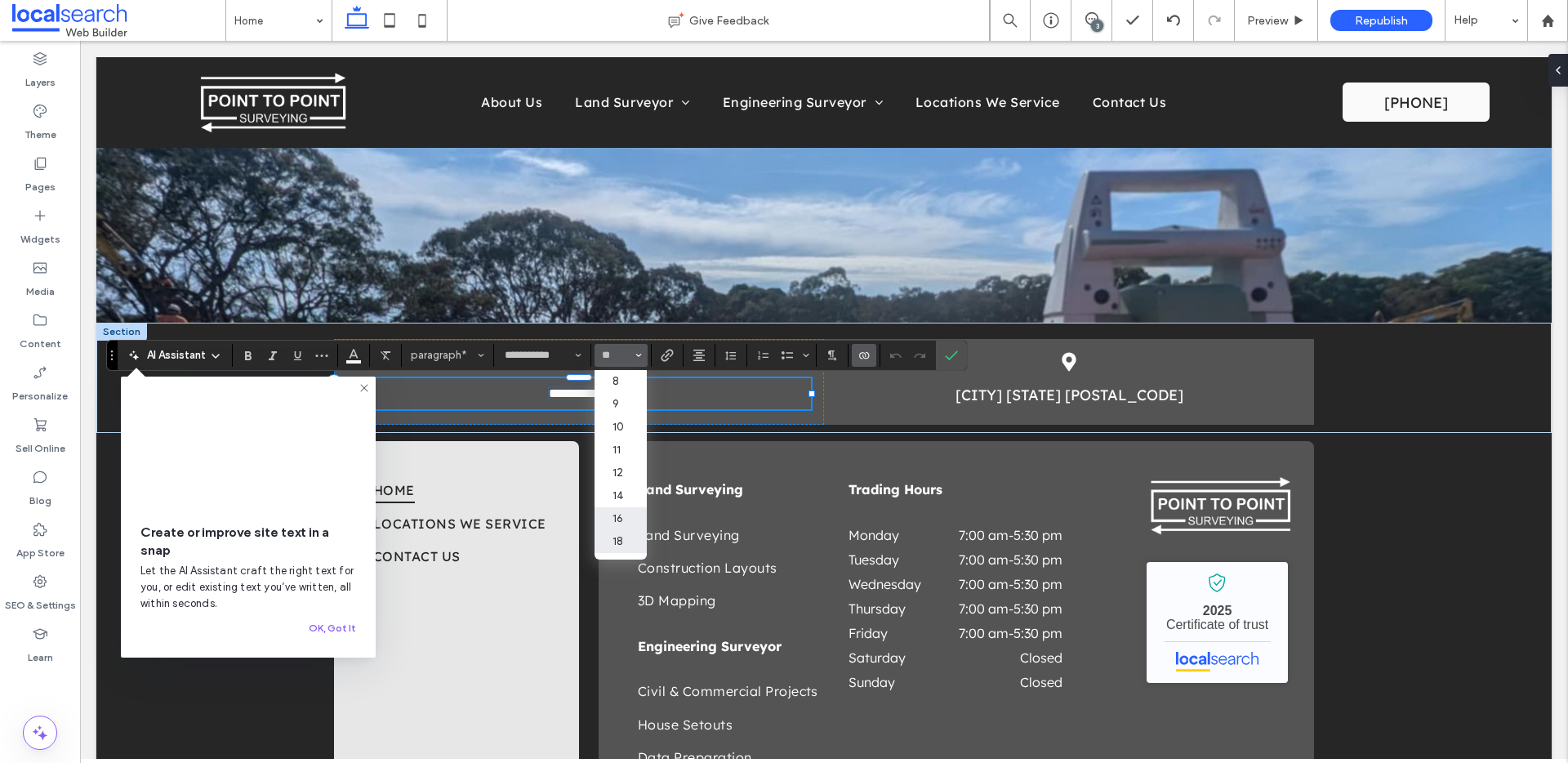 scroll, scrollTop: 3, scrollLeft: 0, axis: vertical 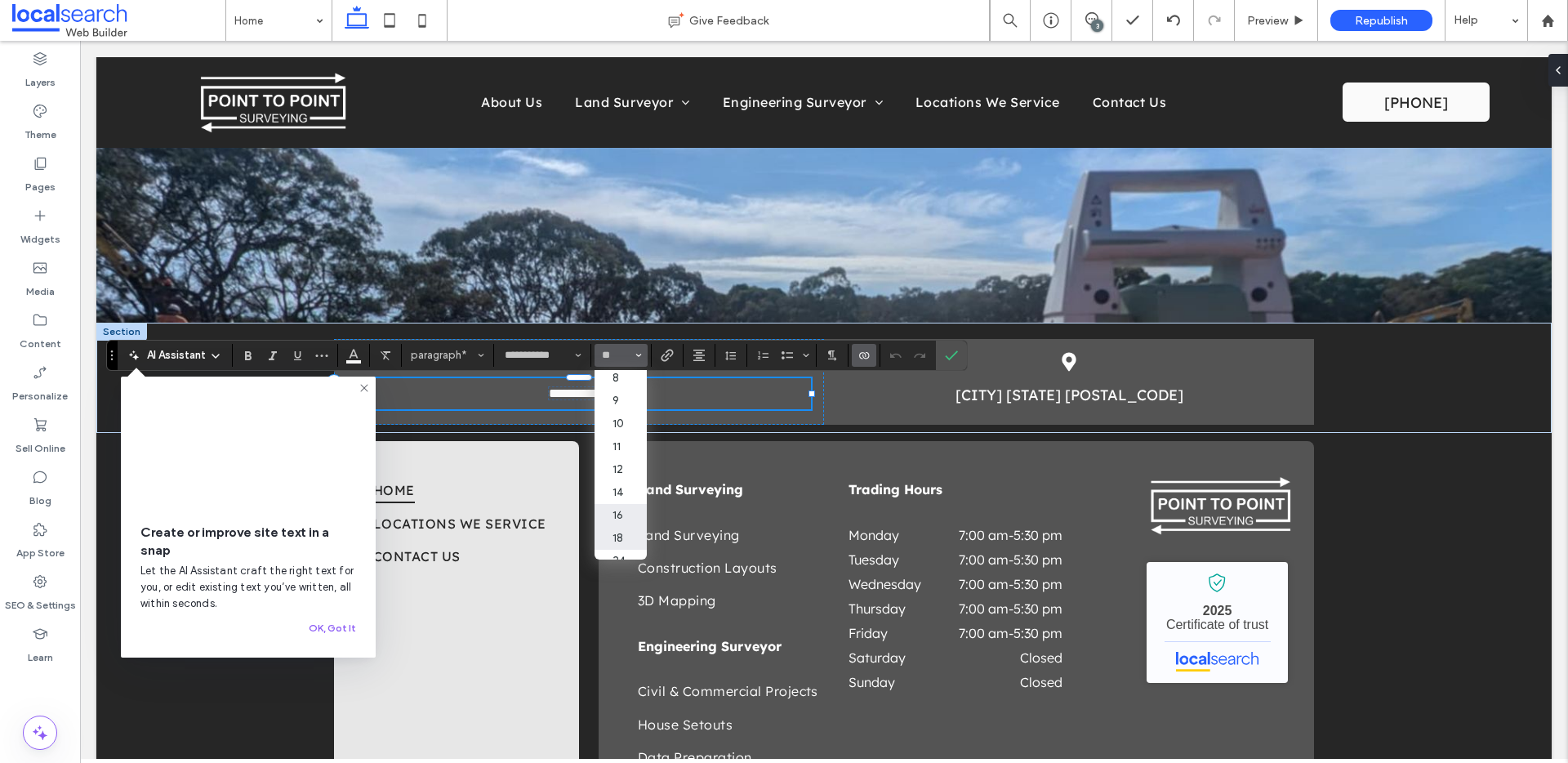click on "18" at bounding box center [621, 538] 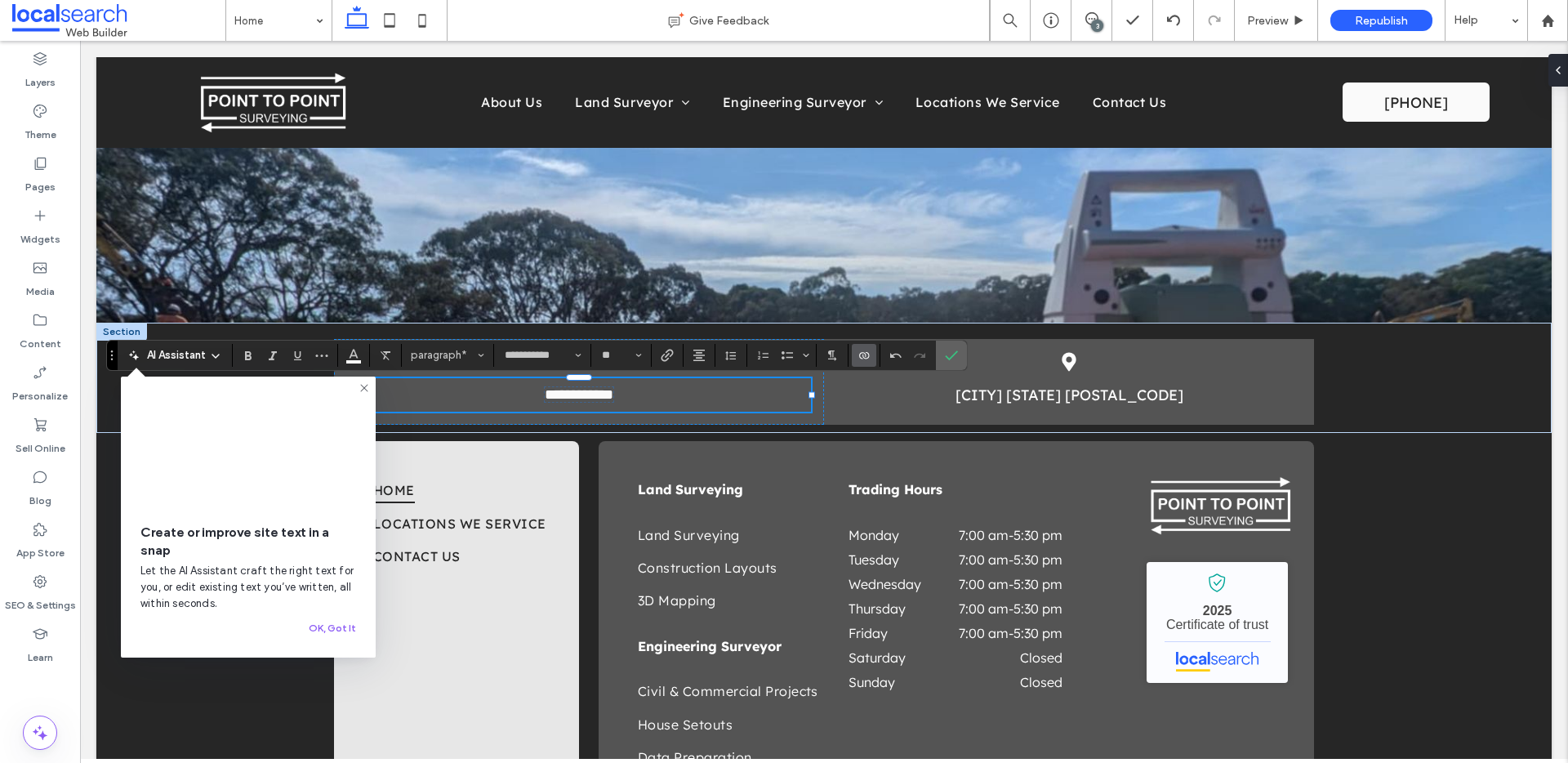 click at bounding box center [951, 355] 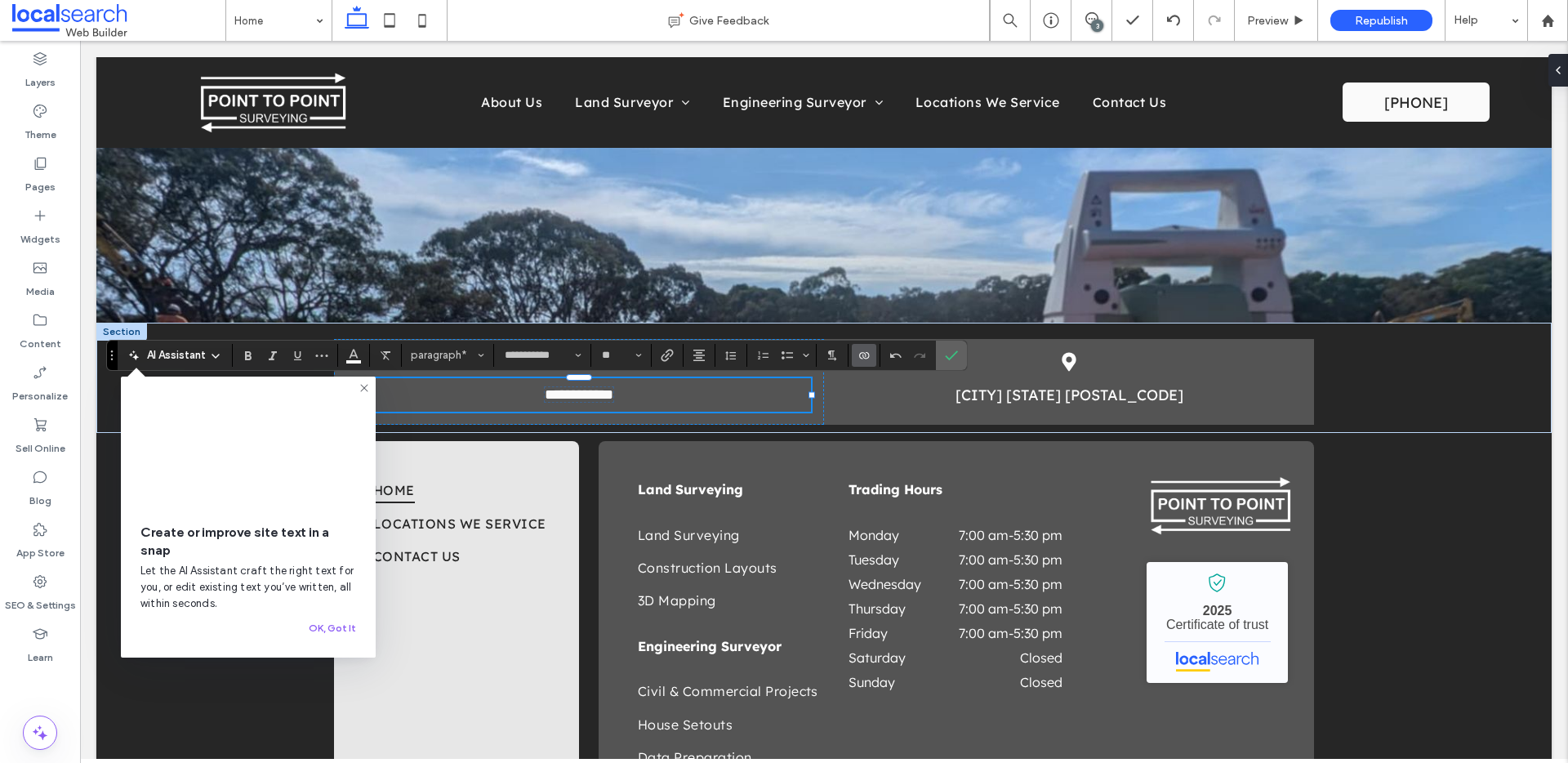 click at bounding box center [951, 355] 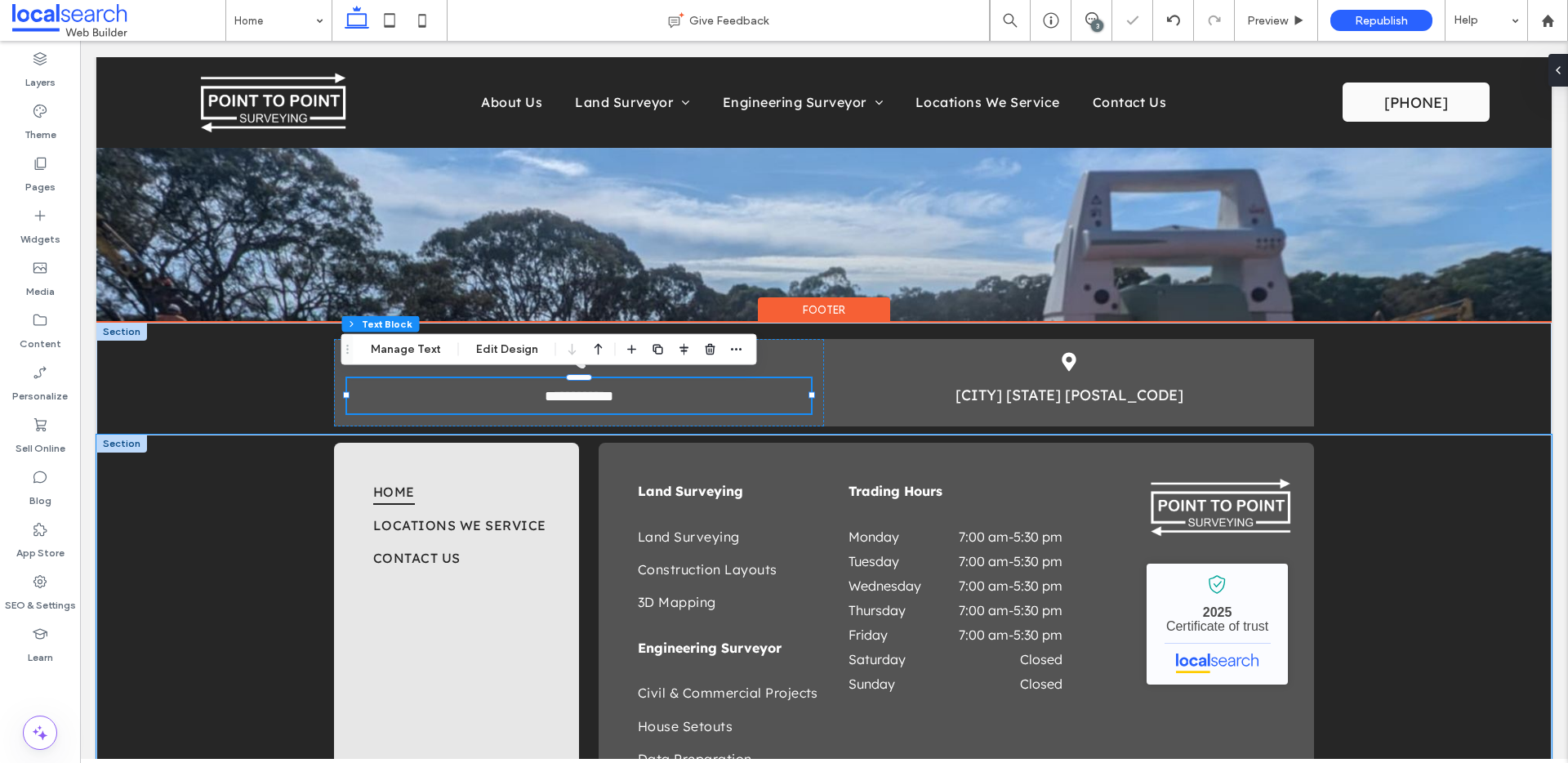 click on "Home
Locations We Service
Contact Us
Land Surveying
Land Surveying
Construction Layouts
3D Mapping
Engineering Surveyor
Civil & Commercial Projects
House Setouts
Data Preparation
Engineering Surveyor
Trading Hours
Monday
7:00 am
-  5:30 pm
Tuesday
7:00 am
-  5:30 pm
Wednesday
7:00 am
-  5:30 pm
Thursday
7:00 am
-  5:30 pm
Friday
7:00 am
-  5:30 pm
Saturday
Closed
Sunday
Closed
Point to Point Surveying - Localsearch verified business 2025  Certificate of trust" at bounding box center [824, 641] 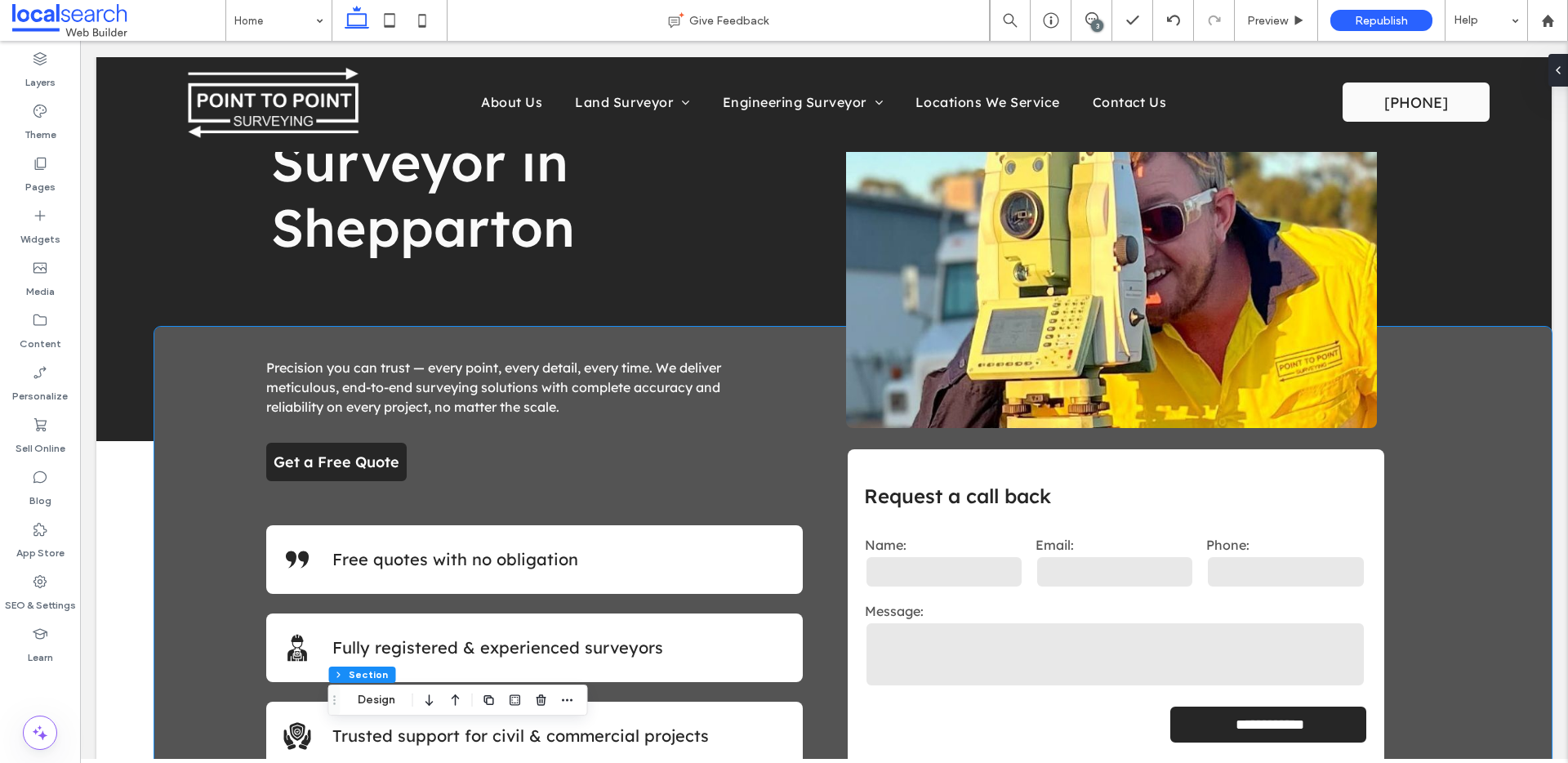scroll, scrollTop: 0, scrollLeft: 0, axis: both 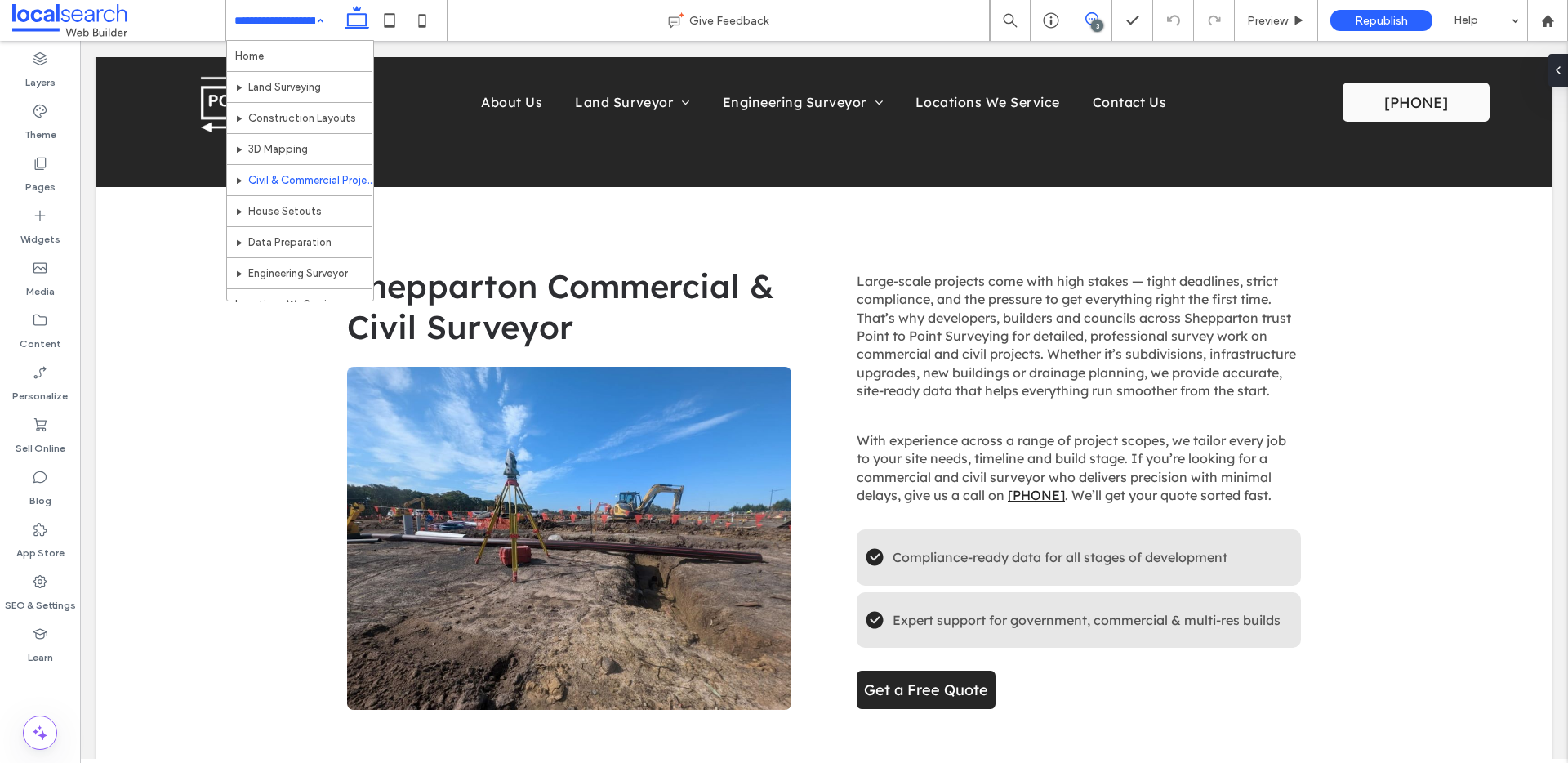 click 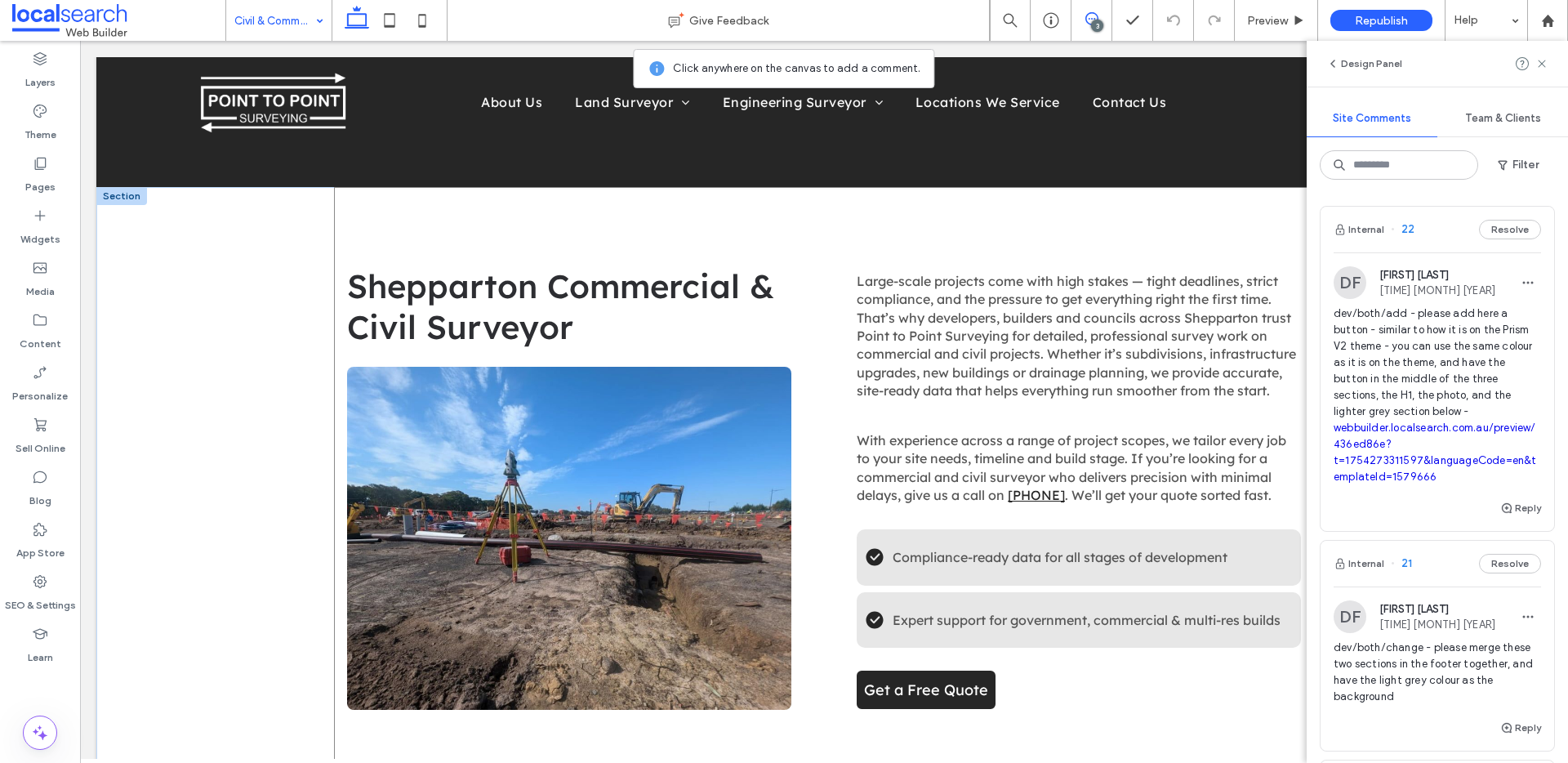 drag, startPoint x: 1037, startPoint y: 249, endPoint x: 1049, endPoint y: 252, distance: 12.3693169 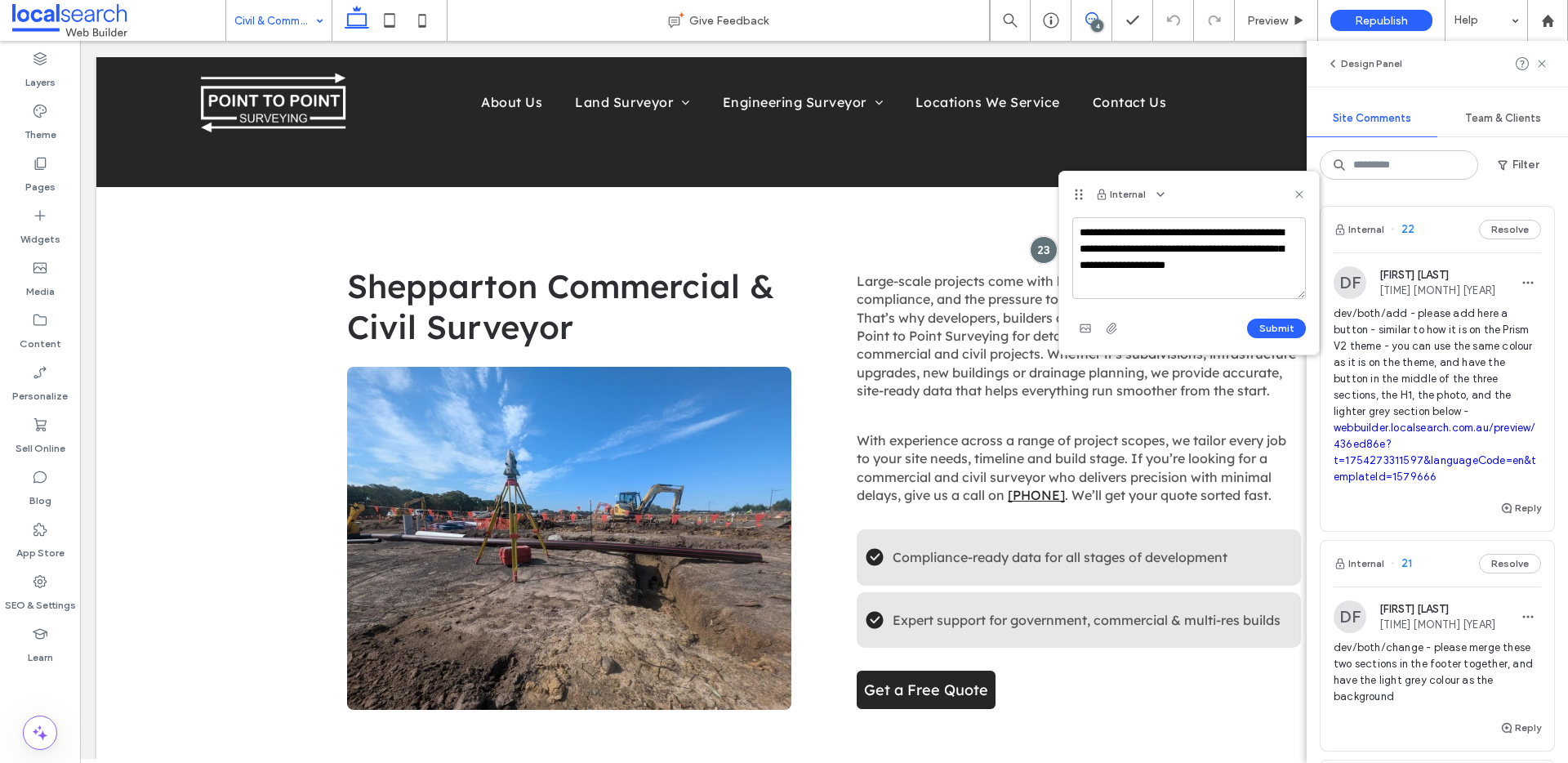 drag, startPoint x: 1286, startPoint y: 328, endPoint x: 1290, endPoint y: 272, distance: 56.14268 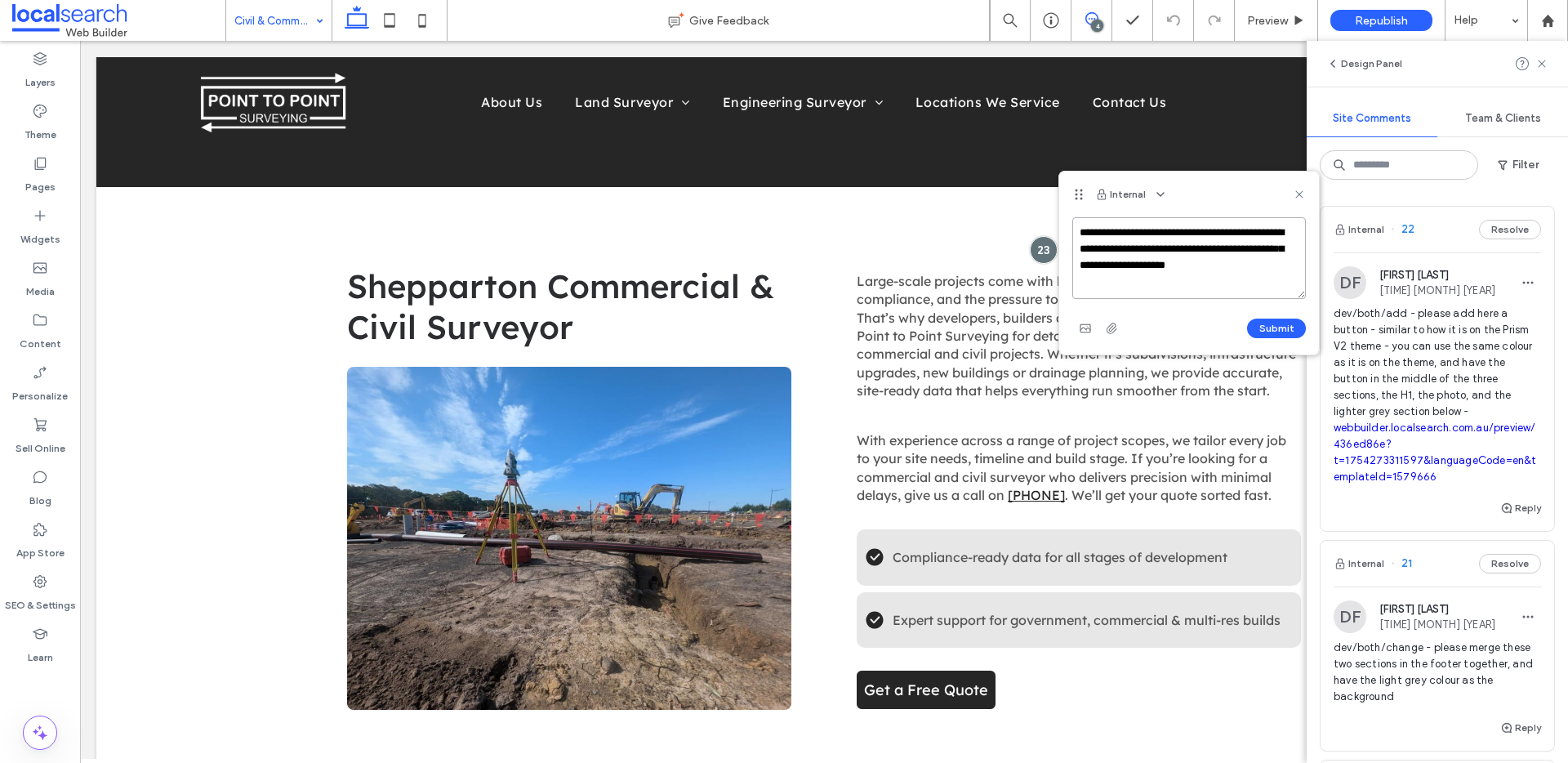 click on "**********" at bounding box center [1189, 258] 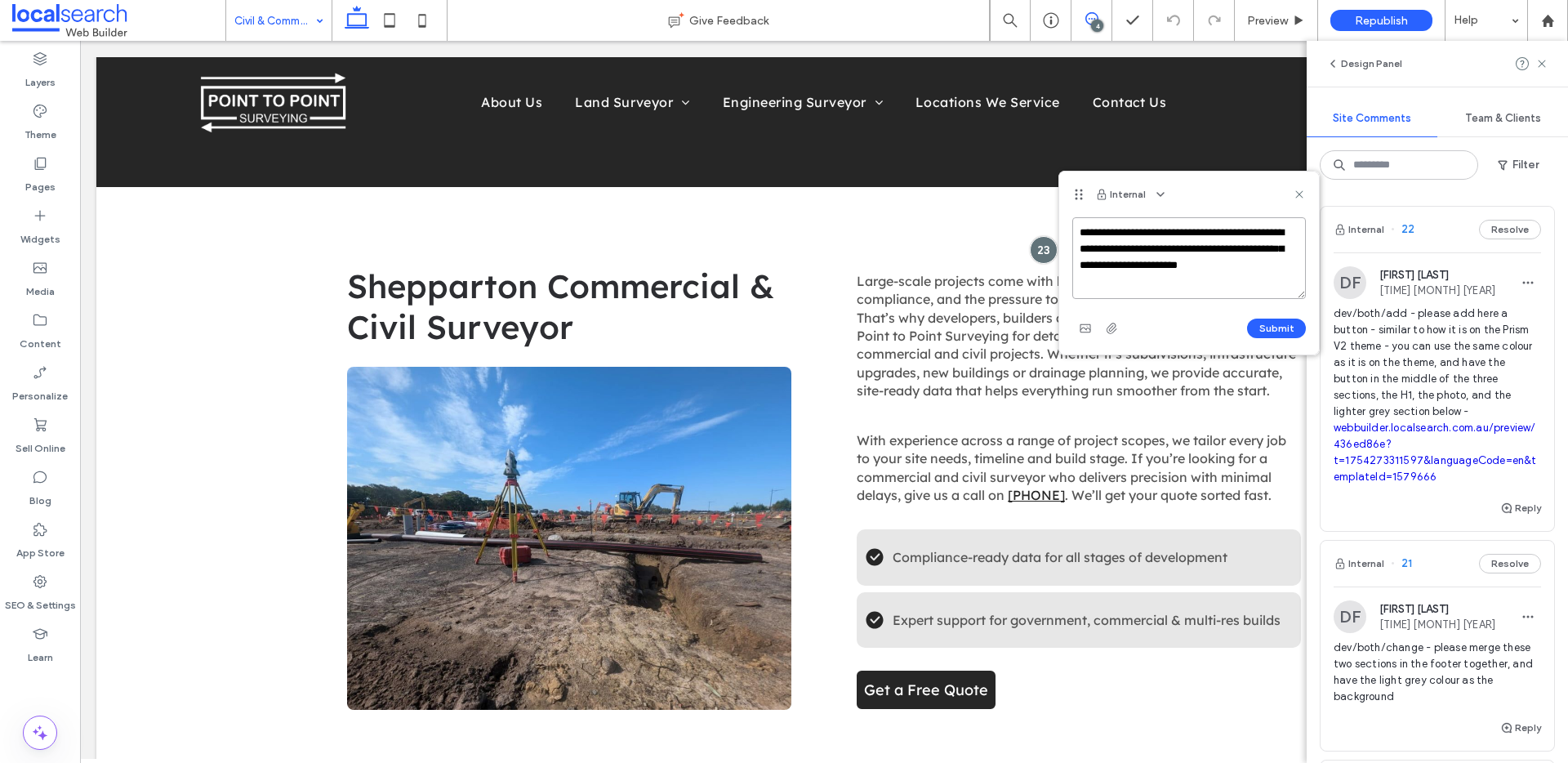 paste on "**********" 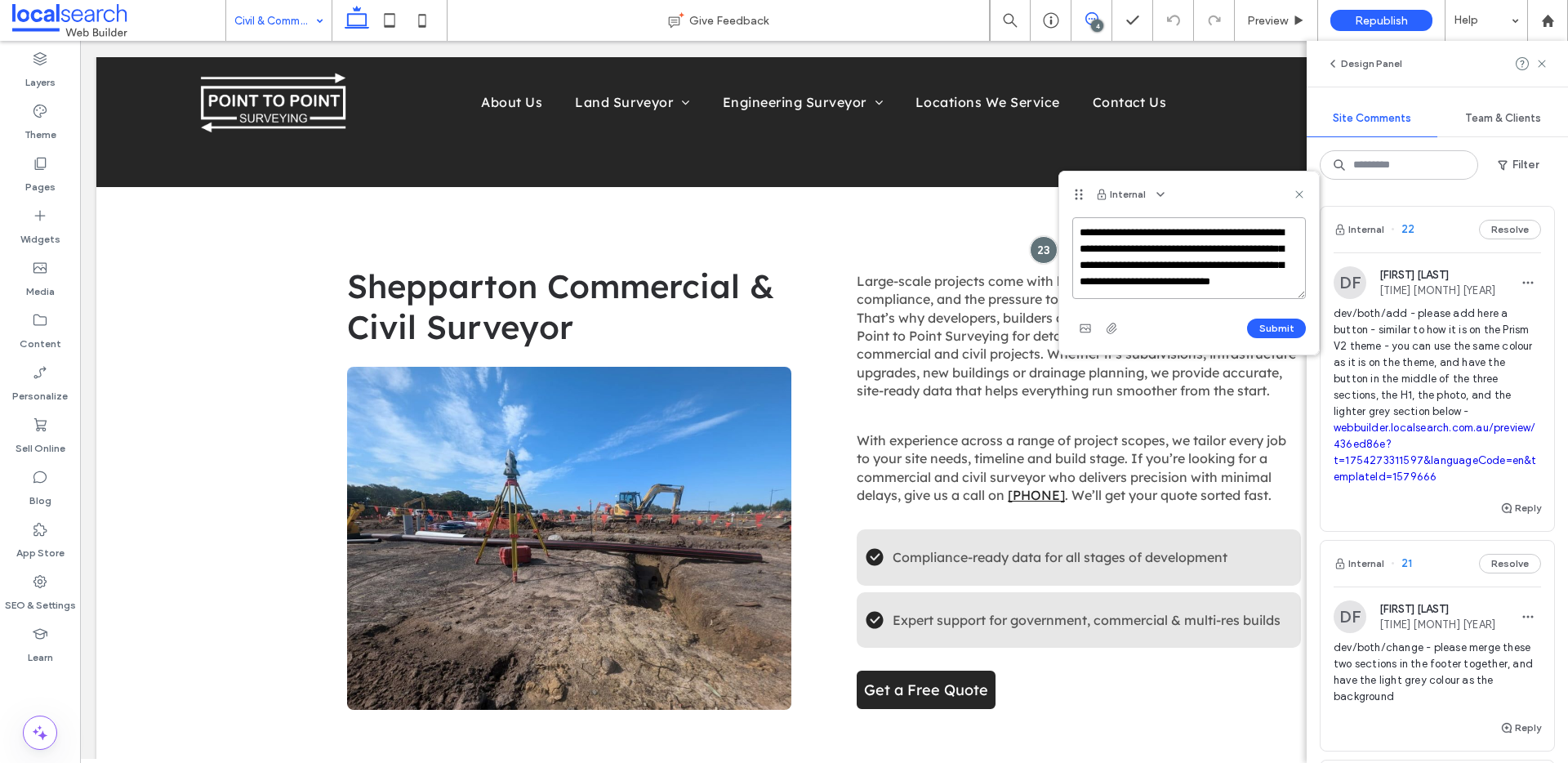scroll, scrollTop: 22, scrollLeft: 0, axis: vertical 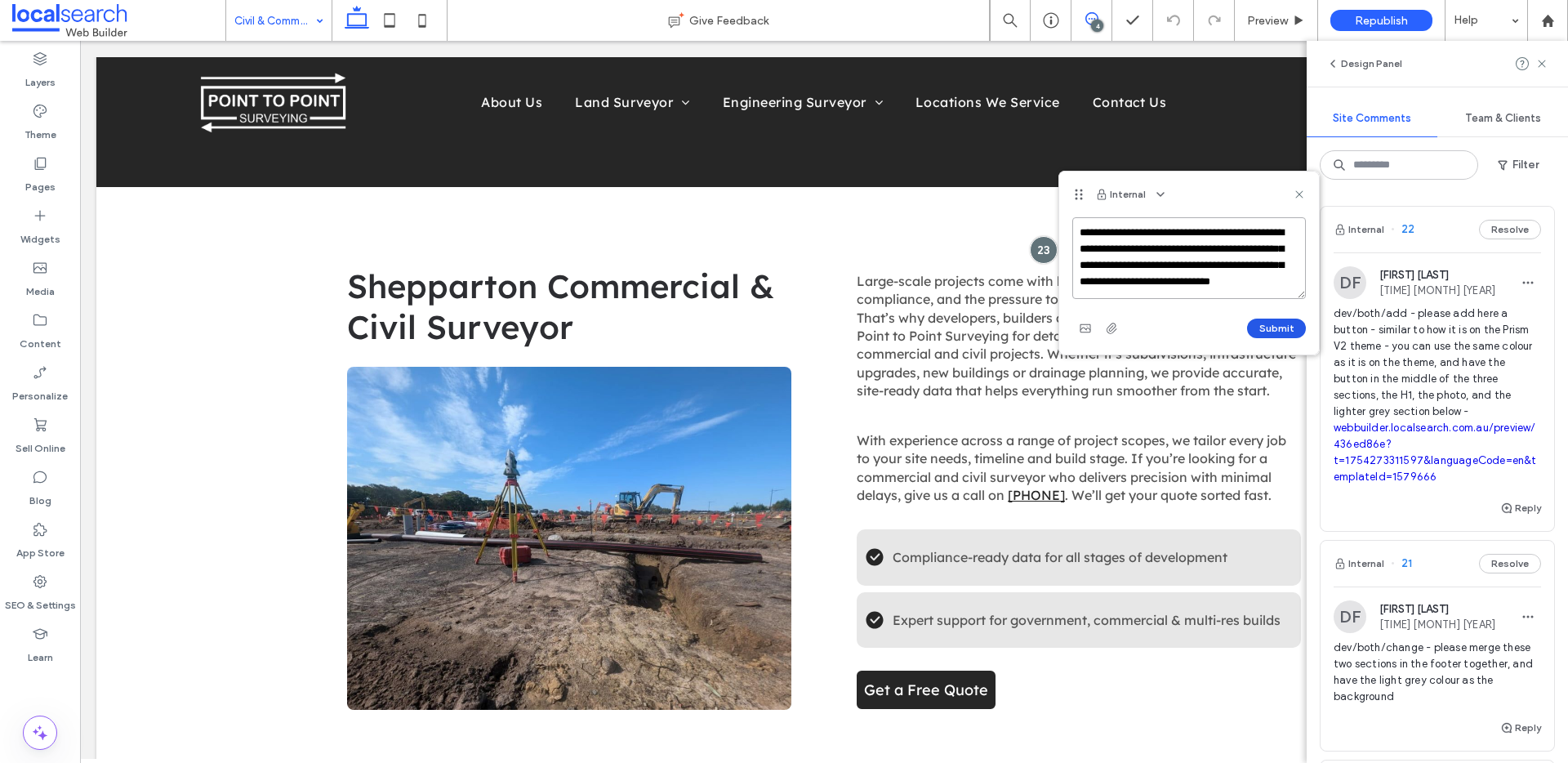type on "**********" 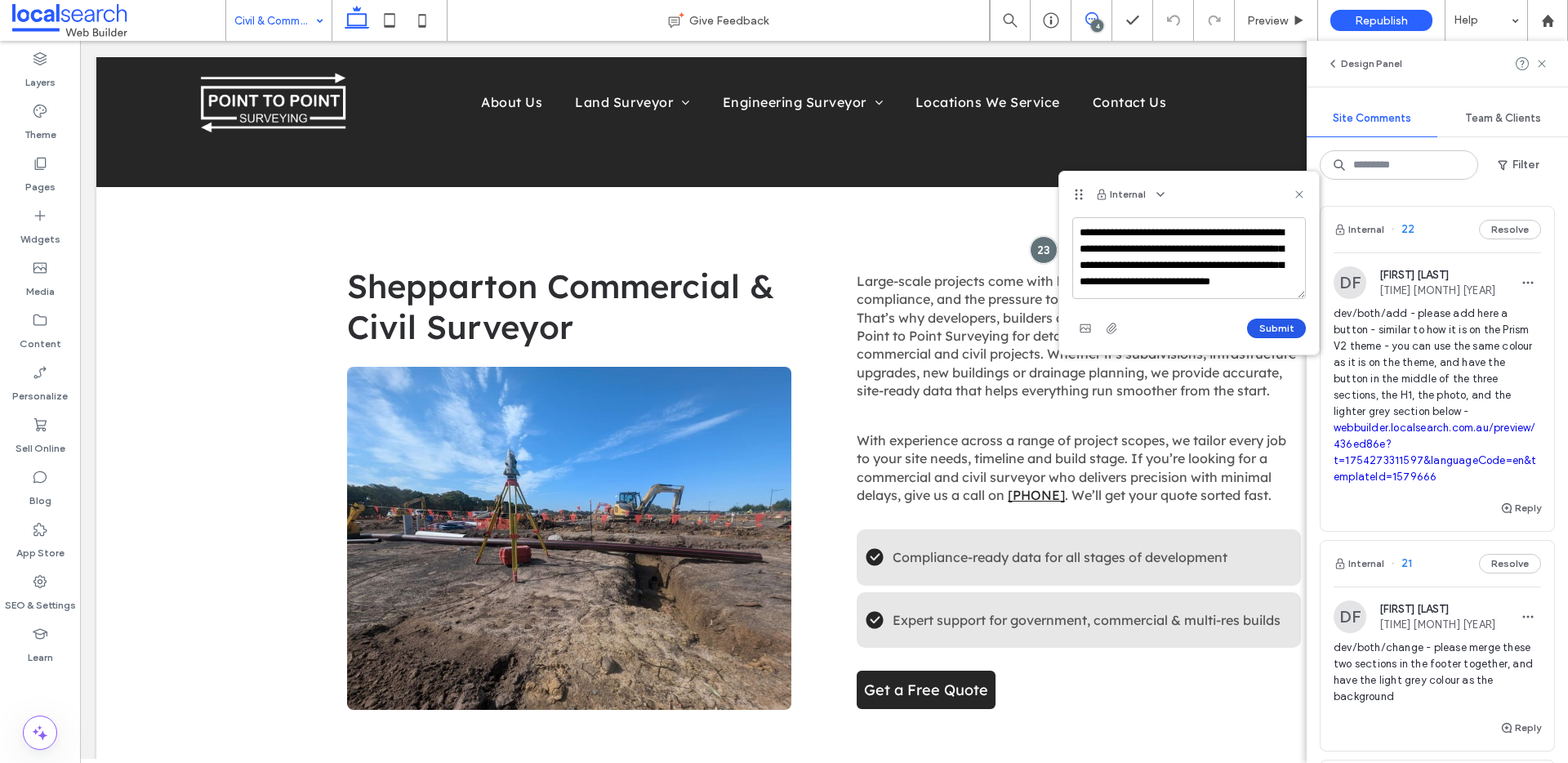 click on "Submit" at bounding box center (1276, 328) 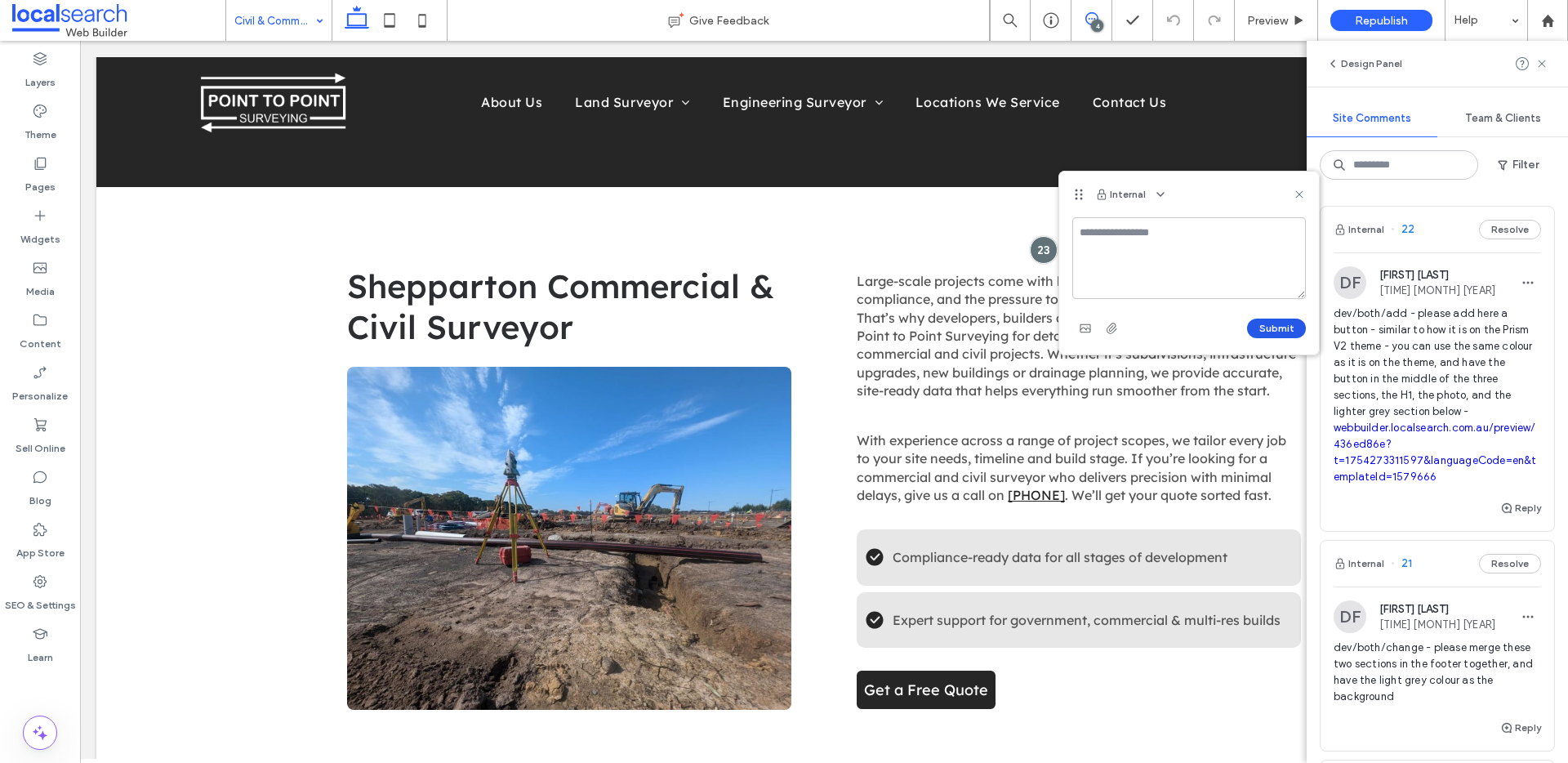 scroll, scrollTop: 0, scrollLeft: 0, axis: both 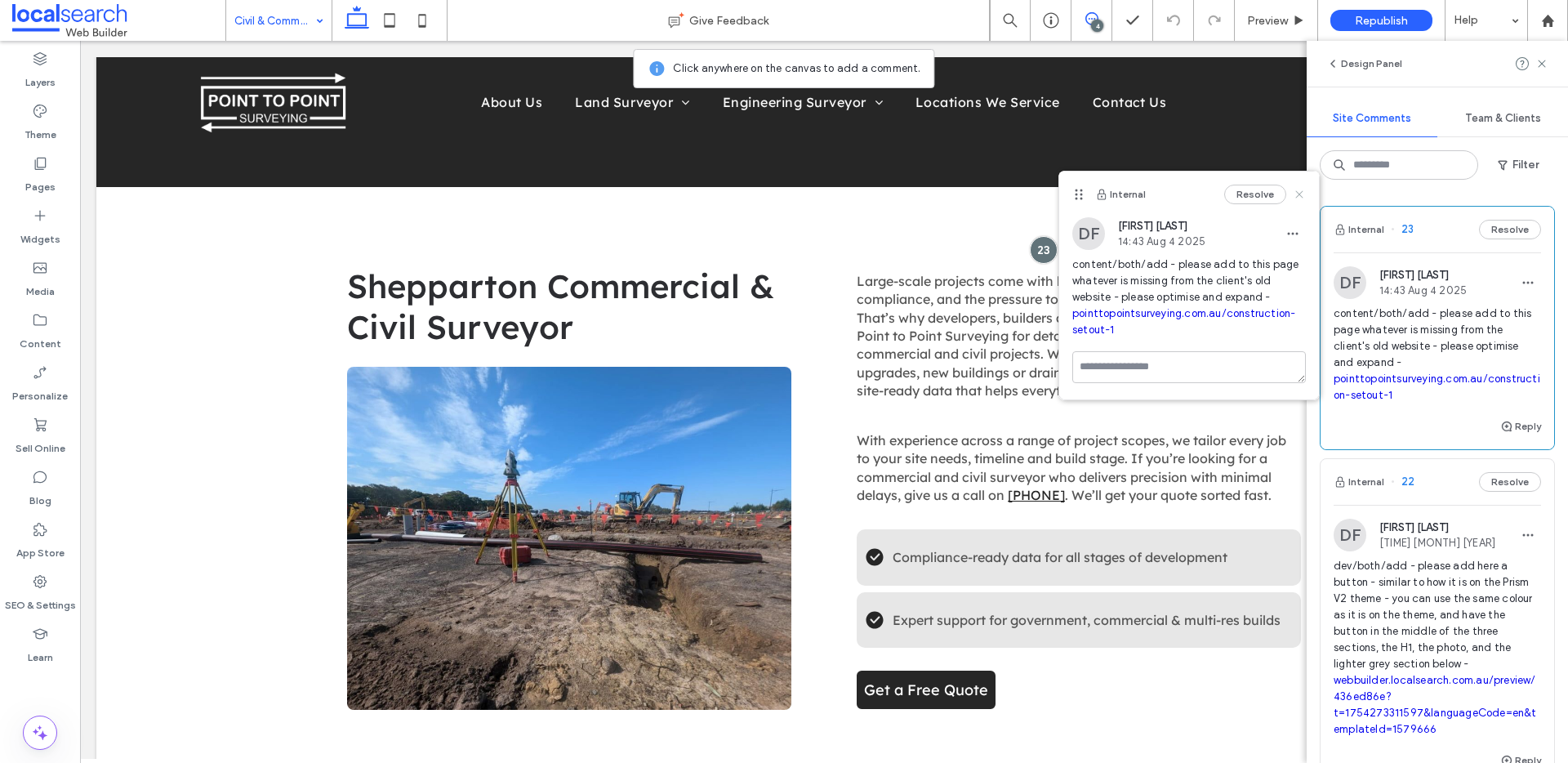 click 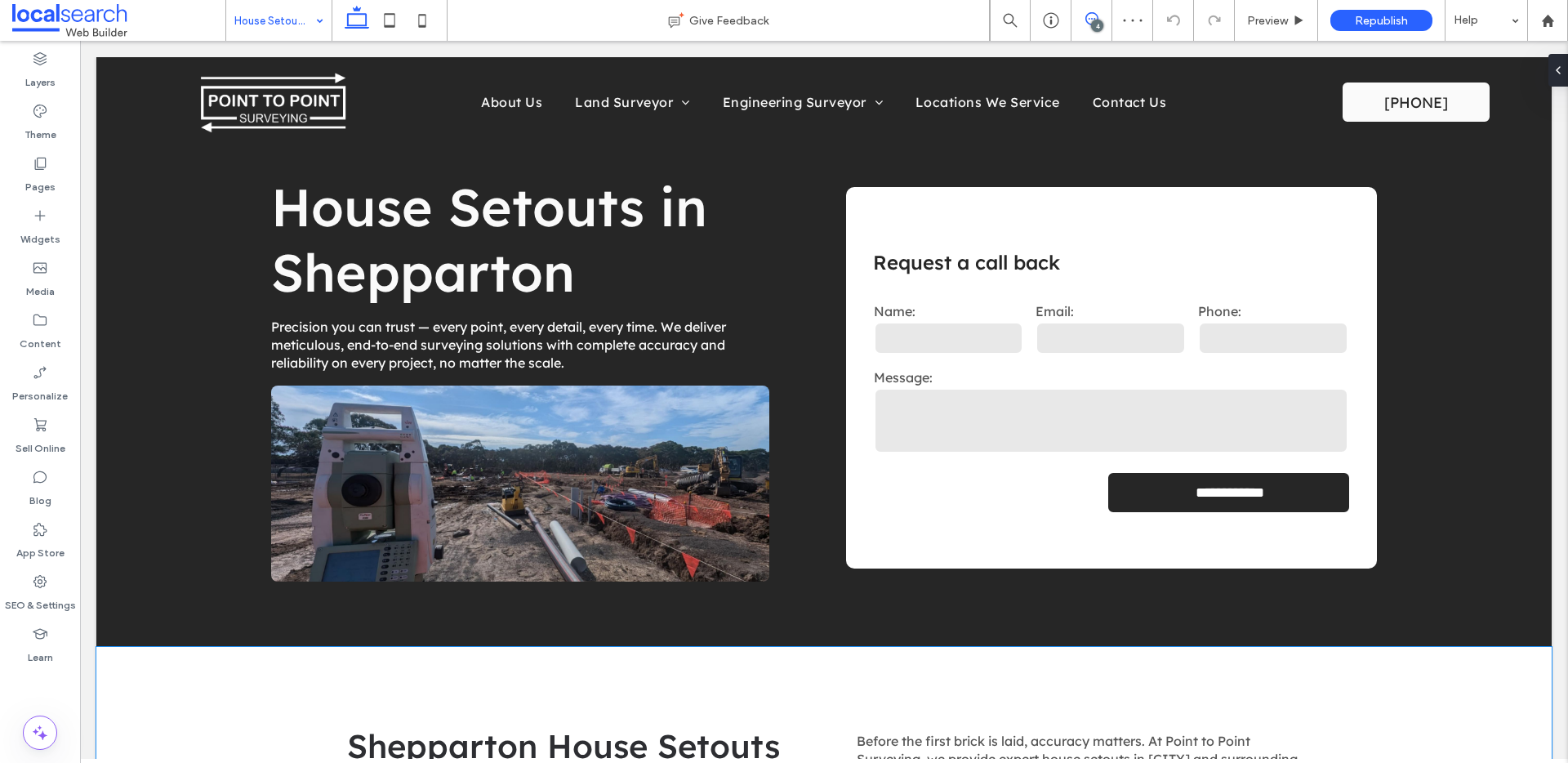 scroll, scrollTop: 438, scrollLeft: 0, axis: vertical 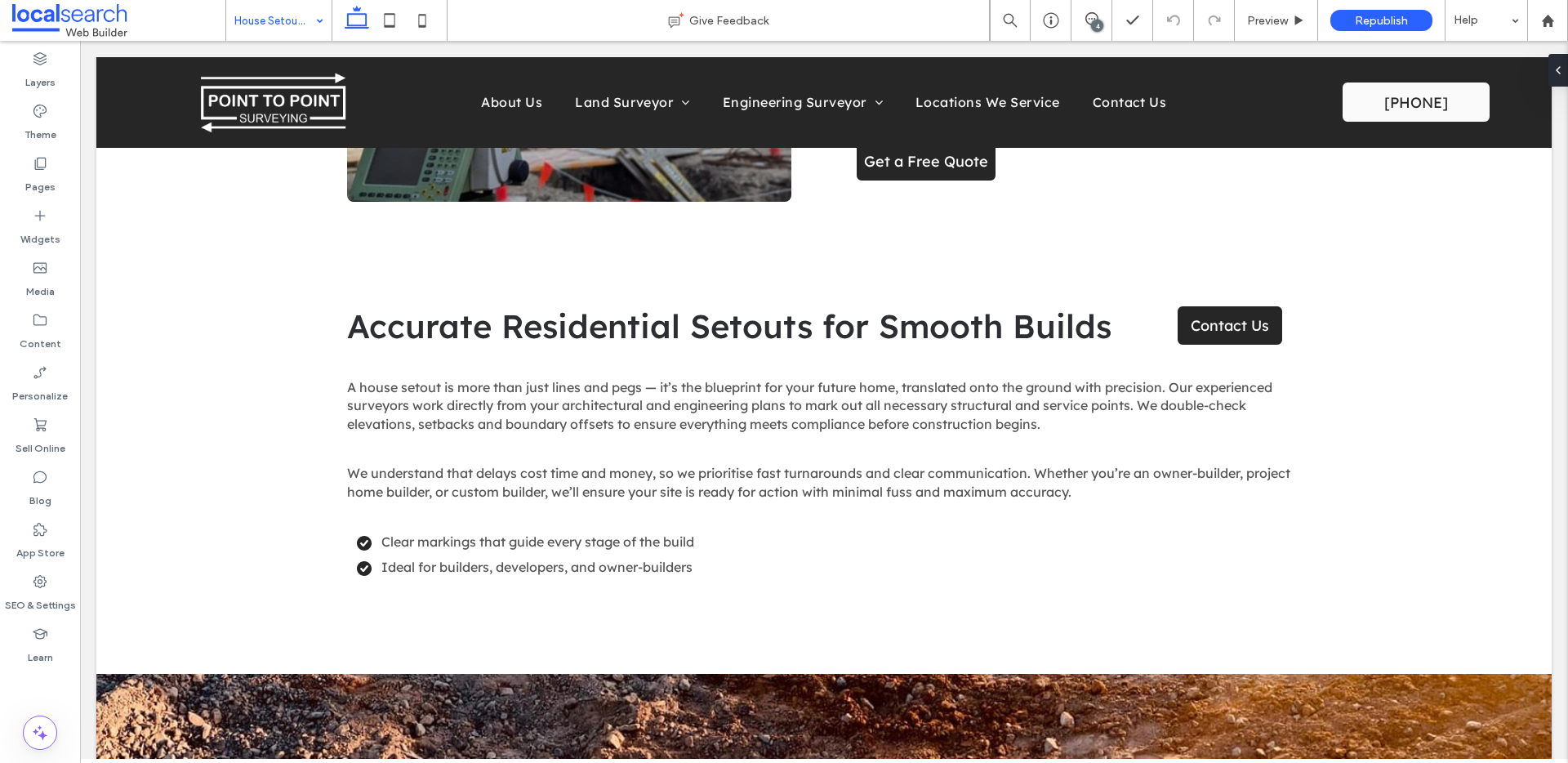 click on "4" at bounding box center (1097, 25) 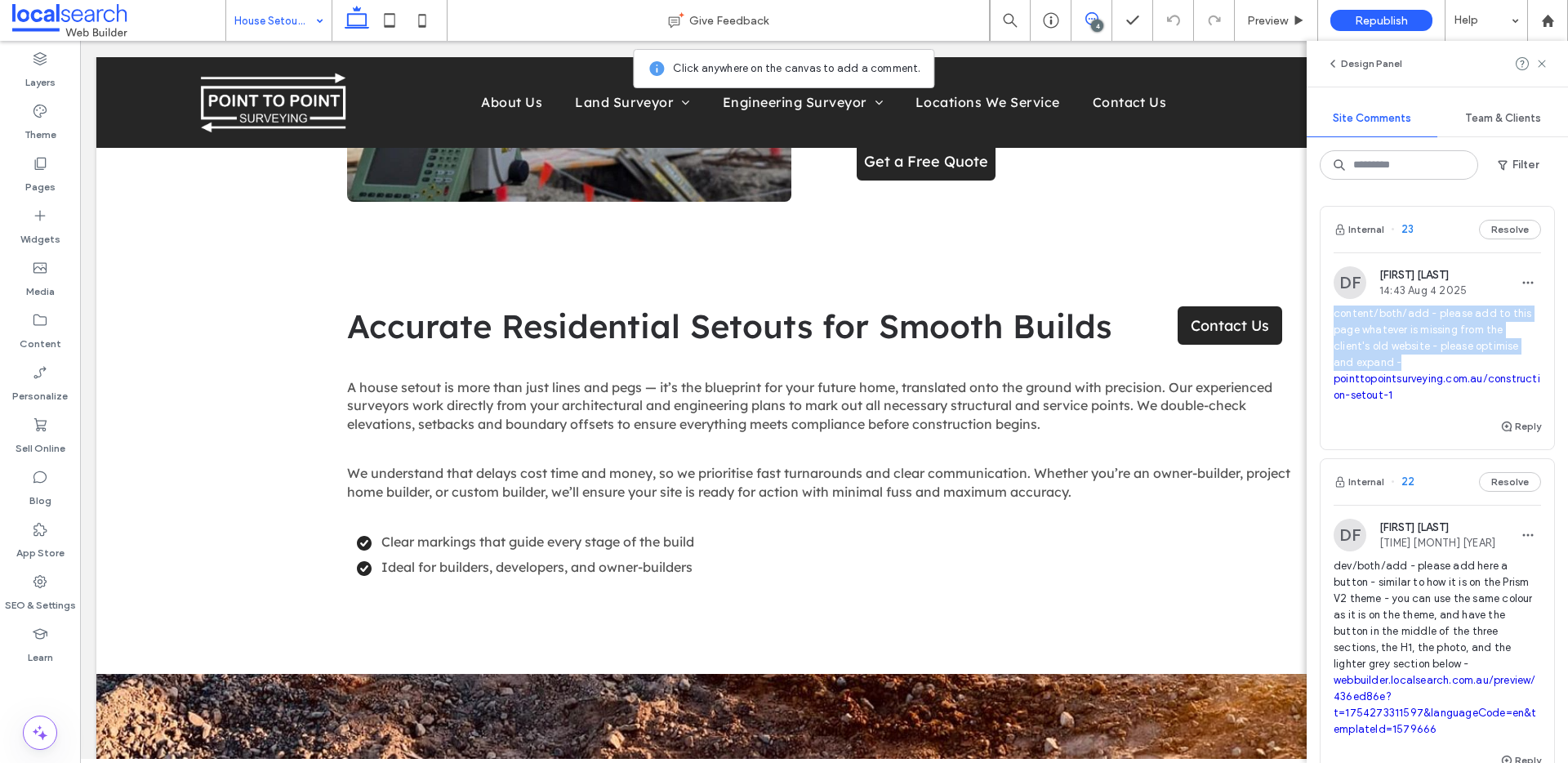 drag, startPoint x: 1405, startPoint y: 359, endPoint x: 1332, endPoint y: 307, distance: 89.627 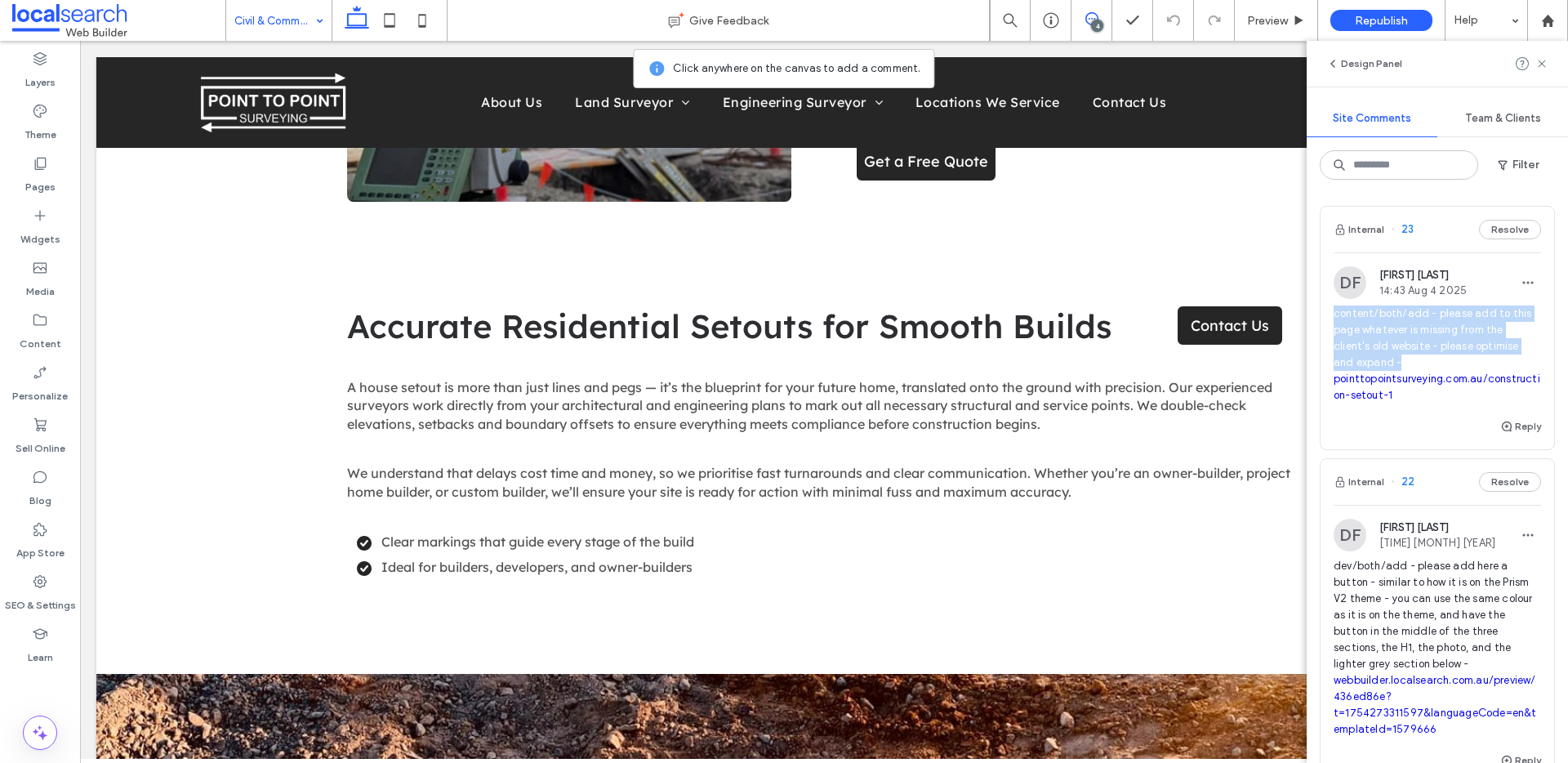 copy on "content/both/add - please add to this page whatever is missing from the client's old website - please optimise and expand -" 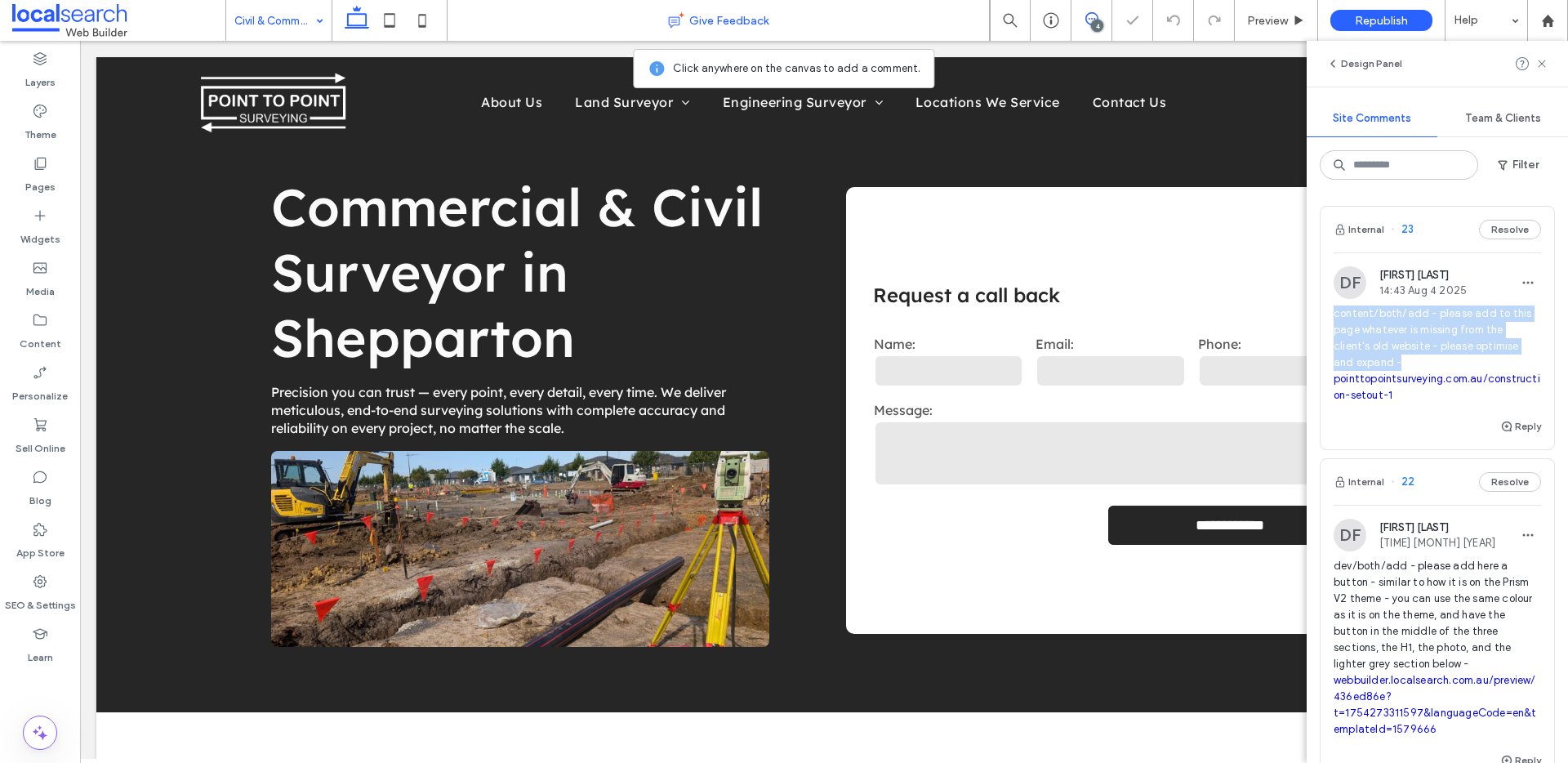 scroll, scrollTop: 484, scrollLeft: 0, axis: vertical 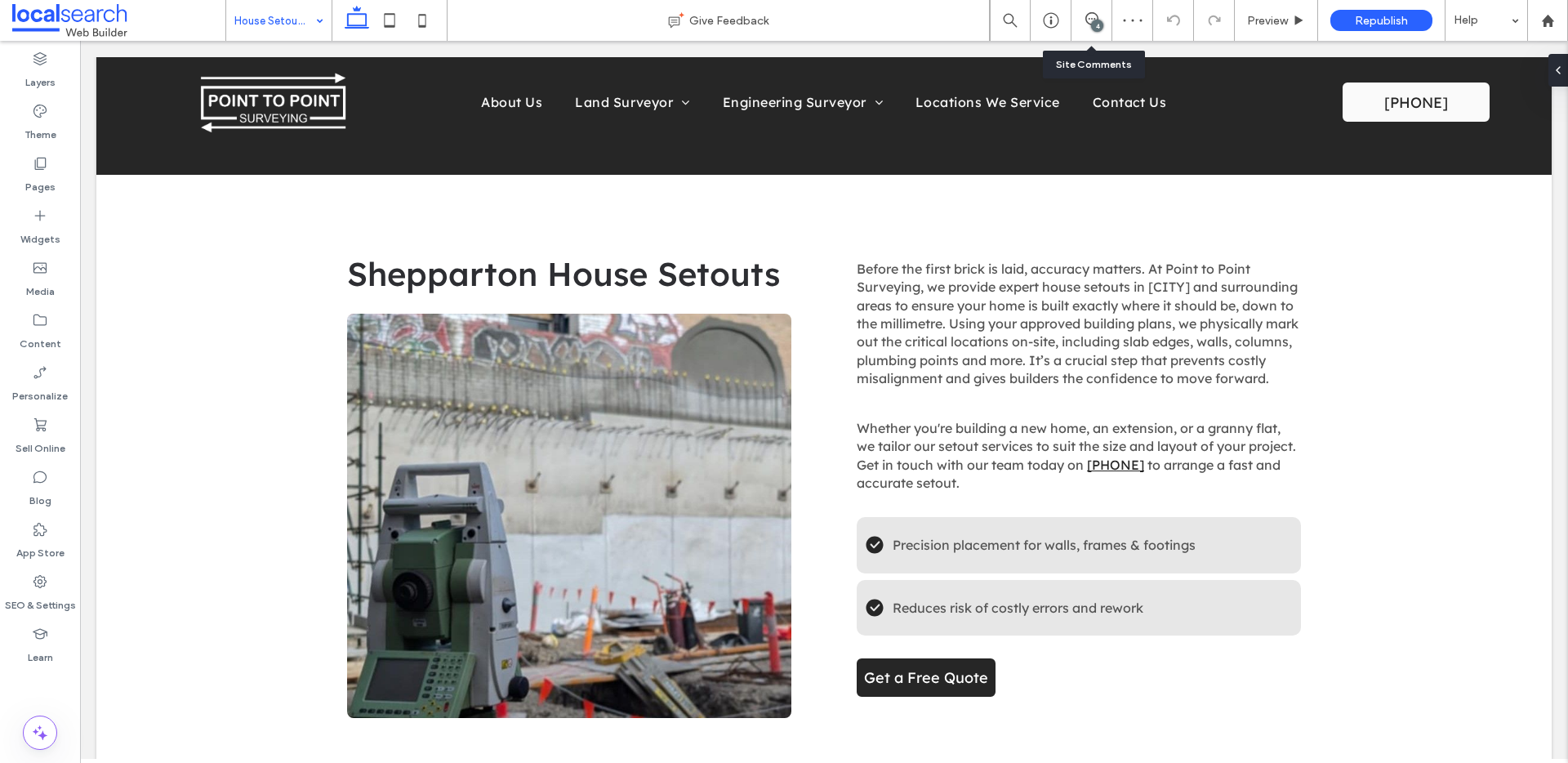 click on "4" at bounding box center [1092, 20] 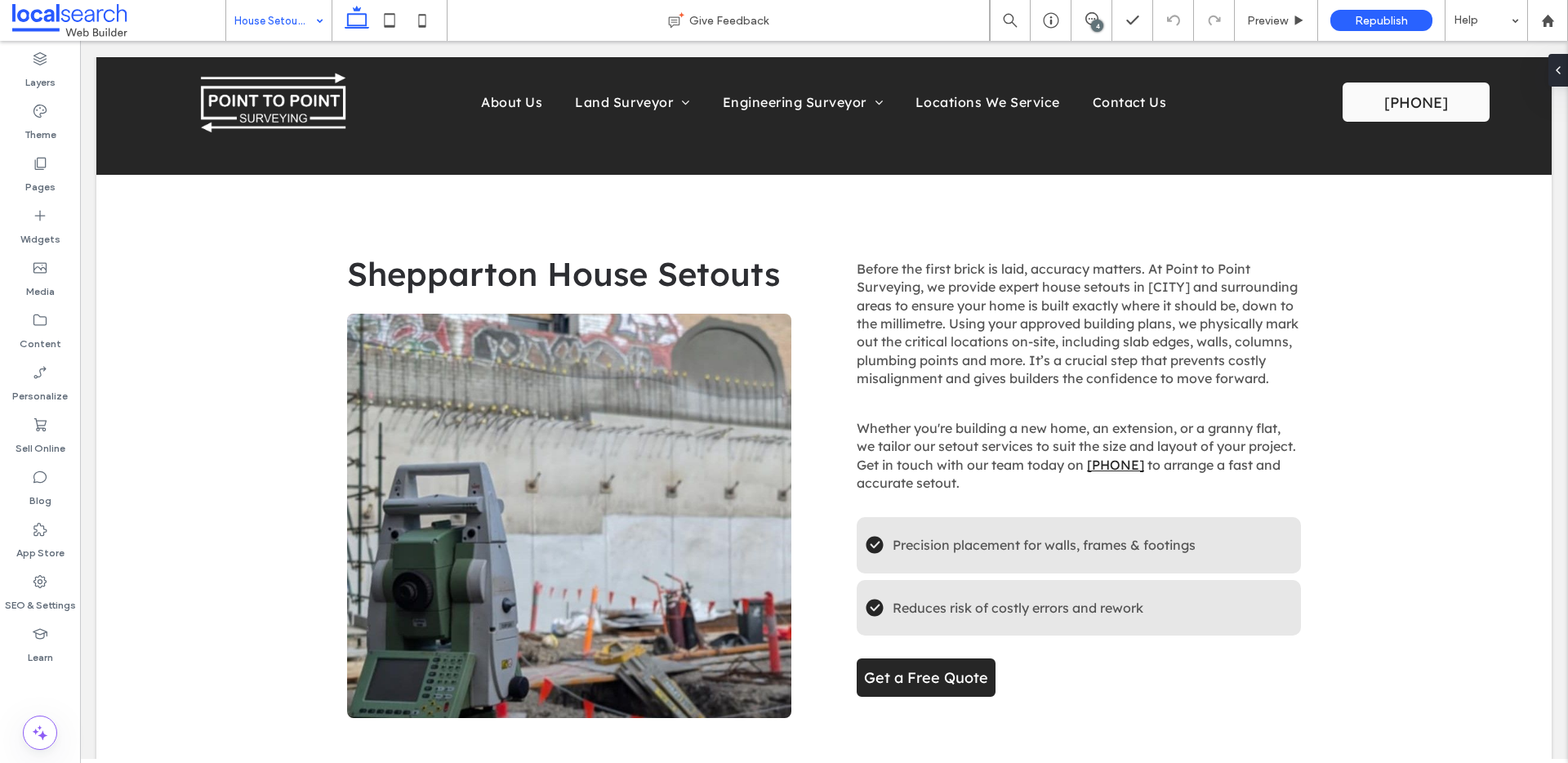 click on "4" at bounding box center (1097, 25) 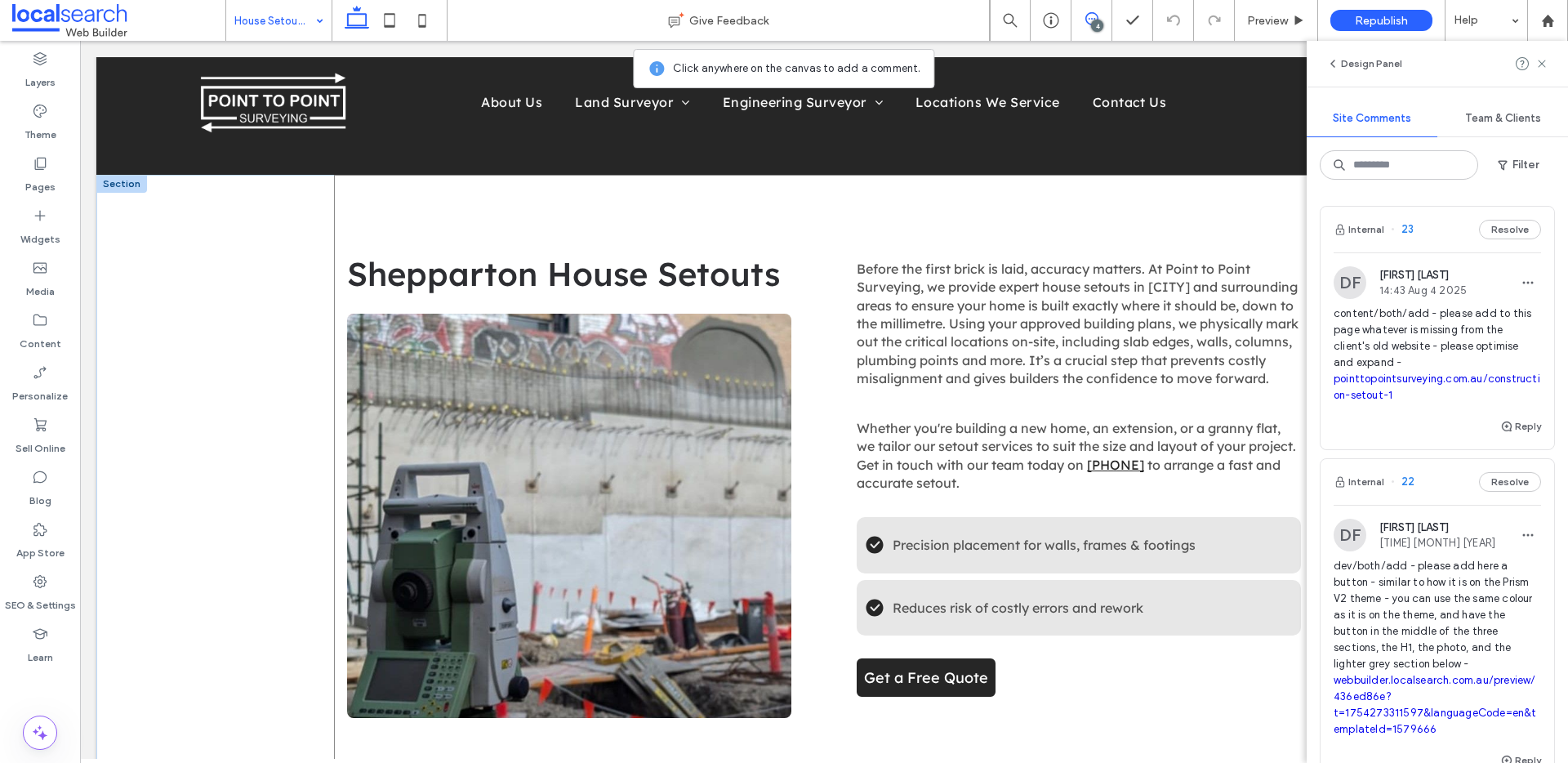 click on "Shepparton House Setouts
Before the first brick is laid, accuracy matters. At Point to Point Surveying, we provide expert house setouts in Shepparton and surrounding areas to ensure your home is built exactly where it should be, down to the millimetre. Using your approved building plans, we physically mark out the critical locations on-site, including slab edges, walls, columns, plumbing points and more. It’s a crucial step that prevents costly misalignment and gives builders the confidence to move forward. Whether you're building a new home, an extension, or a granny flat, we tailor our setout services to suit the size and layout of your project. Get in touch with our team today on
0432 270 722   to arrange a fast and accurate setout.
Check Icon
Precision placement for walls, frames & footings
Check Icon" at bounding box center [824, 485] 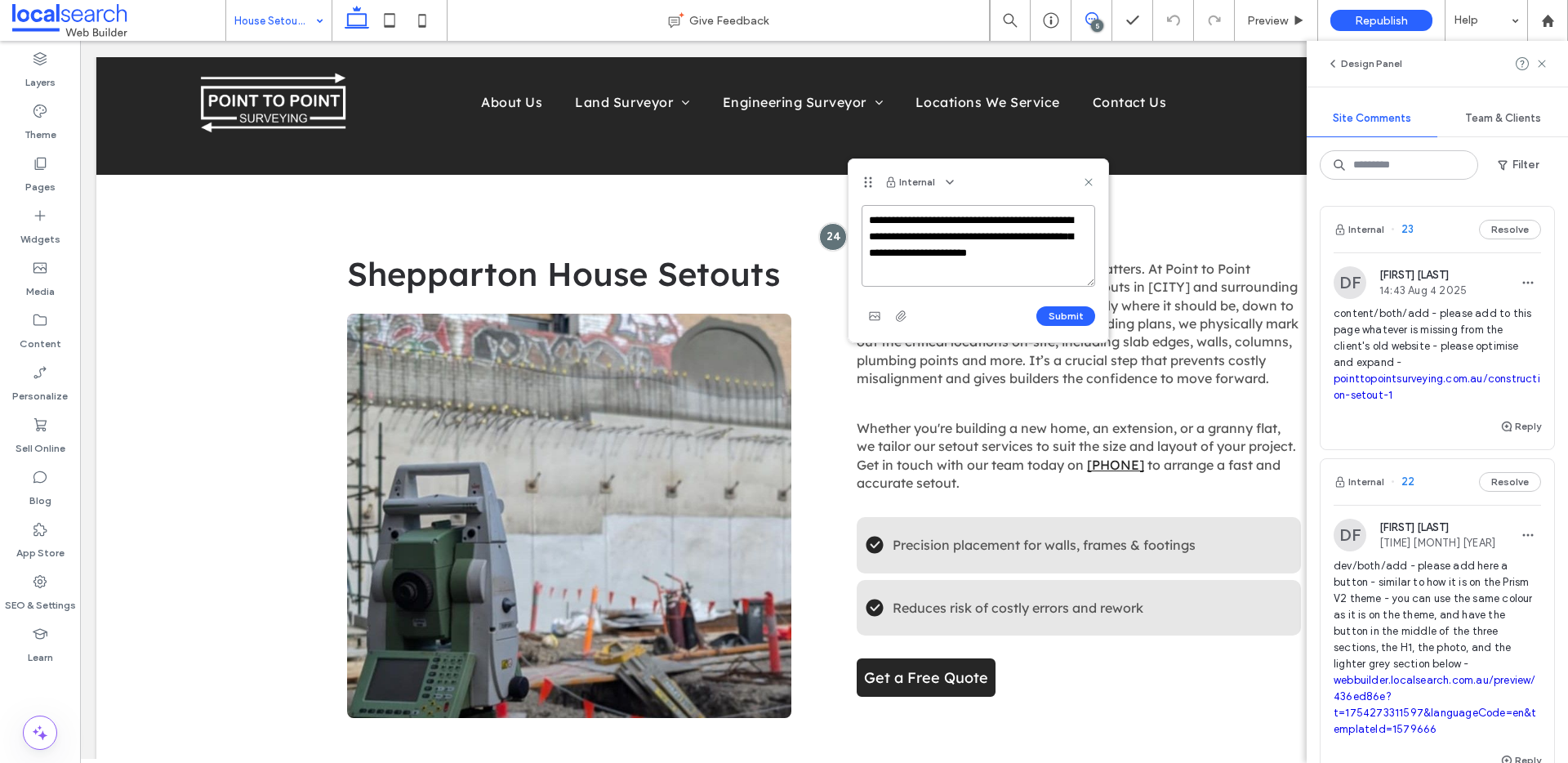 drag, startPoint x: 1009, startPoint y: 247, endPoint x: 862, endPoint y: 214, distance: 150.6586 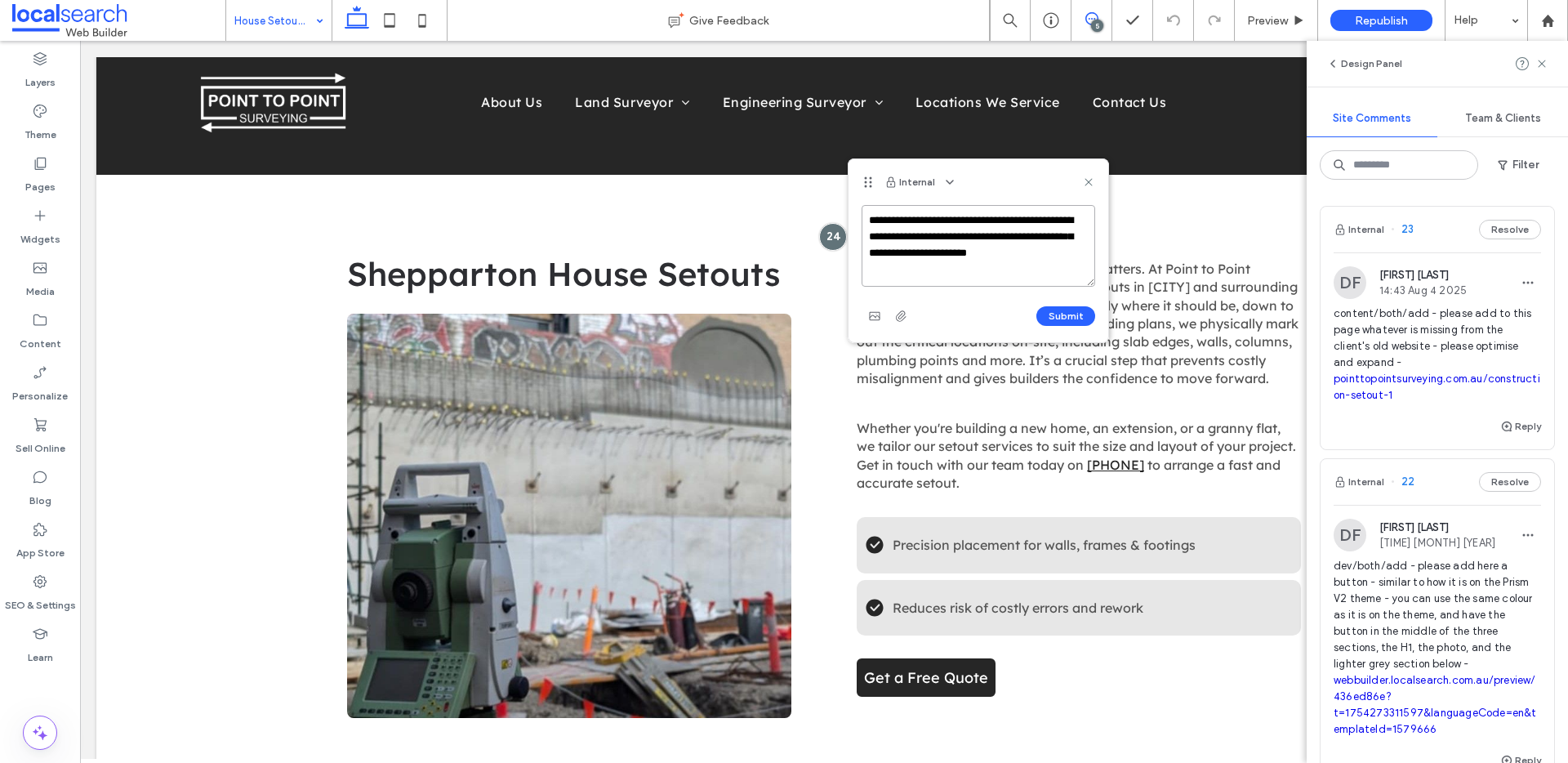 paste on "**********" 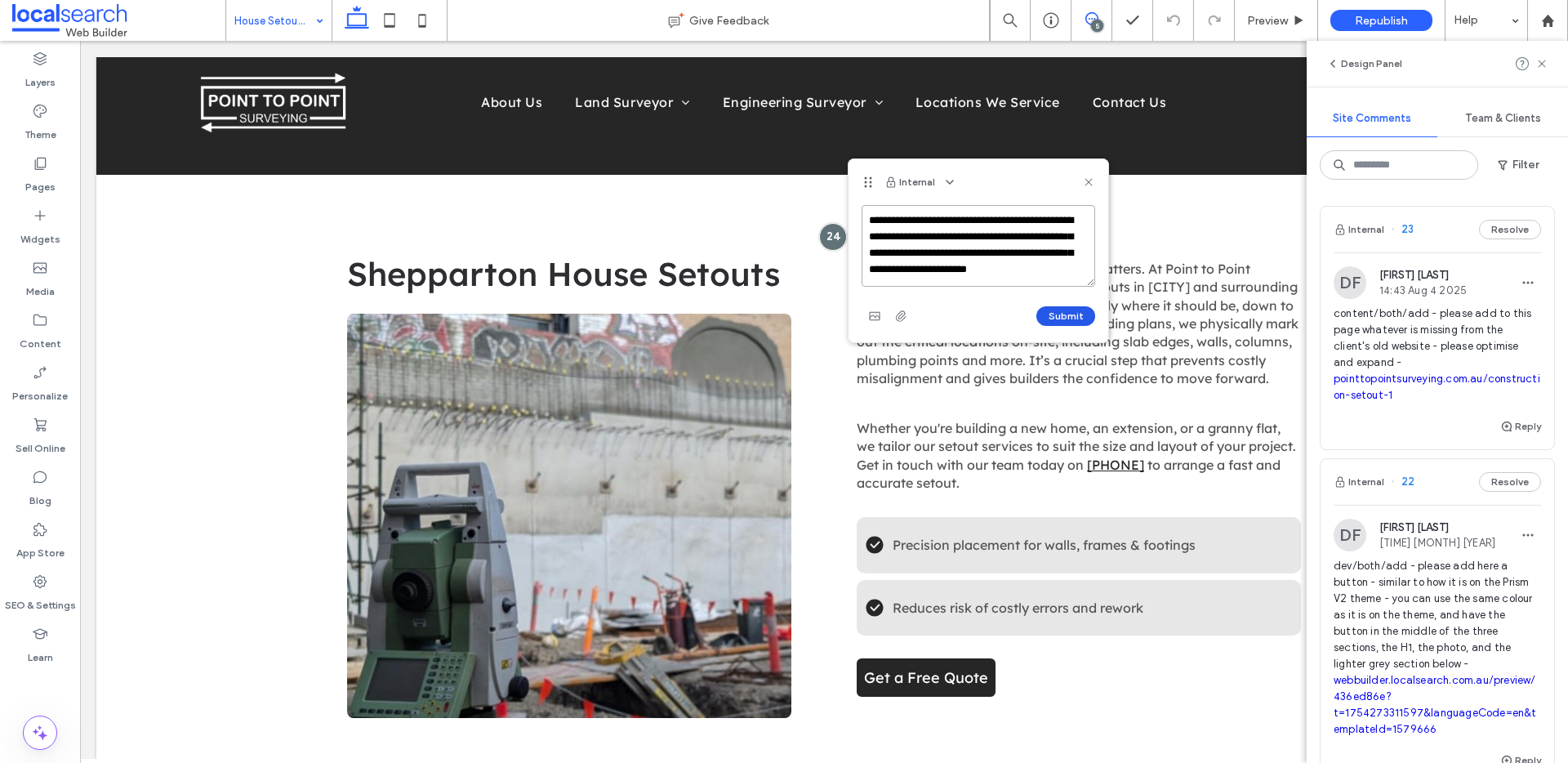 scroll, scrollTop: 22, scrollLeft: 0, axis: vertical 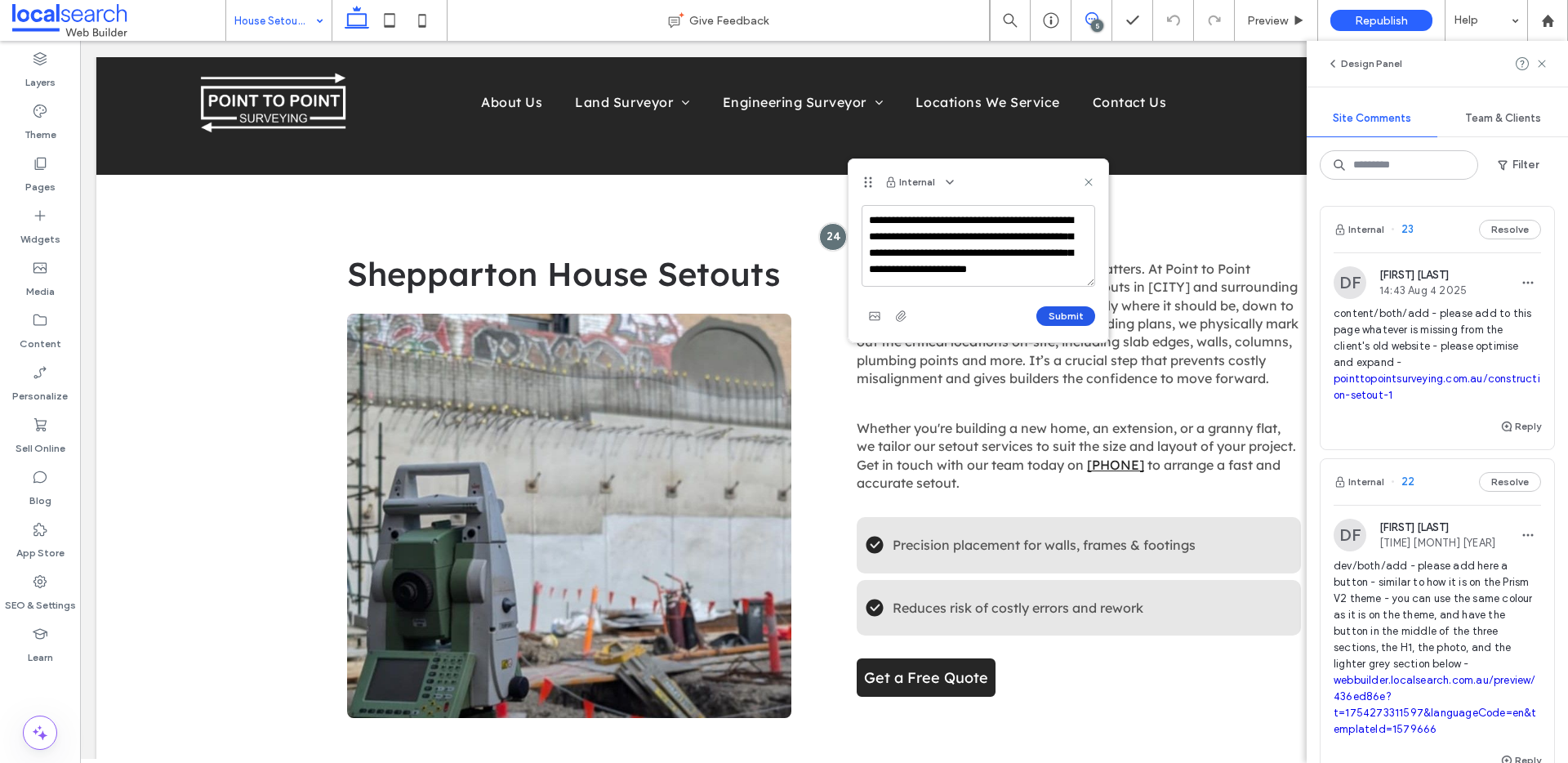 click on "Submit" at bounding box center (1066, 316) 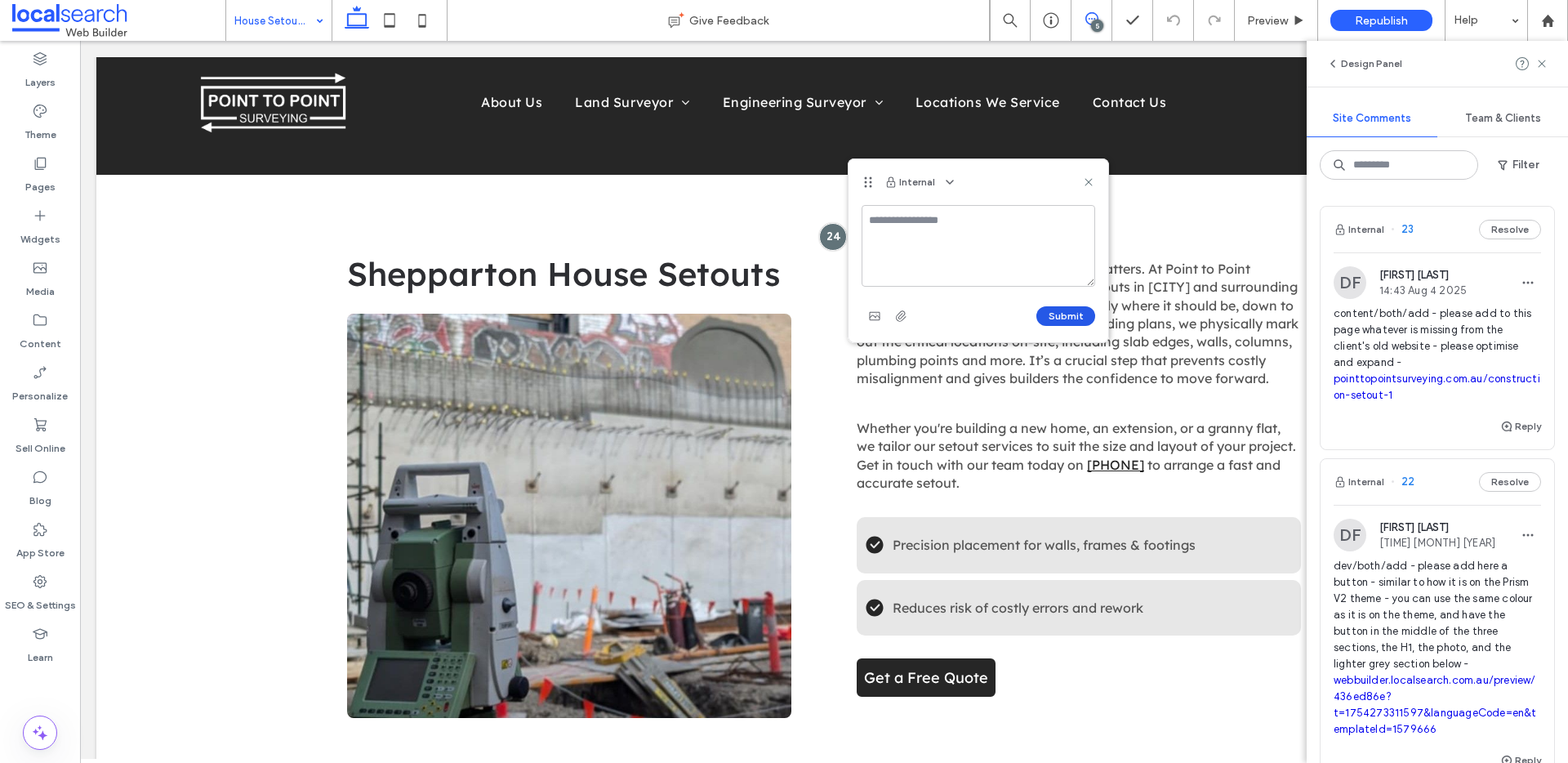 scroll, scrollTop: 0, scrollLeft: 0, axis: both 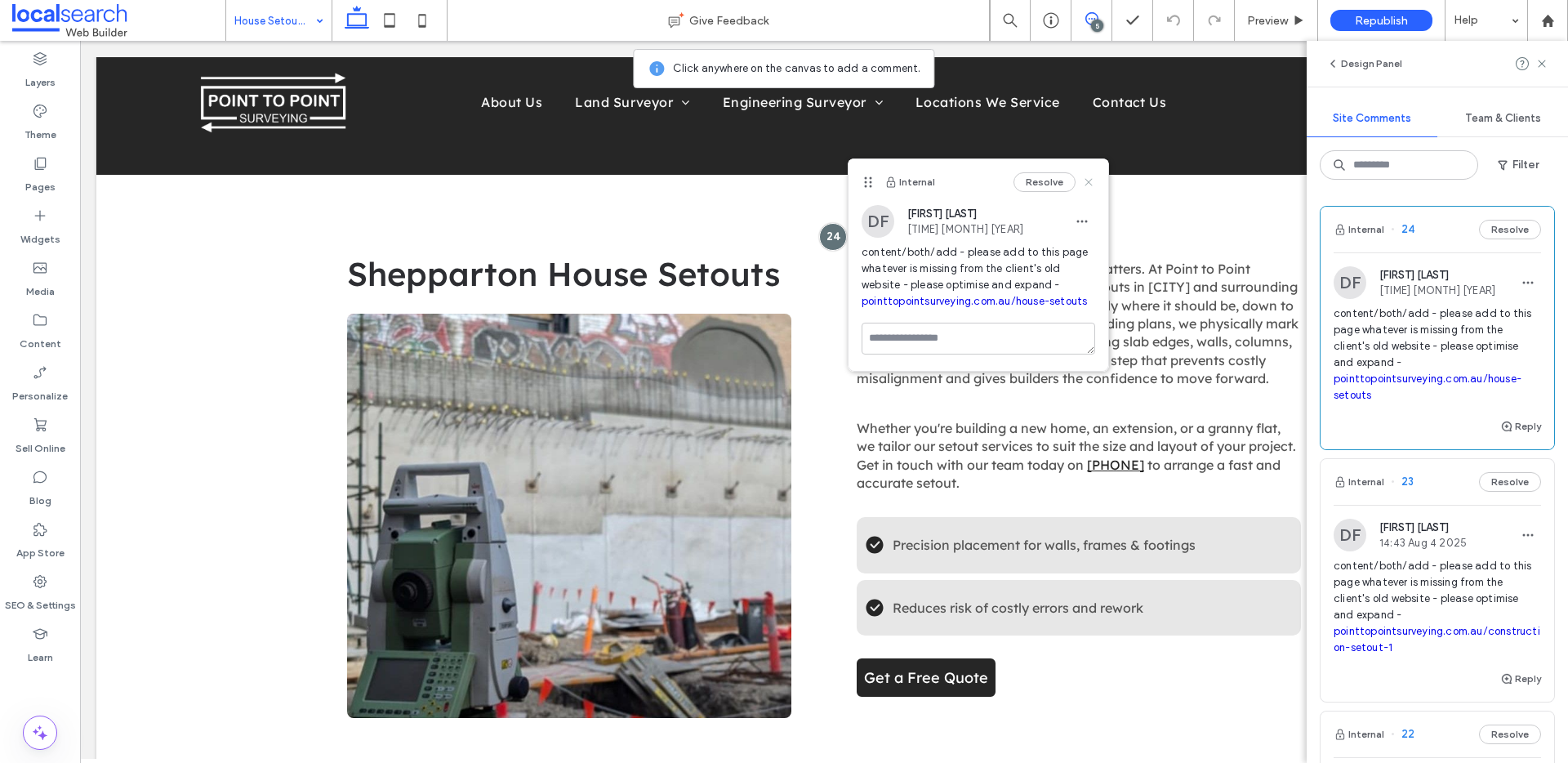 click 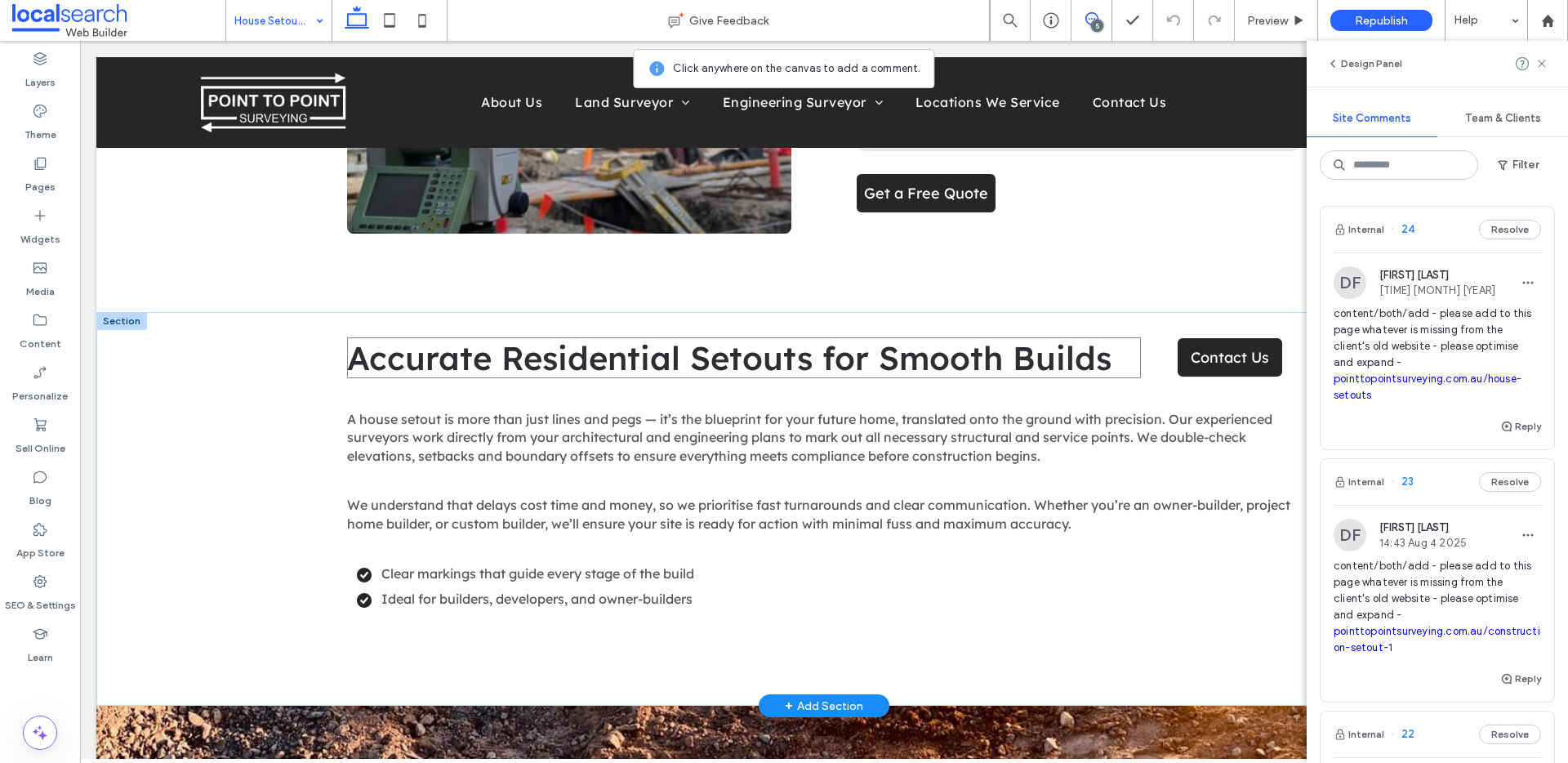 scroll, scrollTop: 1100, scrollLeft: 0, axis: vertical 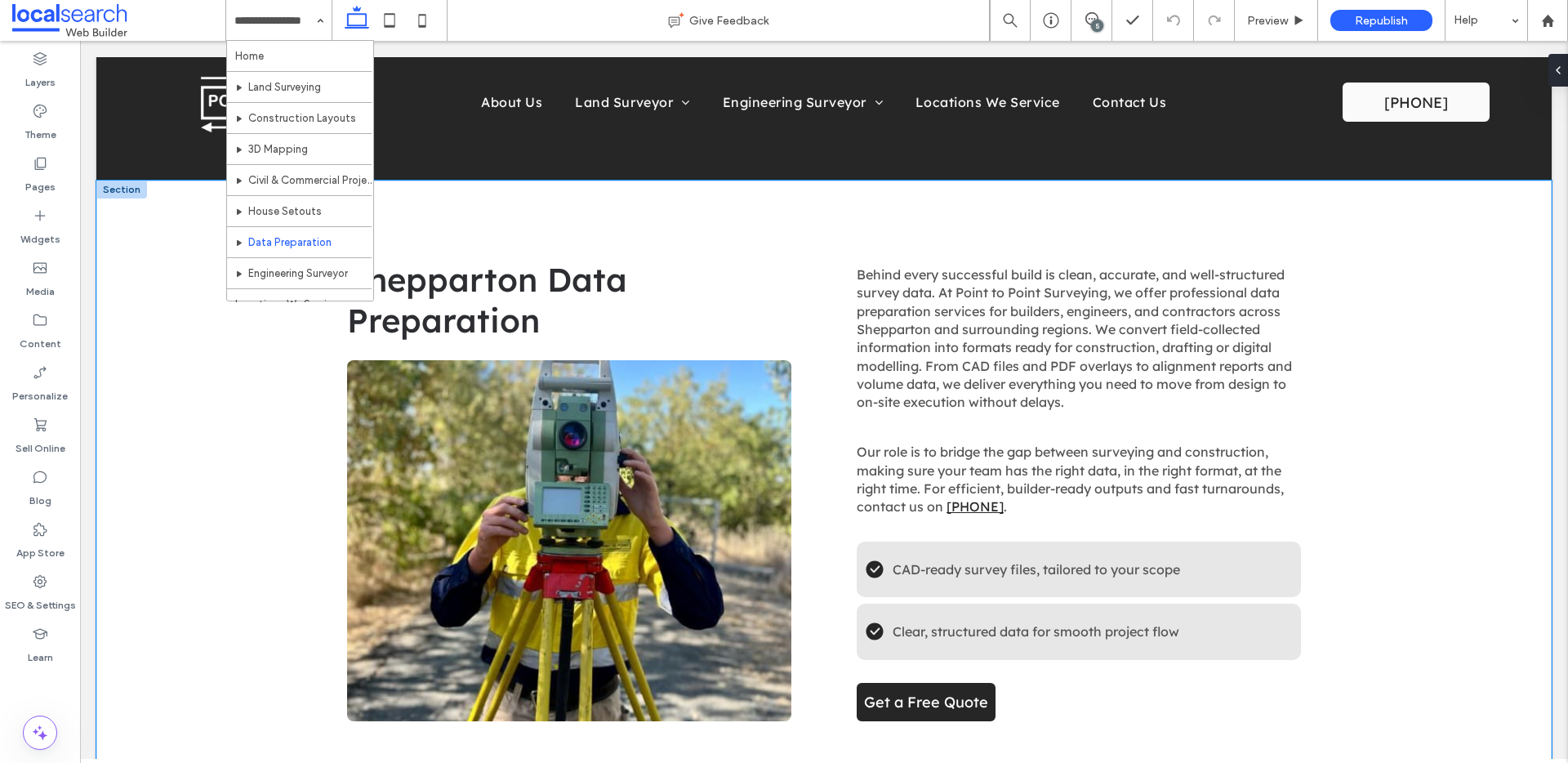 click on "Shepparton Data Preparation
Behind every successful build is clean, accurate, and well-structured survey data. At Point to Point Surveying, we offer professional data preparation services for builders, engineers, and contractors across Shepparton and surrounding regions. We convert field-collected information into formats ready for construction, drafting or digital modelling. From CAD files and PDF overlays to alignment reports and volume data, we deliver everything you need to move from design to on-site execution without delays. ﻿ Our role is to bridge the gap between surveying and construction, making sure your team has the right data, in the right format, at the right time. For efficient, builder-ready outputs and fast turnarounds, contact us on
0432 270 722 .
Check Icon
CAD-ready survey files, tailored to your scope
Check Icon" at bounding box center [824, 498] 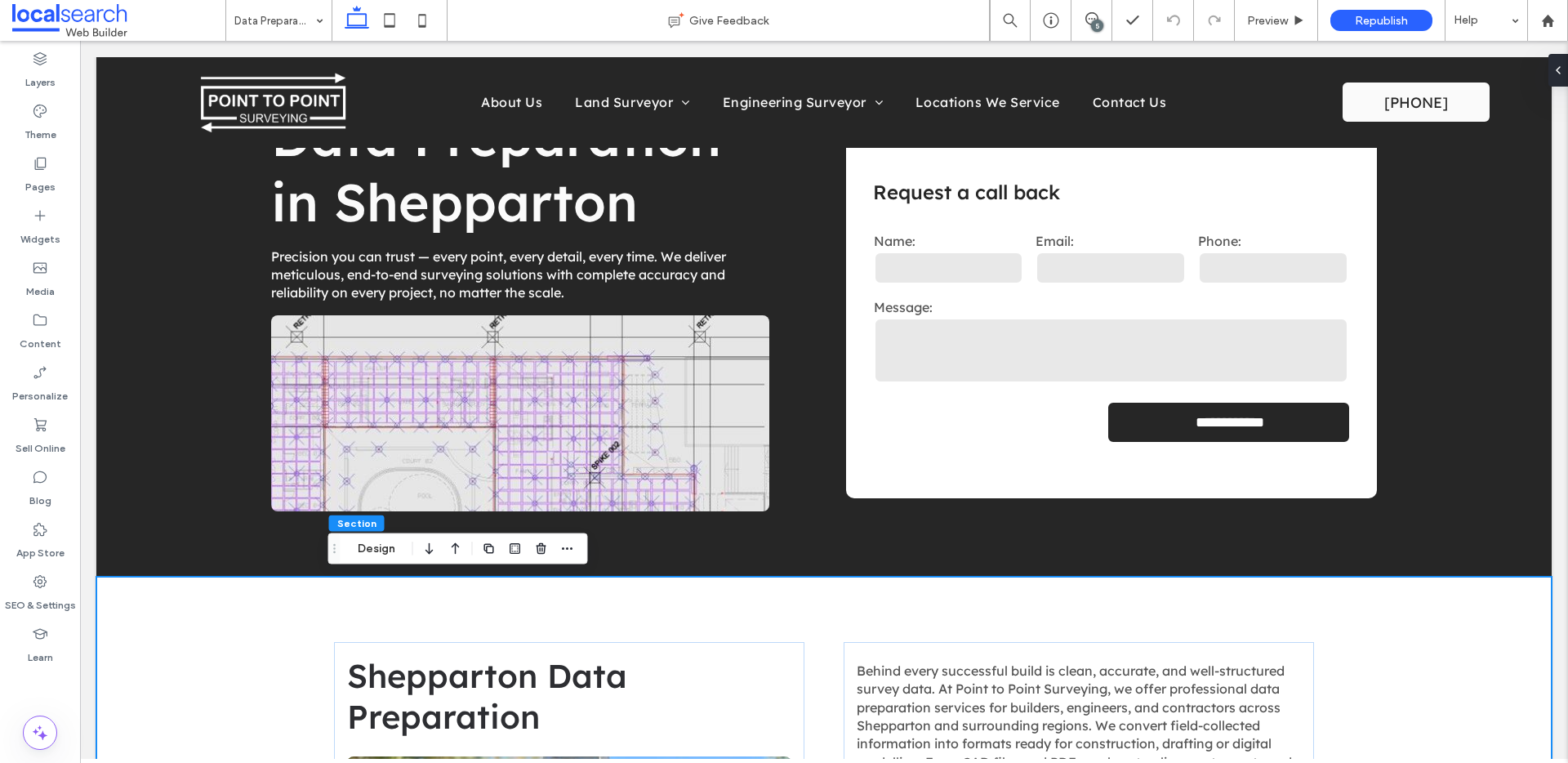 scroll, scrollTop: 311, scrollLeft: 0, axis: vertical 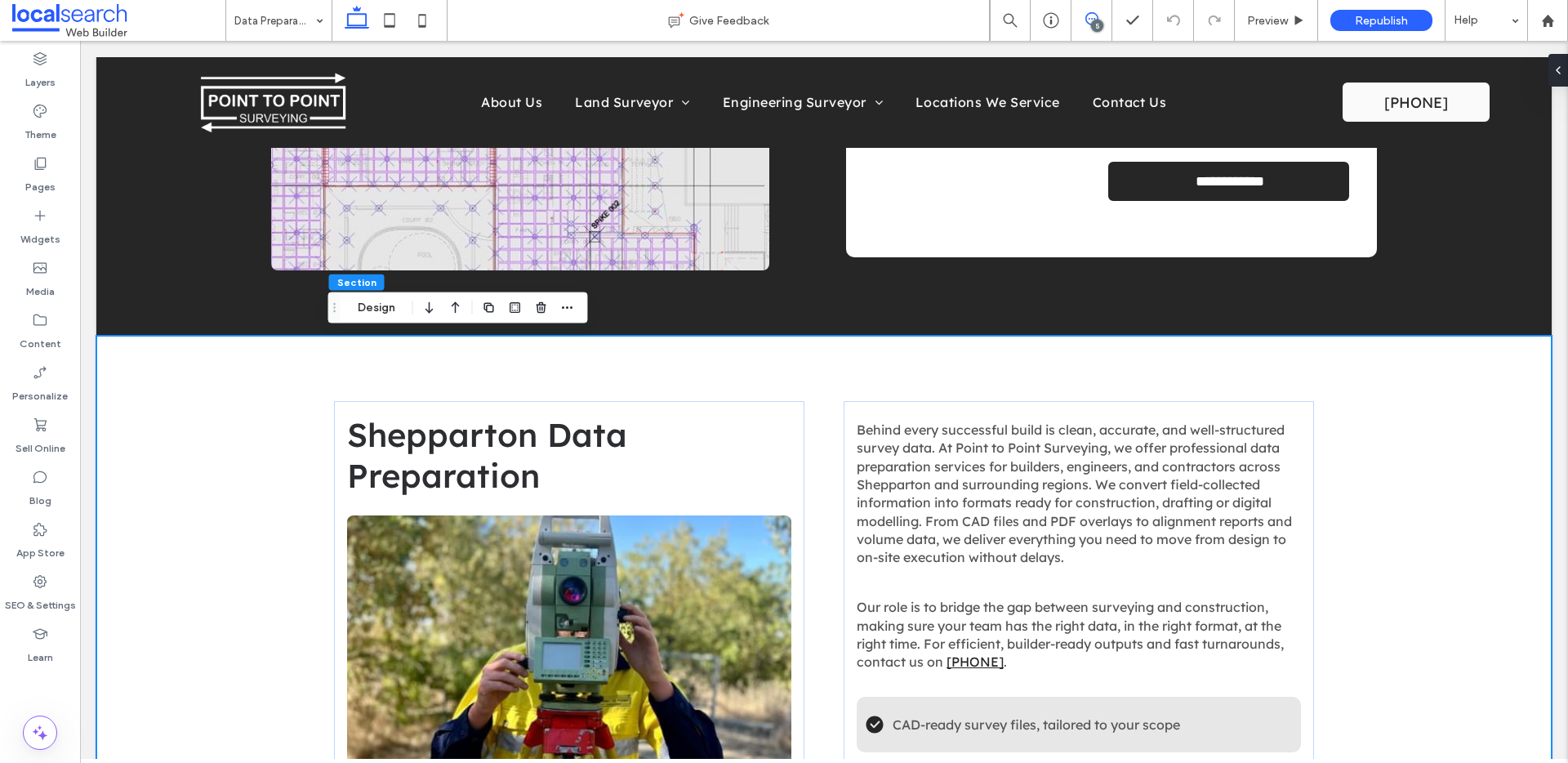 click at bounding box center (1091, 19) 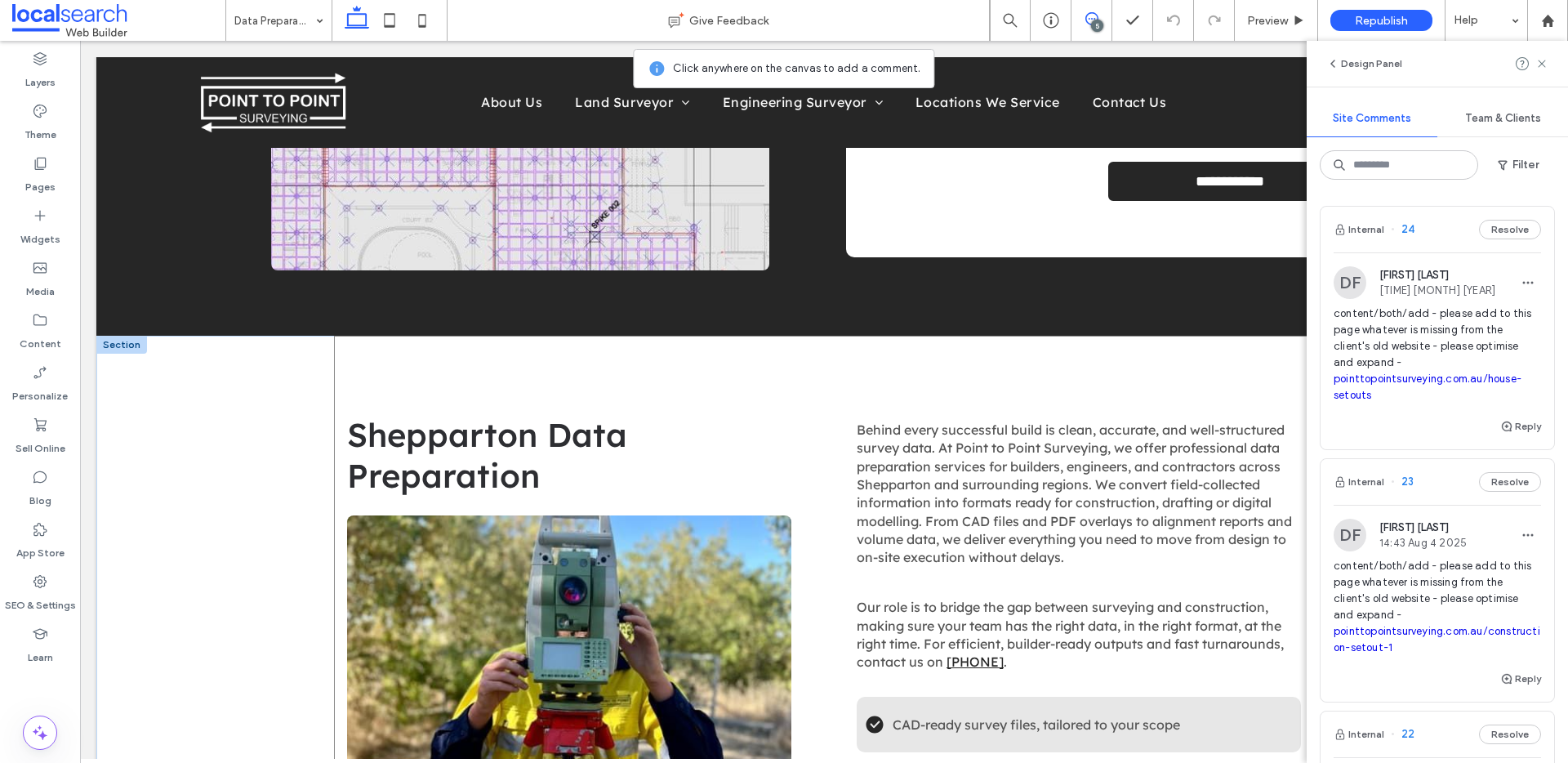 click on "Shepparton Data Preparation
Behind every successful build is clean, accurate, and well-structured survey data. At Point to Point Surveying, we offer professional data preparation services for builders, engineers, and contractors across Shepparton and surrounding regions. We convert field-collected information into formats ready for construction, drafting or digital modelling. From CAD files and PDF overlays to alignment reports and volume data, we deliver everything you need to move from design to on-site execution without delays. ﻿ Our role is to bridge the gap between surveying and construction, making sure your team has the right data, in the right format, at the right time. For efficient, builder-ready outputs and fast turnarounds, contact us on
0432 270 722 .
Check Icon
CAD-ready survey files, tailored to your scope
Check Icon" at bounding box center [824, 654] 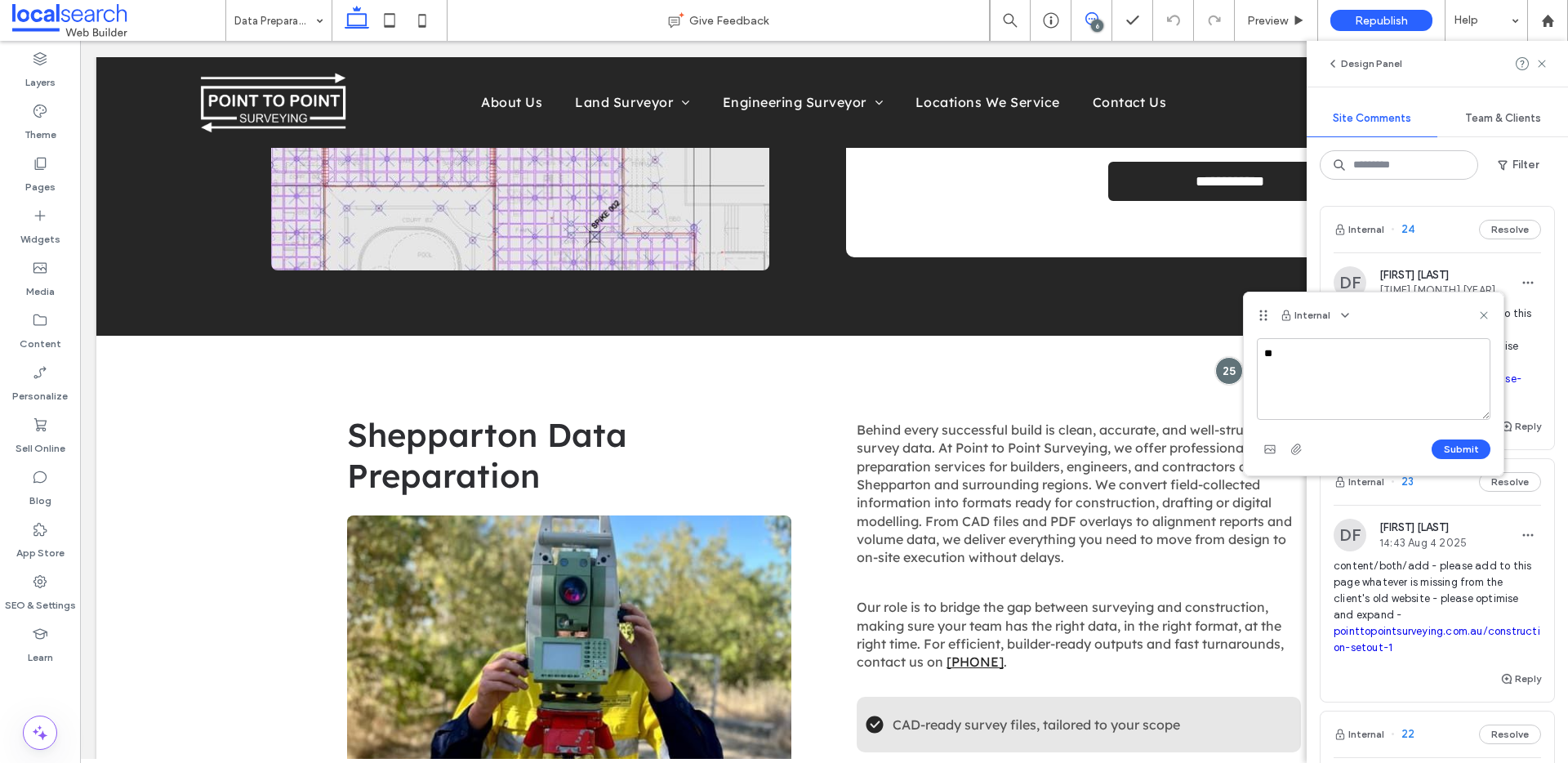 type on "*" 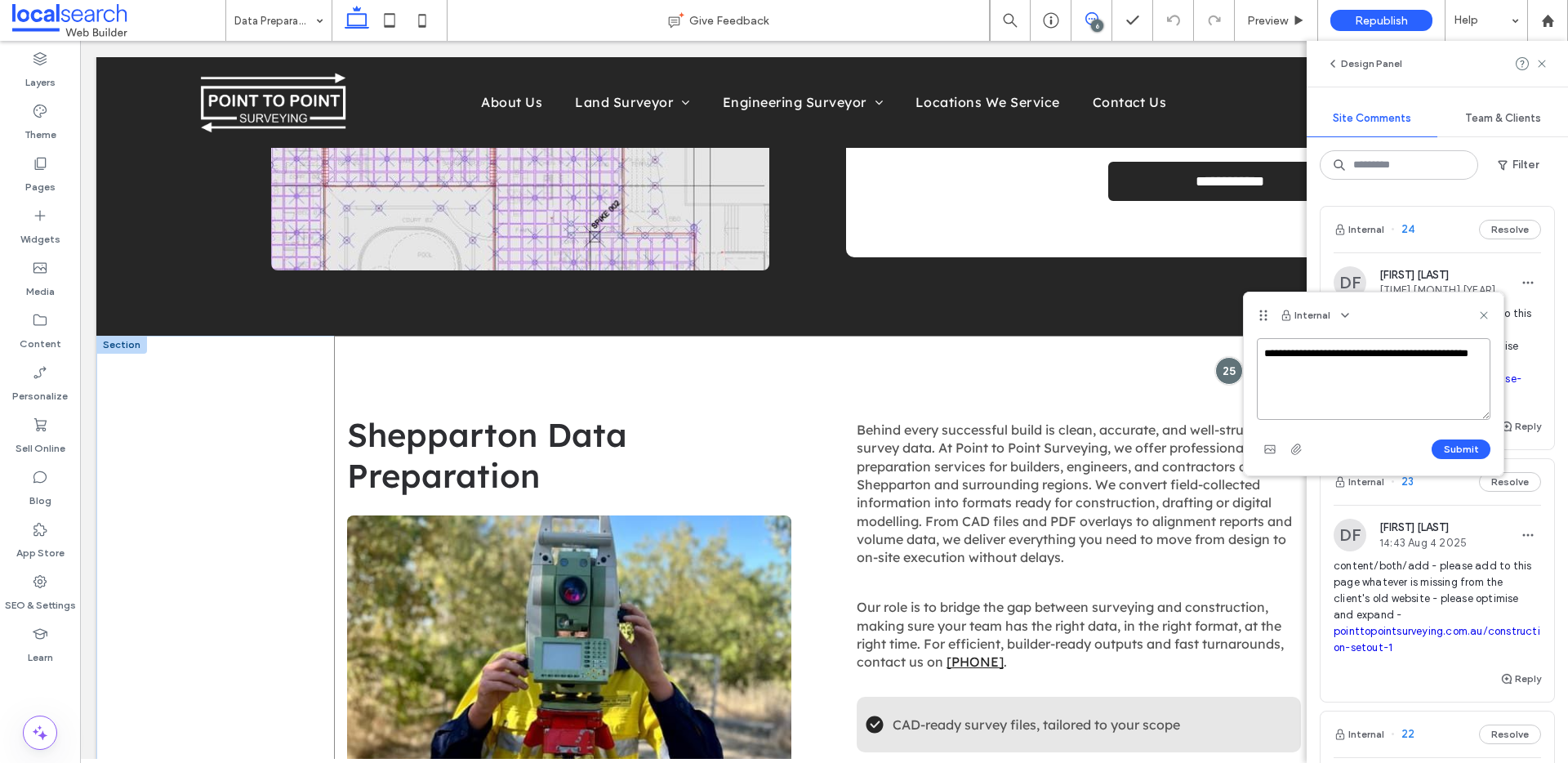 drag, startPoint x: 1433, startPoint y: 417, endPoint x: 1210, endPoint y: 334, distance: 237.94537 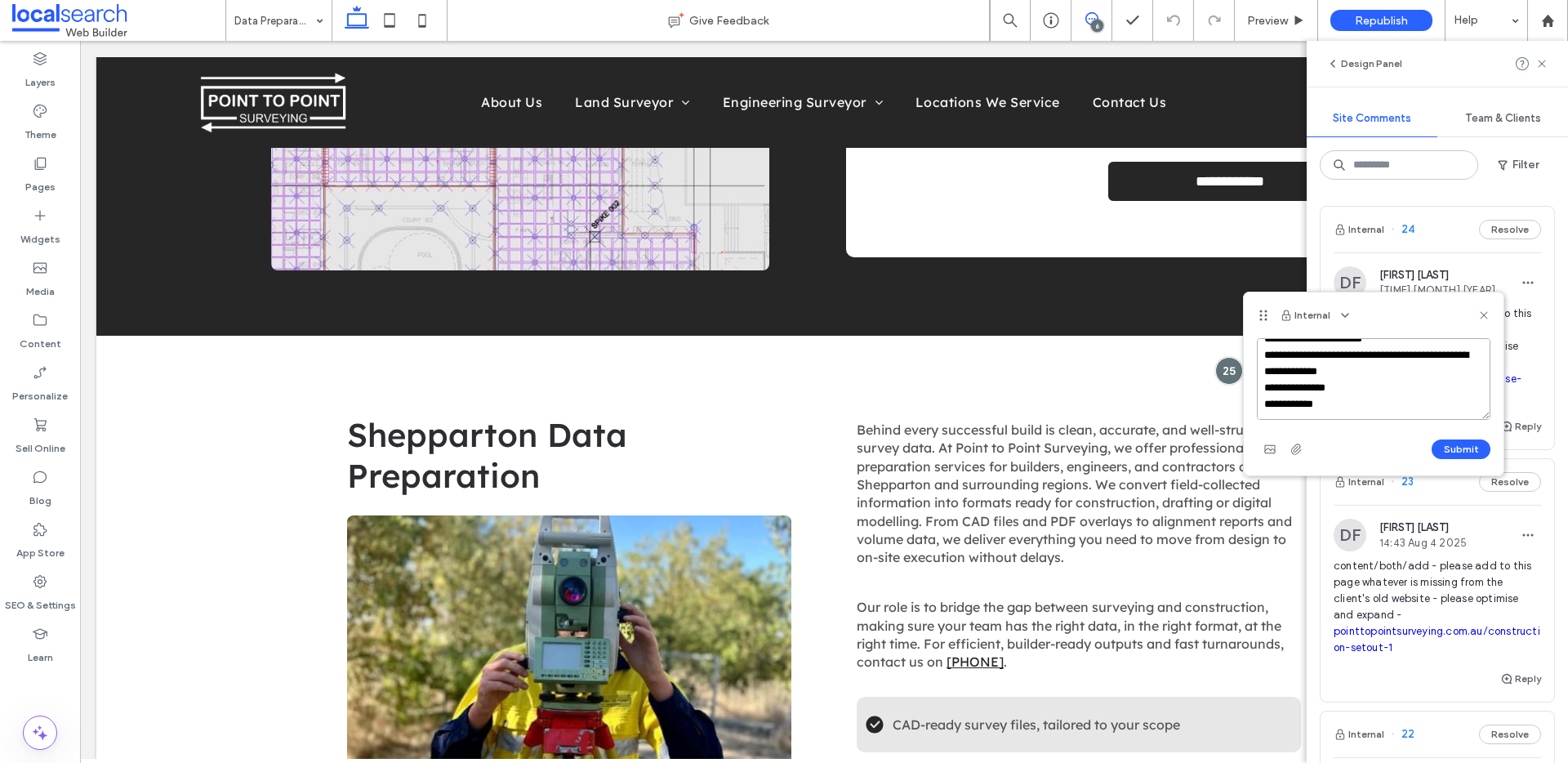 scroll, scrollTop: 71, scrollLeft: 0, axis: vertical 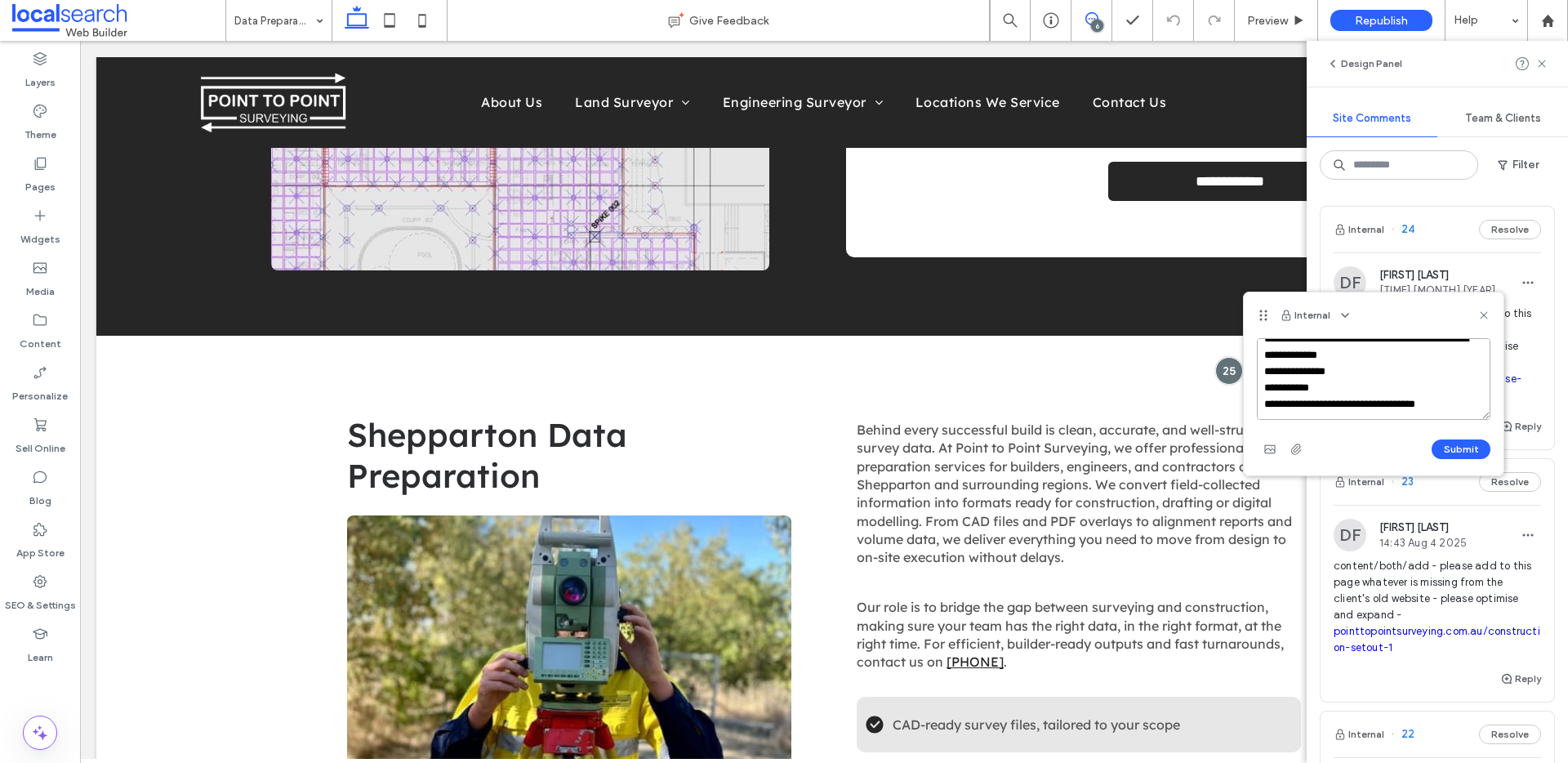 click on "**********" at bounding box center [1374, 379] 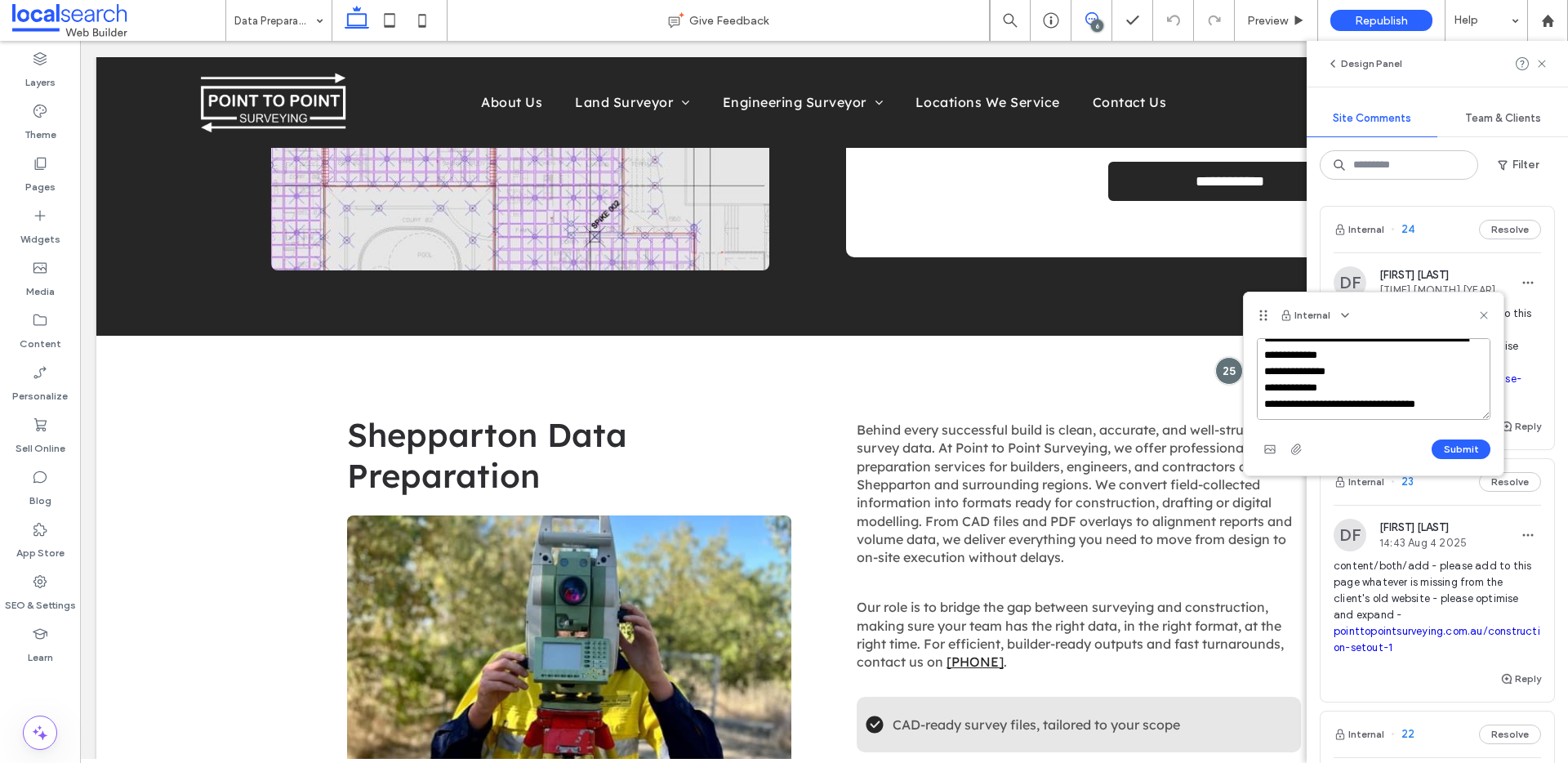 click on "**********" at bounding box center [1374, 379] 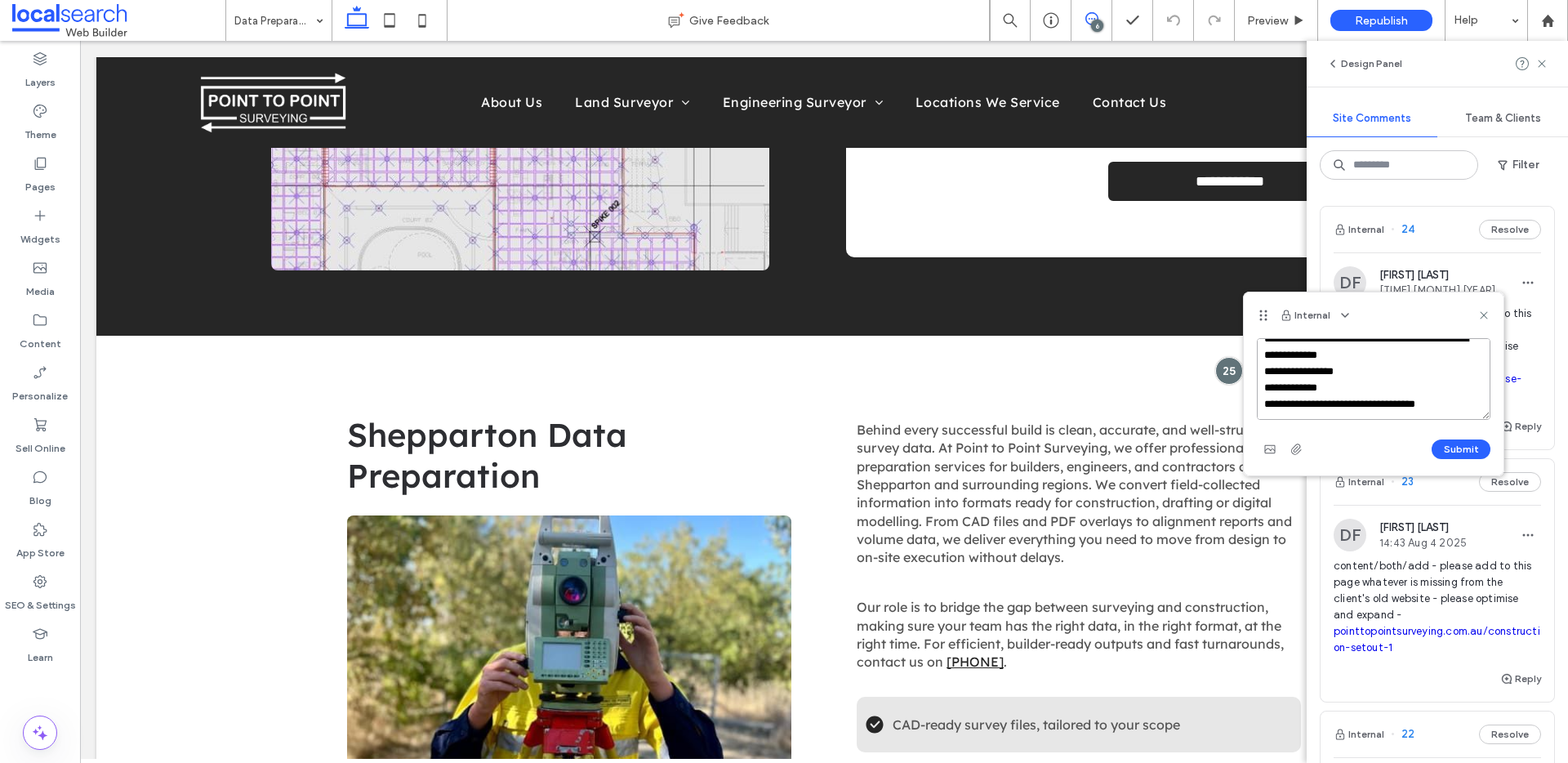 click on "**********" at bounding box center [1374, 379] 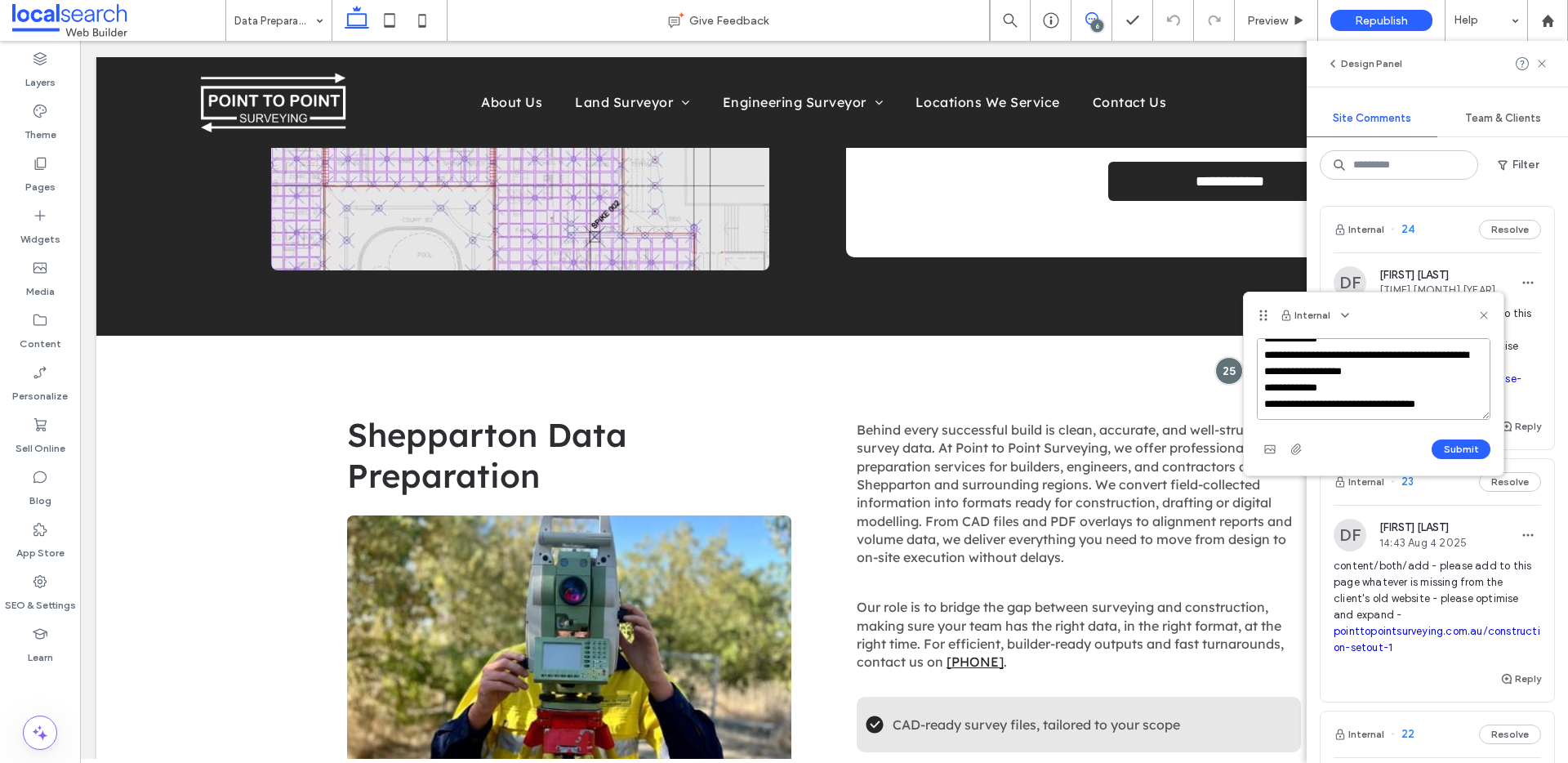 scroll, scrollTop: 113, scrollLeft: 0, axis: vertical 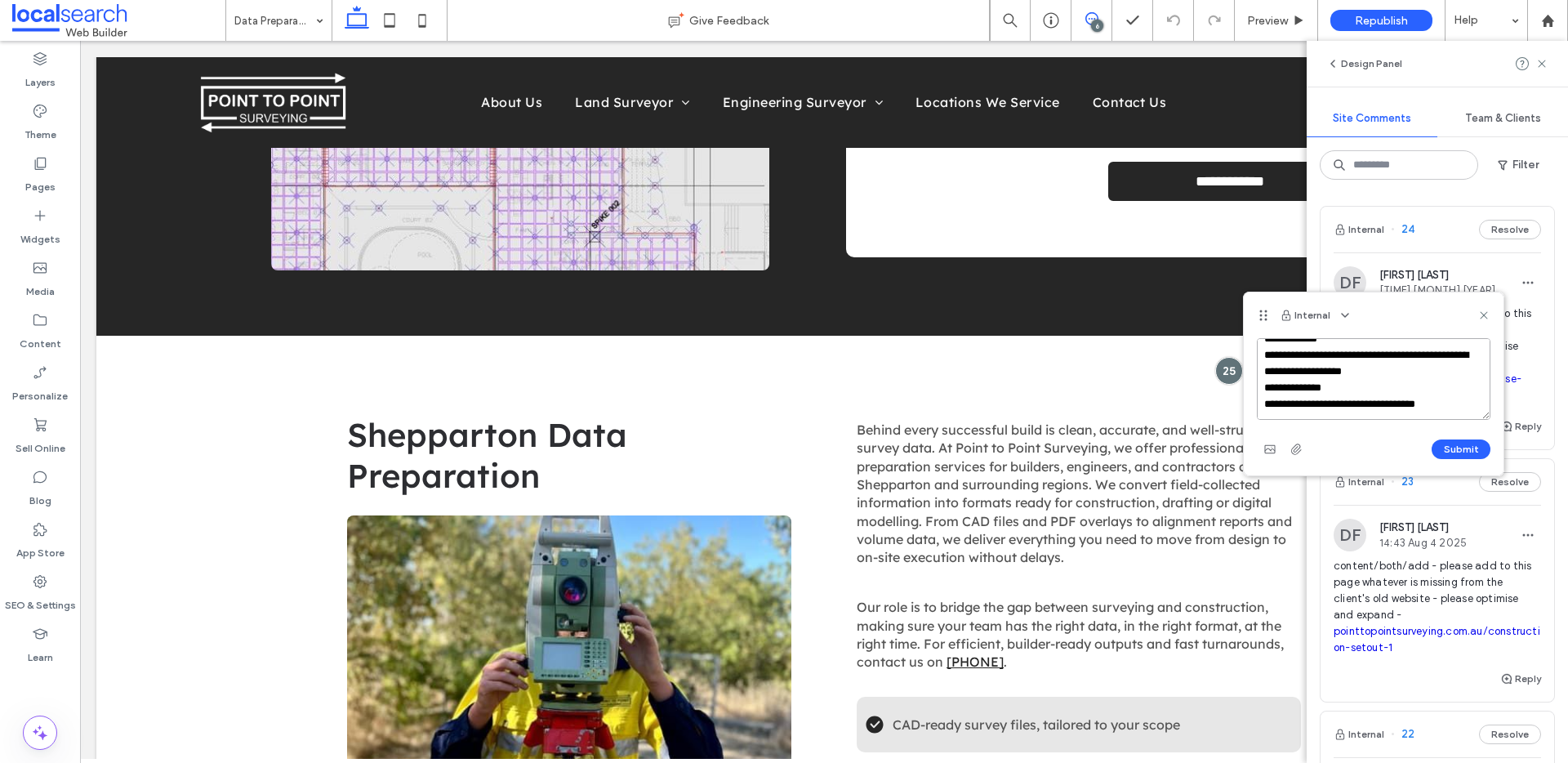paste on "**********" 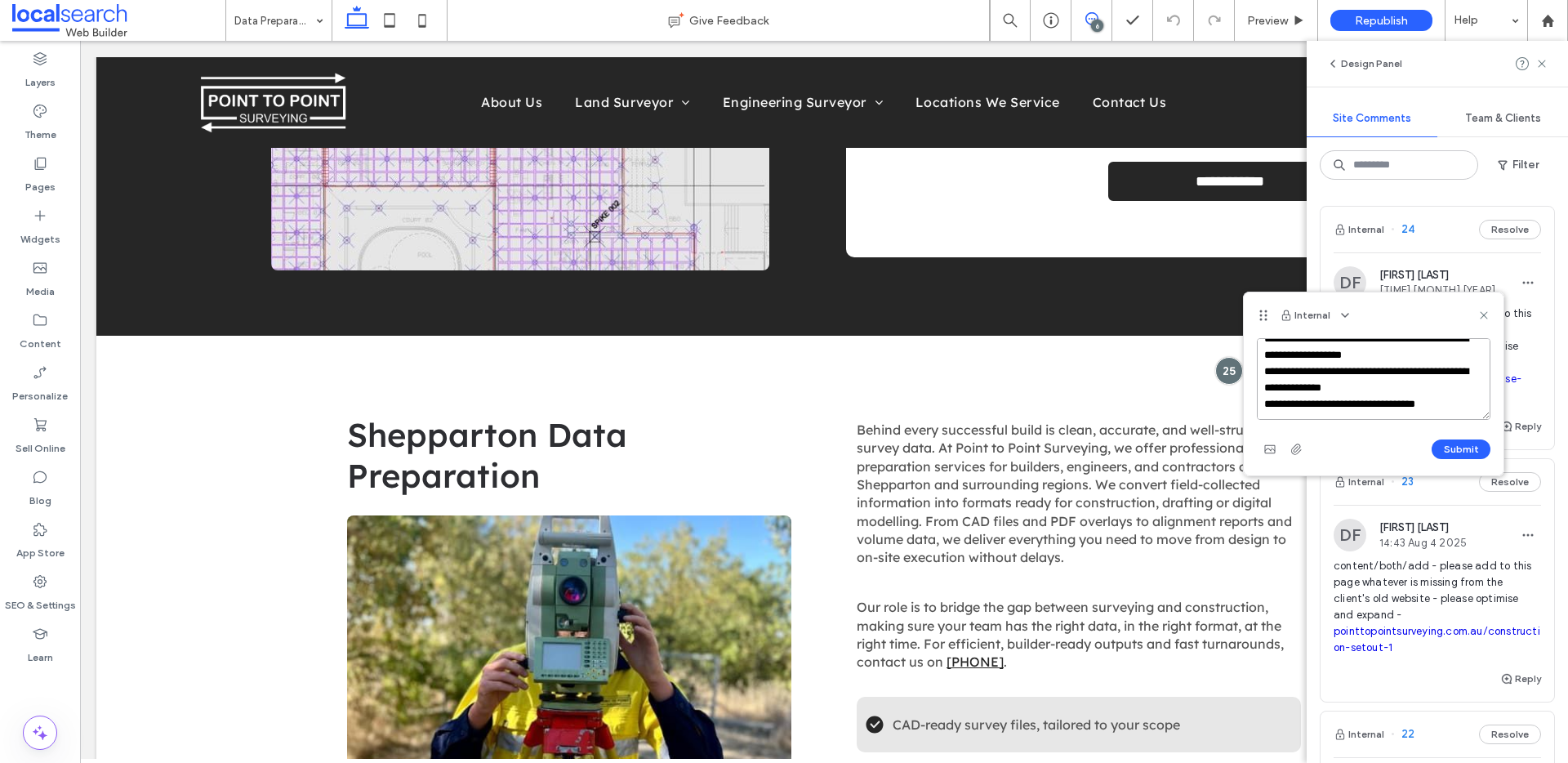 scroll, scrollTop: 120, scrollLeft: 0, axis: vertical 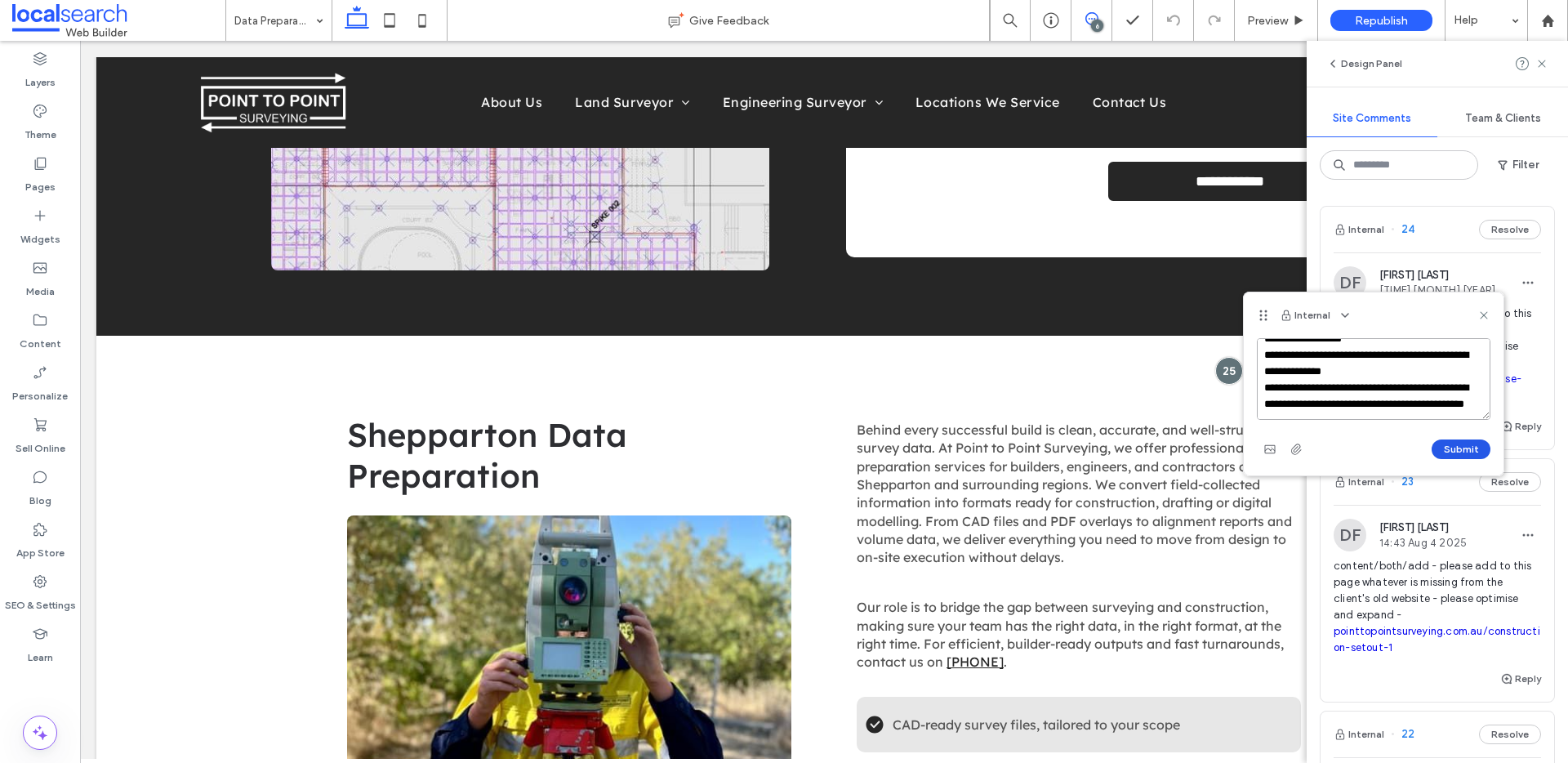 type on "**********" 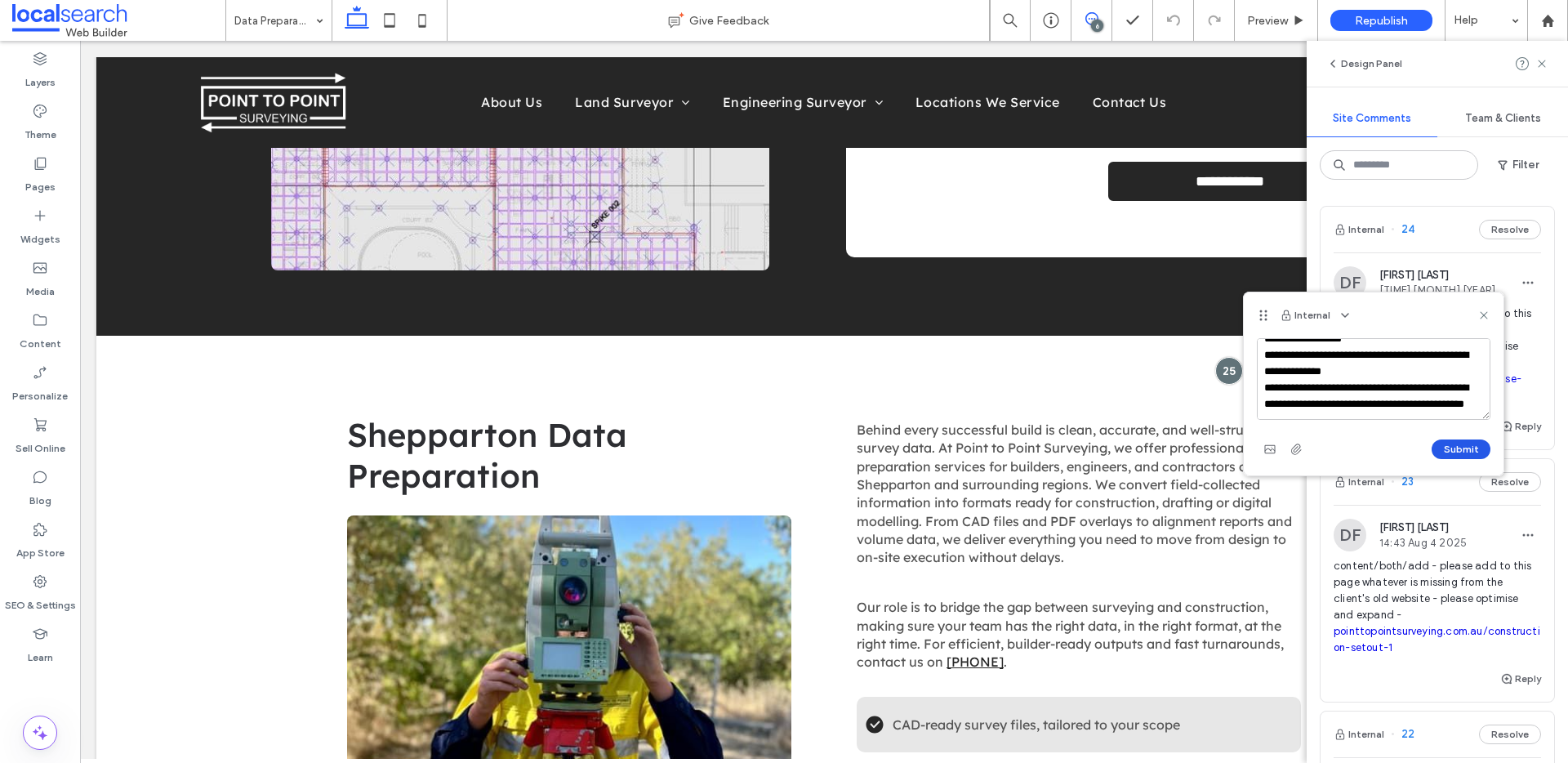 click on "Submit" at bounding box center [1461, 449] 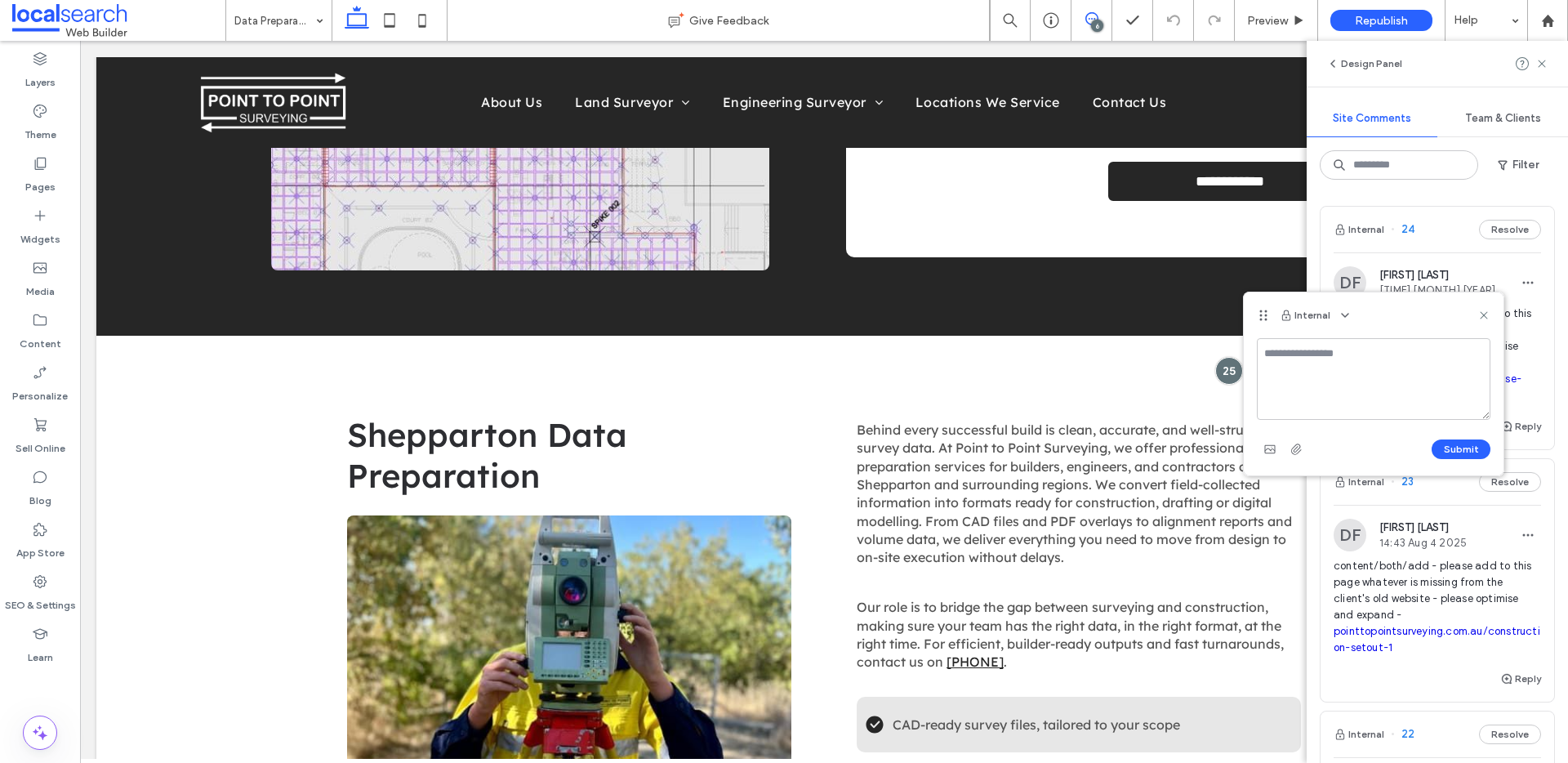 scroll, scrollTop: 0, scrollLeft: 0, axis: both 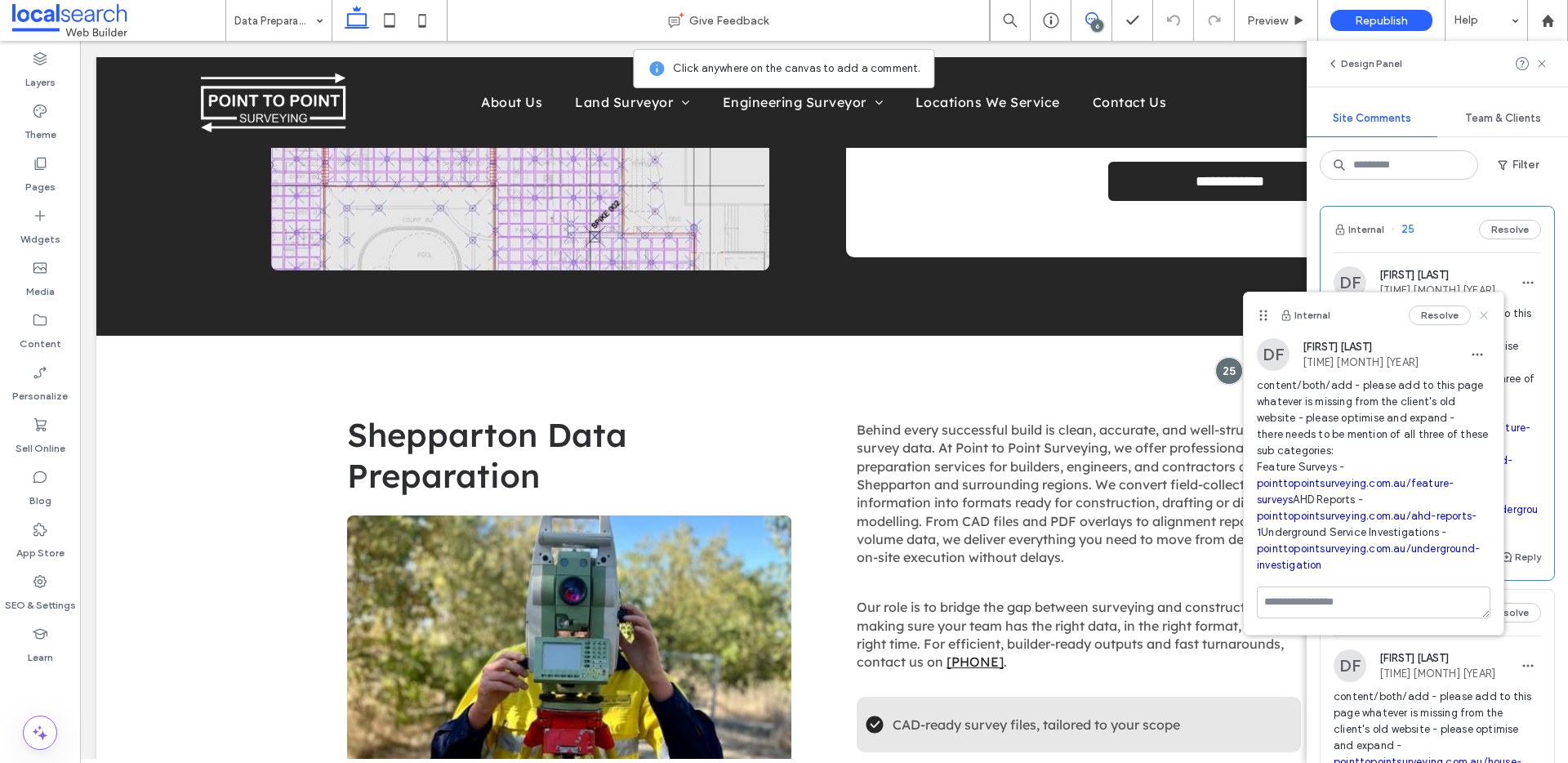 click 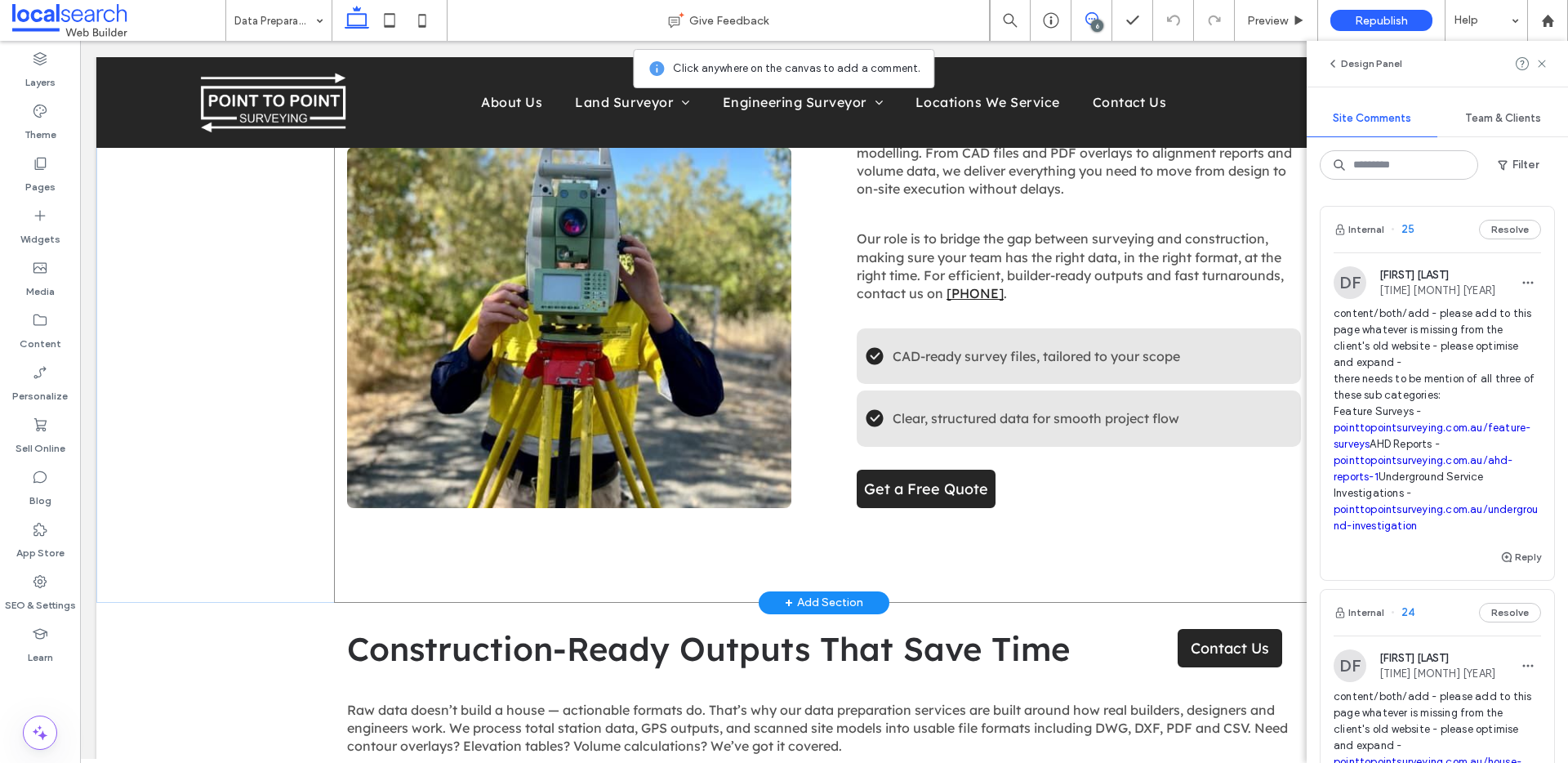 scroll, scrollTop: 1077, scrollLeft: 0, axis: vertical 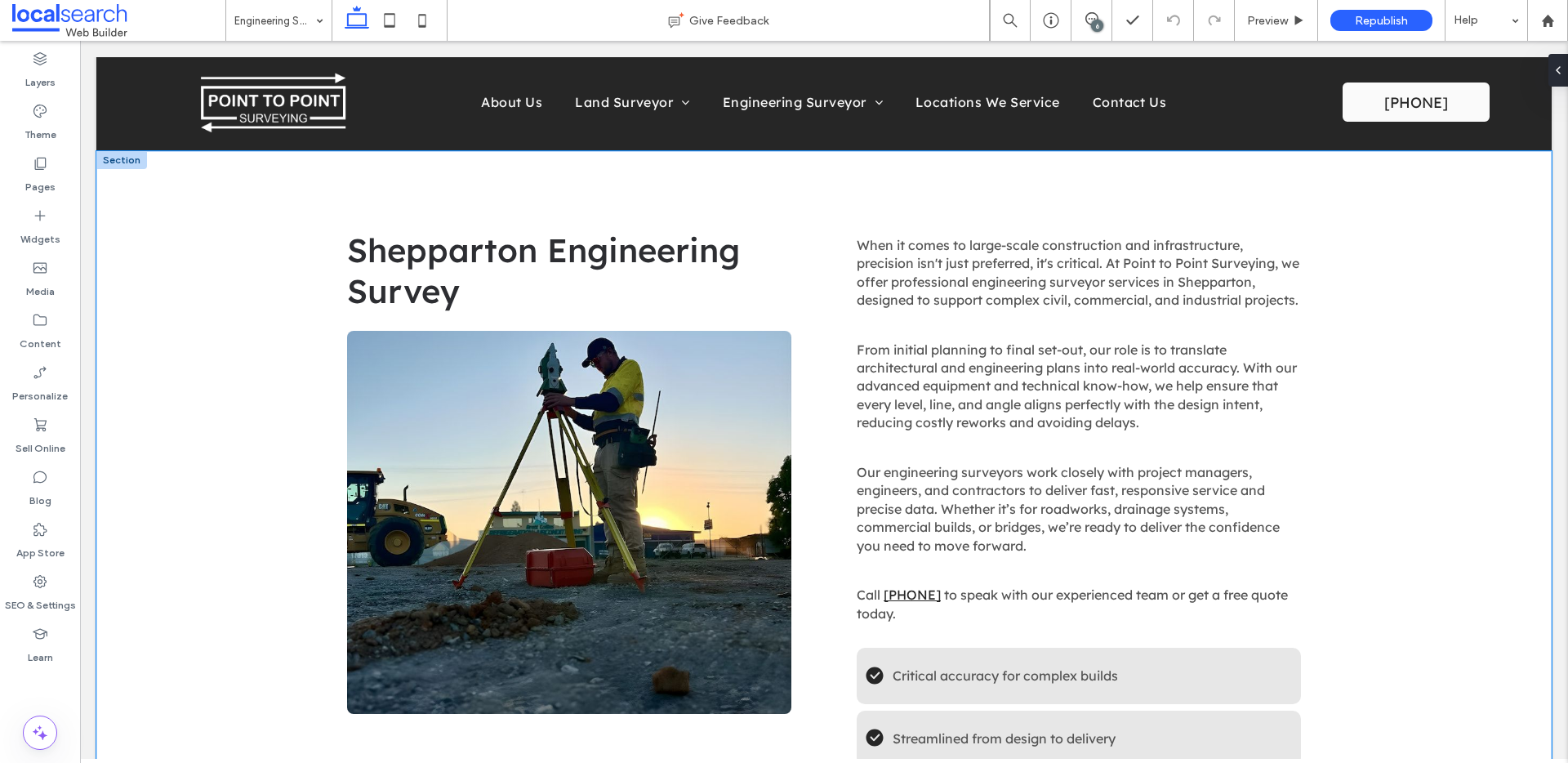 click on "Shepparton Engineering Survey
When it comes to large-scale construction and infrastructure, precision isn't just preferred, it's critical. At Point to Point Surveying, we offer professional engineering surveyor services in Shepparton, designed to support complex civil, commercial, and industrial projects.
From initial planning to final set-out, our role is to translate architectural and engineering plans into real-world accuracy. With our advanced equipment and technical know-how, we help ensure that every level, line, and angle aligns perfectly with the design intent, reducing costly reworks and avoiding delays. Our engineering surveyors work closely with project managers, engineers, and contractors to deliver fast, responsive service and precise data. Whether it’s for roadworks, drainage systems, commercial builds, or bridges, we’re ready to deliver the confidence you need to move forward.
Call" at bounding box center (824, 537) 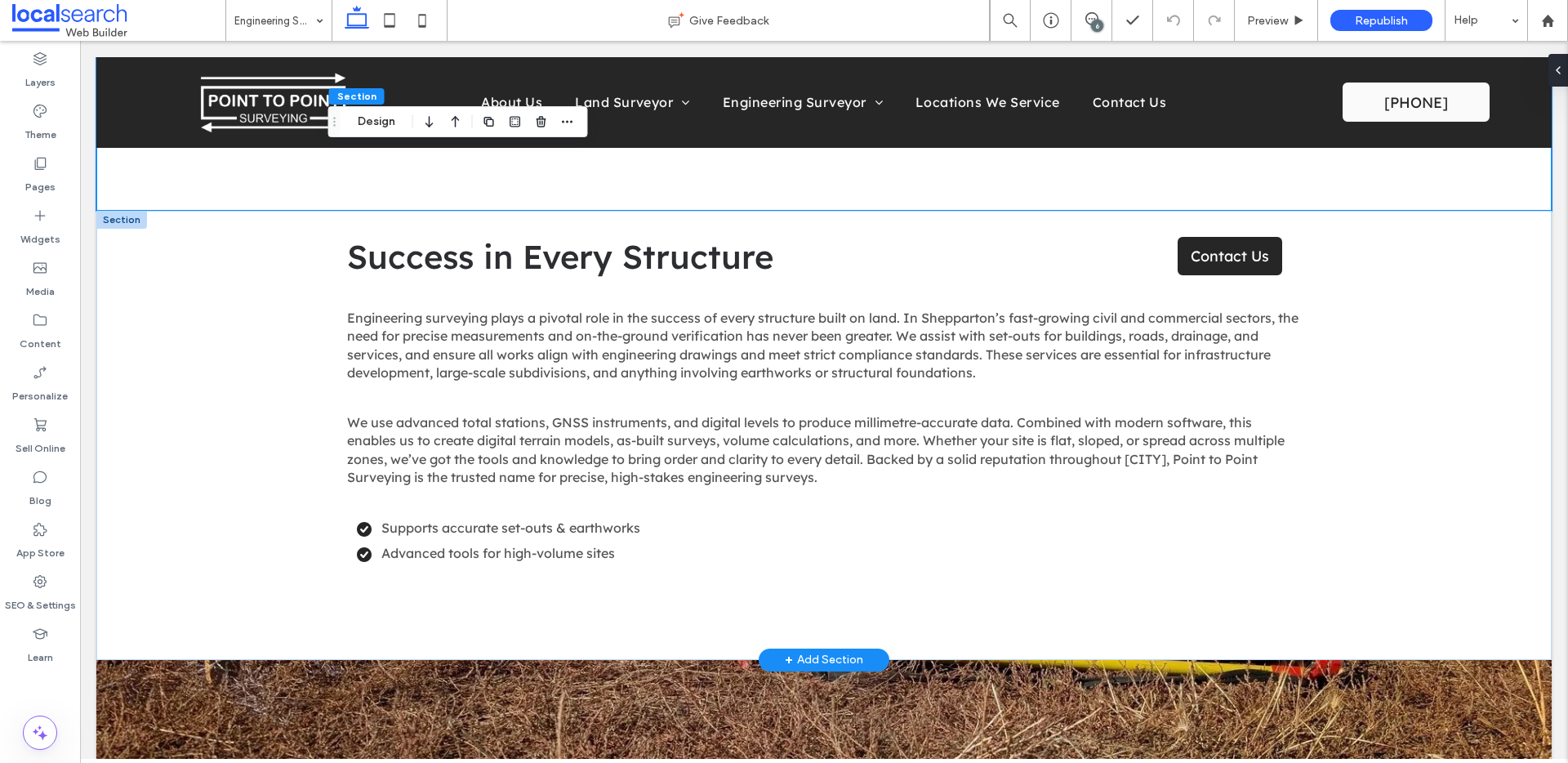 scroll, scrollTop: 1233, scrollLeft: 0, axis: vertical 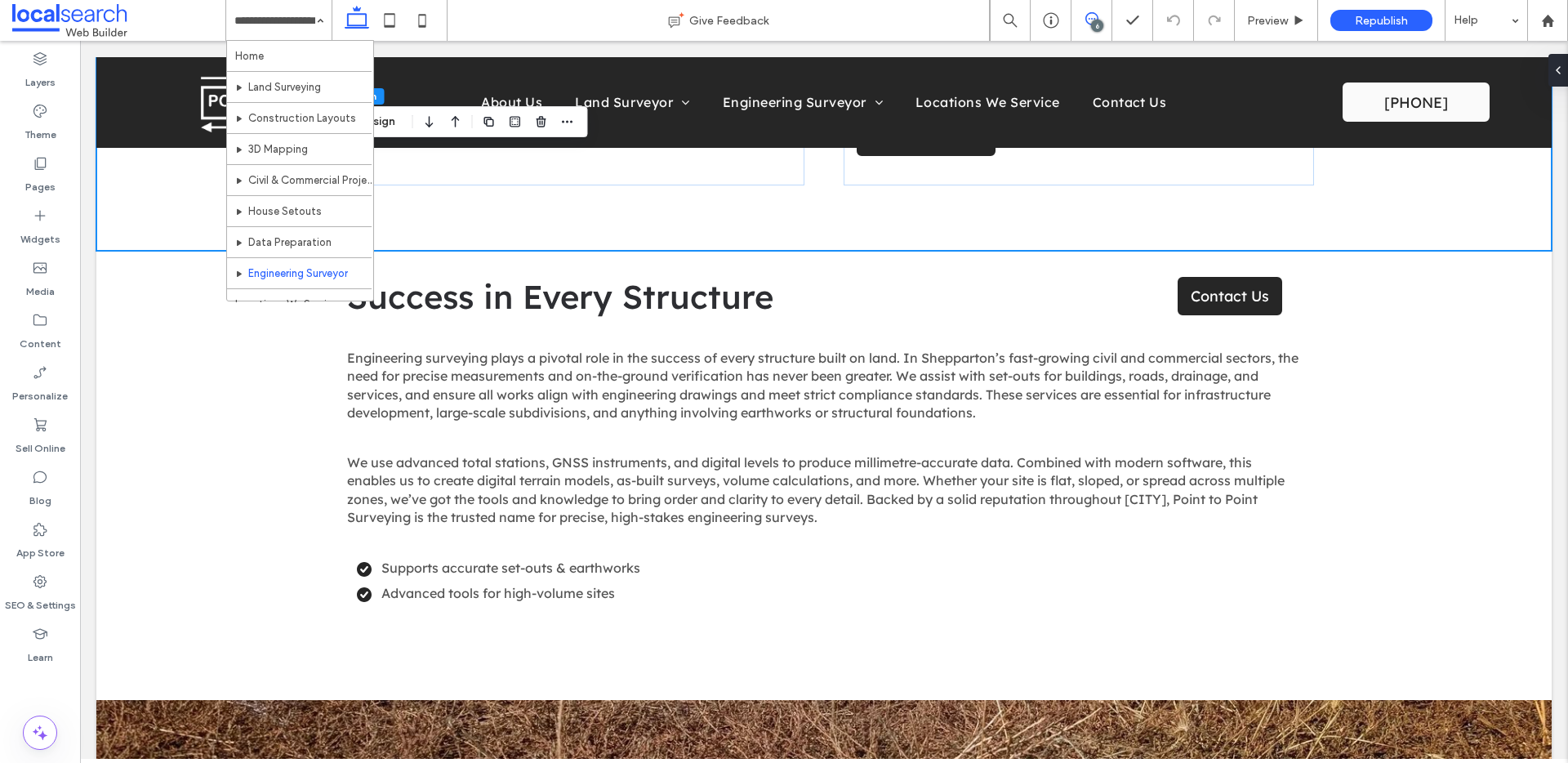 click 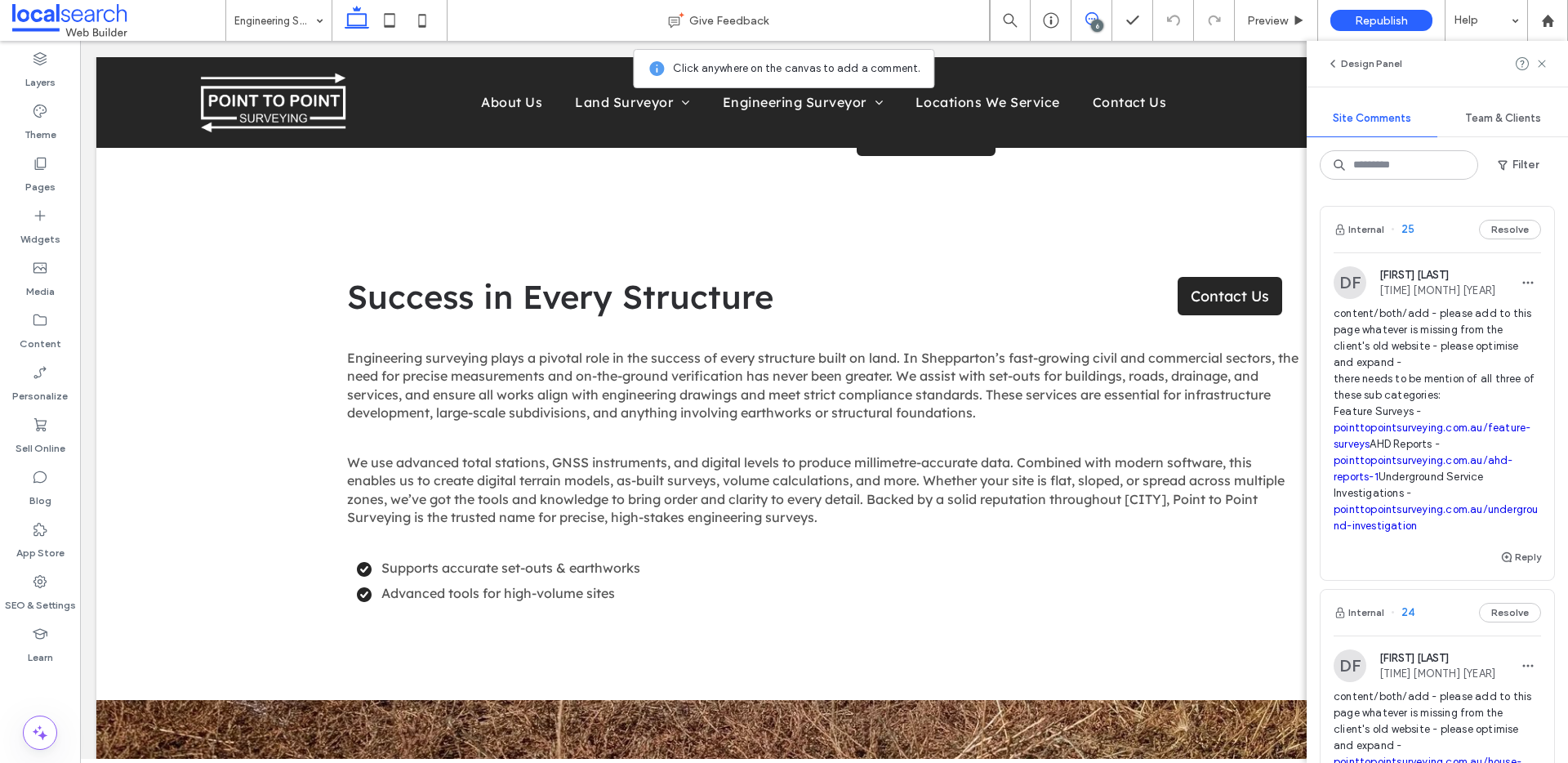 click on "Internal 25 Resolve" at bounding box center [1437, 230] 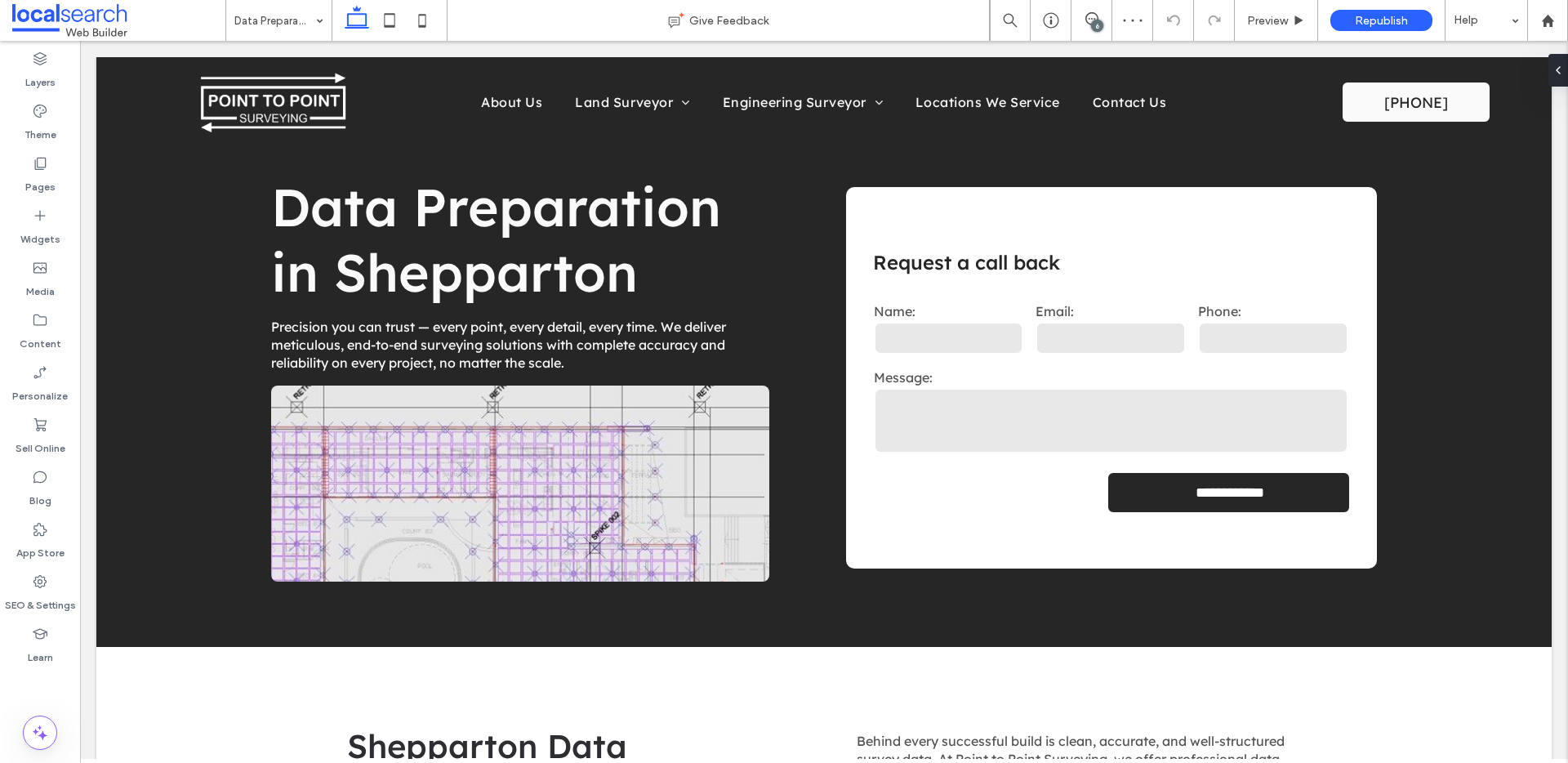 scroll, scrollTop: 963, scrollLeft: 0, axis: vertical 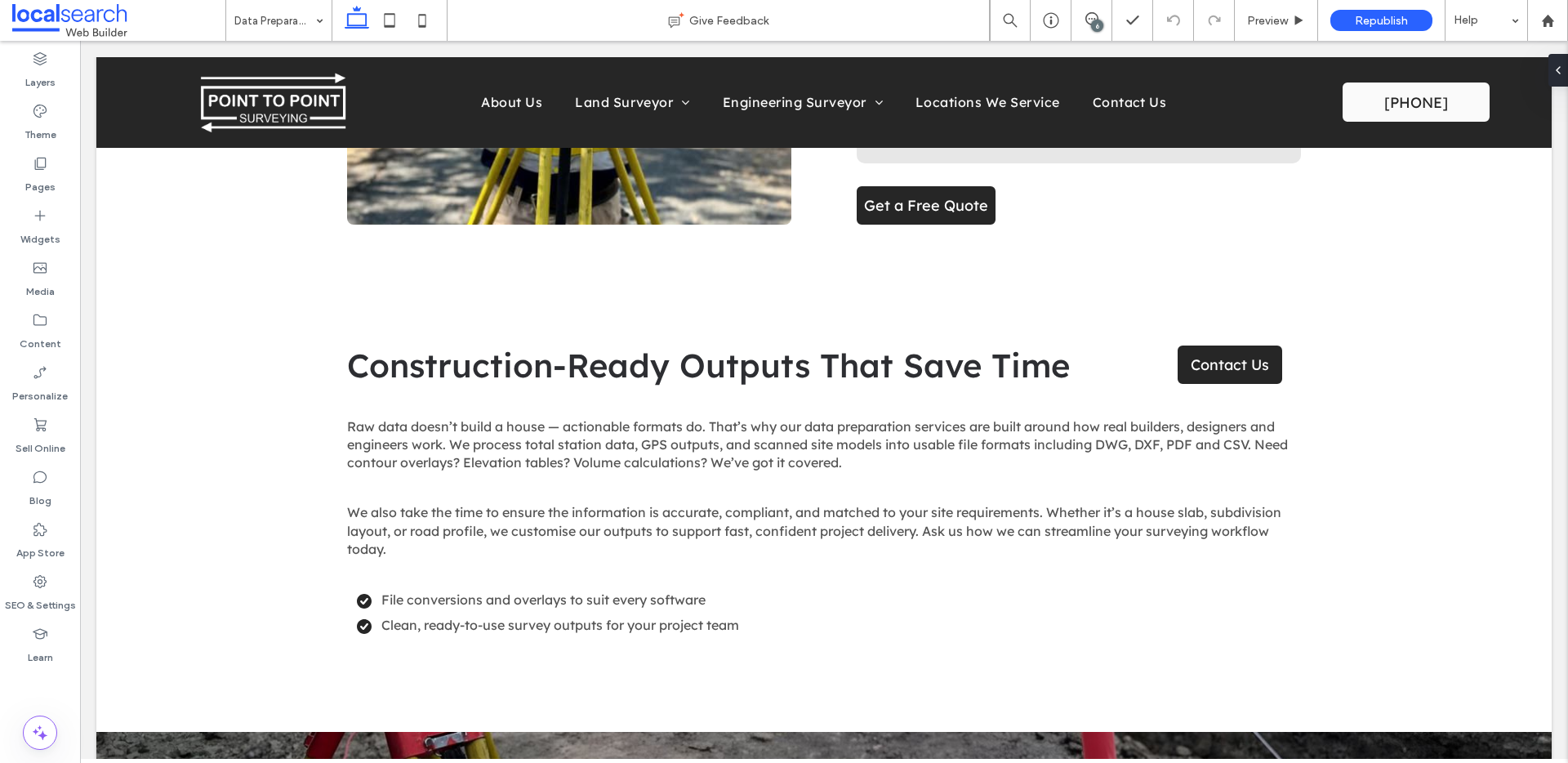 drag, startPoint x: 1097, startPoint y: 25, endPoint x: 1084, endPoint y: 44, distance: 23.02173 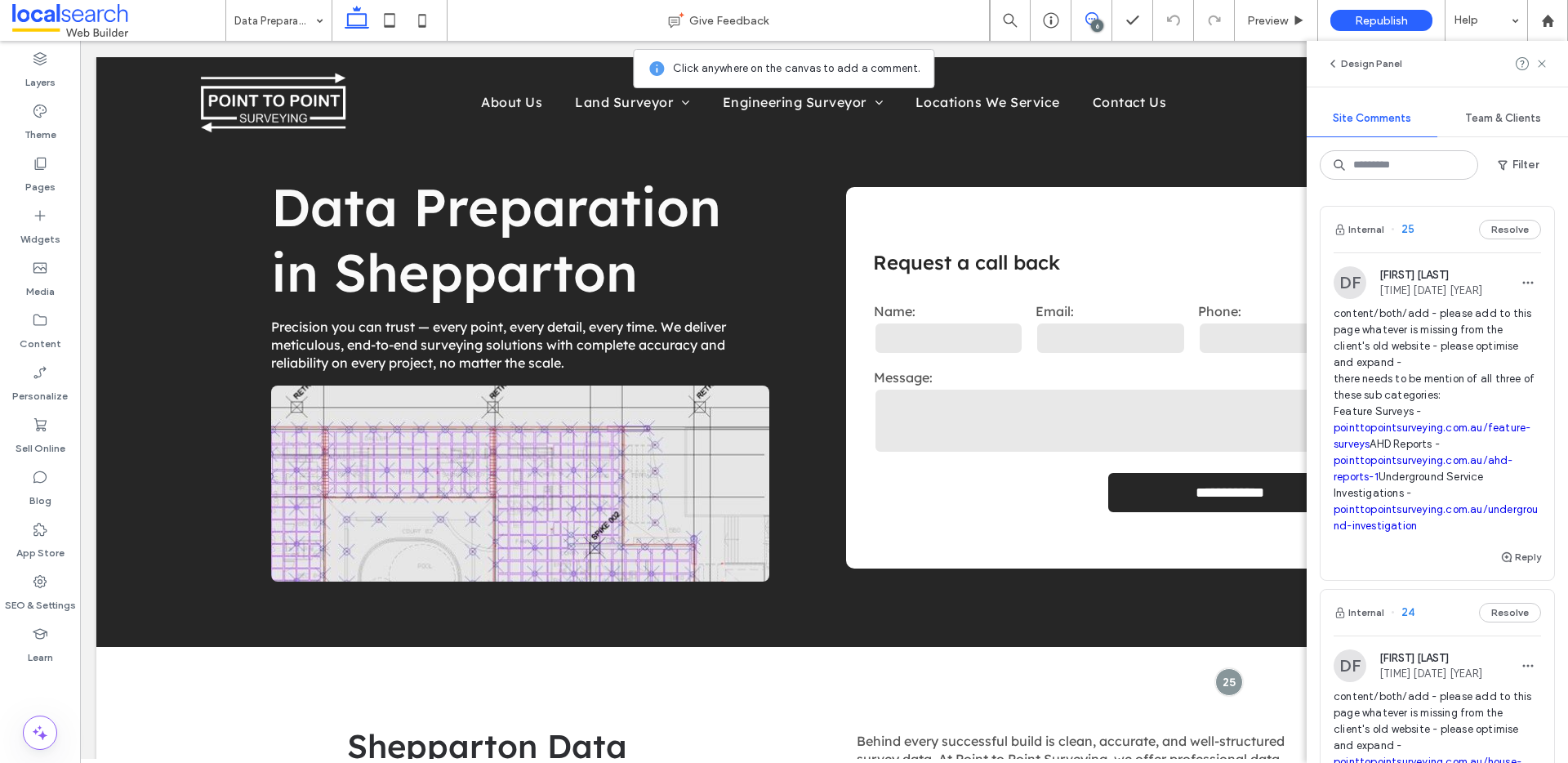 scroll, scrollTop: 963, scrollLeft: 0, axis: vertical 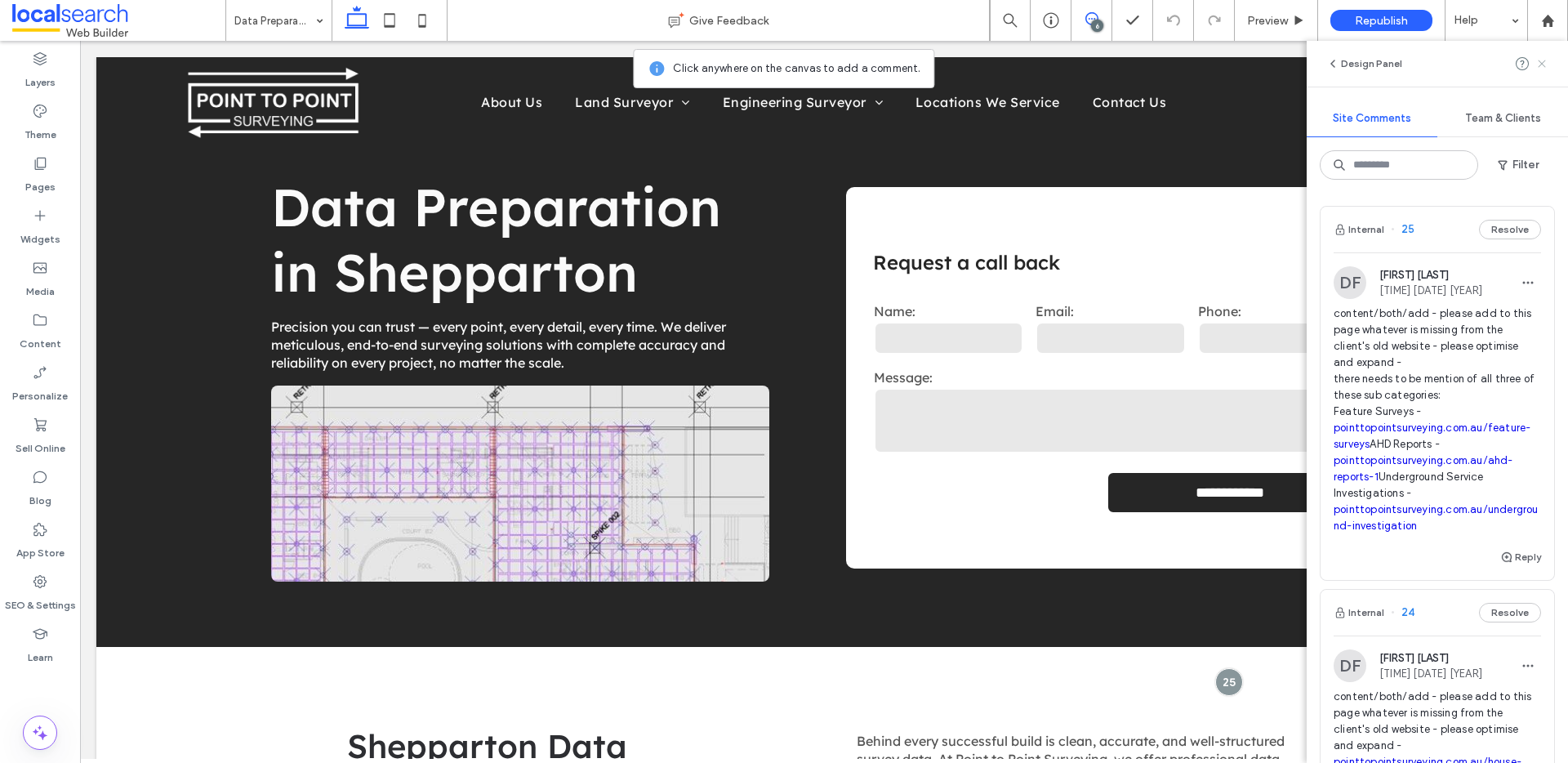 click 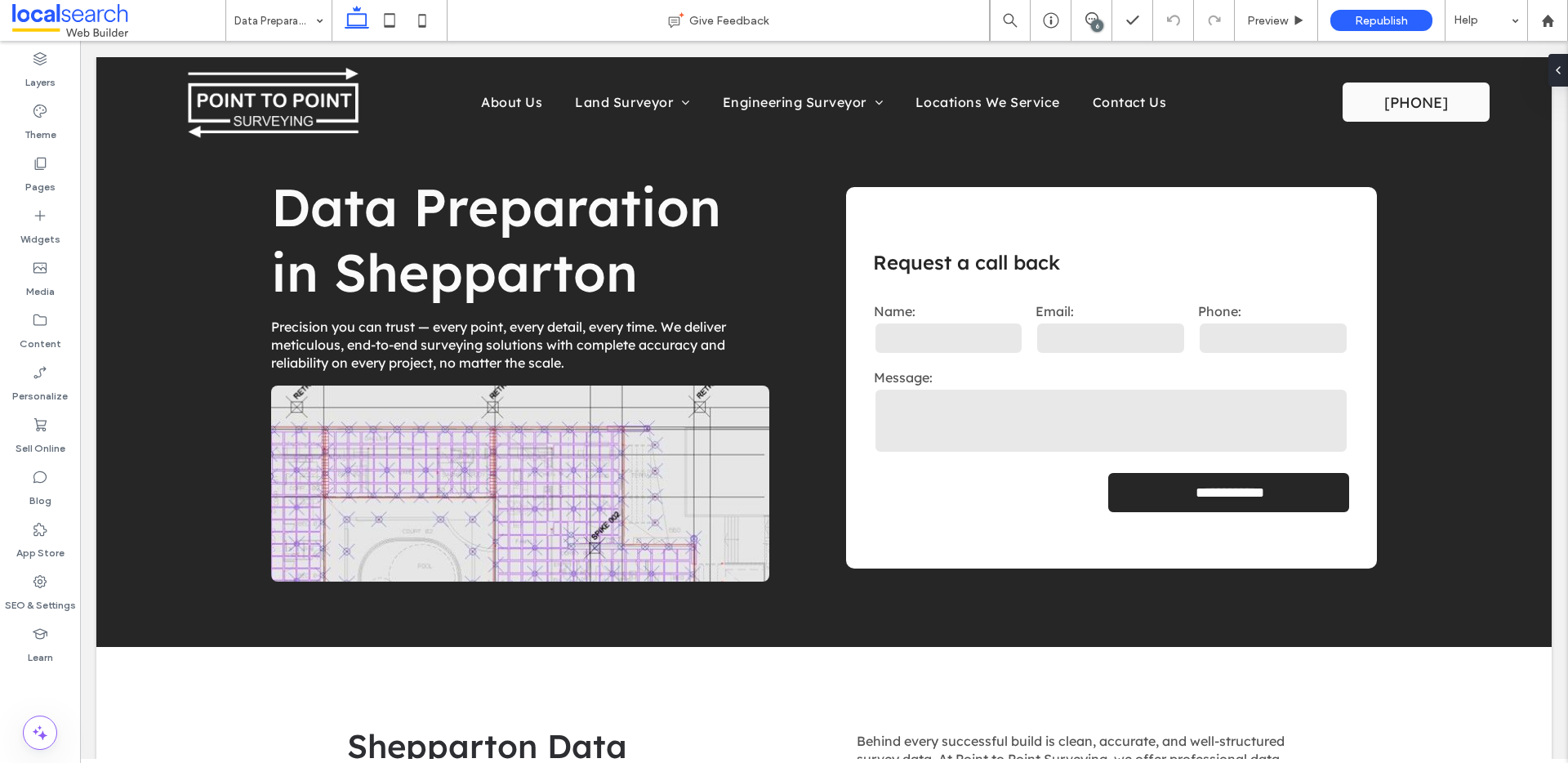click at bounding box center (118, 20) 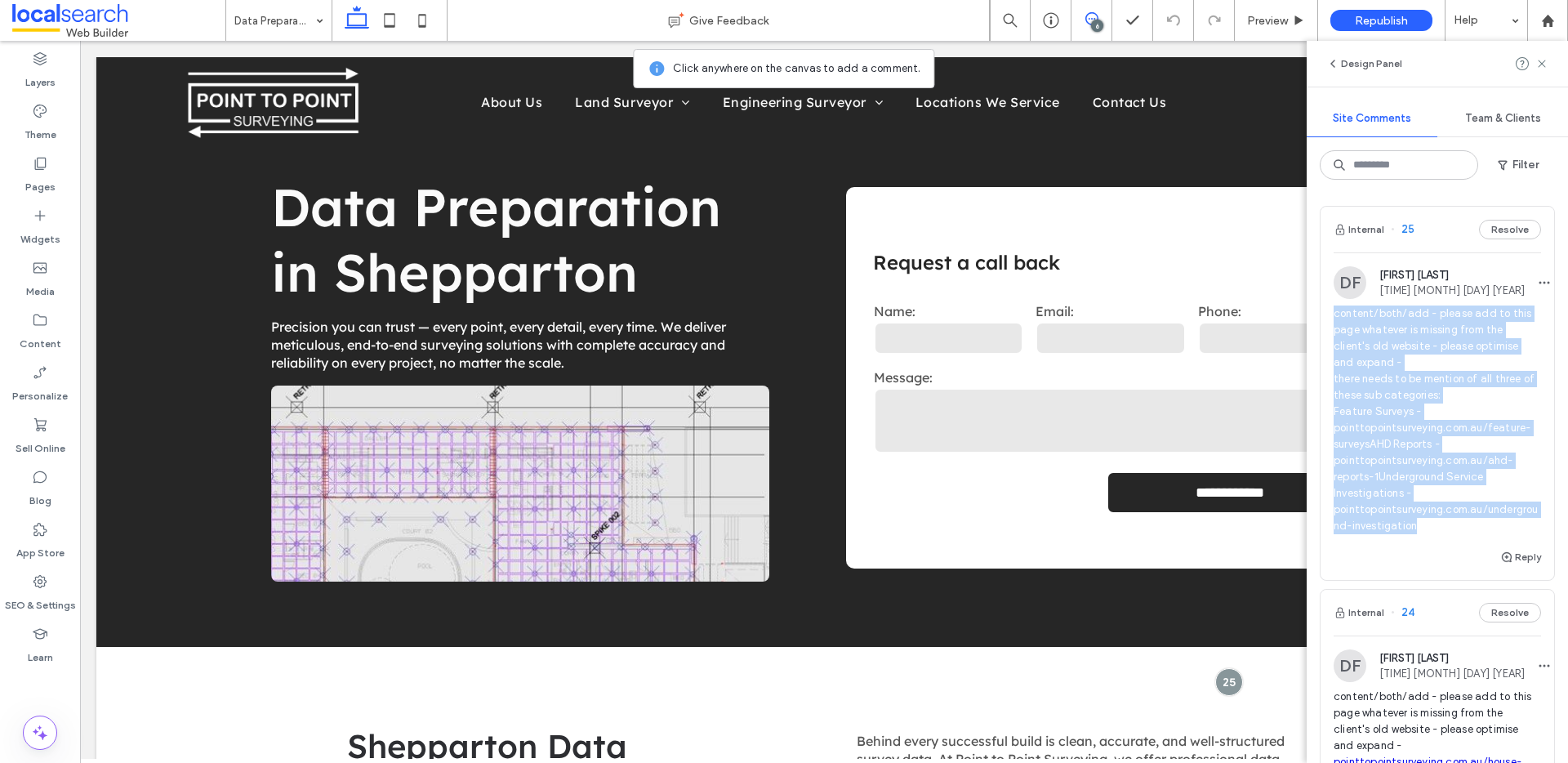 scroll, scrollTop: 0, scrollLeft: 0, axis: both 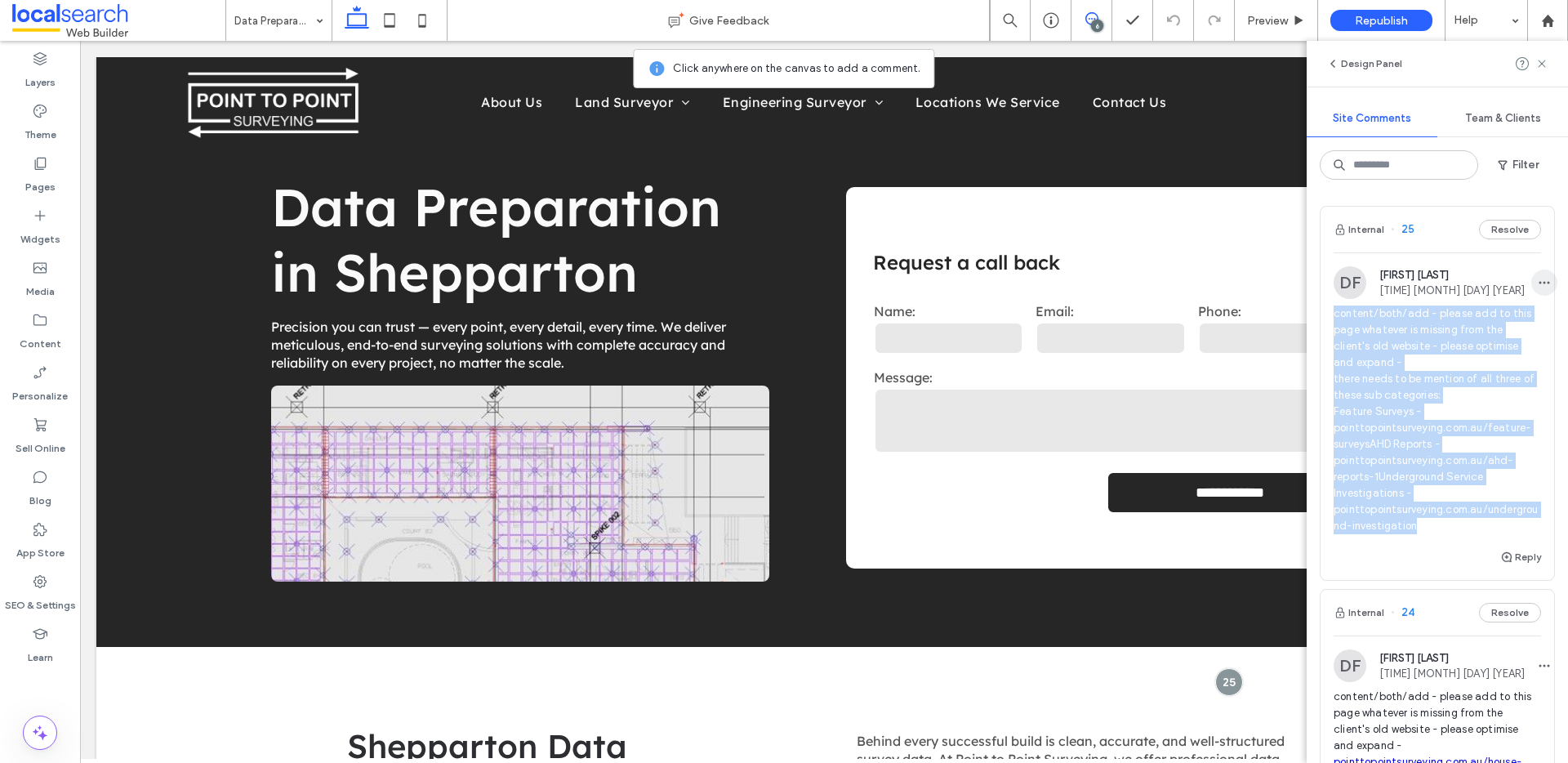 click 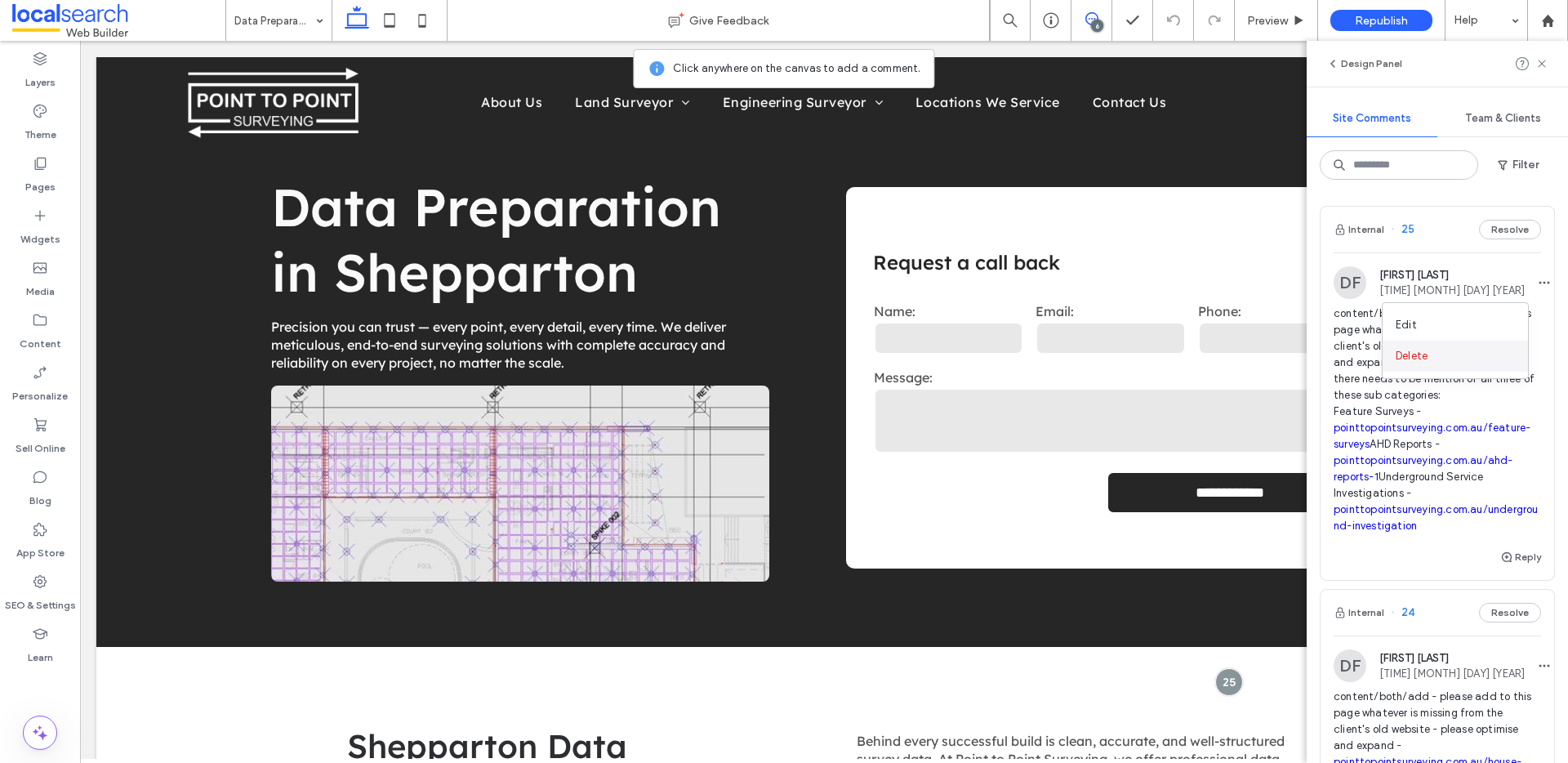 click on "Delete" at bounding box center [1455, 356] 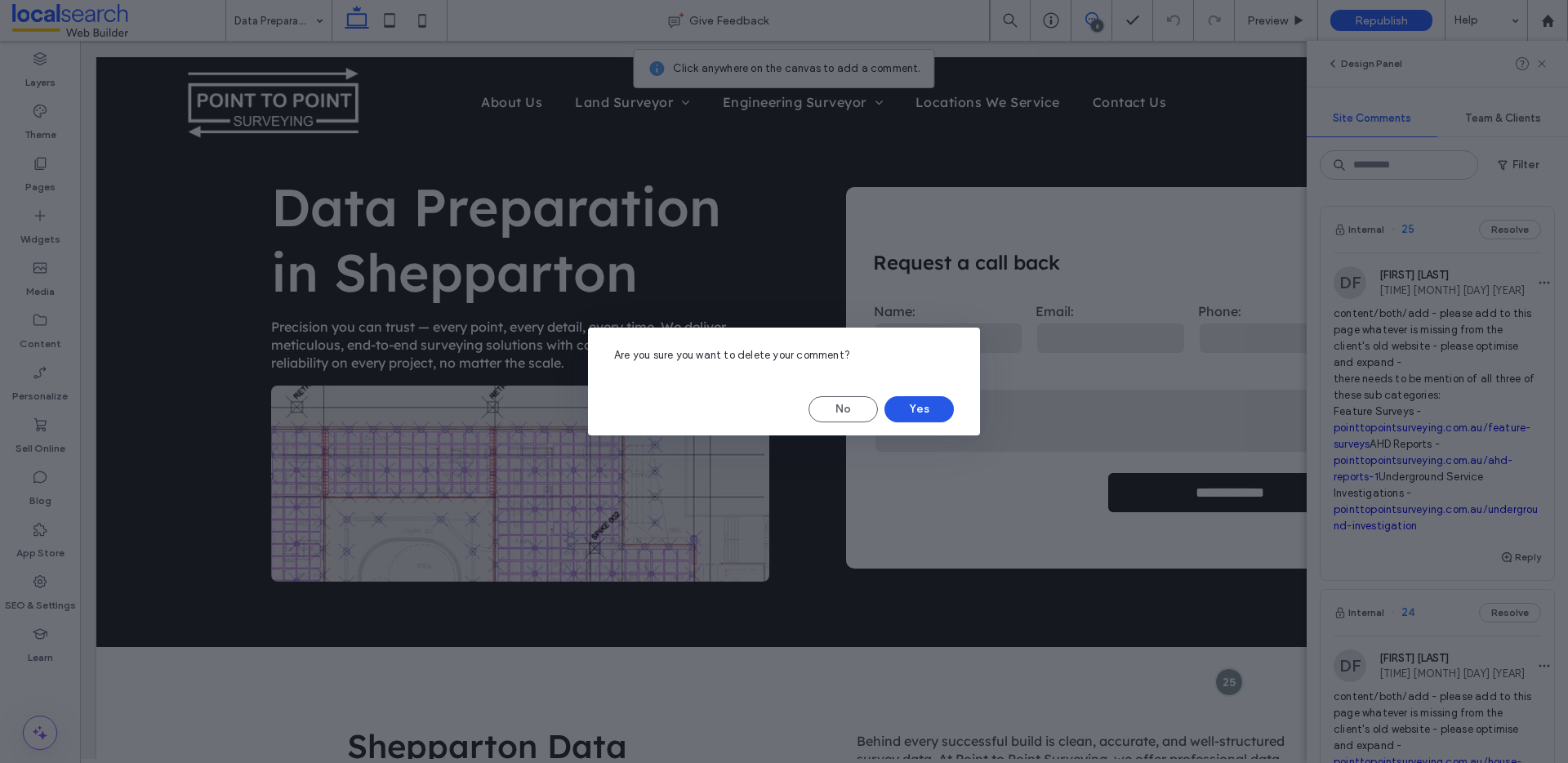 click on "Yes" at bounding box center [919, 409] 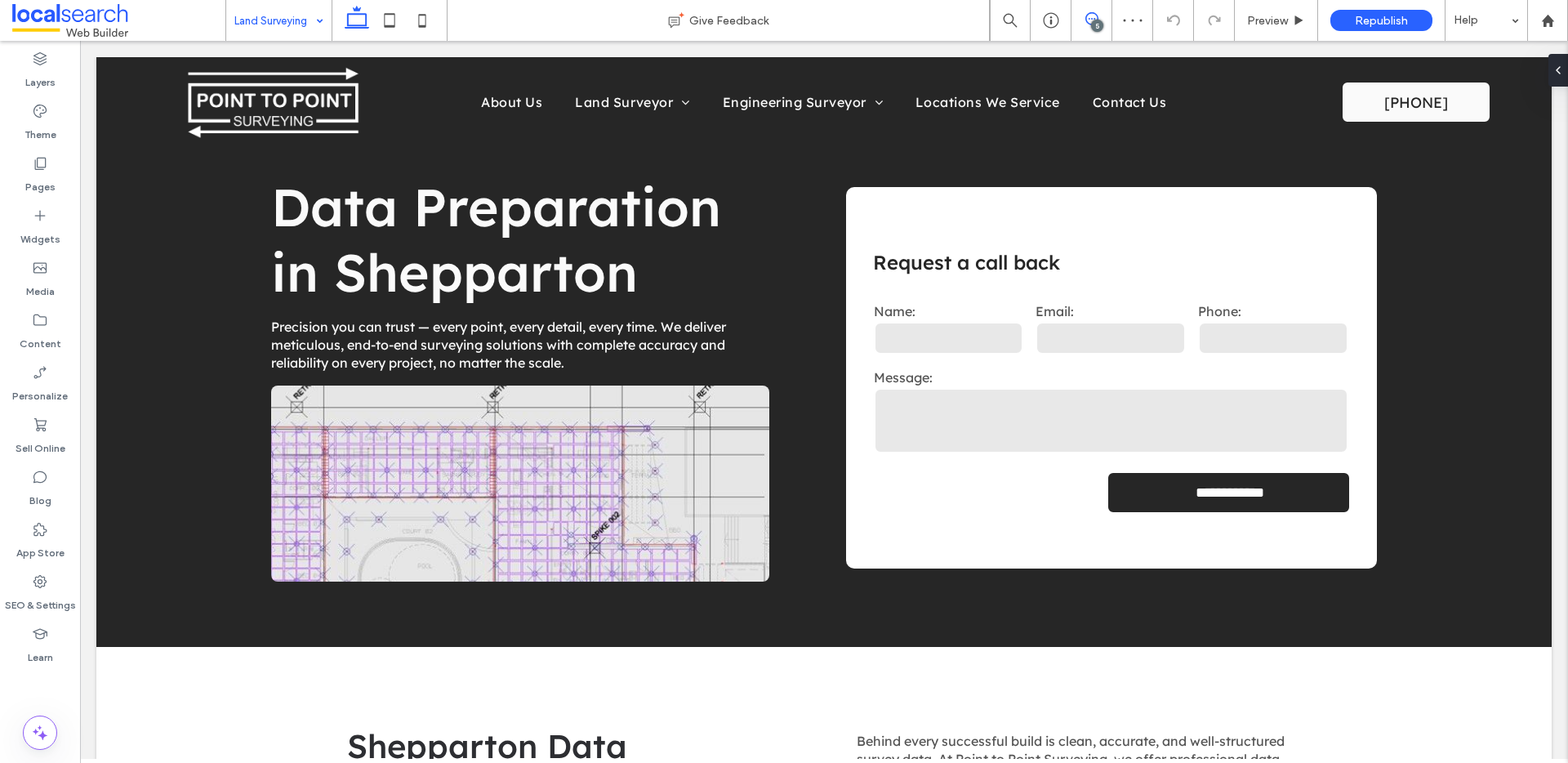 click 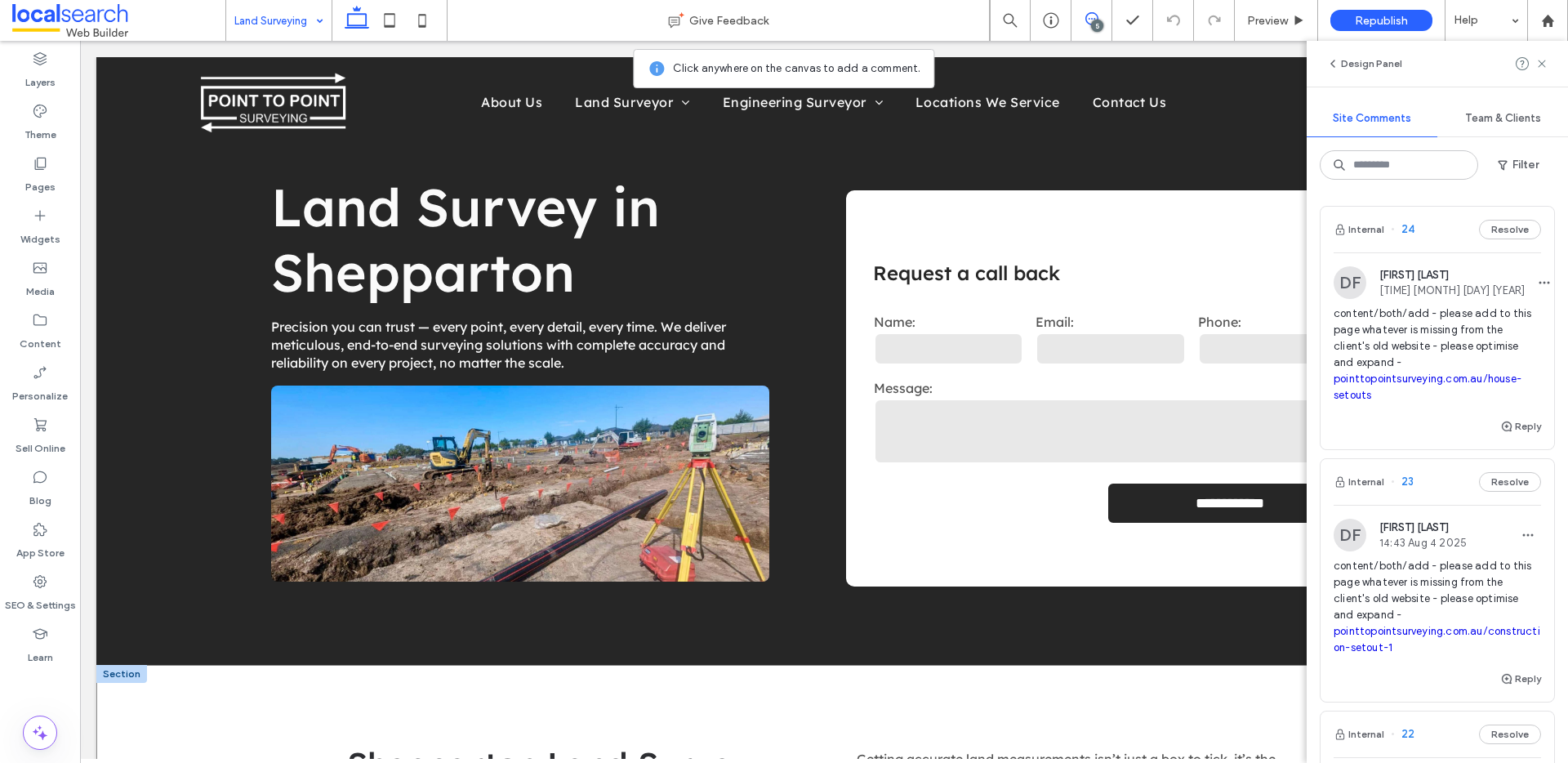 scroll, scrollTop: 745, scrollLeft: 0, axis: vertical 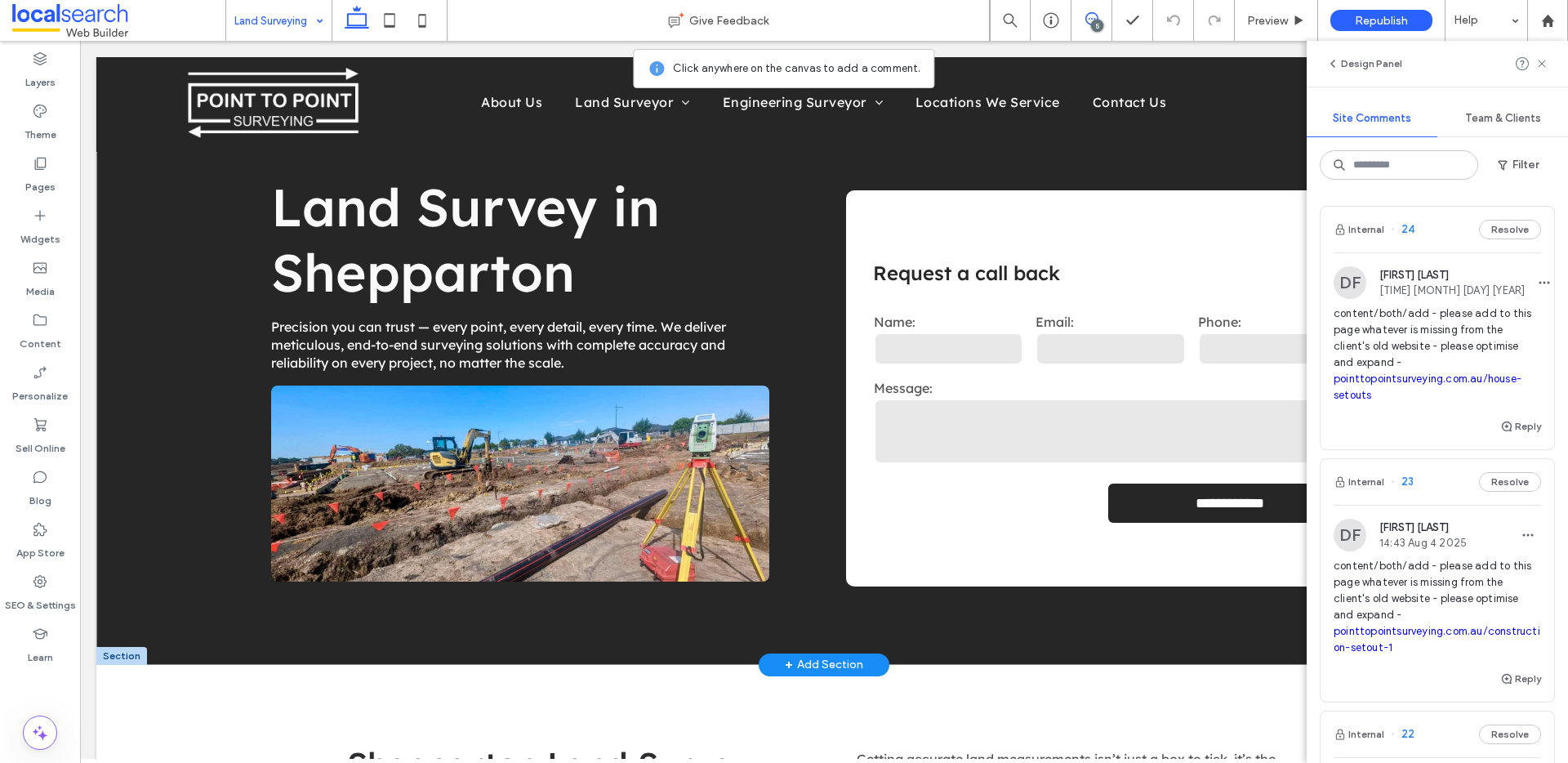 click on "**********" at bounding box center (824, 361) 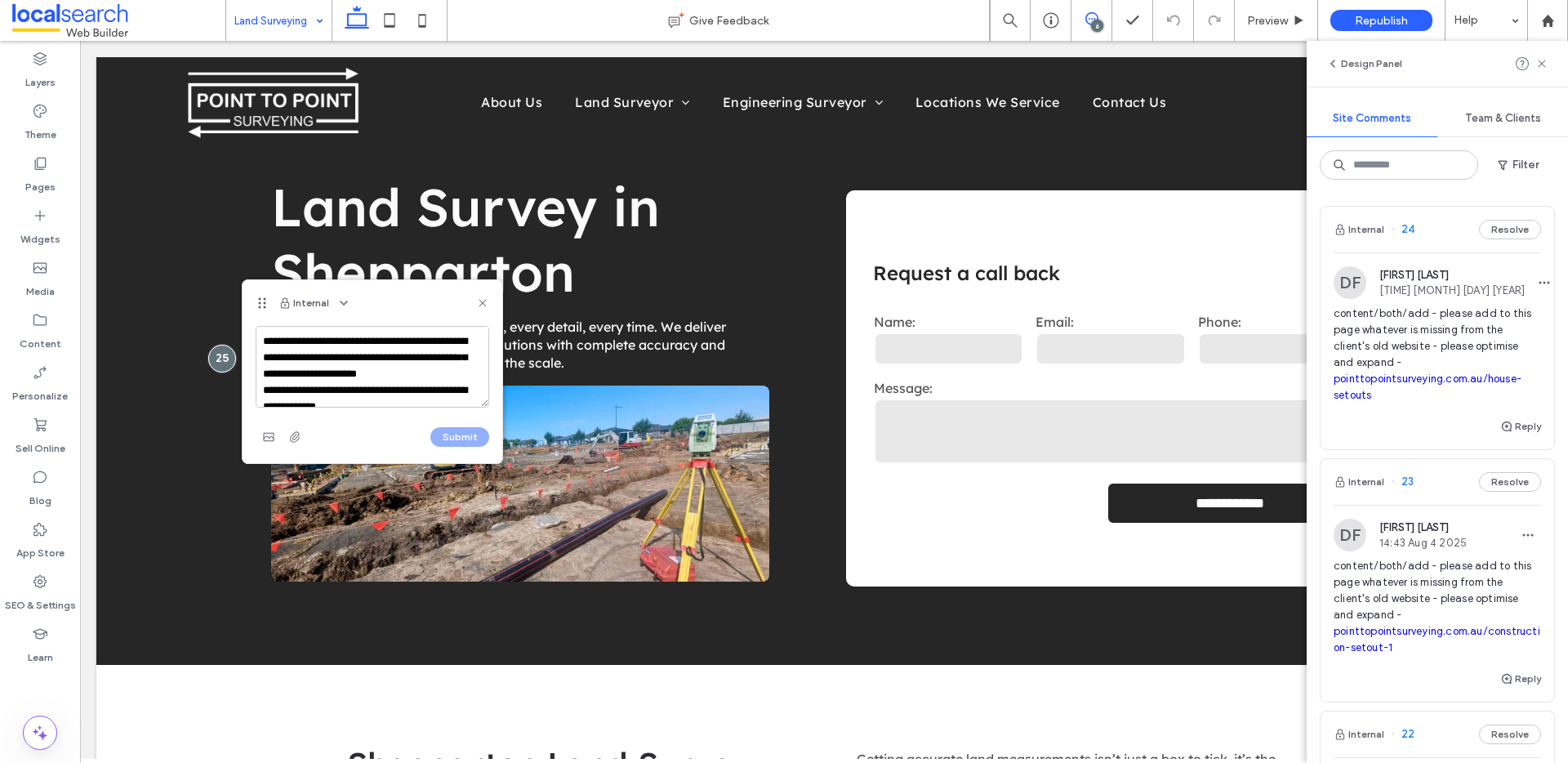 scroll, scrollTop: 169, scrollLeft: 0, axis: vertical 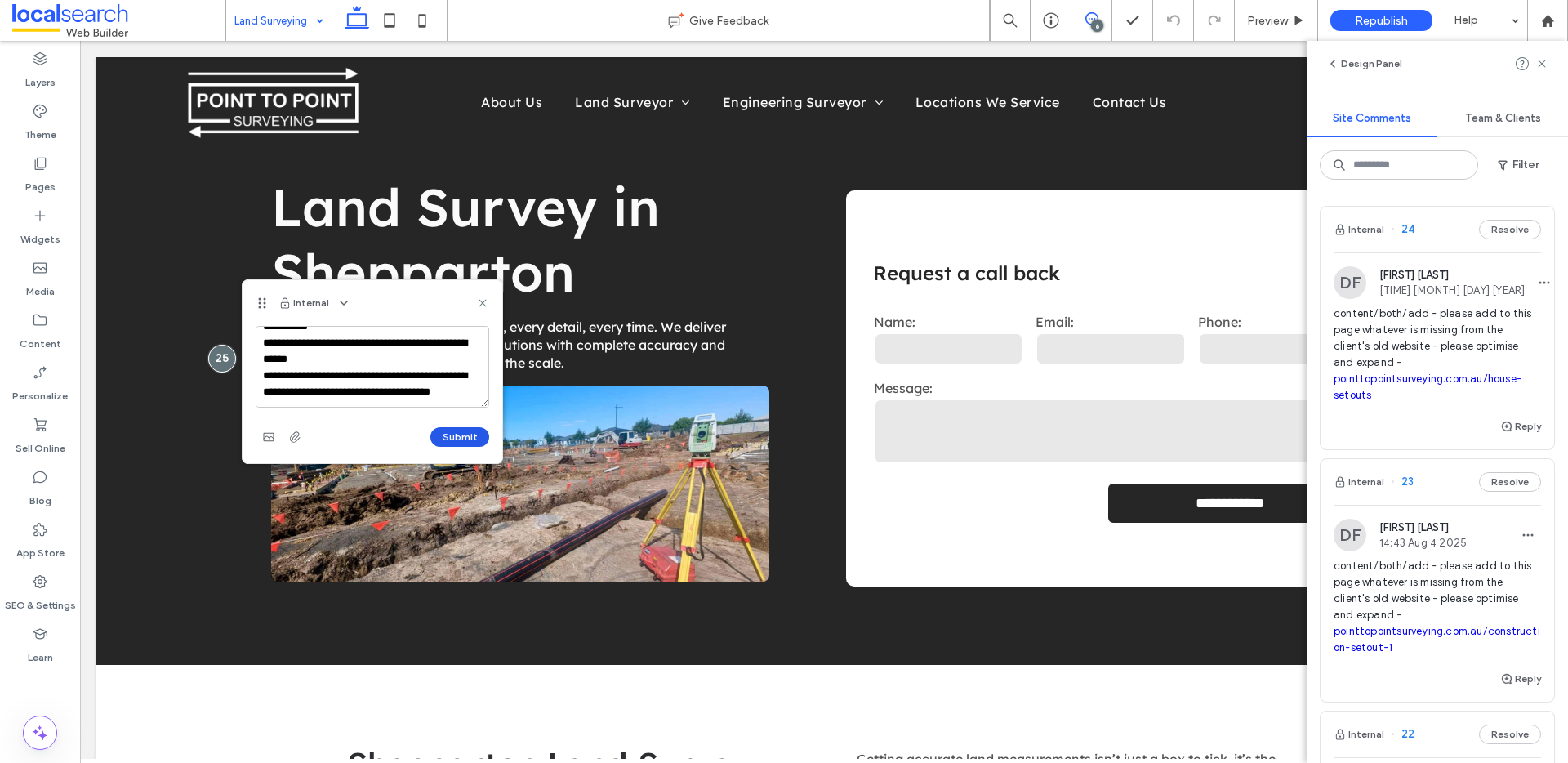 type on "**********" 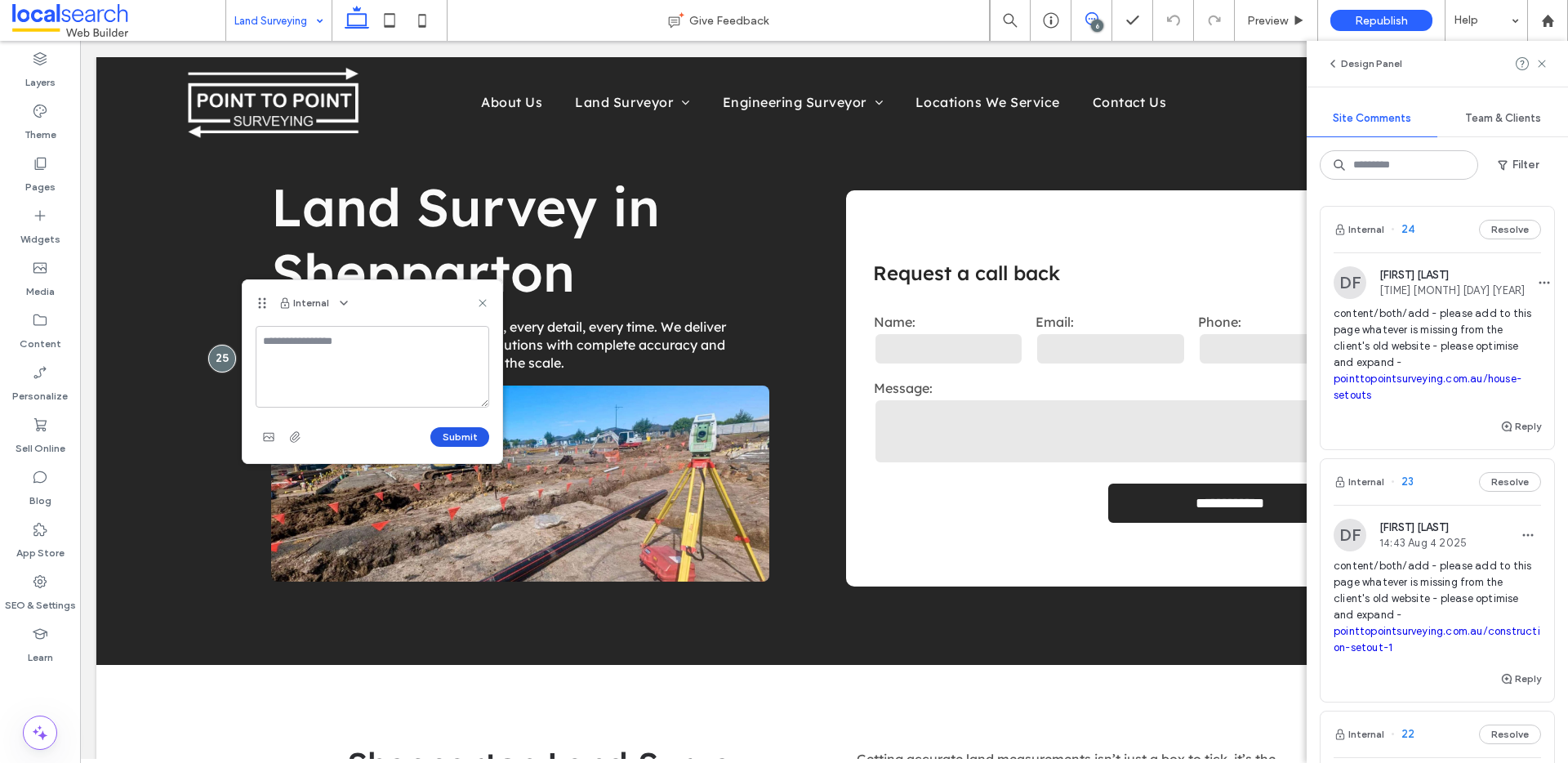 scroll, scrollTop: 0, scrollLeft: 0, axis: both 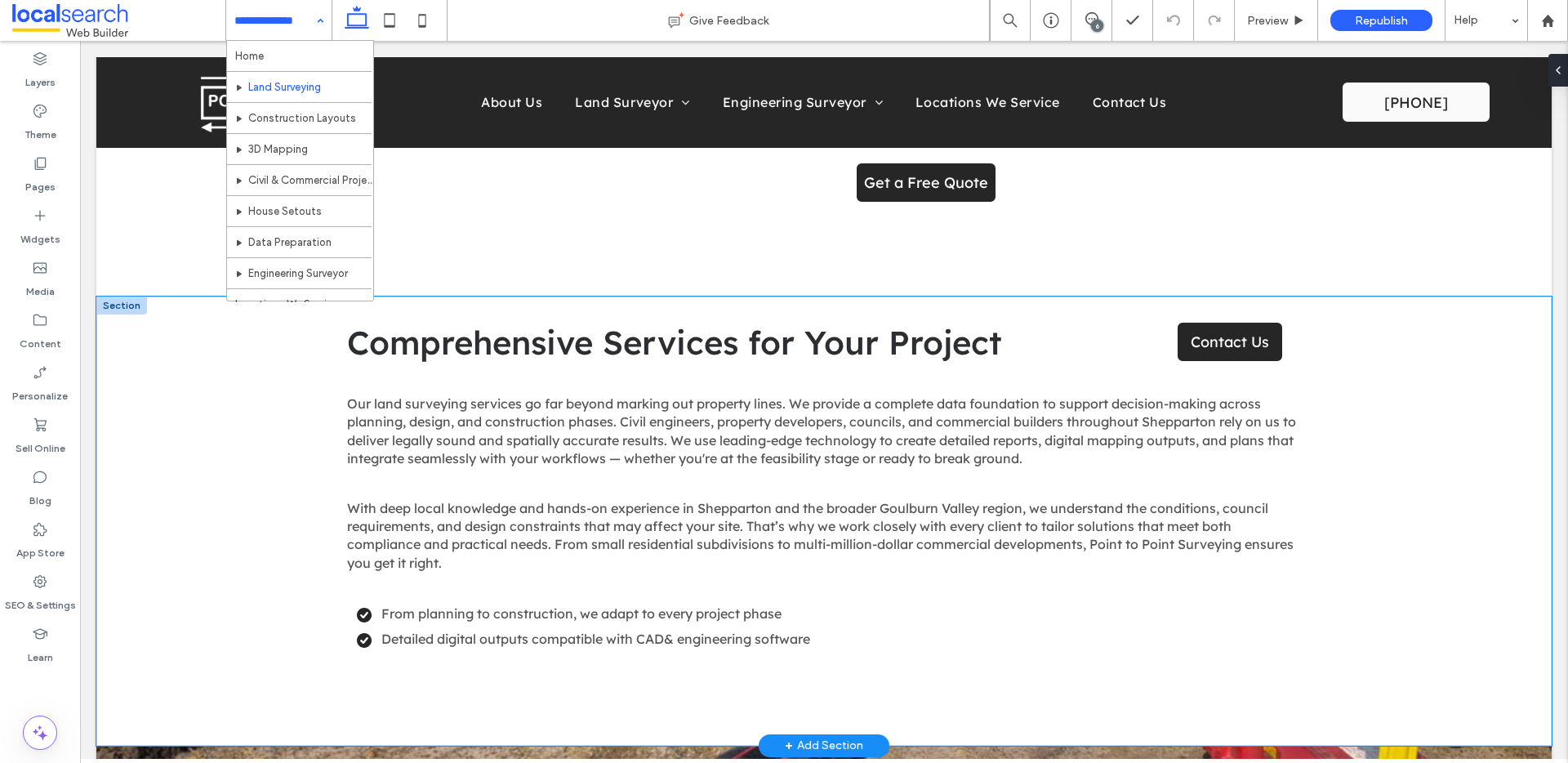 click on "Comprehensive Services for Your Project
Contact Us
Our land surveying services go far beyond marking out property lines. We provide a complete data foundation to support decision-making across planning, design, and construction phases. Civil engineers, property developers, councils, and commercial builders throughout Shepparton rely on us to deliver legally sound and spatially accurate results. We use leading-edge technology to create detailed reports, digital mapping outputs, and plans that integrate seamlessly with your workflows — whether you're at the feasibility stage or ready to break ground.   F rom planning to construction, we adapt to every project phase D etailed
digital outputs compatible with CAD  &
engineering software ﻿" at bounding box center [824, 521] 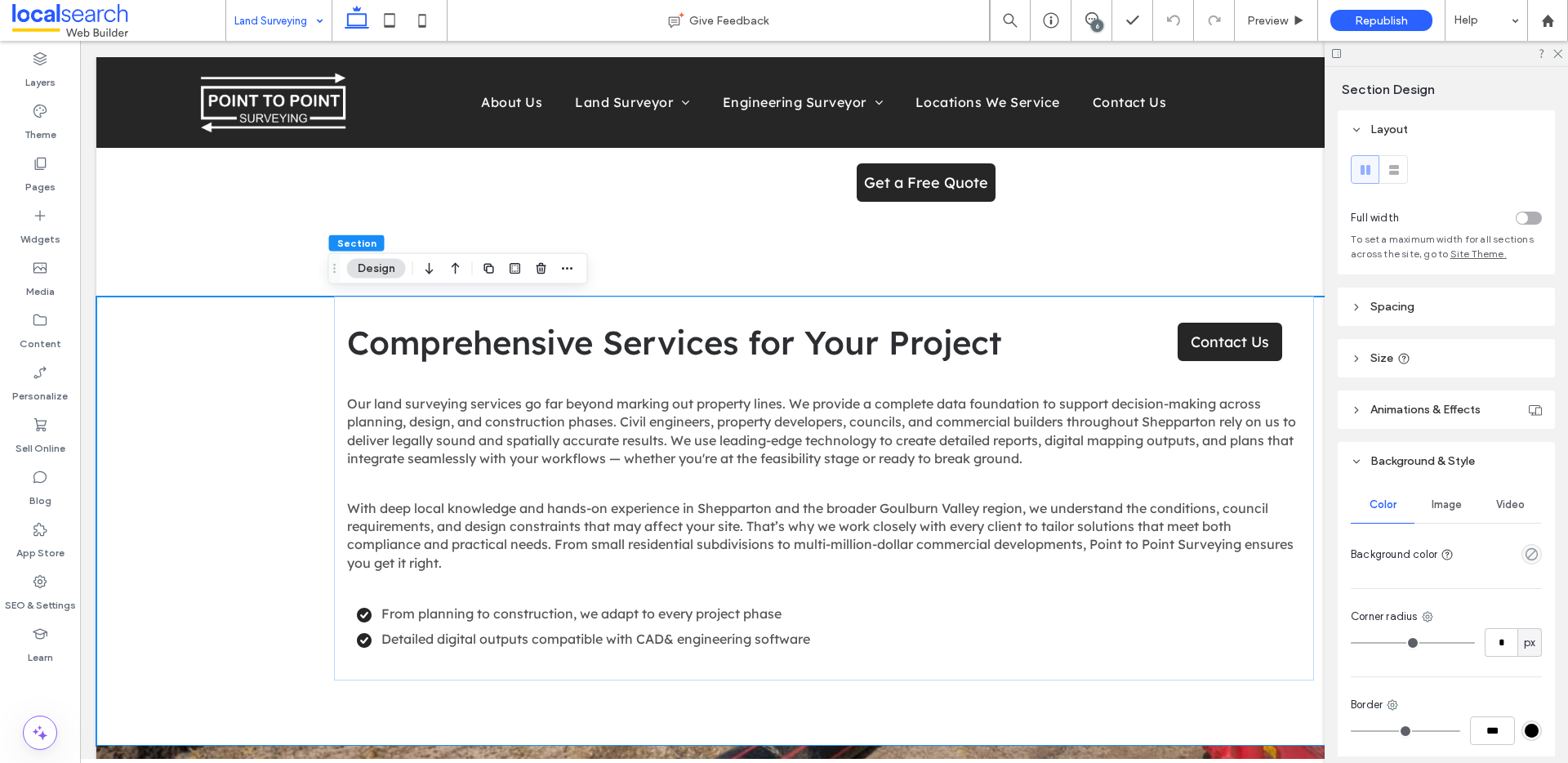 click at bounding box center (1446, 53) 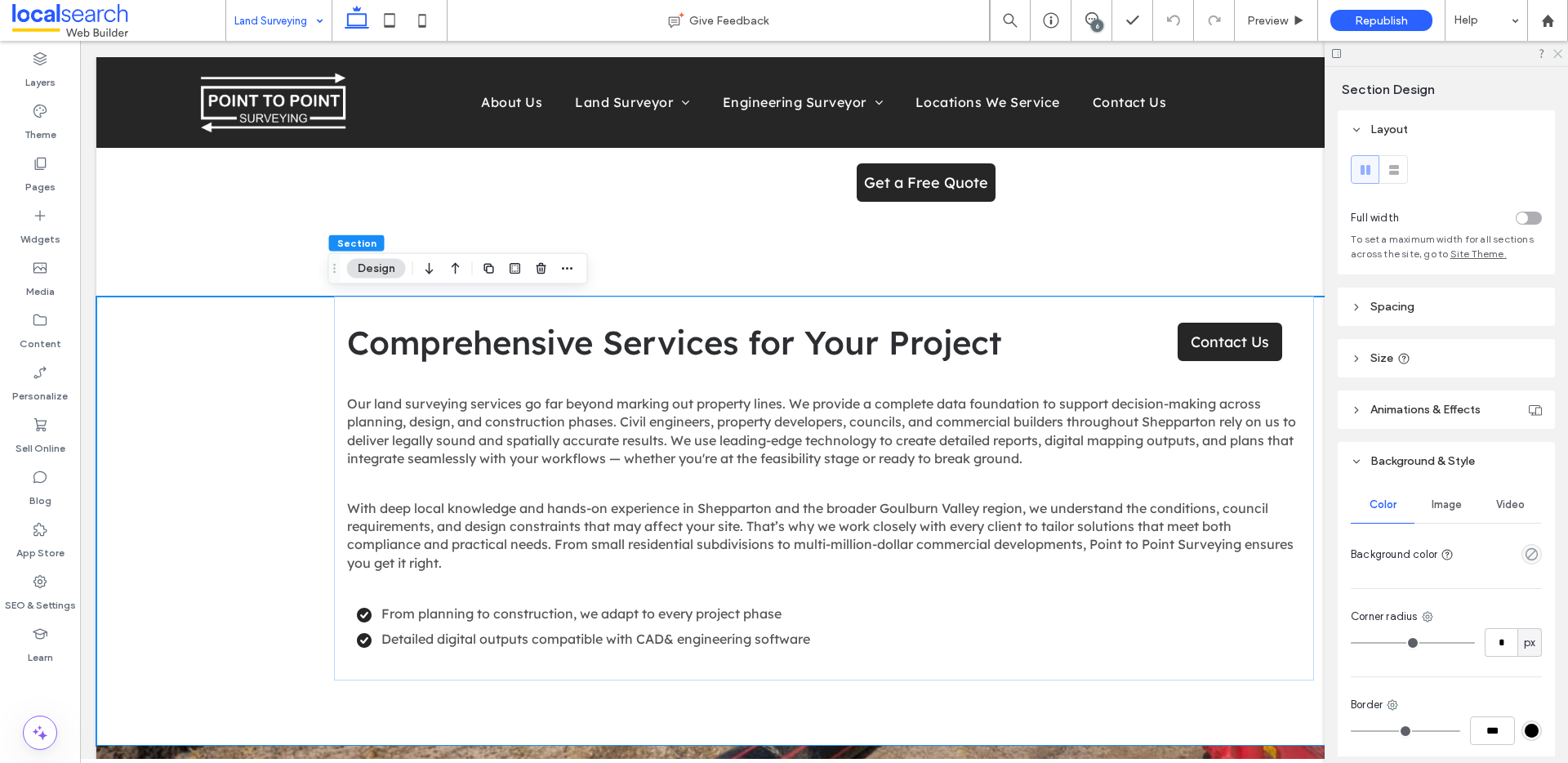 click 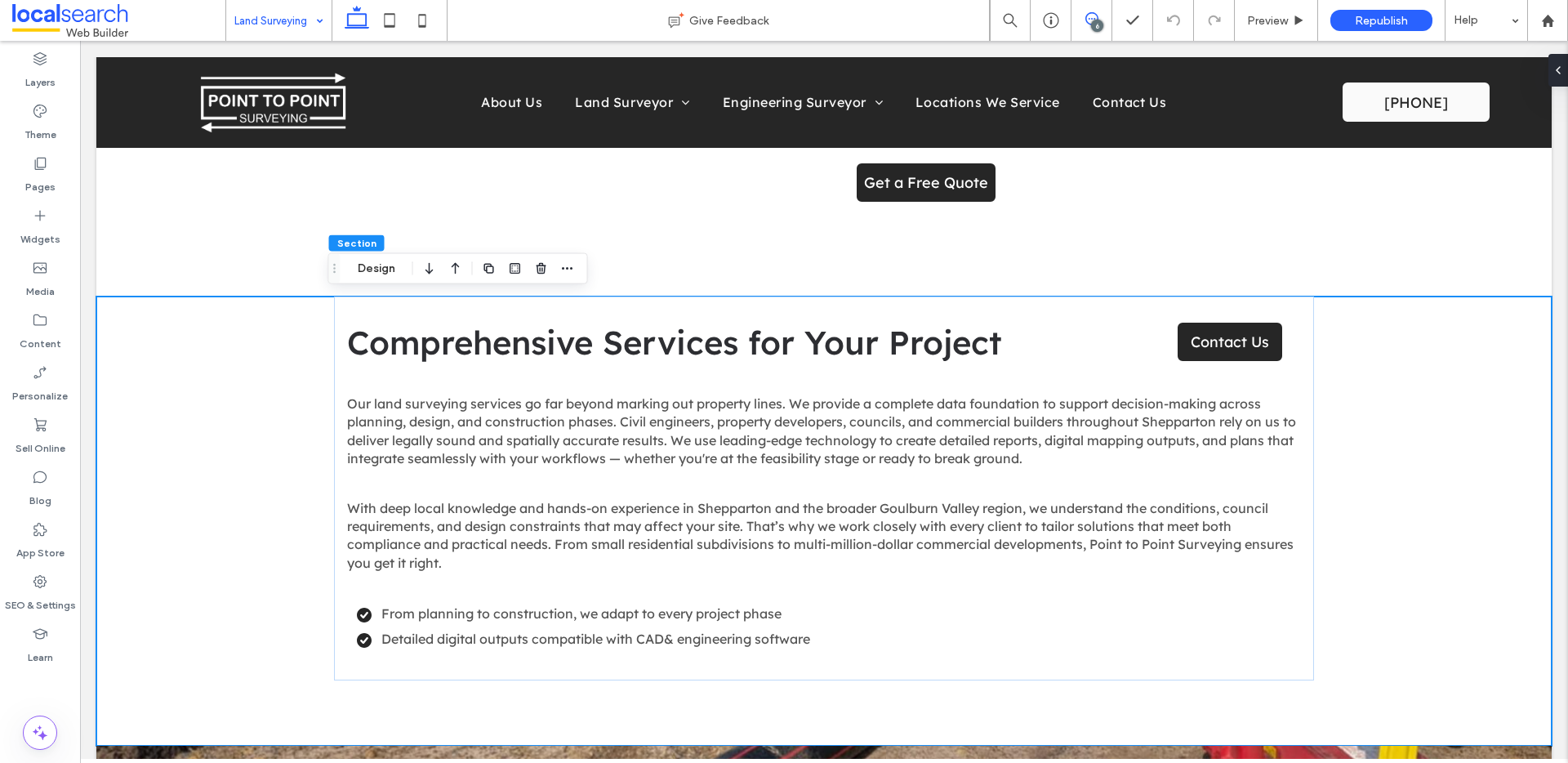click 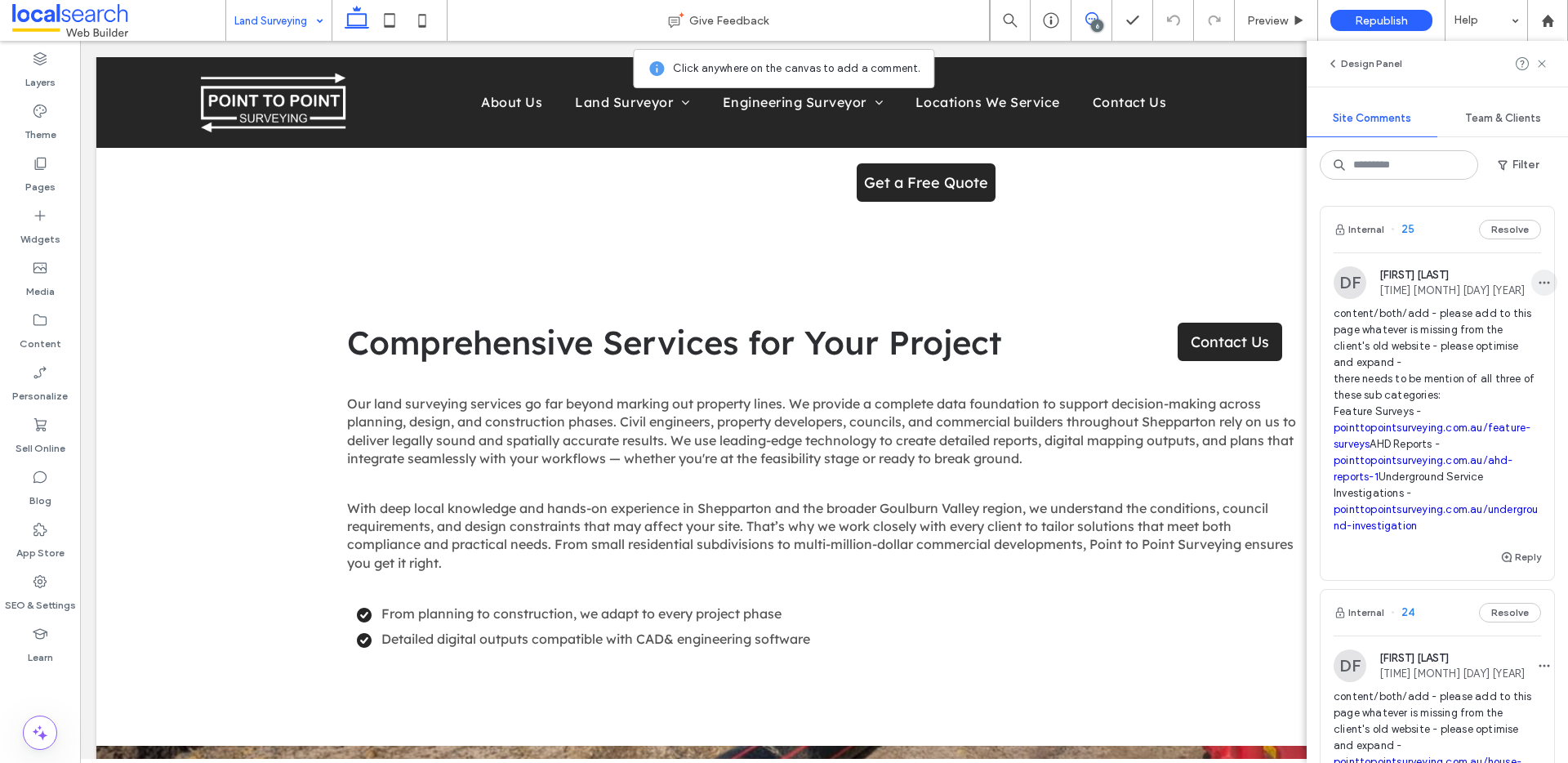 click 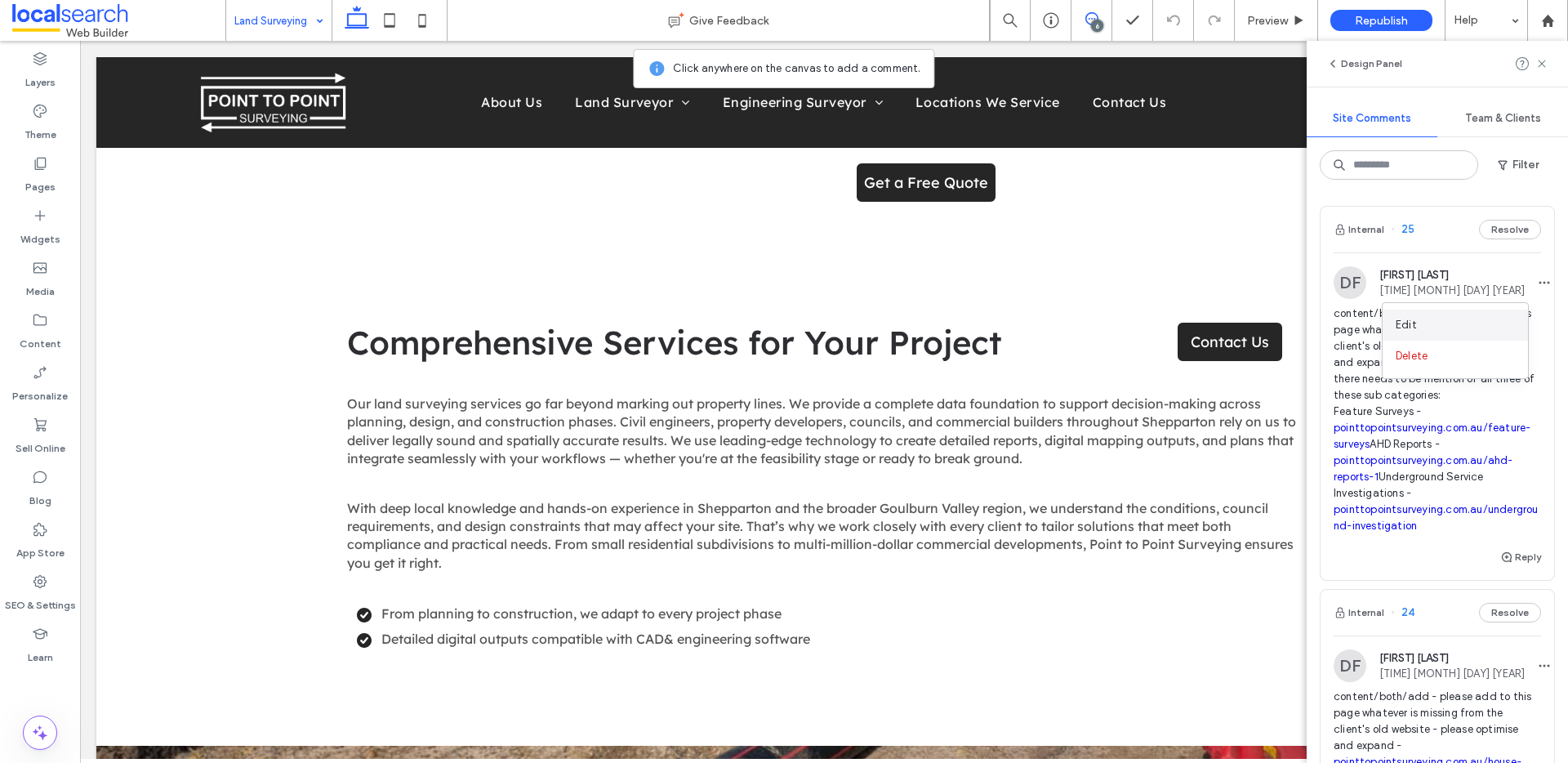 click on "Edit" at bounding box center (1455, 325) 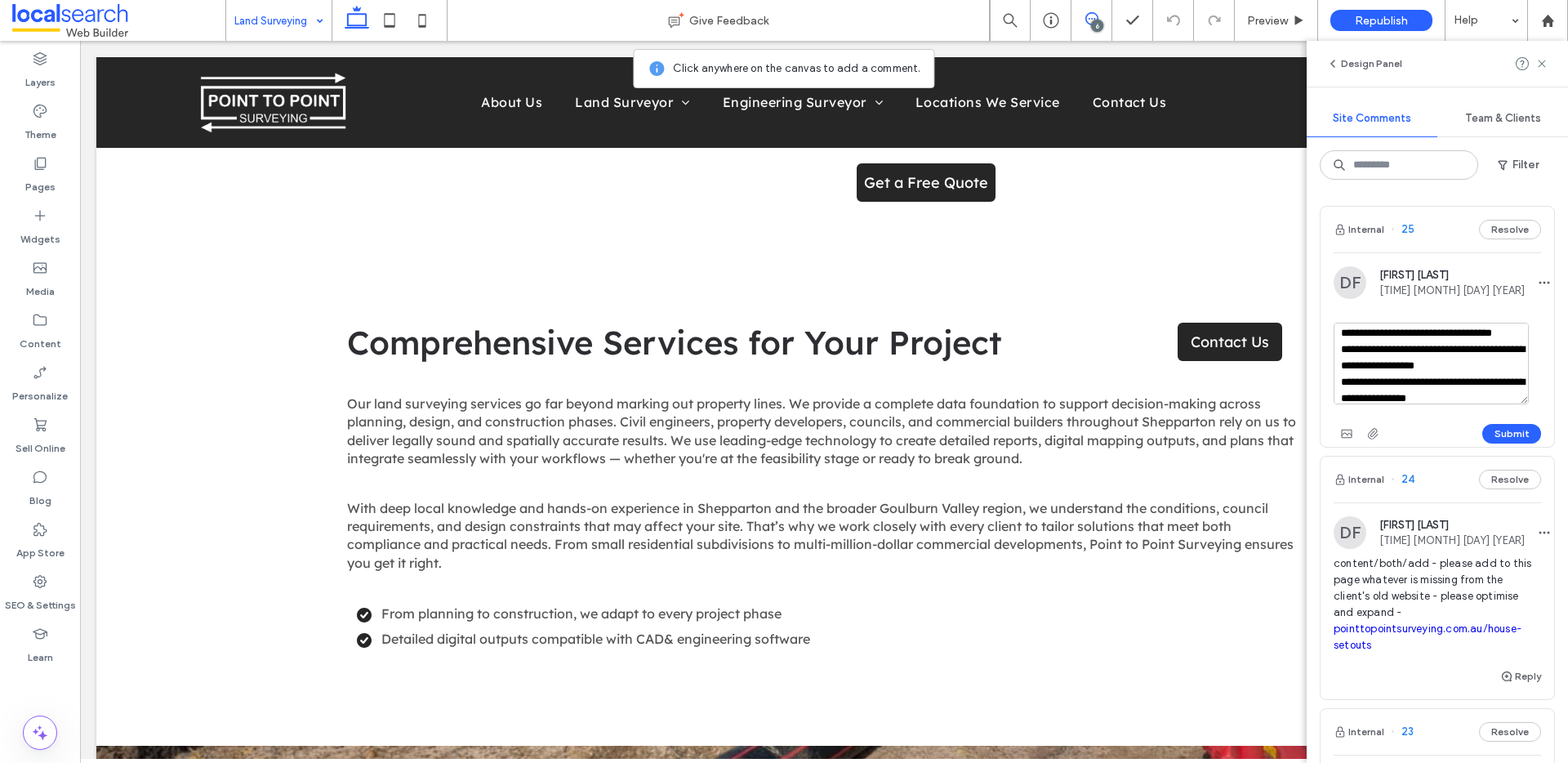 scroll, scrollTop: 47, scrollLeft: 0, axis: vertical 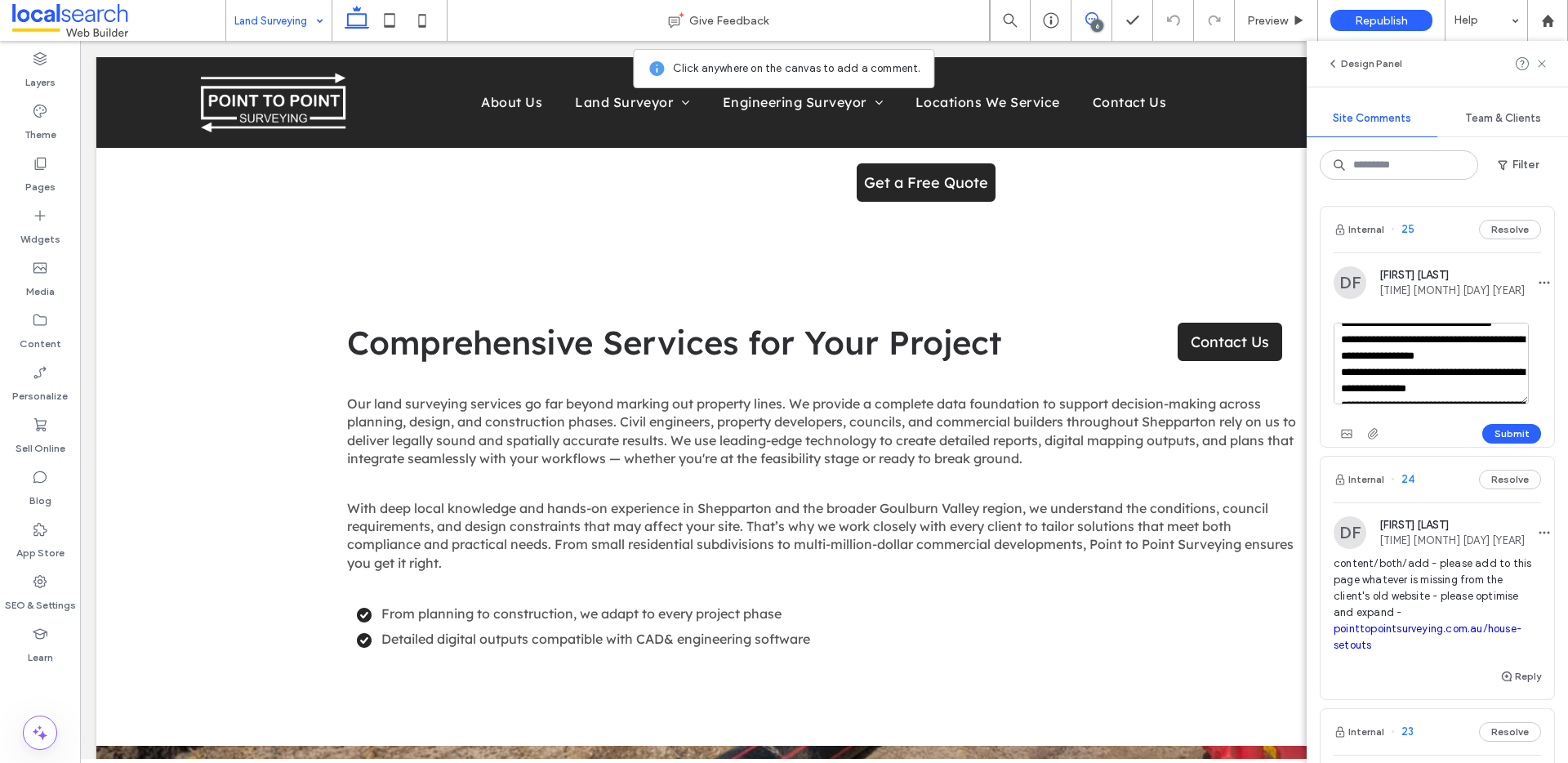 click on "**********" at bounding box center (1431, 364) 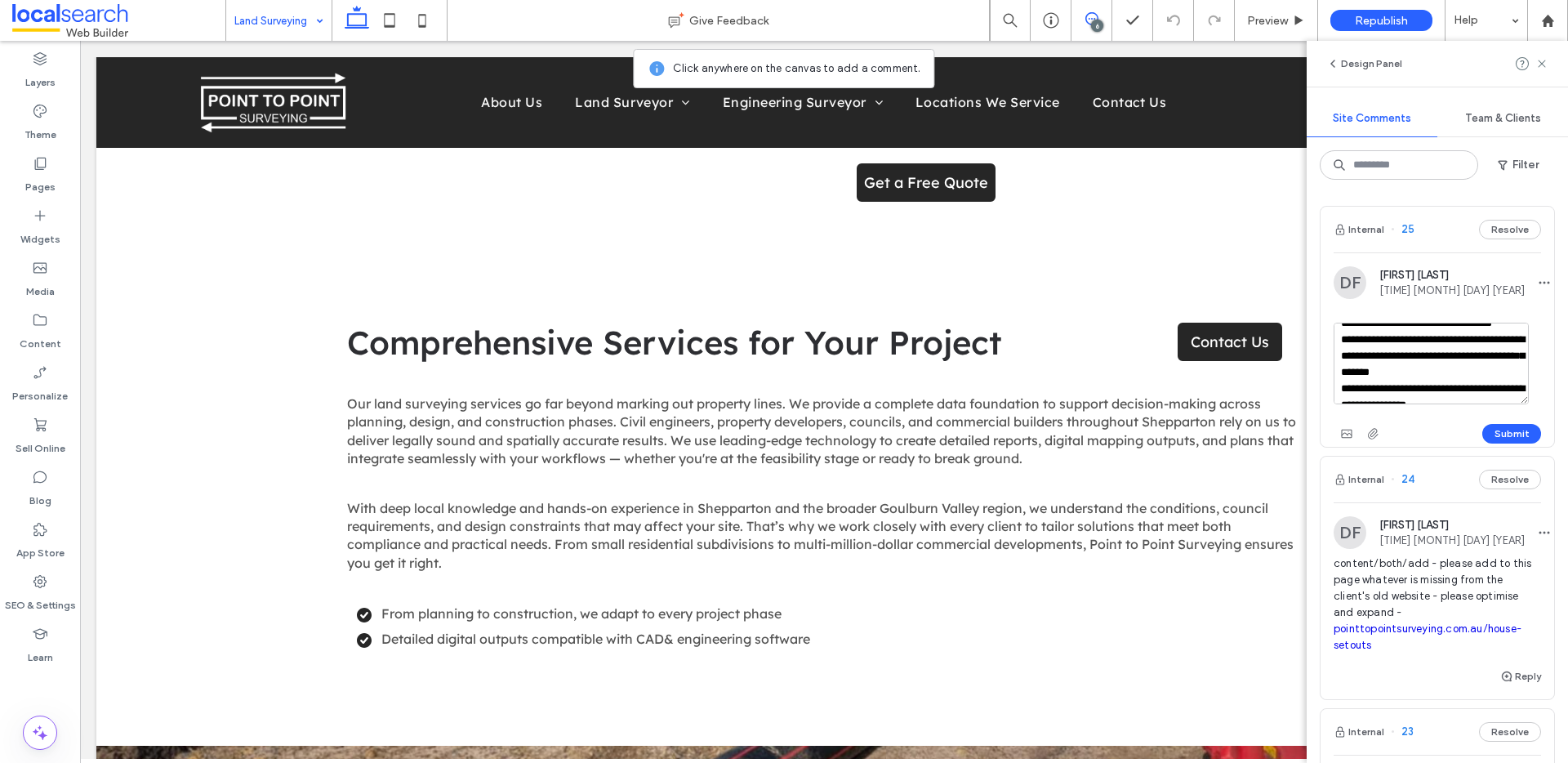 scroll, scrollTop: 55, scrollLeft: 0, axis: vertical 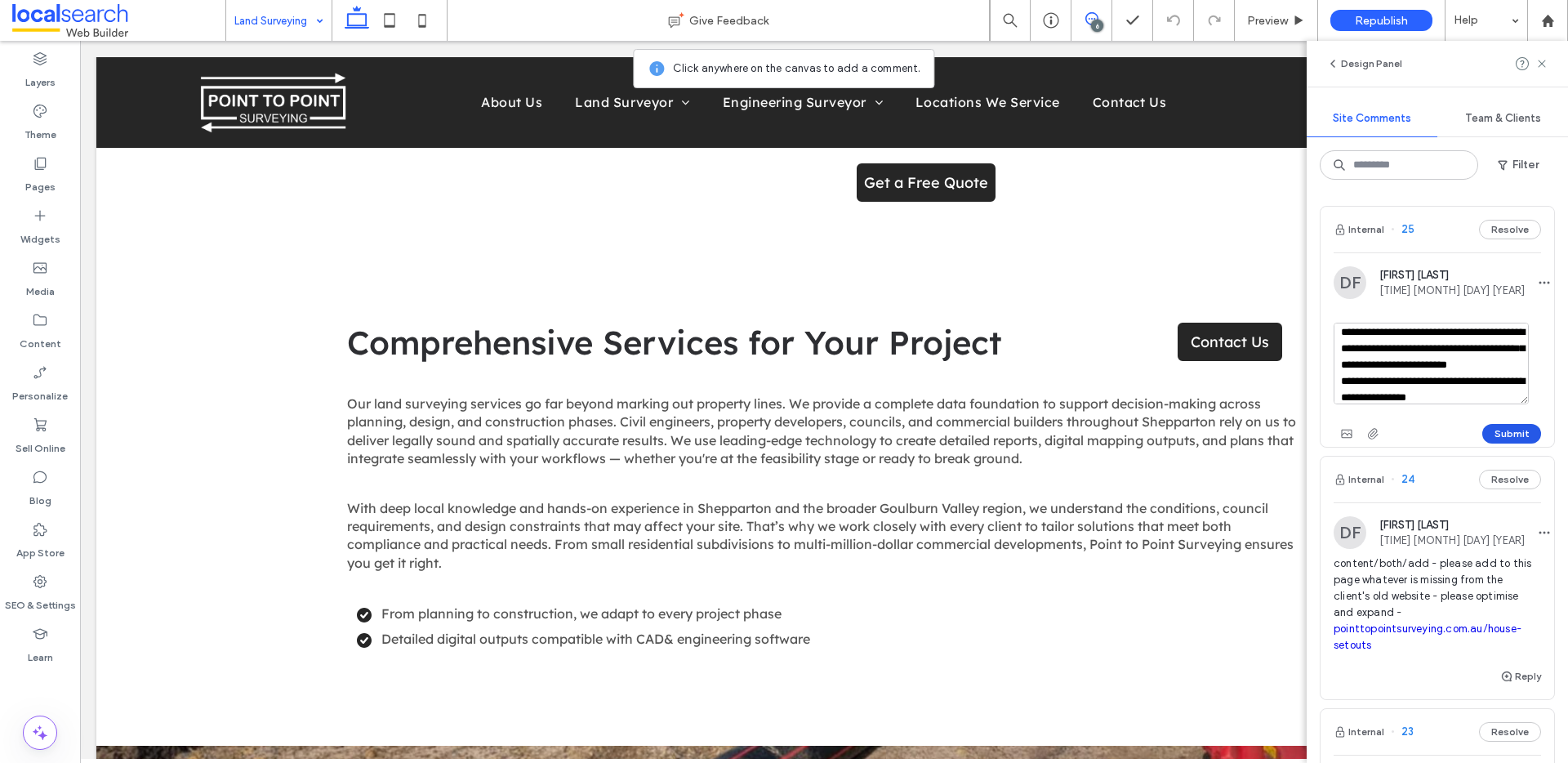 type on "**********" 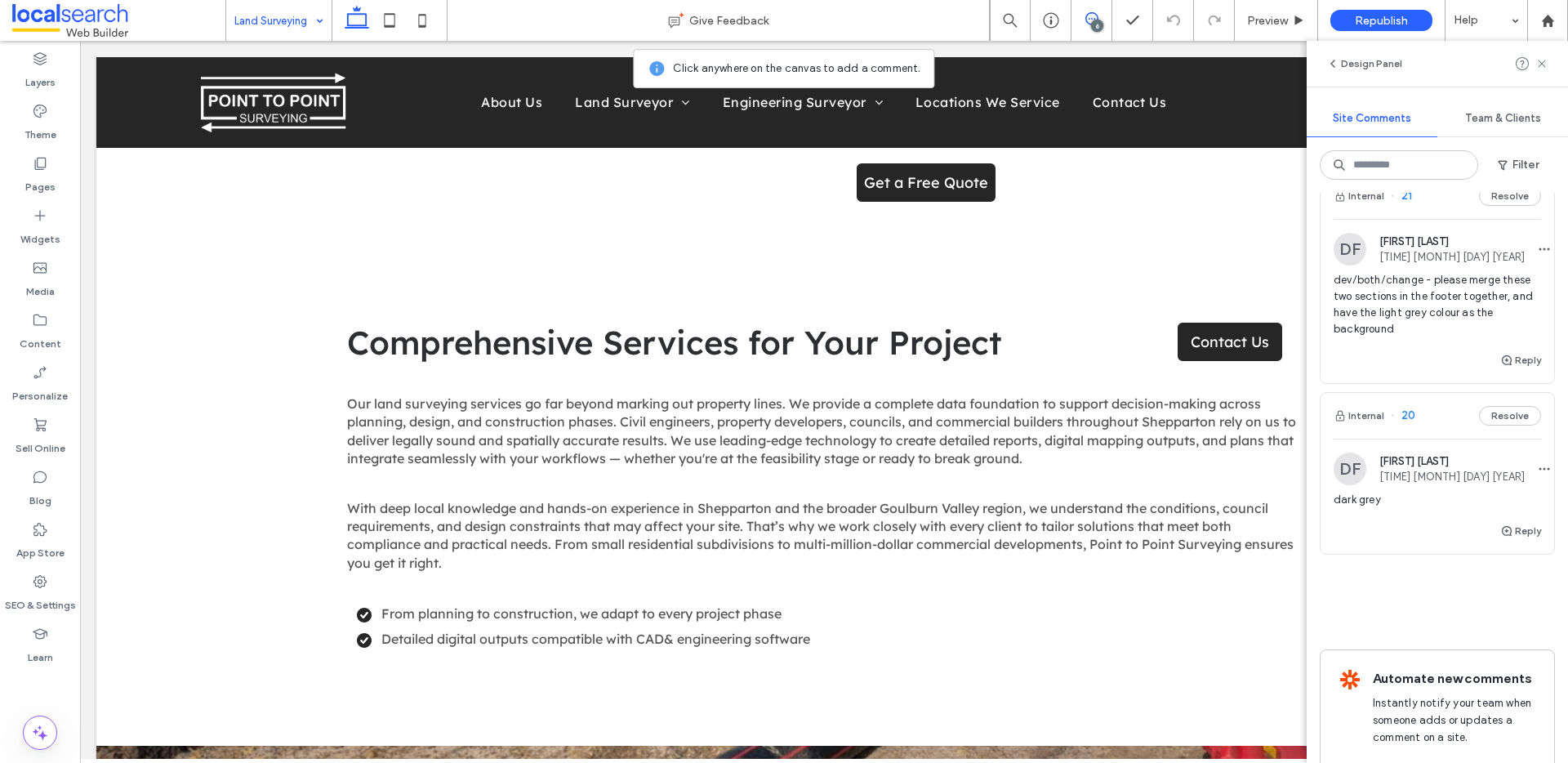 scroll, scrollTop: 1269, scrollLeft: 0, axis: vertical 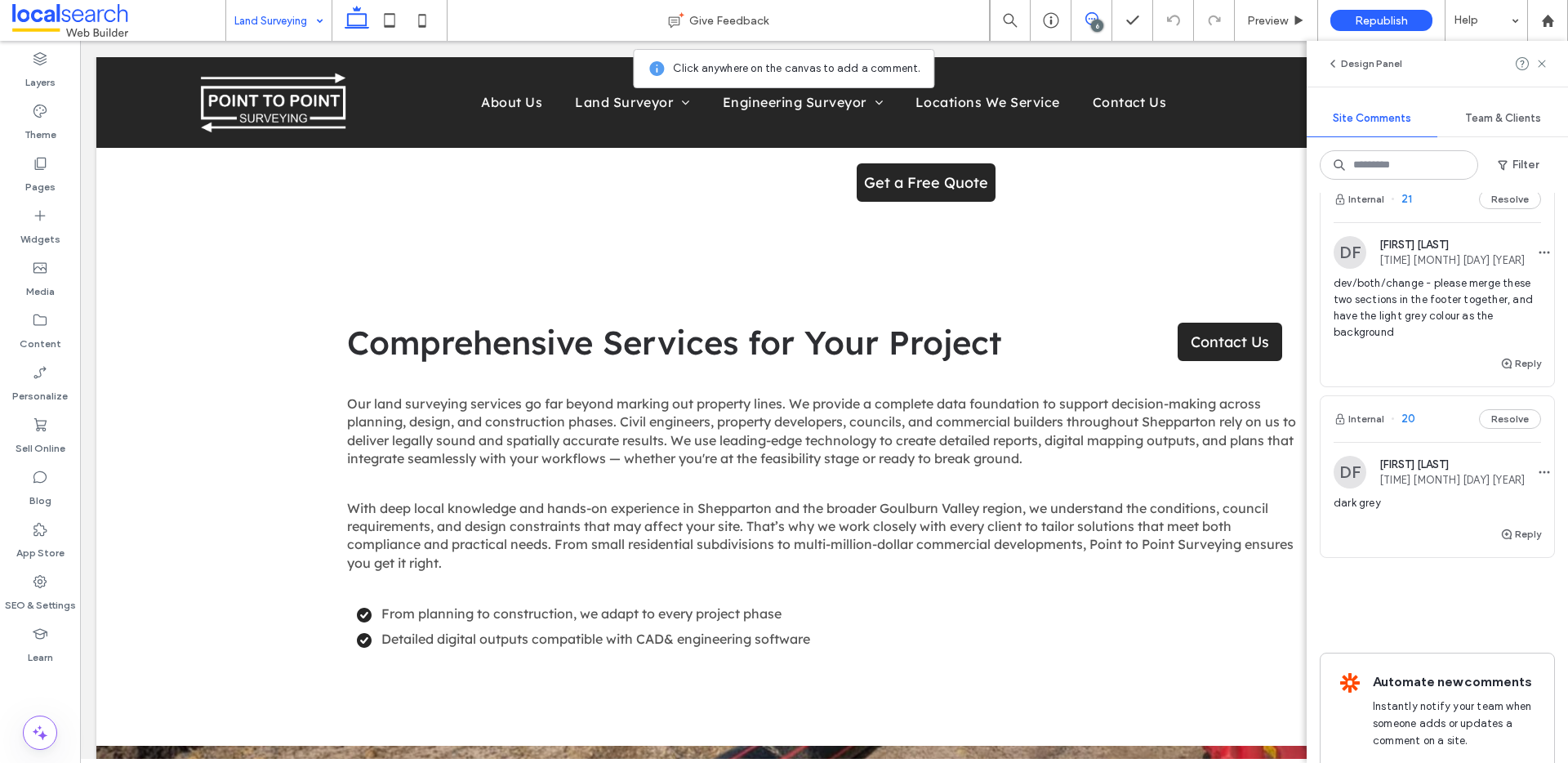 click on "Internal 20 Resolve" at bounding box center (1437, 419) 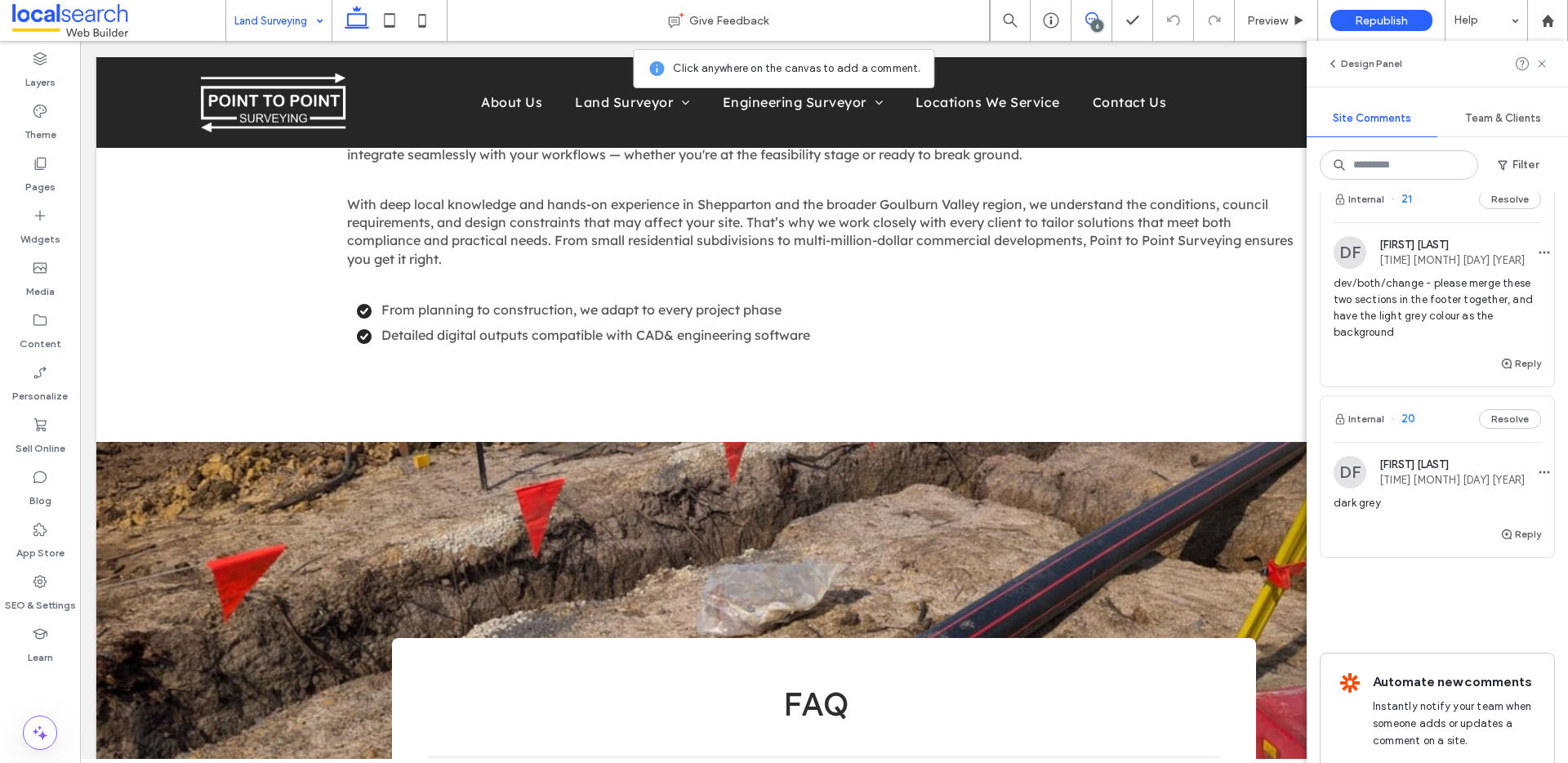 scroll, scrollTop: 2207, scrollLeft: 0, axis: vertical 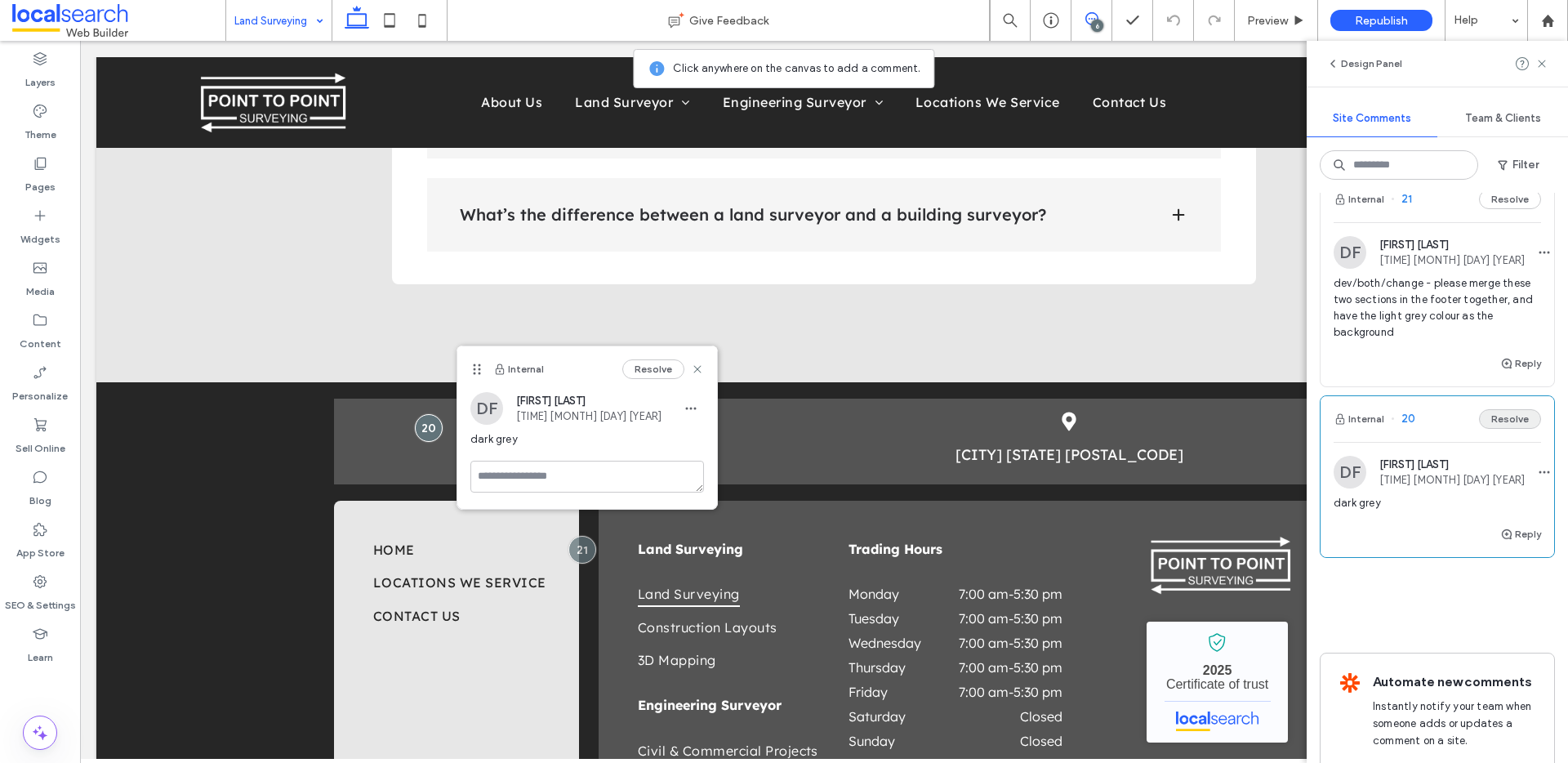 click on "Resolve" at bounding box center (1510, 419) 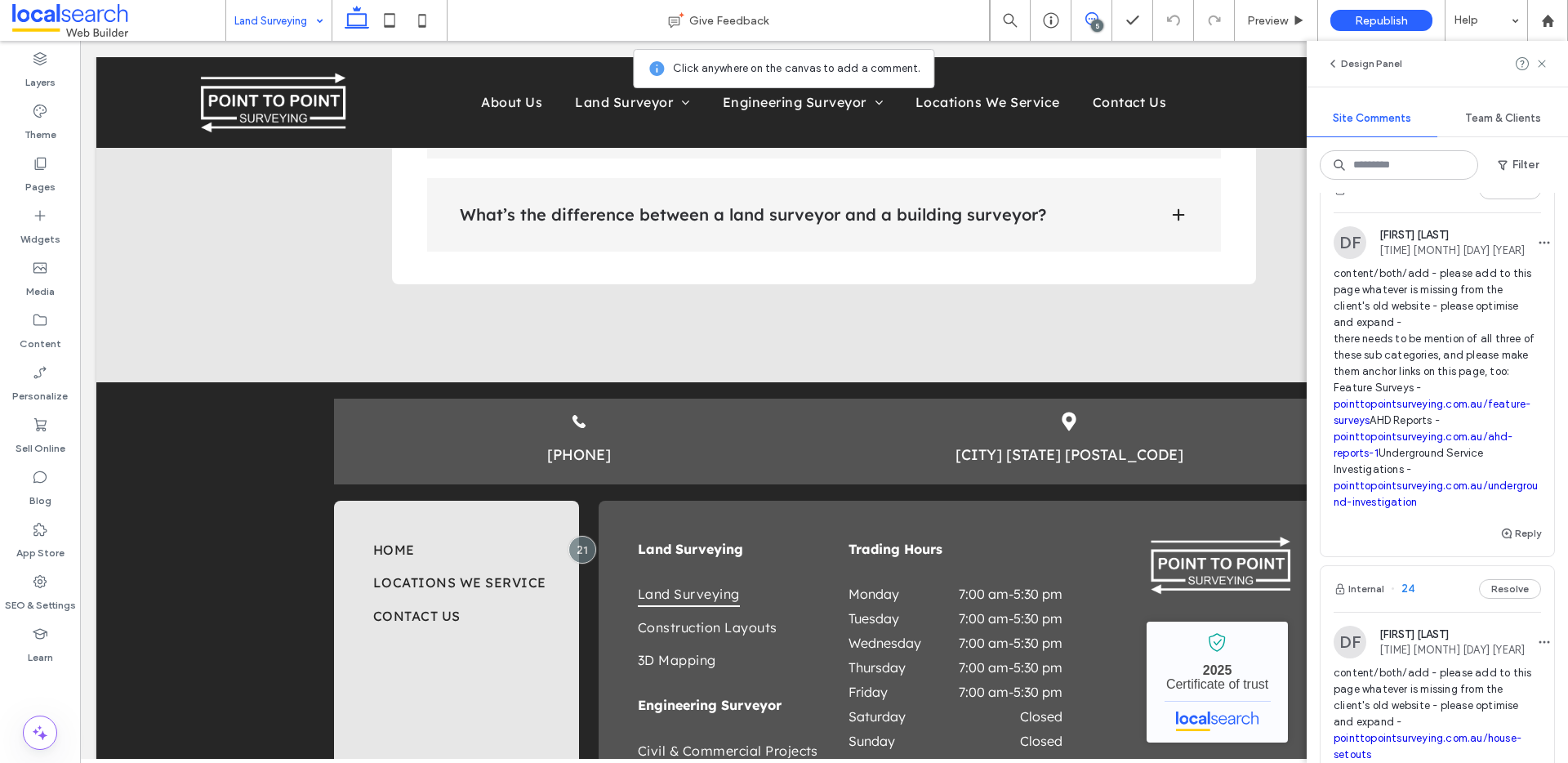 scroll, scrollTop: 0, scrollLeft: 0, axis: both 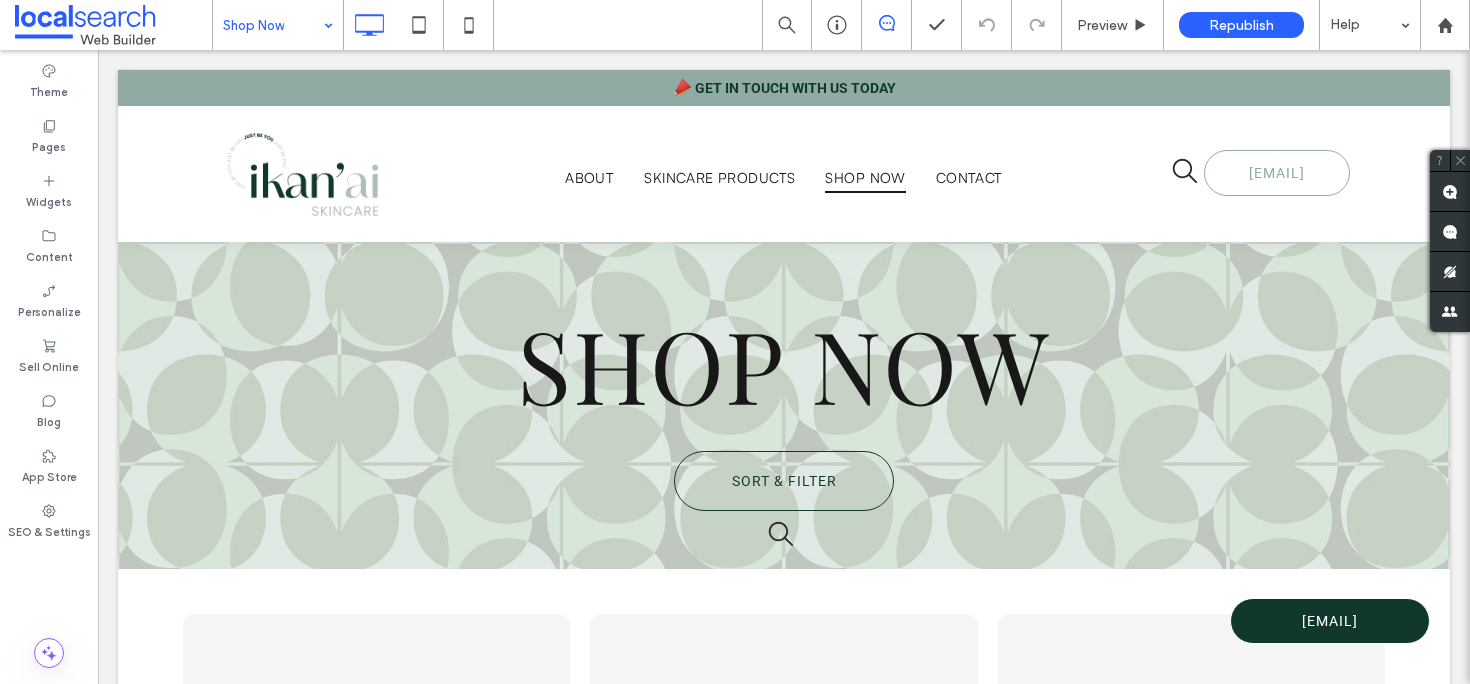 click at bounding box center [273, 25] 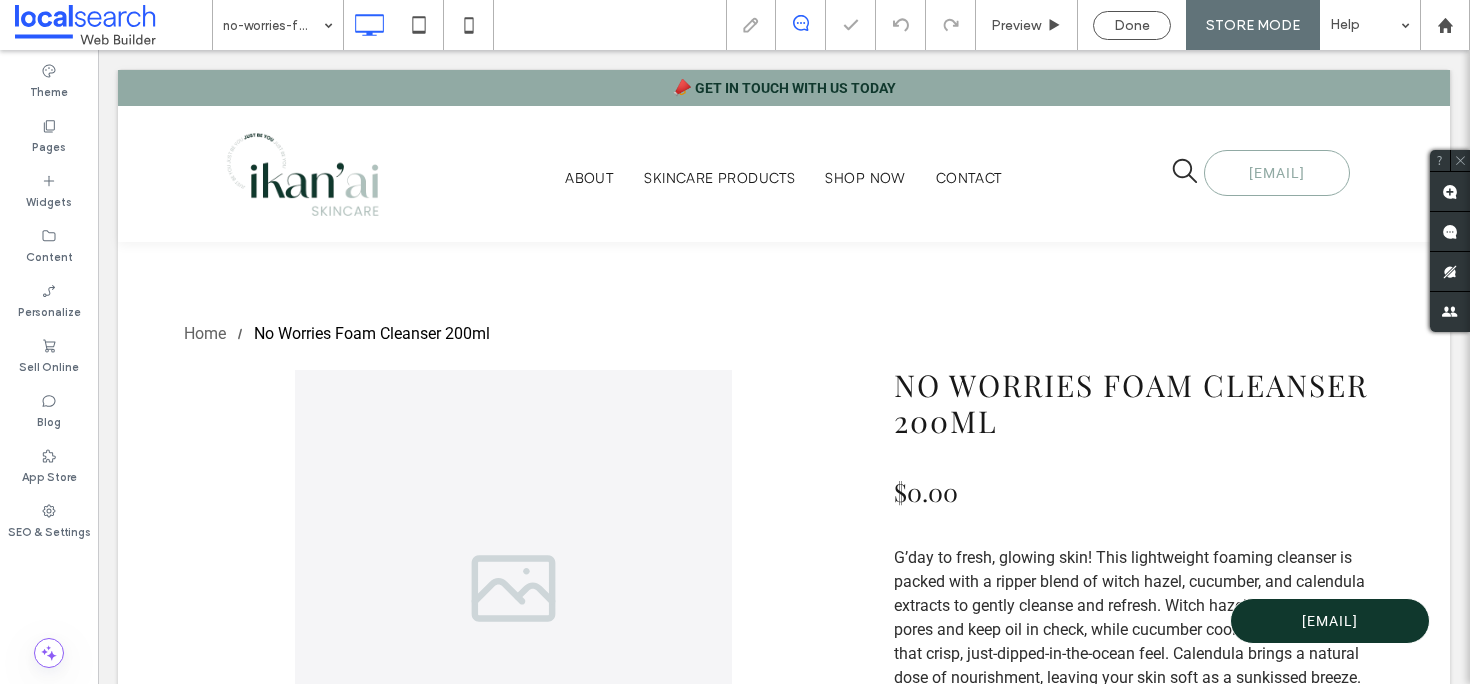 scroll, scrollTop: 0, scrollLeft: 0, axis: both 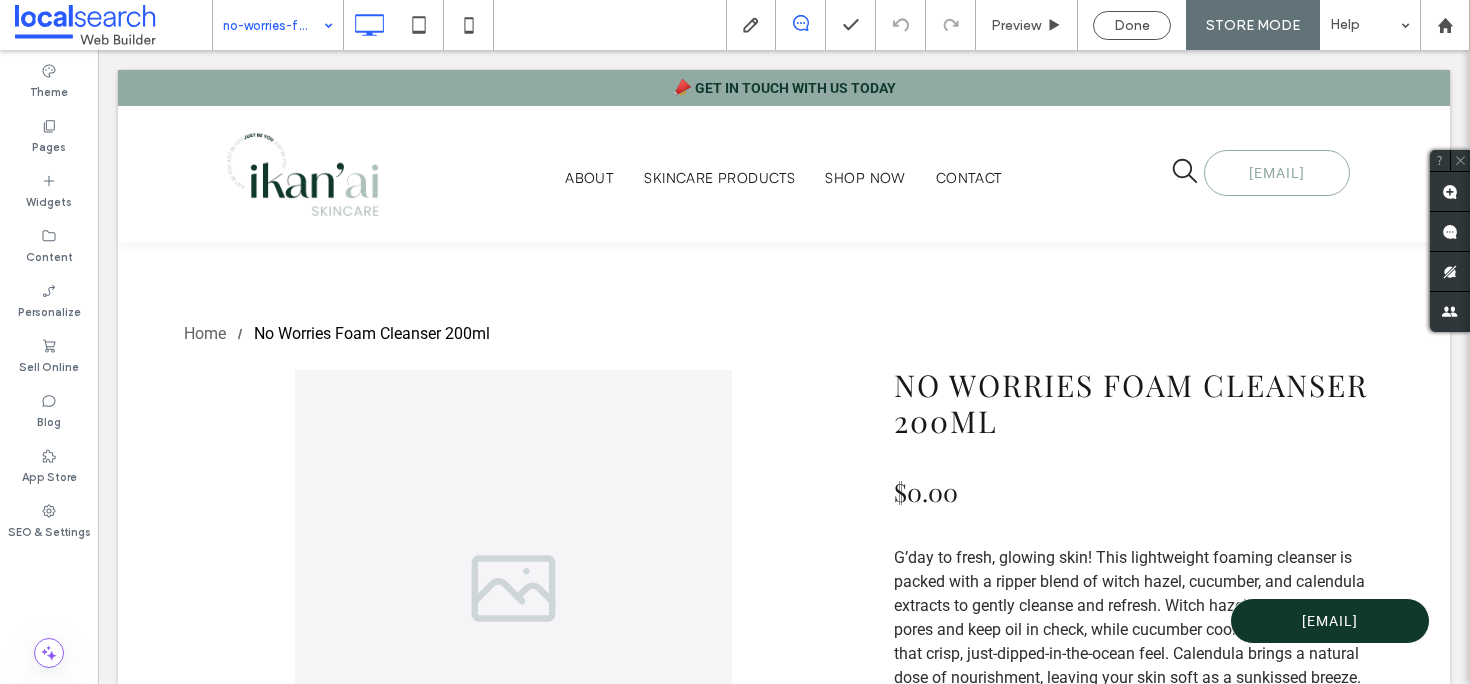 click on "no-worries-foam-cleanser" at bounding box center (278, 25) 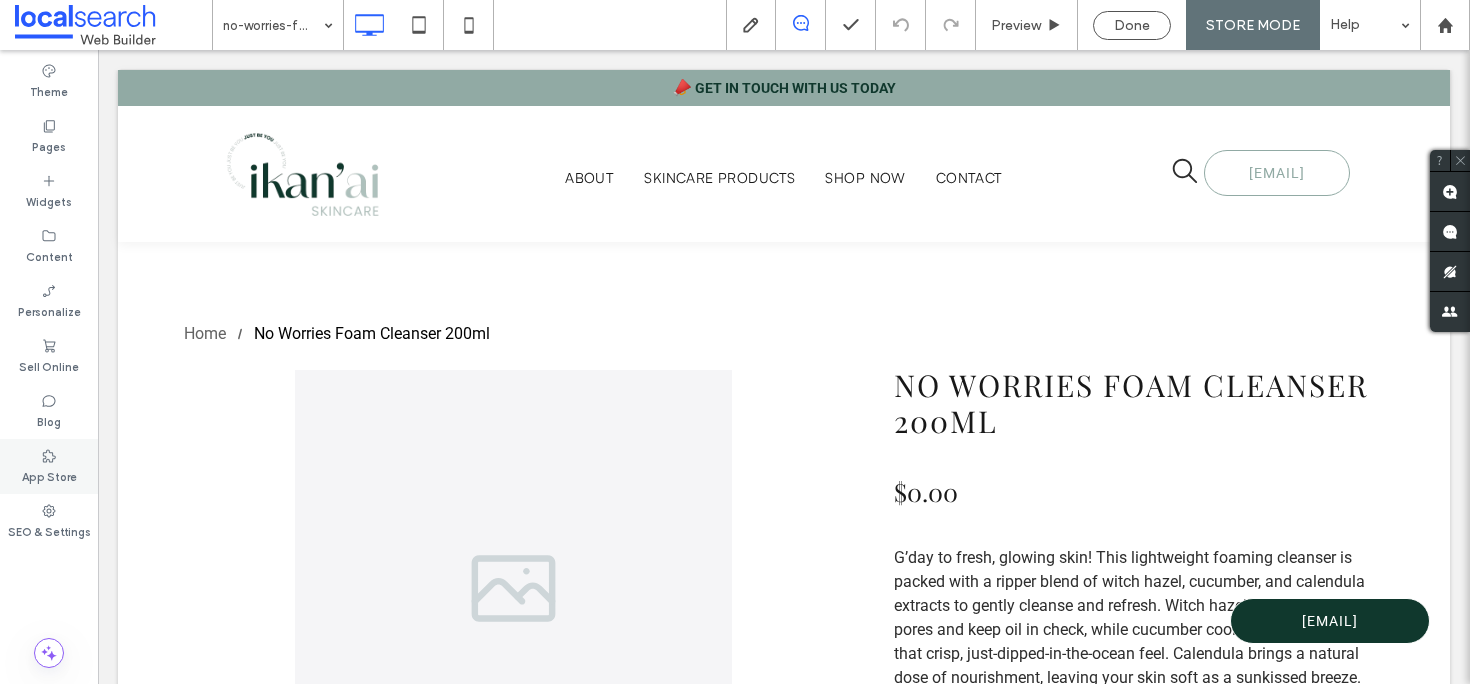 click on "App Store" at bounding box center [49, 466] 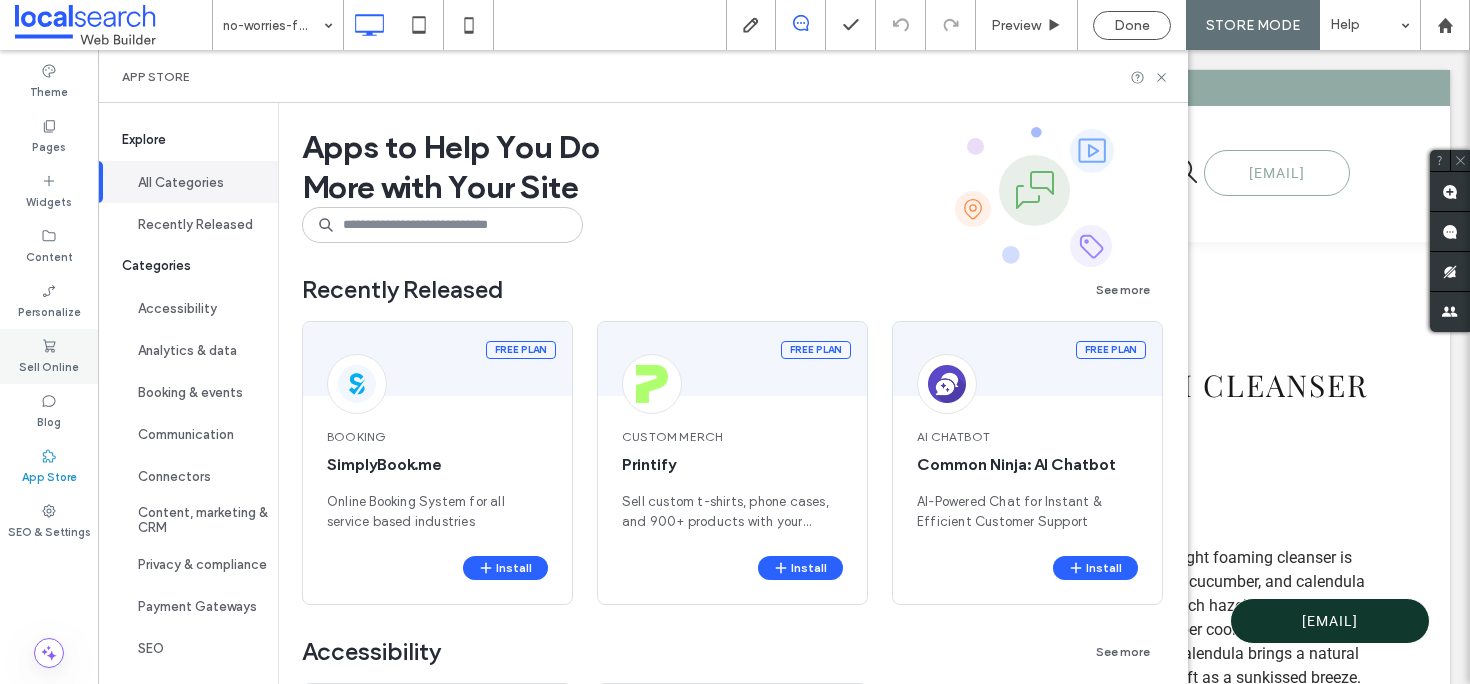 click on "Sell Online" at bounding box center [49, 356] 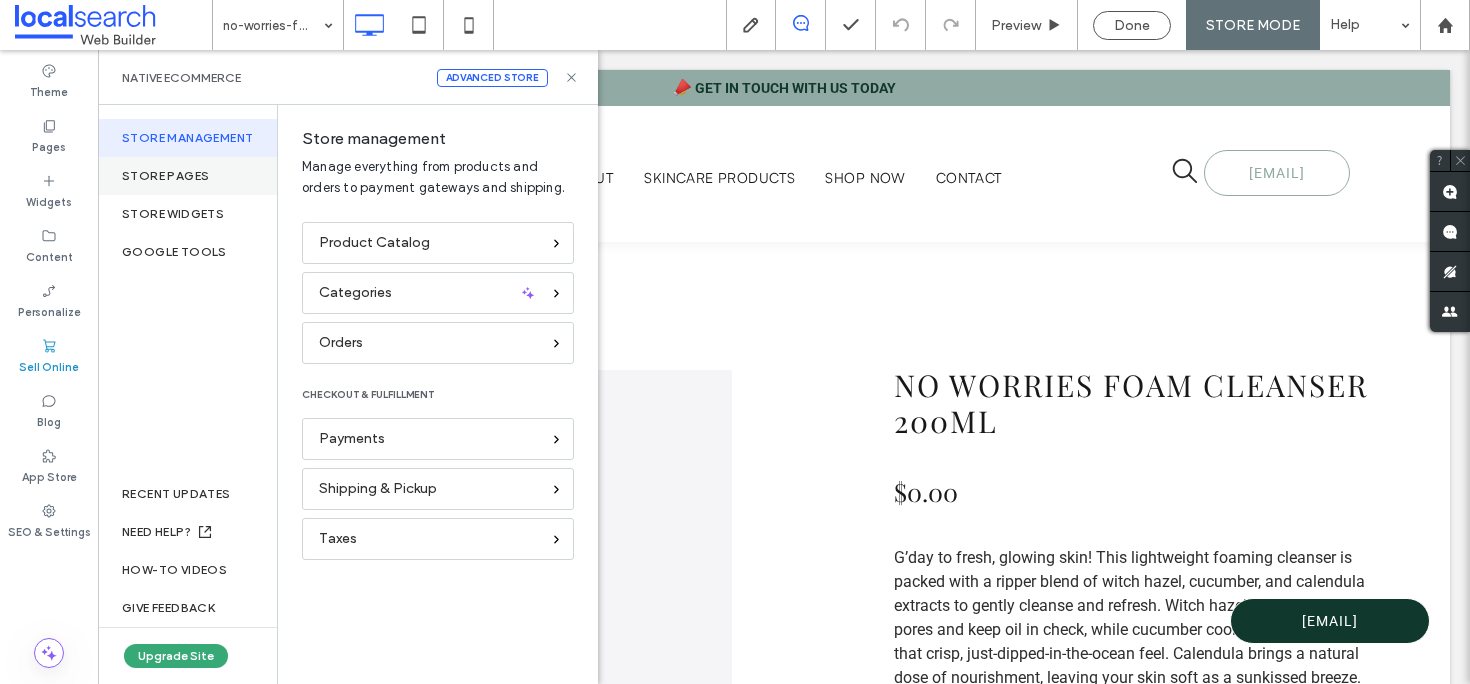 click on "Store pages" at bounding box center (187, 176) 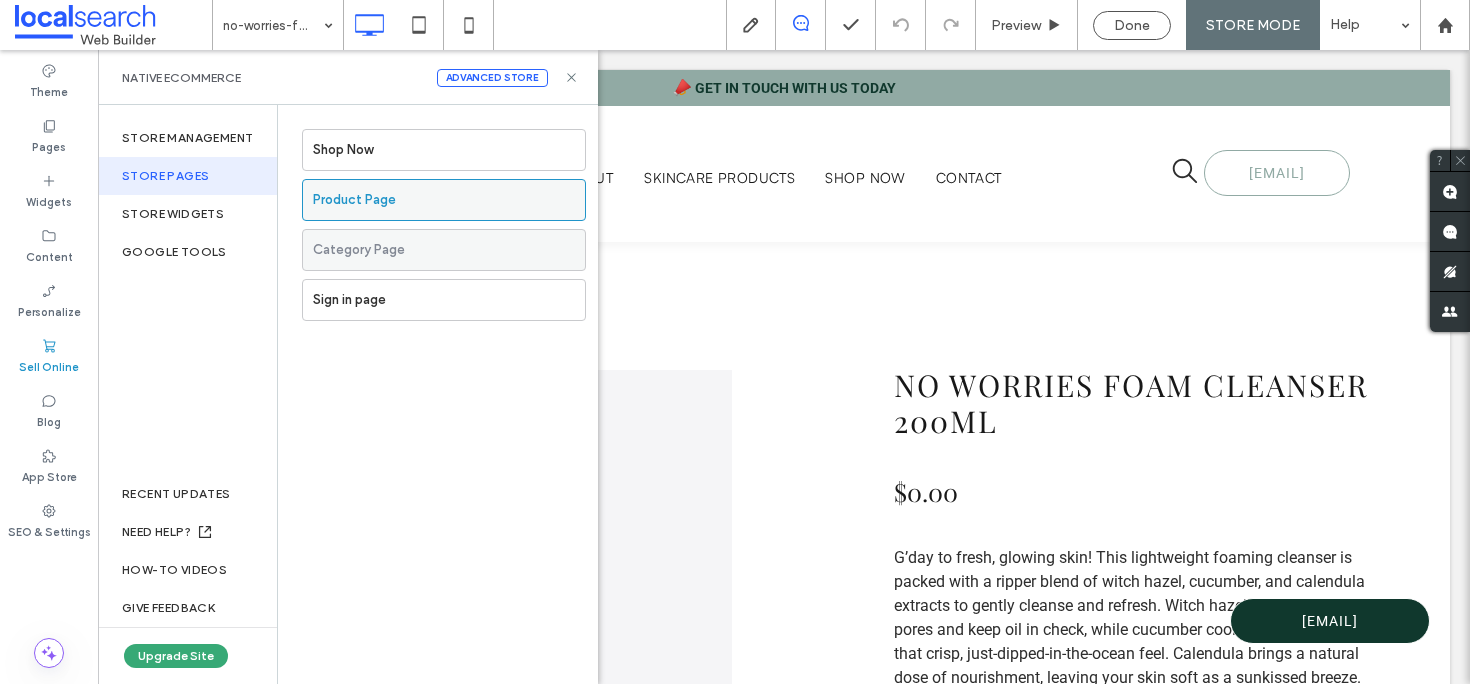 click on "Product Page" at bounding box center (449, 200) 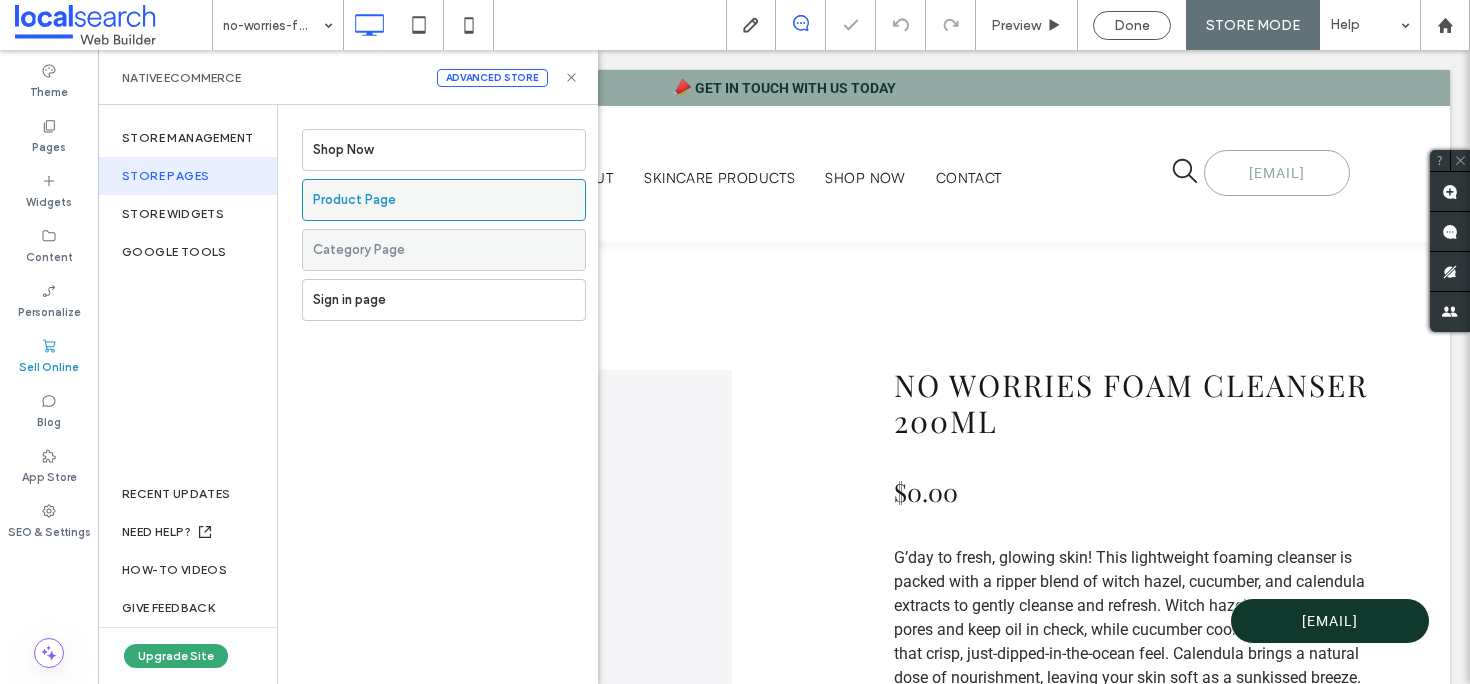 scroll, scrollTop: 0, scrollLeft: 0, axis: both 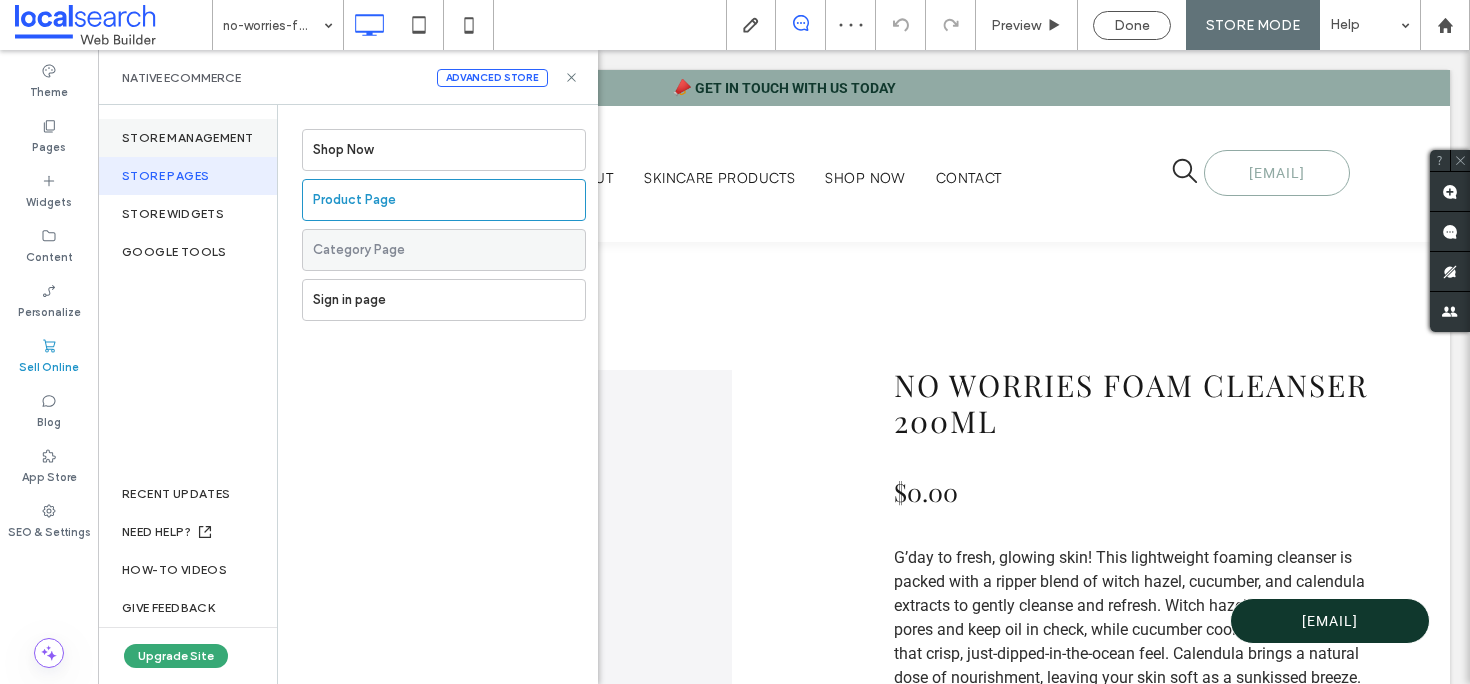 click on "Store management" at bounding box center (187, 138) 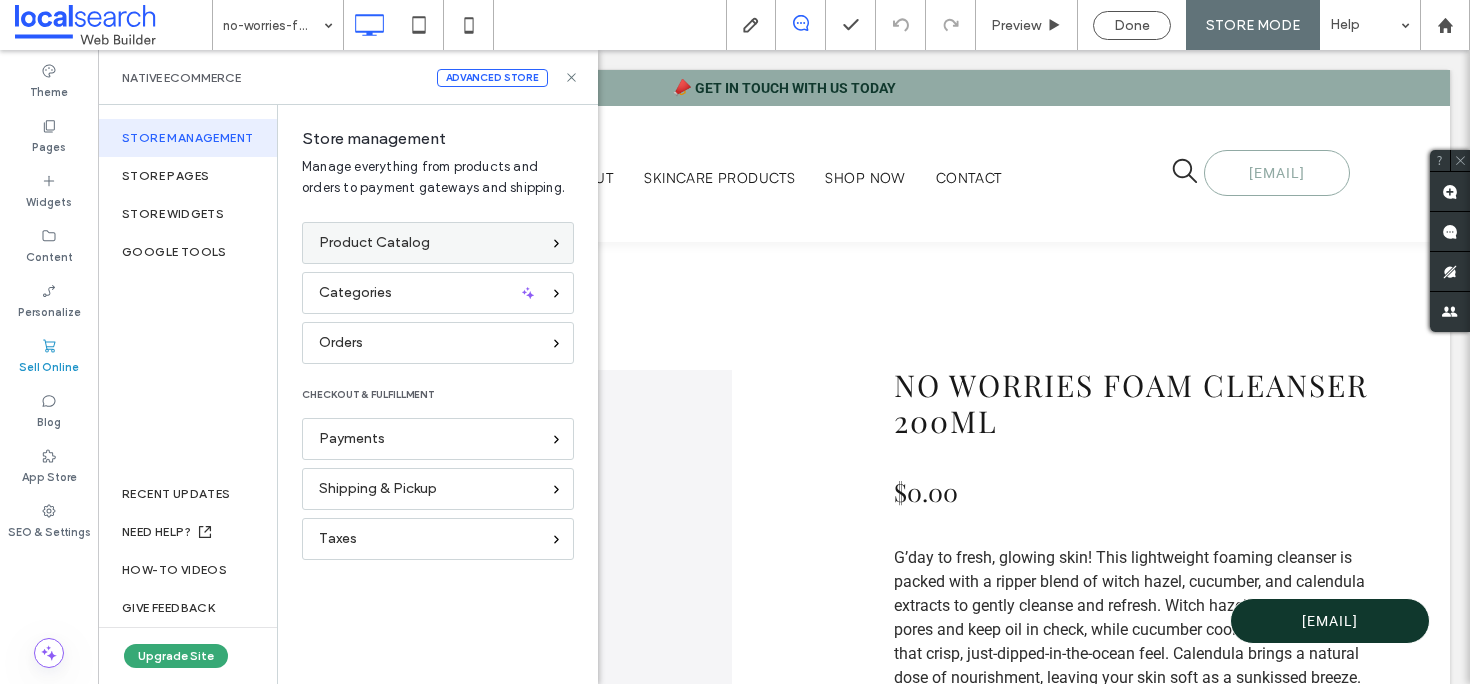 click on "Product Catalog" at bounding box center (374, 243) 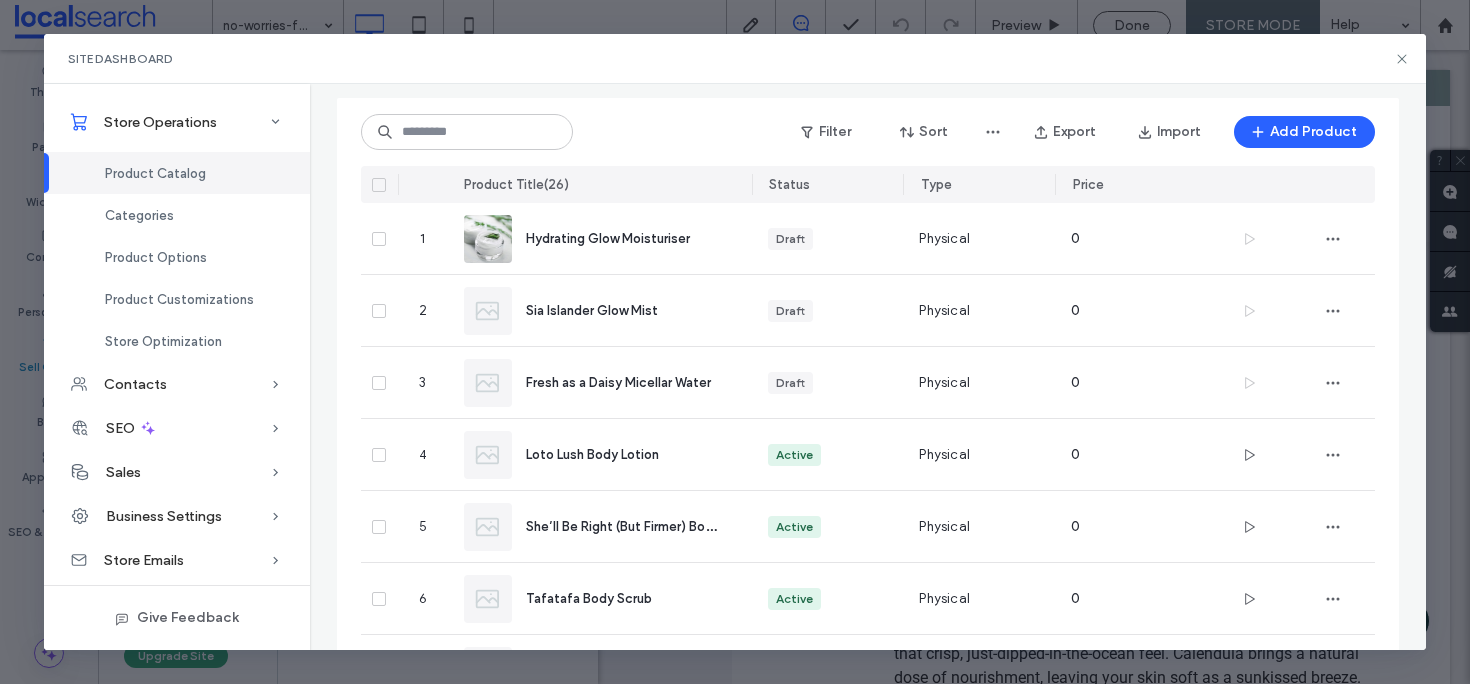 scroll, scrollTop: 142, scrollLeft: 0, axis: vertical 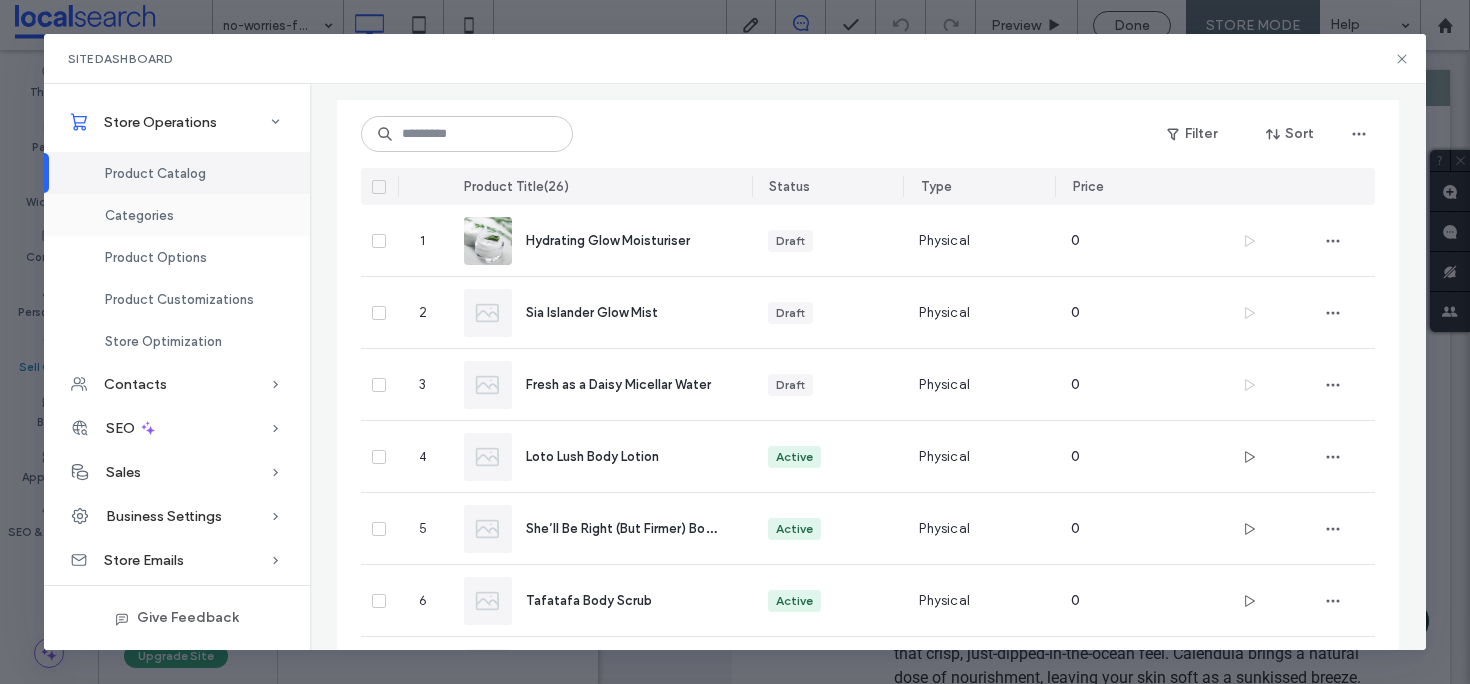 click on "Categories" at bounding box center [139, 215] 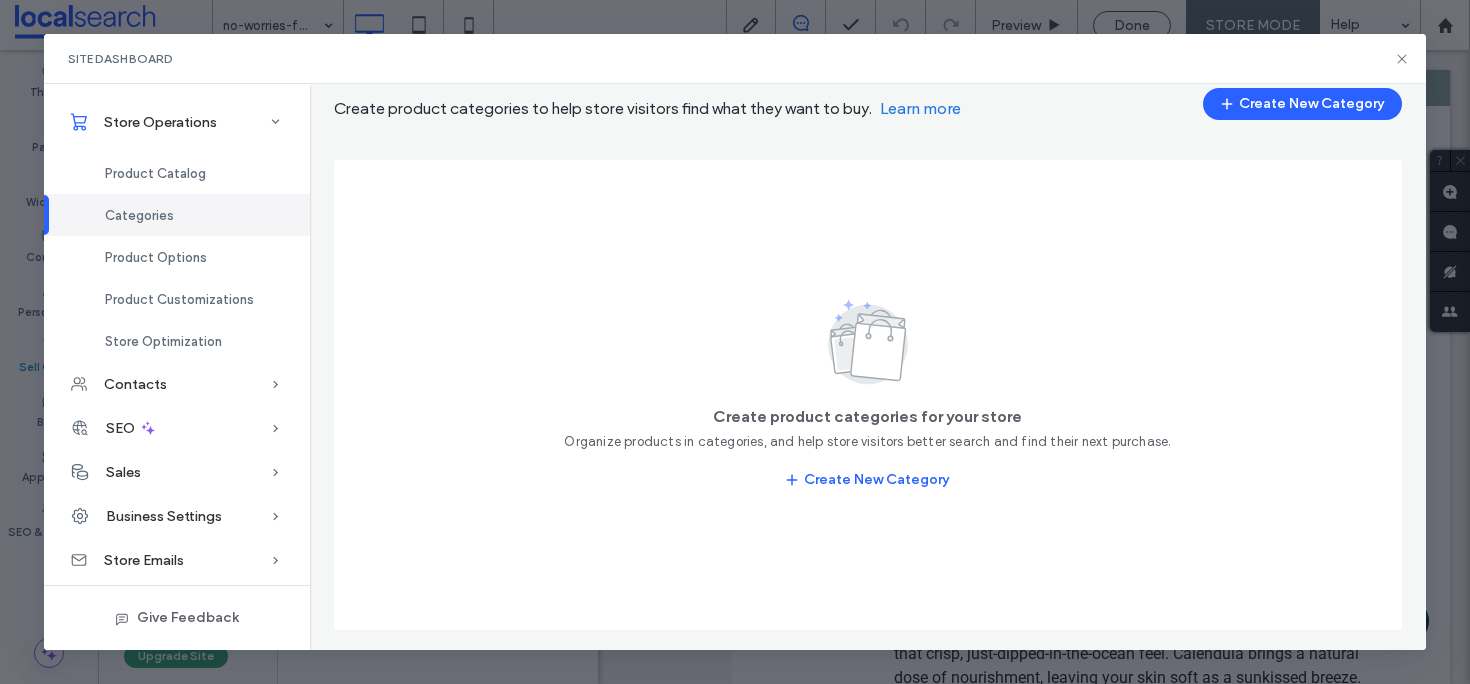 scroll, scrollTop: 78, scrollLeft: 0, axis: vertical 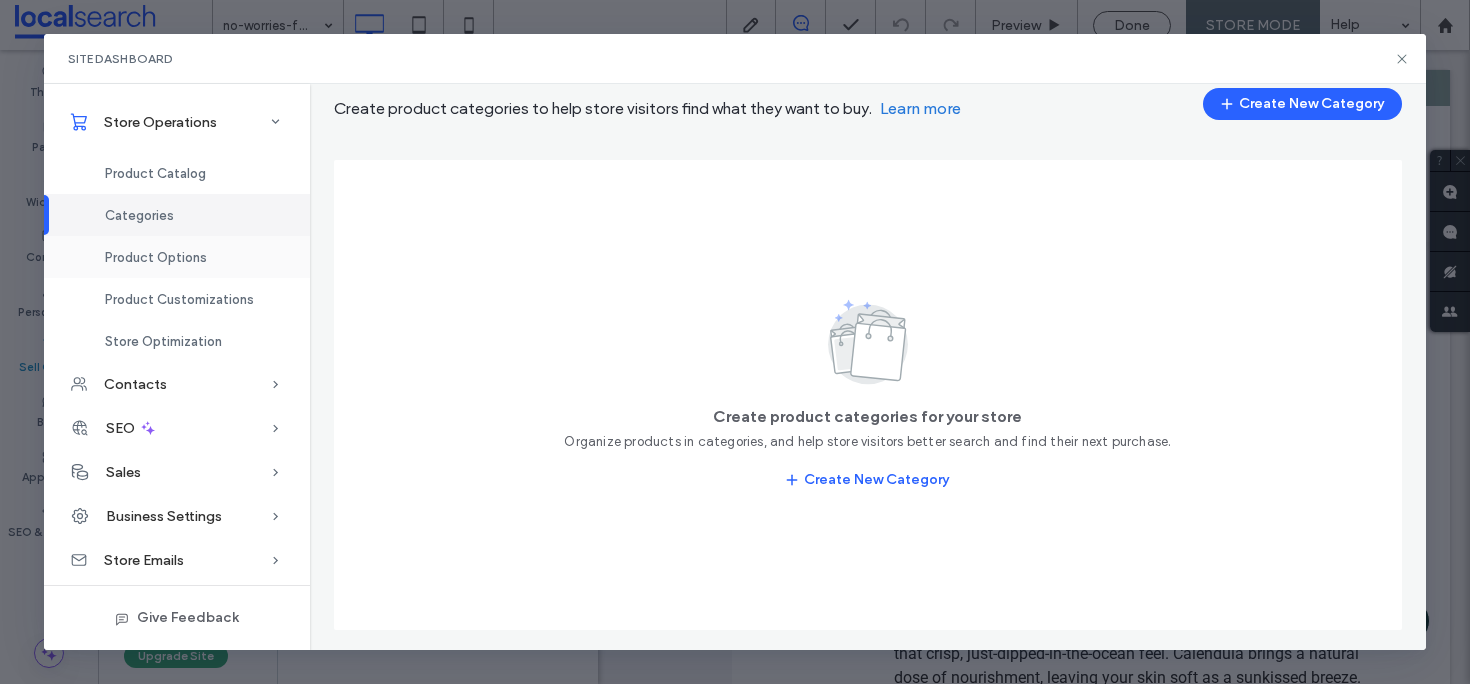 click on "Product Options" at bounding box center [156, 257] 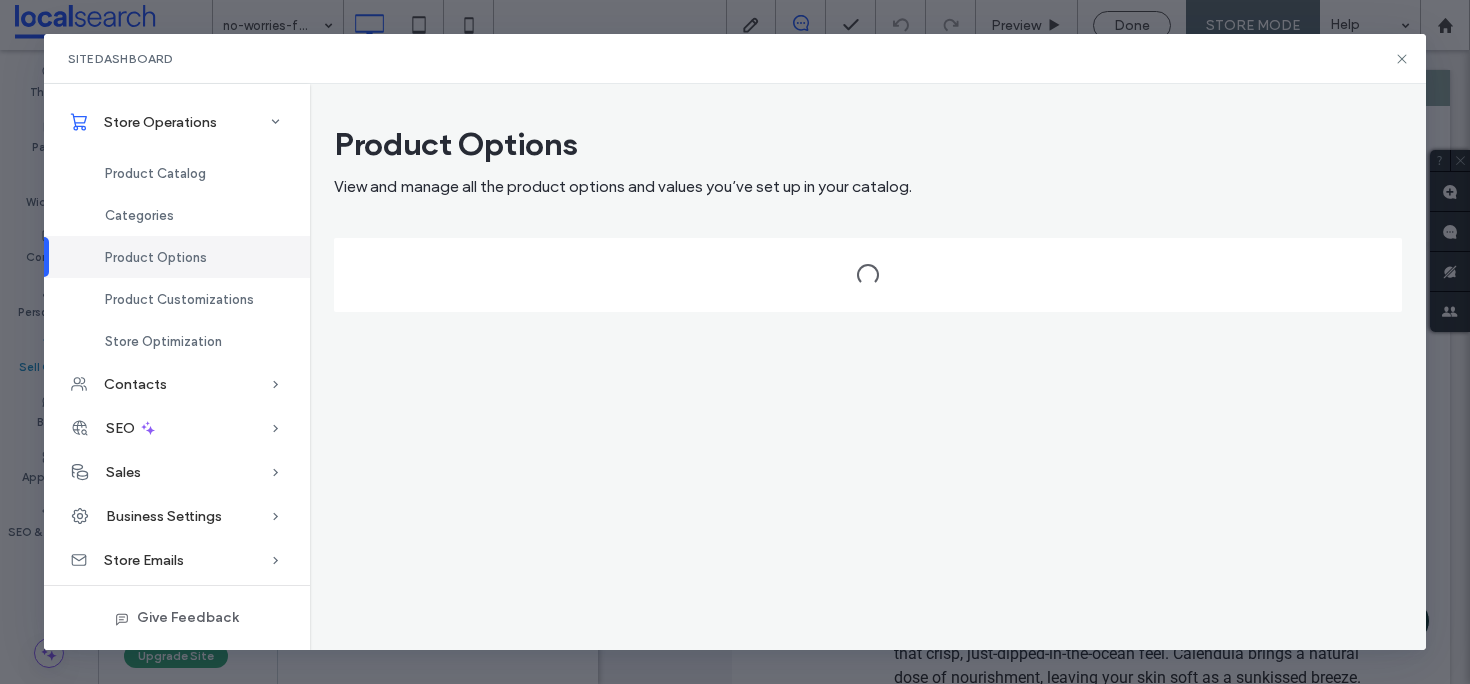 scroll, scrollTop: 0, scrollLeft: 0, axis: both 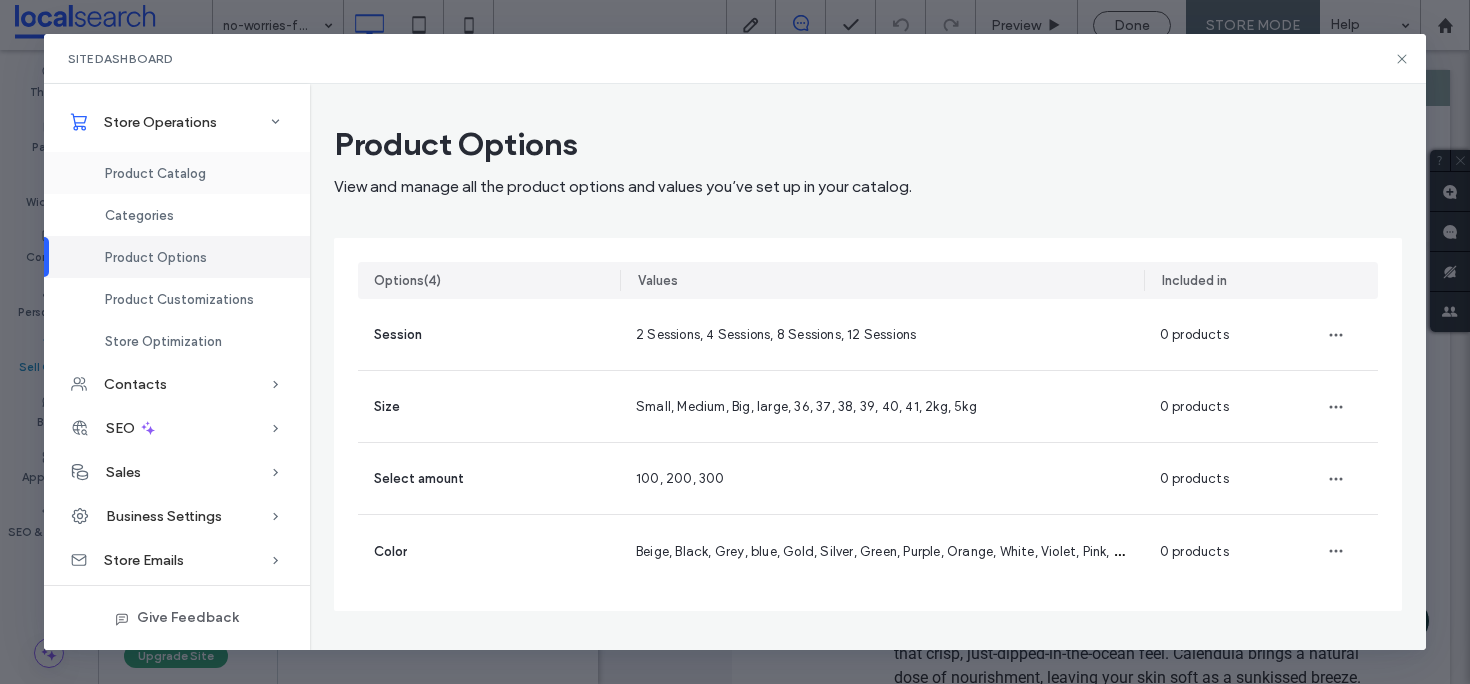 click on "Product Catalog" at bounding box center [155, 173] 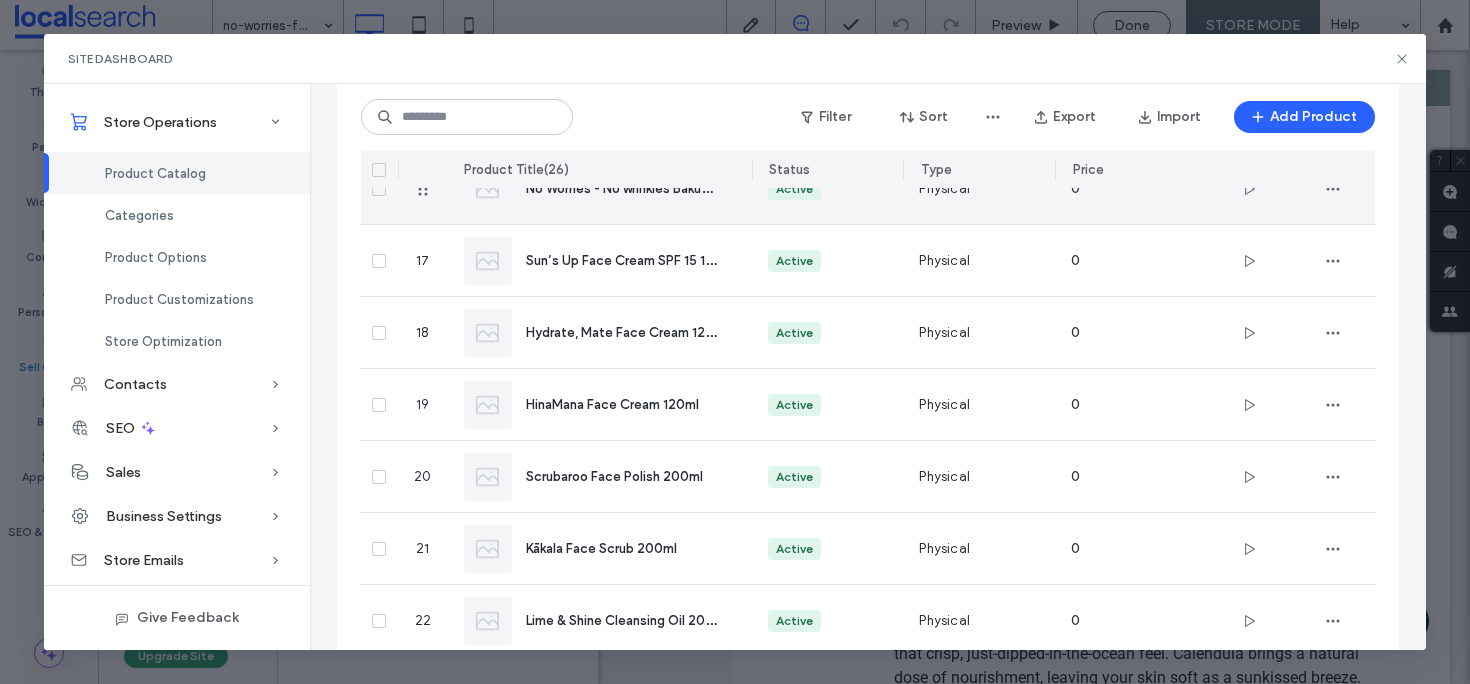 scroll, scrollTop: 1597, scrollLeft: 0, axis: vertical 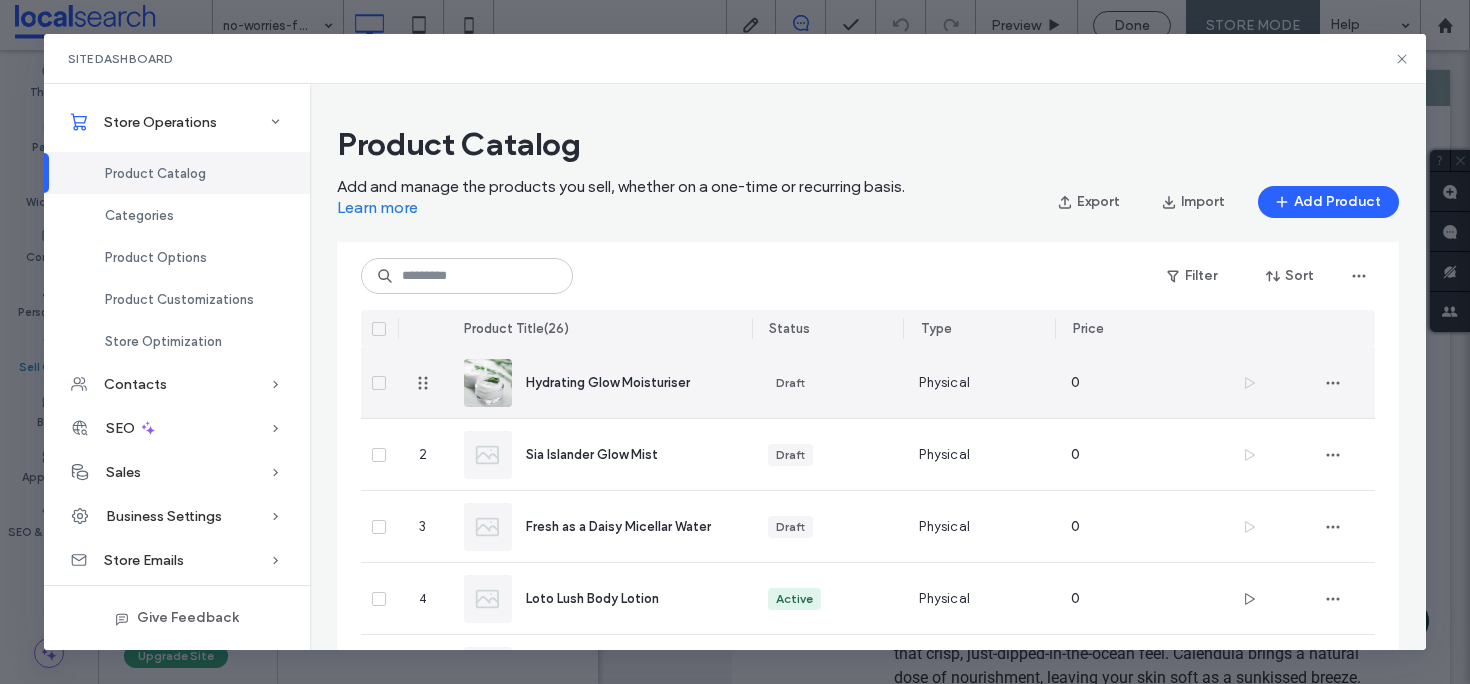 click on "Hydrating Glow Moisturiser" at bounding box center (608, 382) 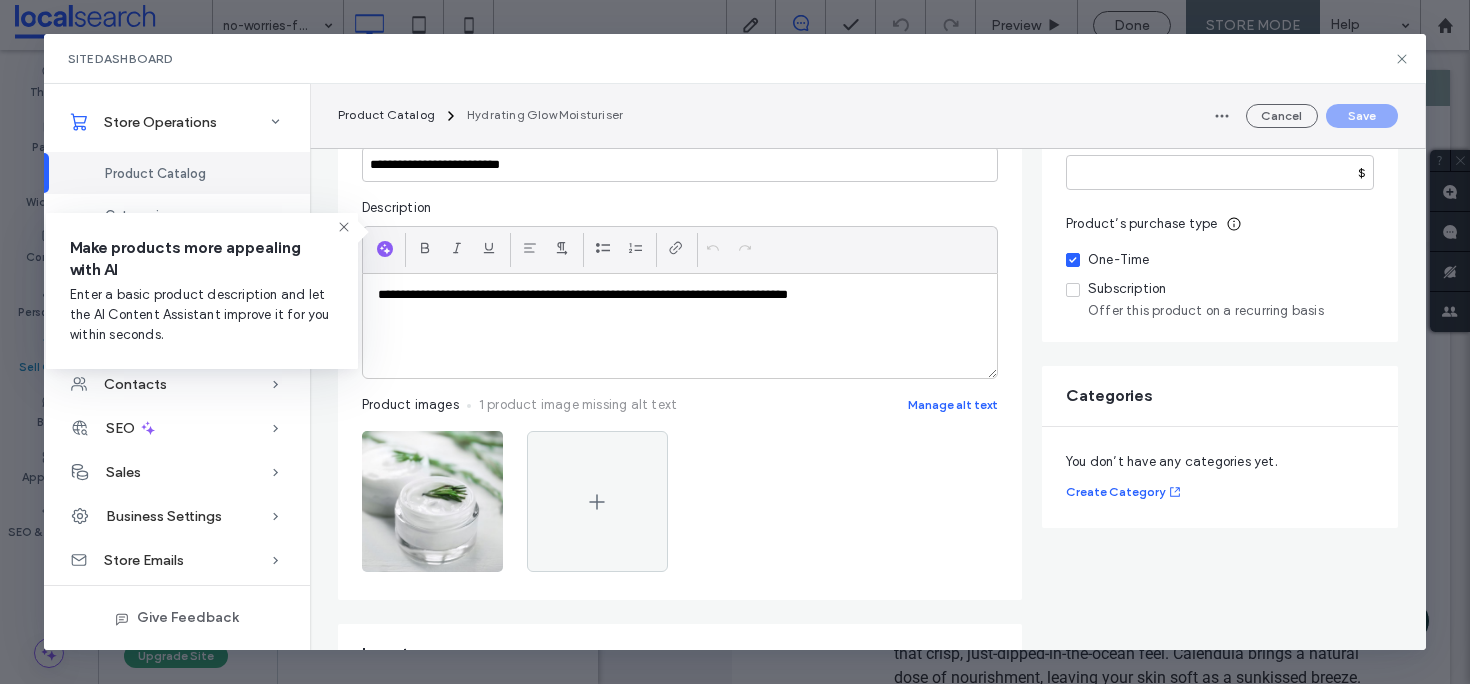 scroll, scrollTop: 385, scrollLeft: 0, axis: vertical 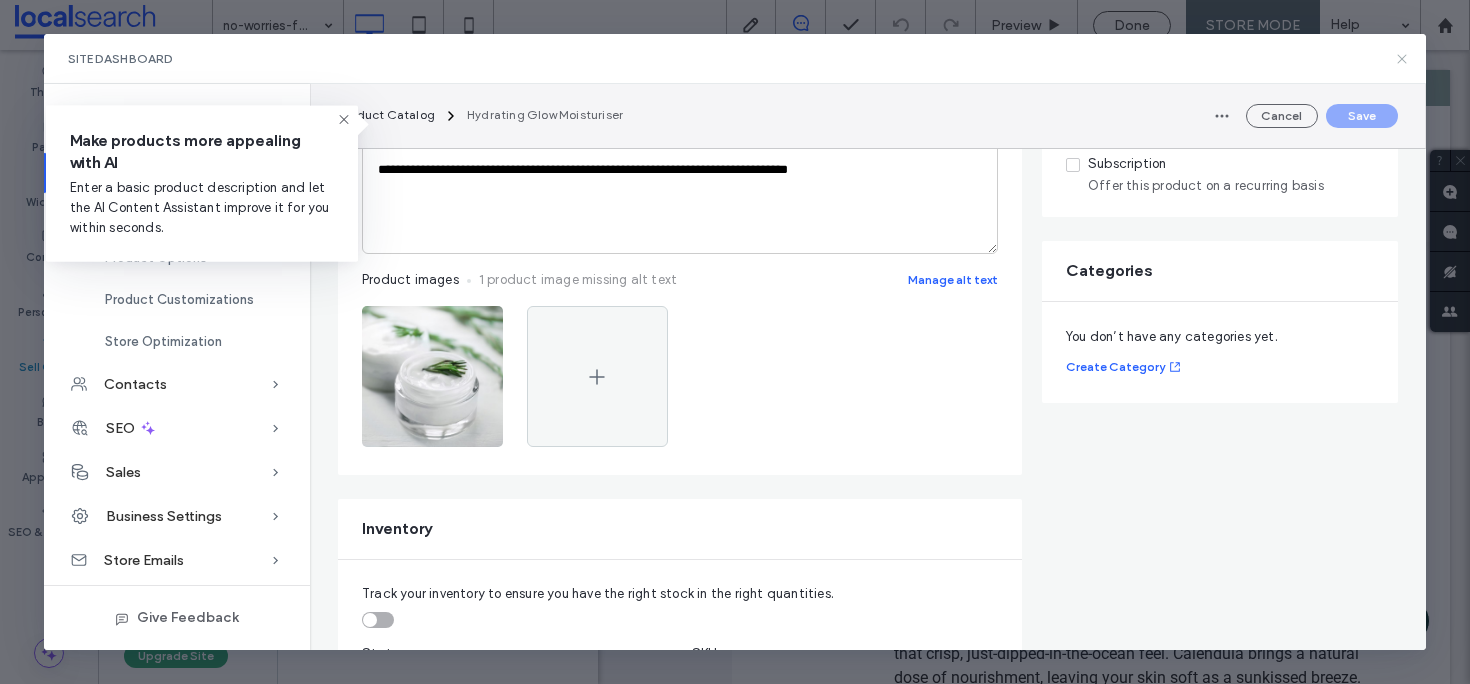 click 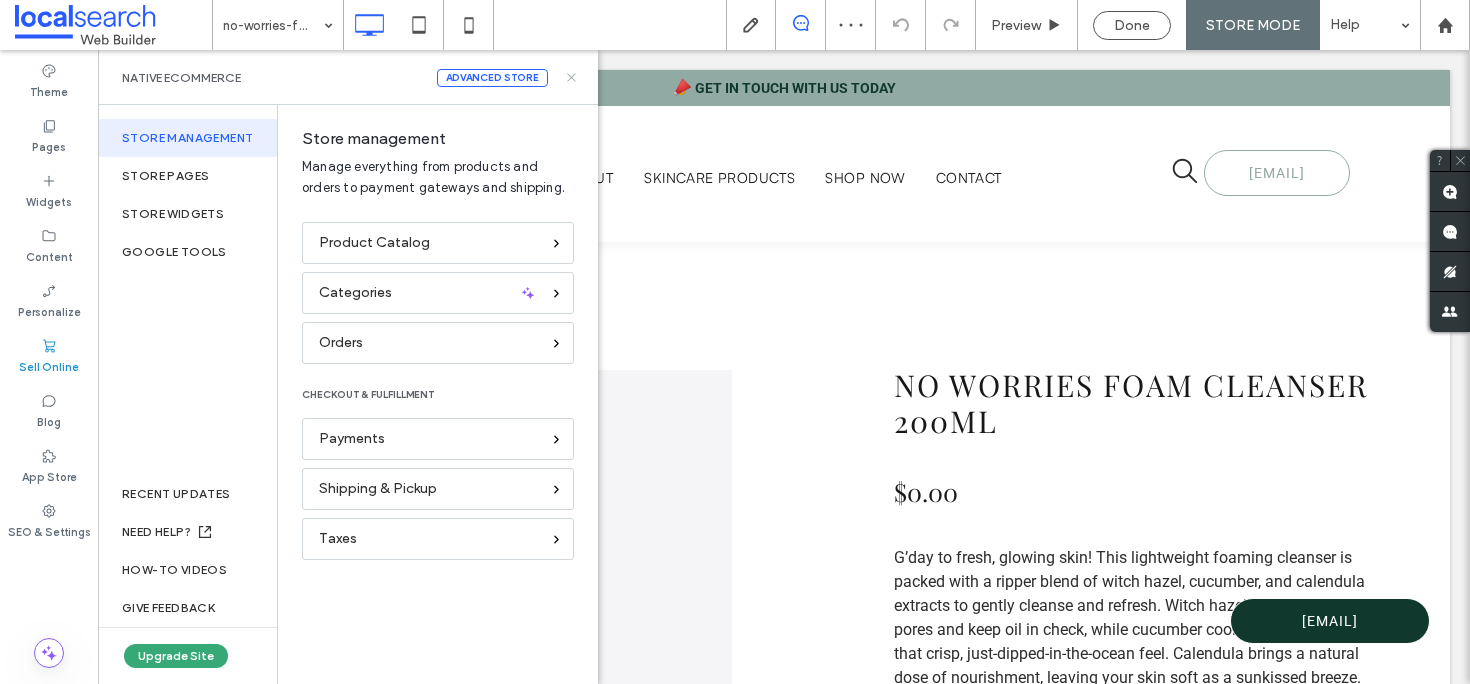 click 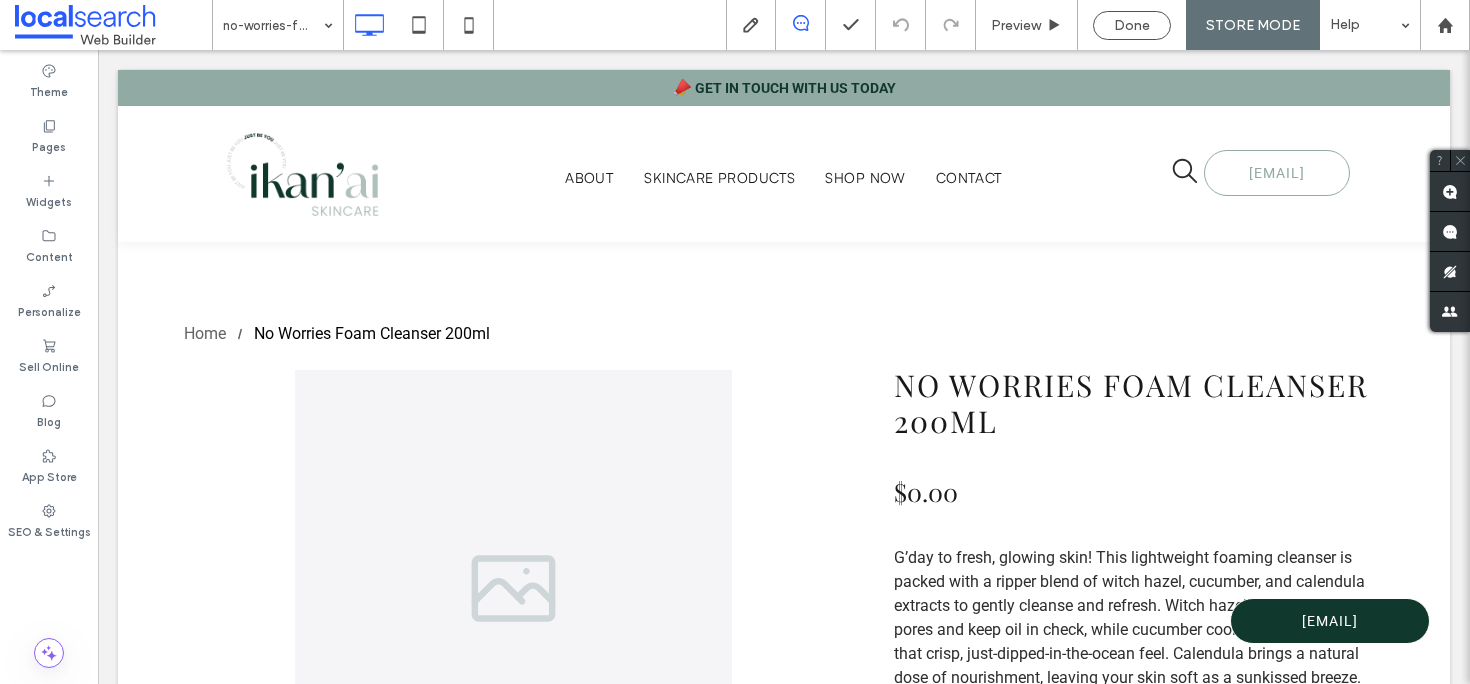 scroll, scrollTop: 0, scrollLeft: 0, axis: both 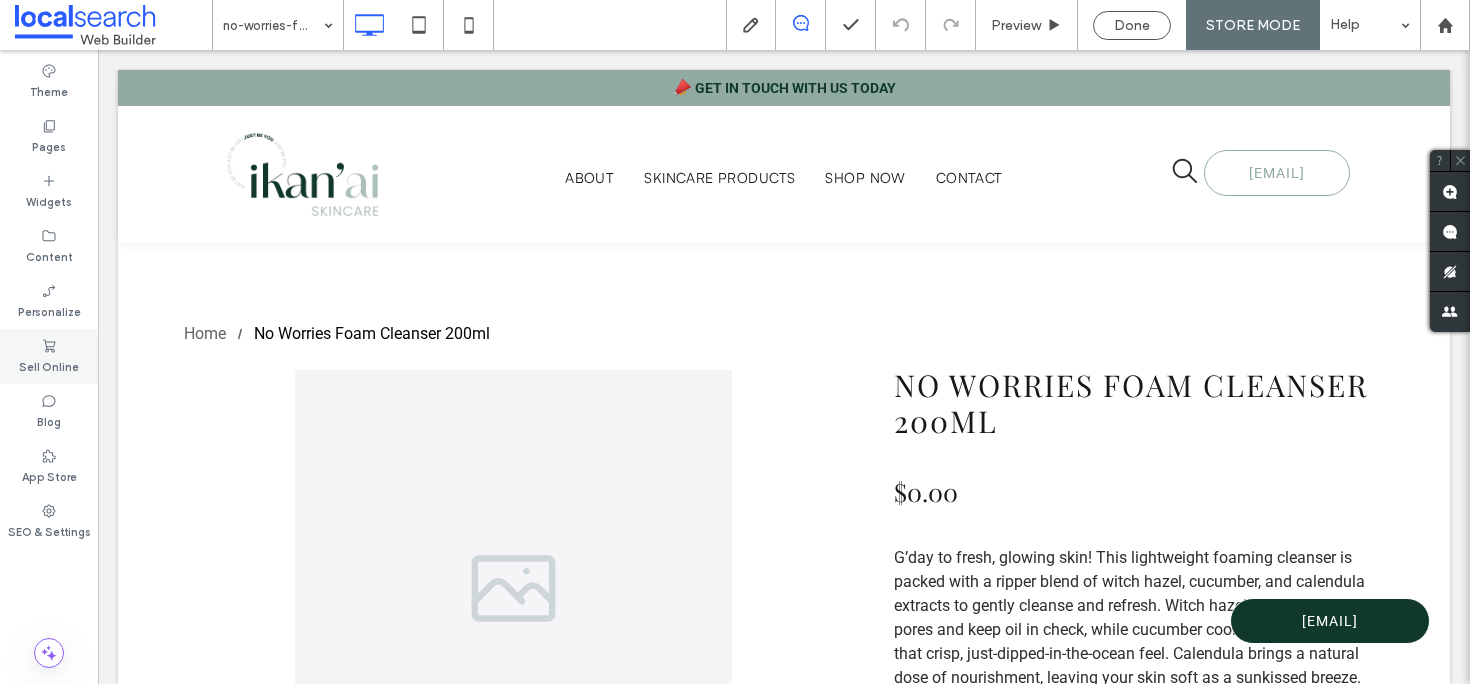 click on "Sell Online" at bounding box center [49, 365] 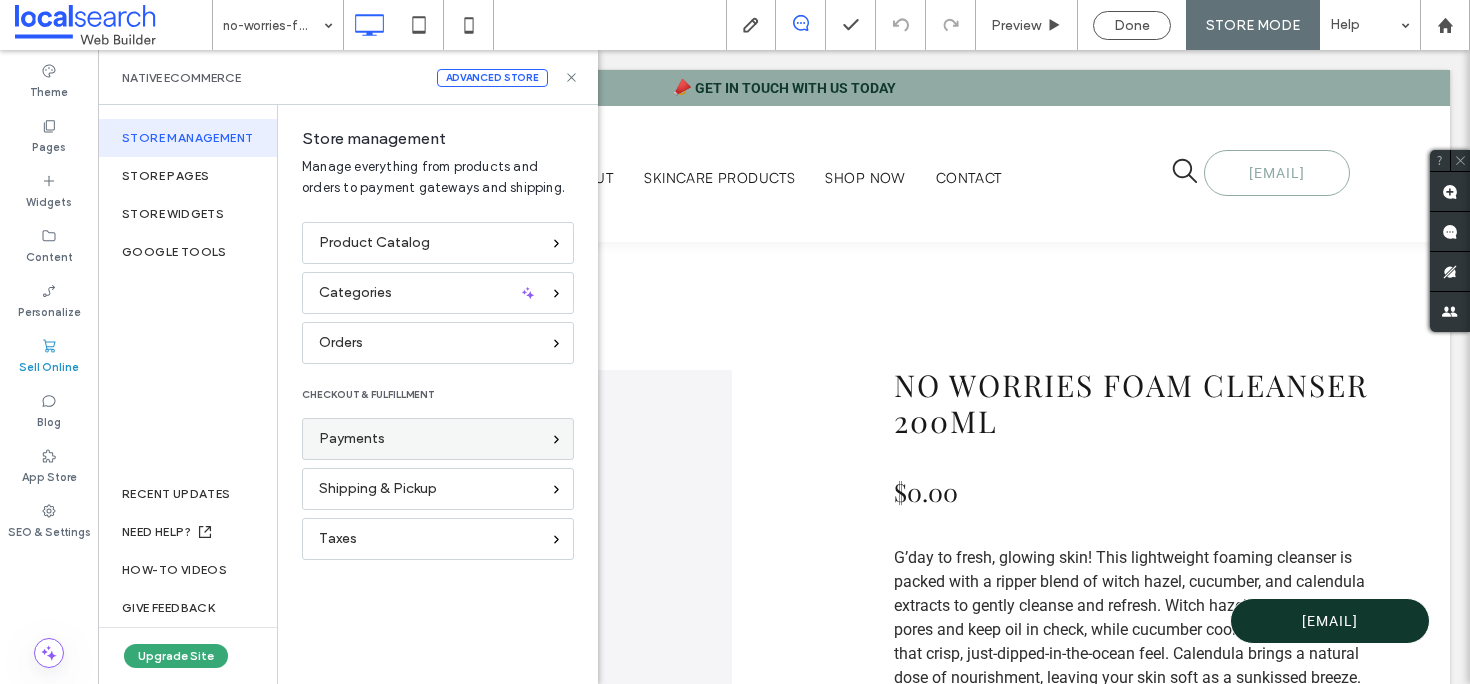 click on "Payments" at bounding box center [352, 439] 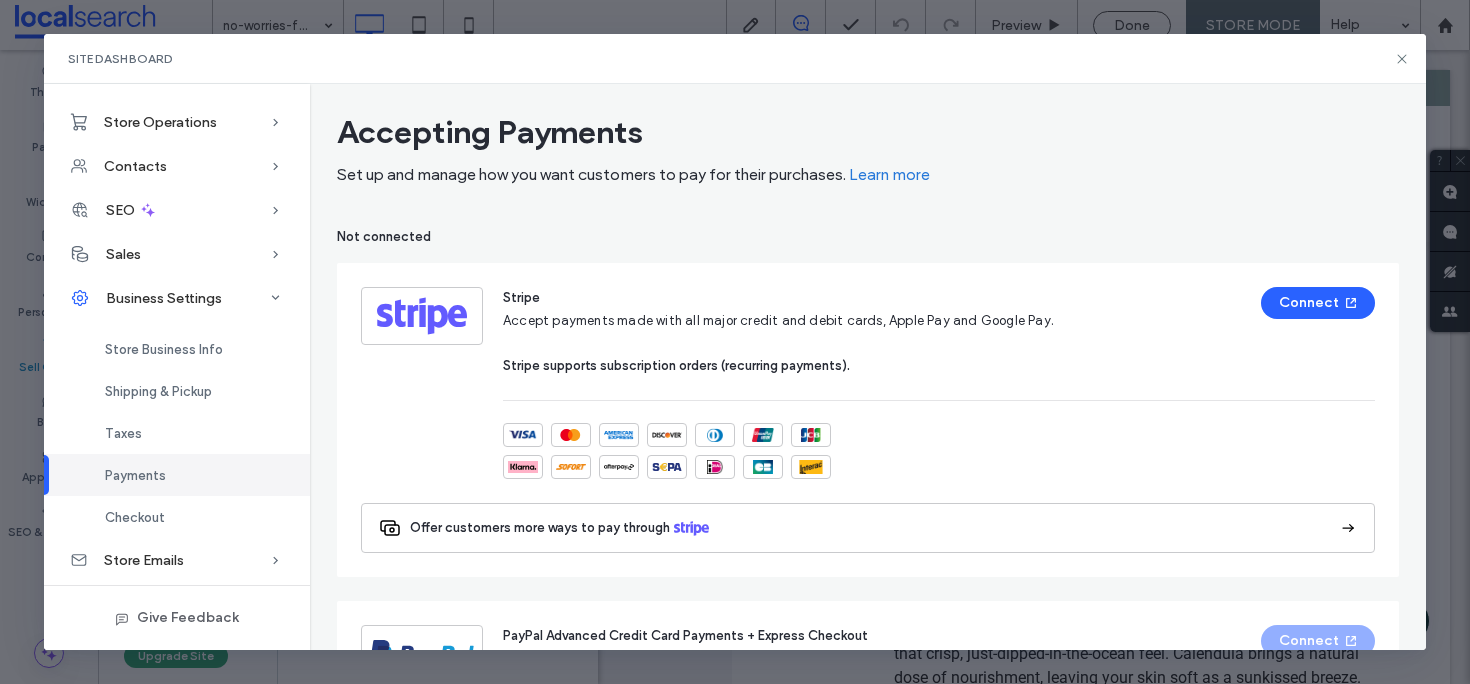scroll, scrollTop: 0, scrollLeft: 0, axis: both 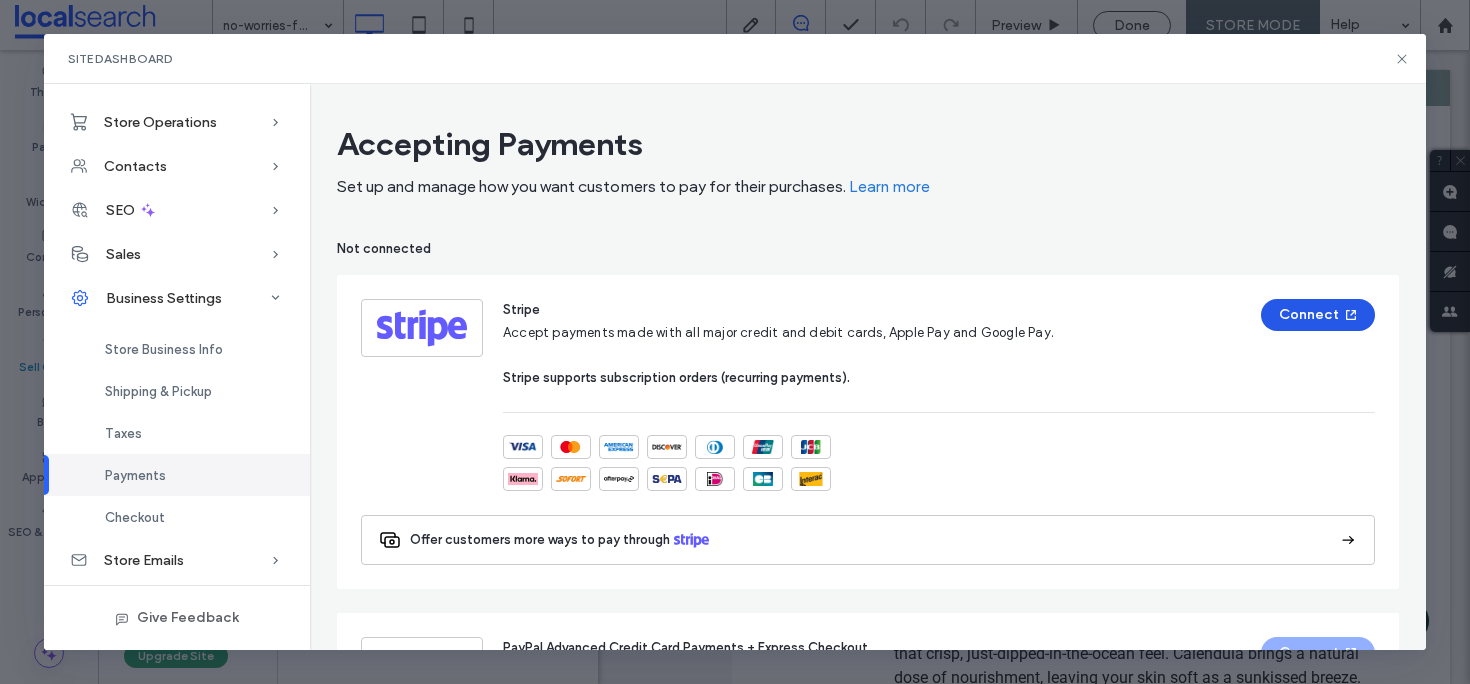 click on "Connect" at bounding box center [1318, 315] 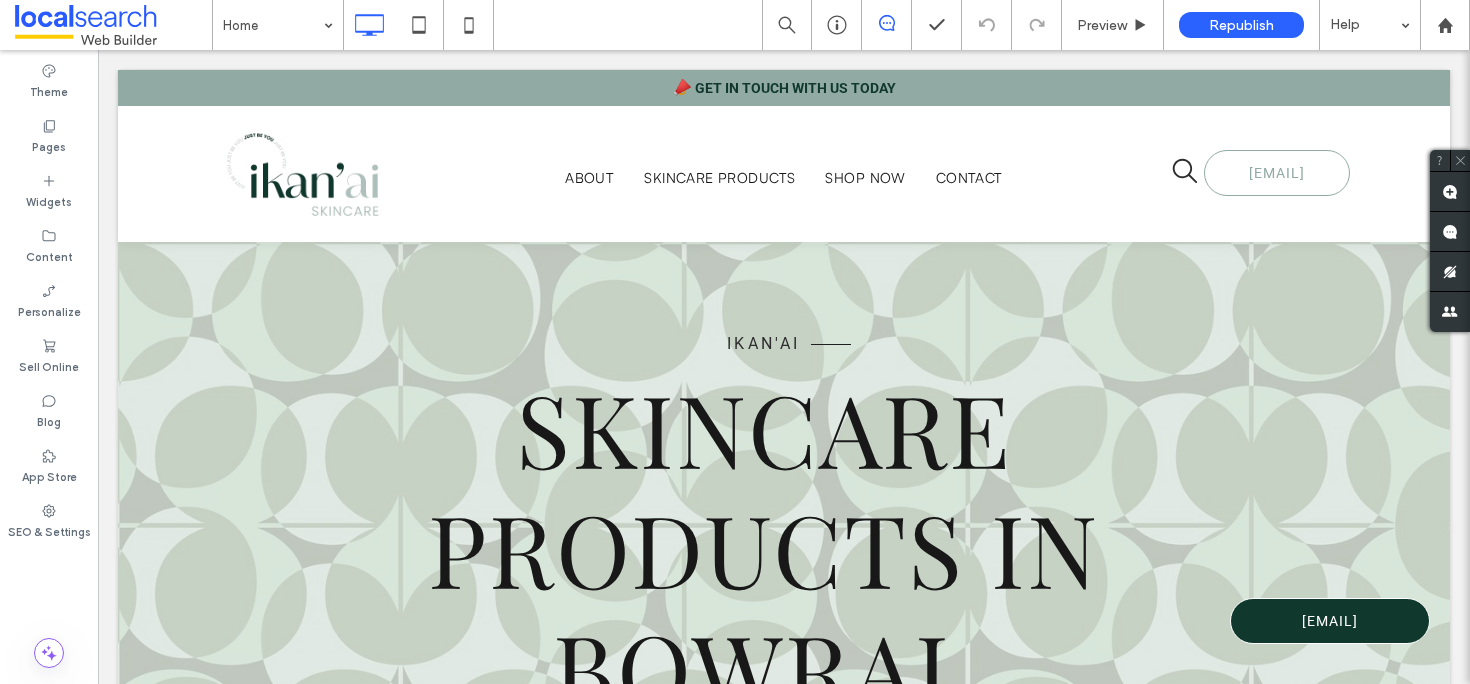scroll, scrollTop: 0, scrollLeft: 0, axis: both 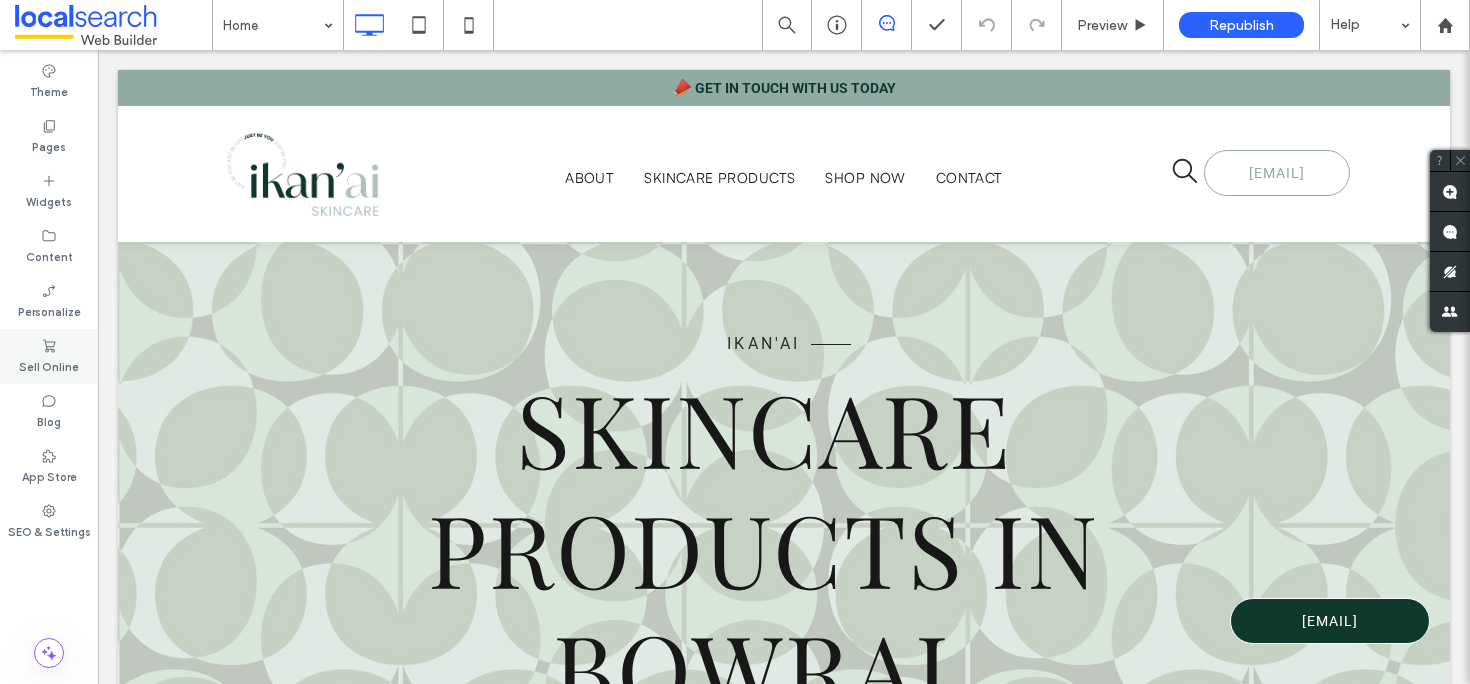 click on "Sell Online" at bounding box center [49, 365] 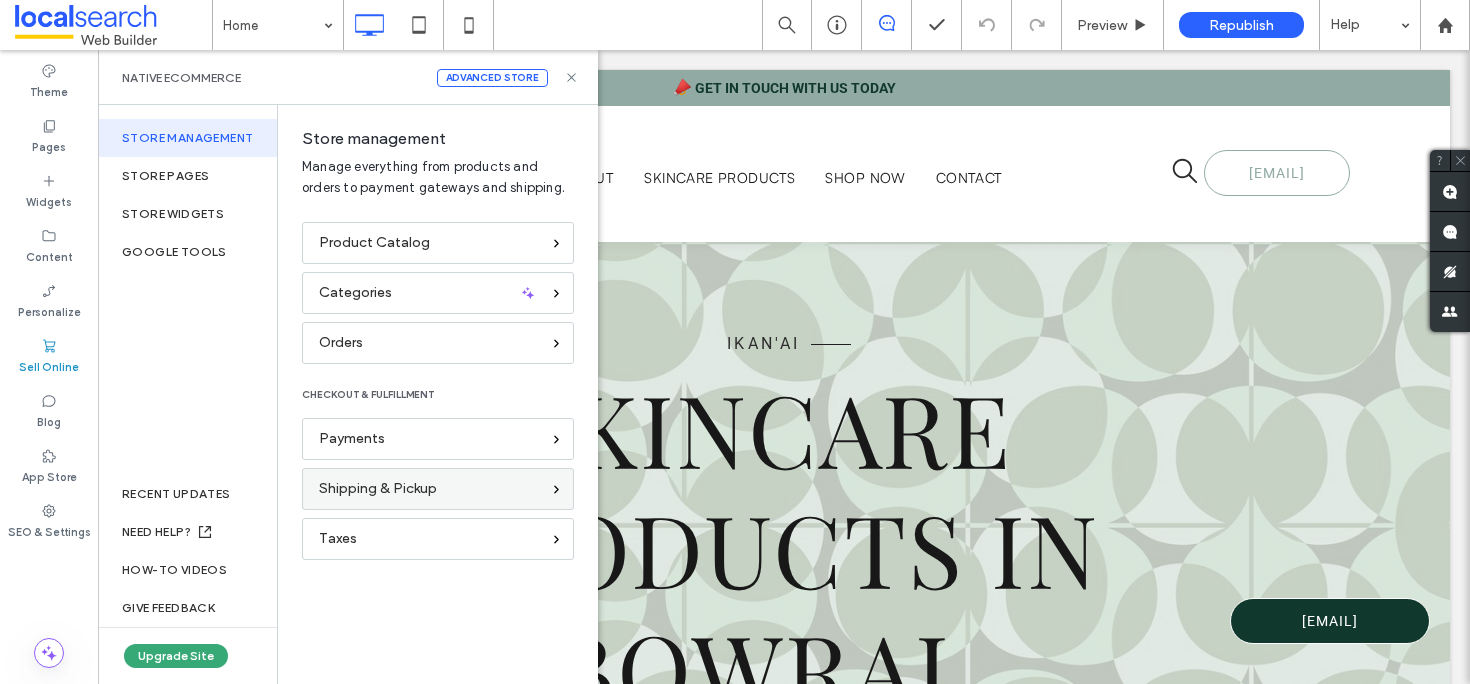 click on "Shipping & Pickup" at bounding box center [438, 489] 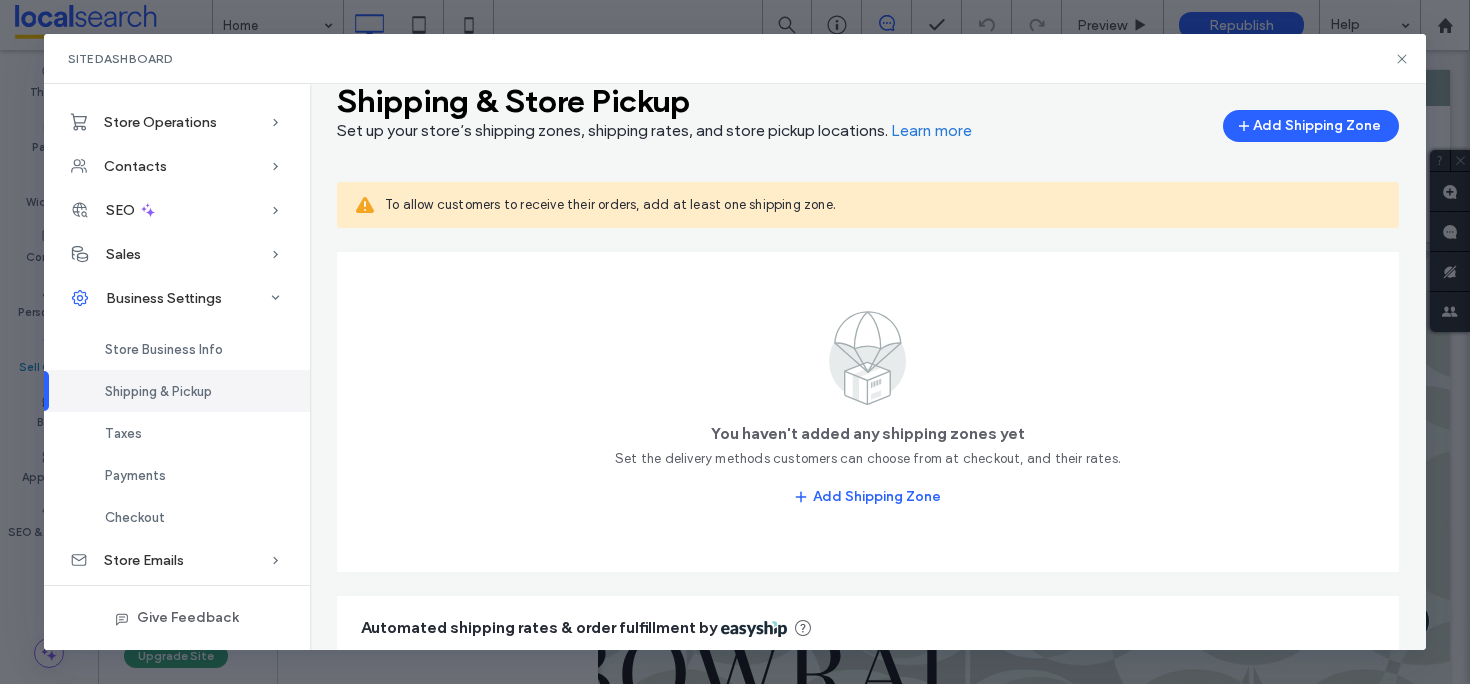 scroll, scrollTop: 30, scrollLeft: 0, axis: vertical 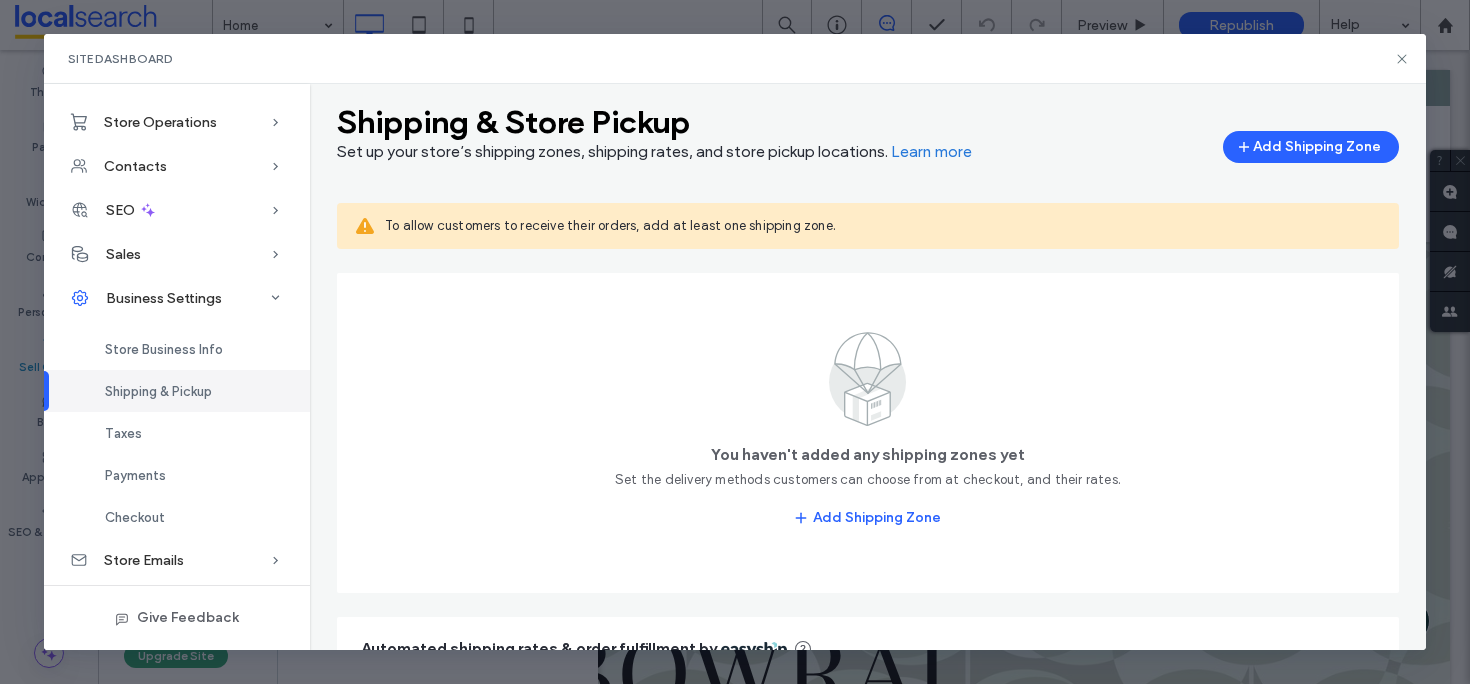 click on "You haven't added any shipping zones yet Set the delivery methods customers can choose from at checkout, and their rates. Add Shipping Zone" at bounding box center [868, 433] 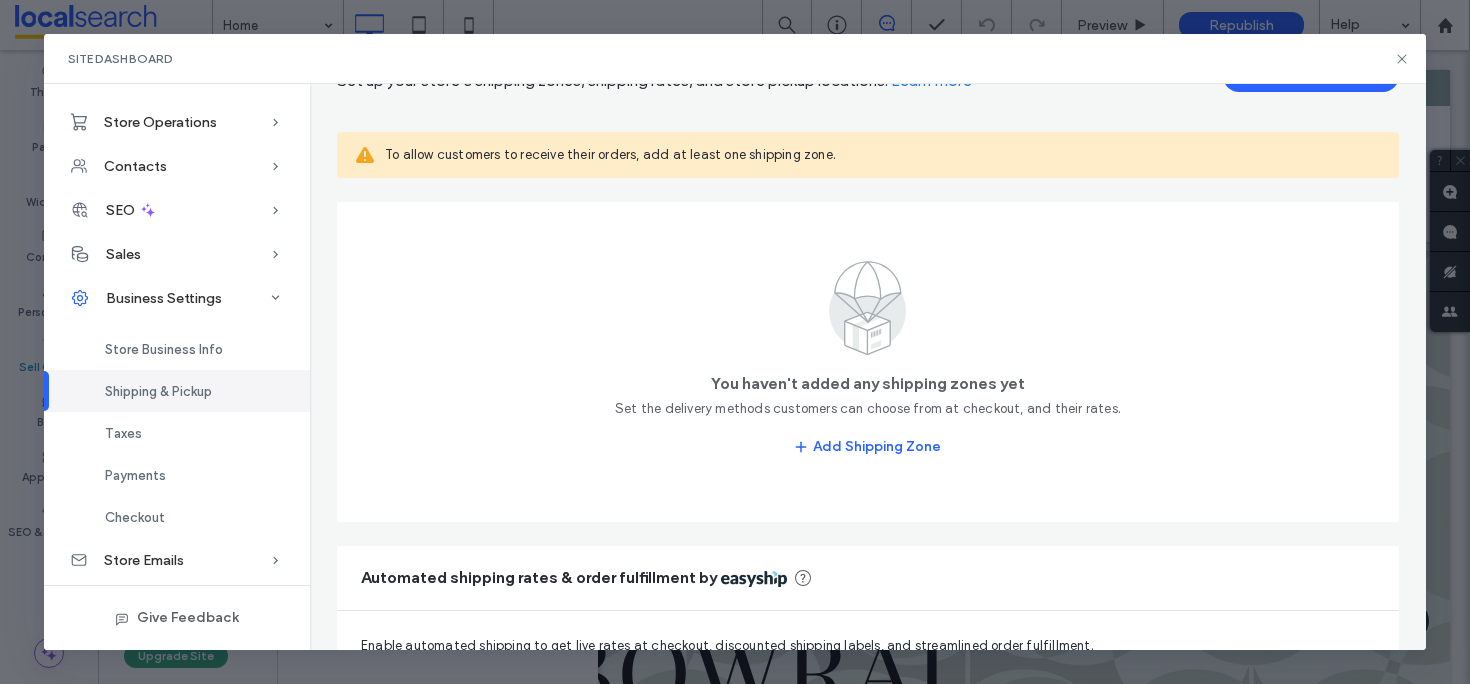 scroll, scrollTop: 0, scrollLeft: 0, axis: both 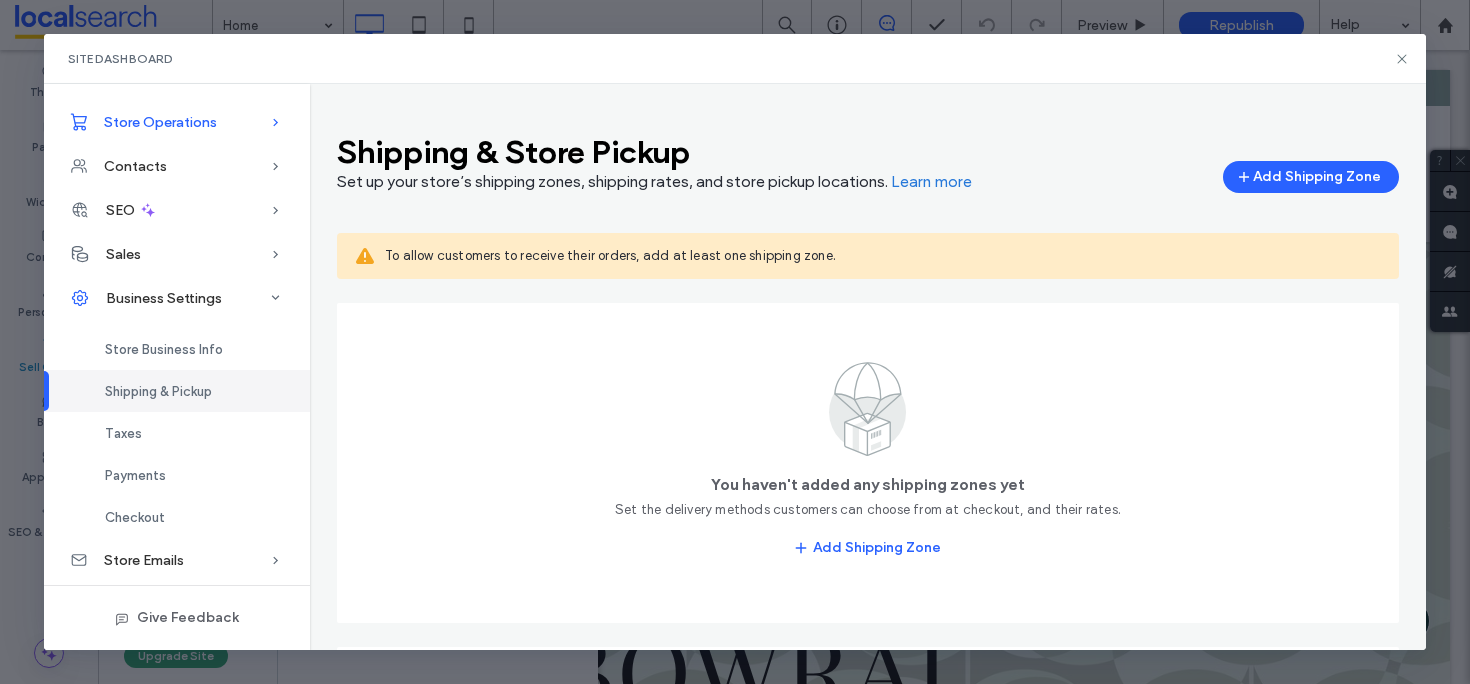 click on "Store Operations" at bounding box center (177, 122) 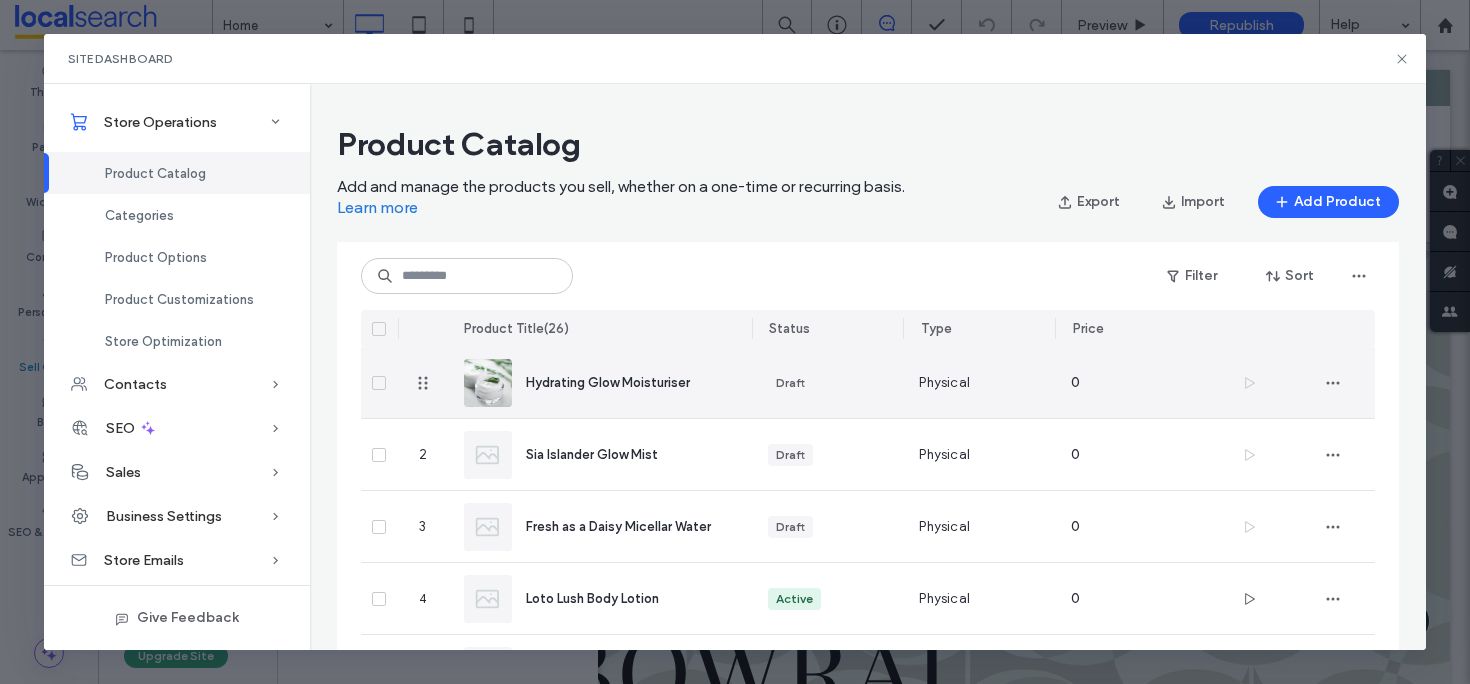 click on "Hydrating Glow Moisturiser" at bounding box center (608, 382) 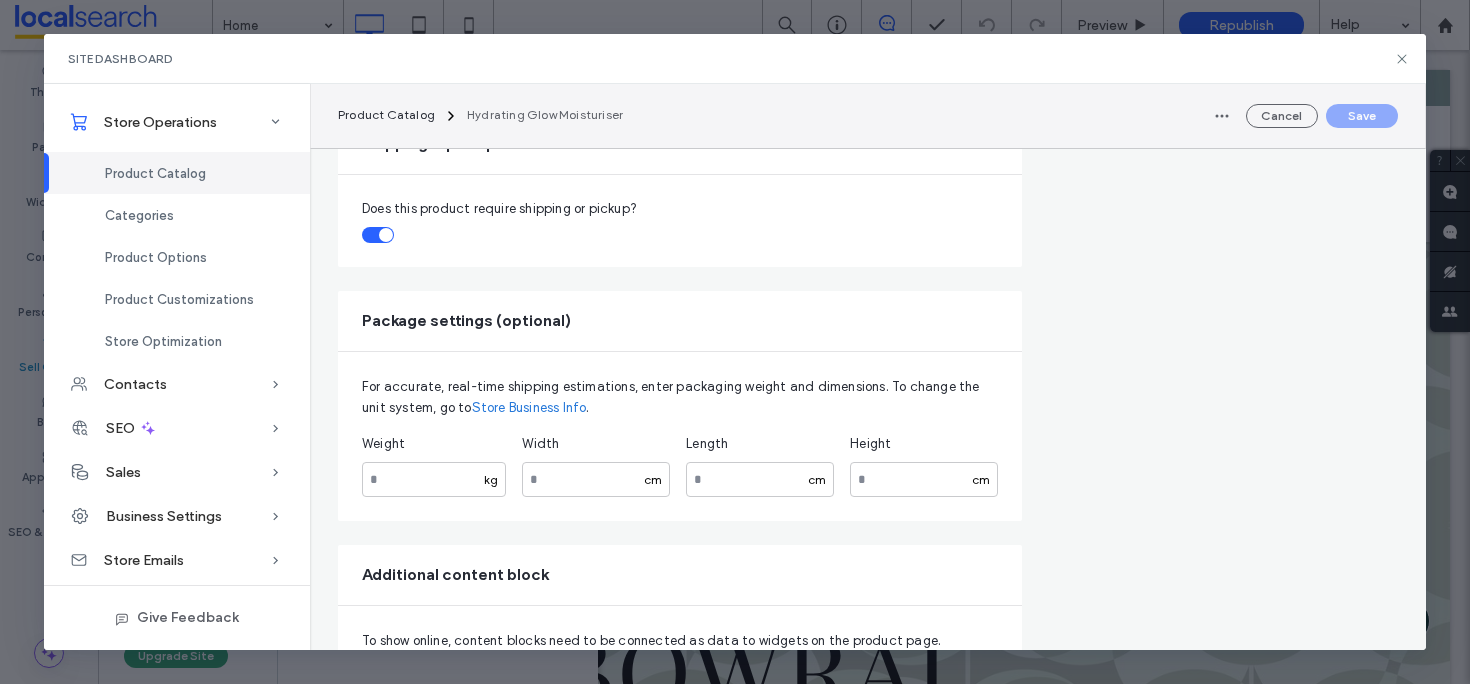 scroll, scrollTop: 1443, scrollLeft: 0, axis: vertical 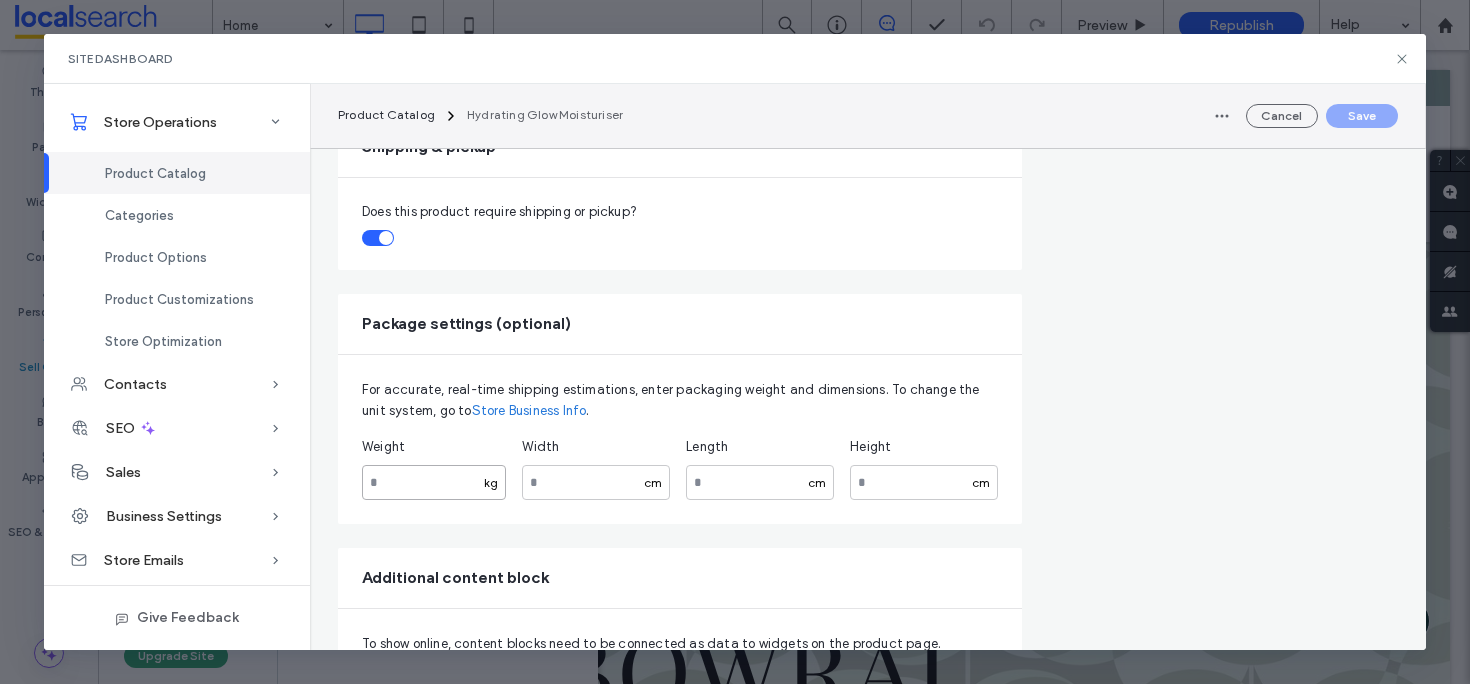 click at bounding box center (434, 482) 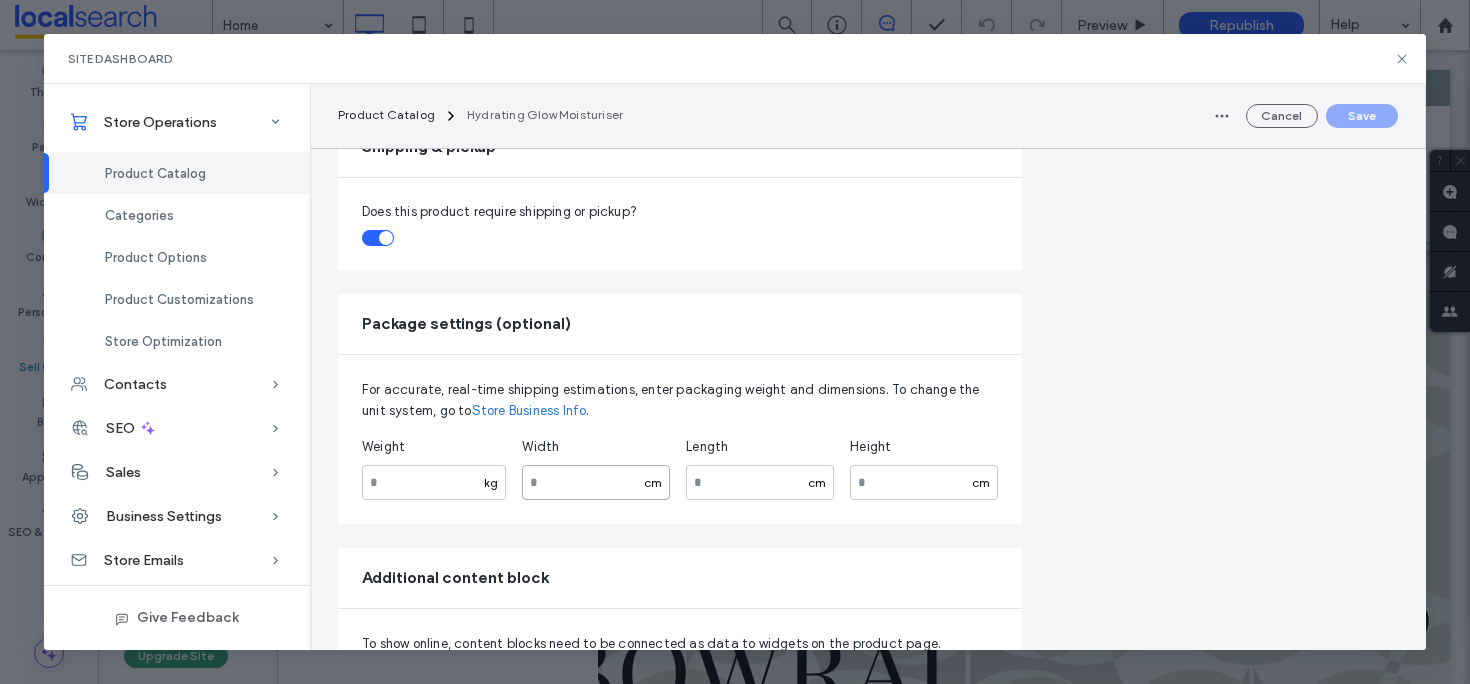 click at bounding box center (596, 482) 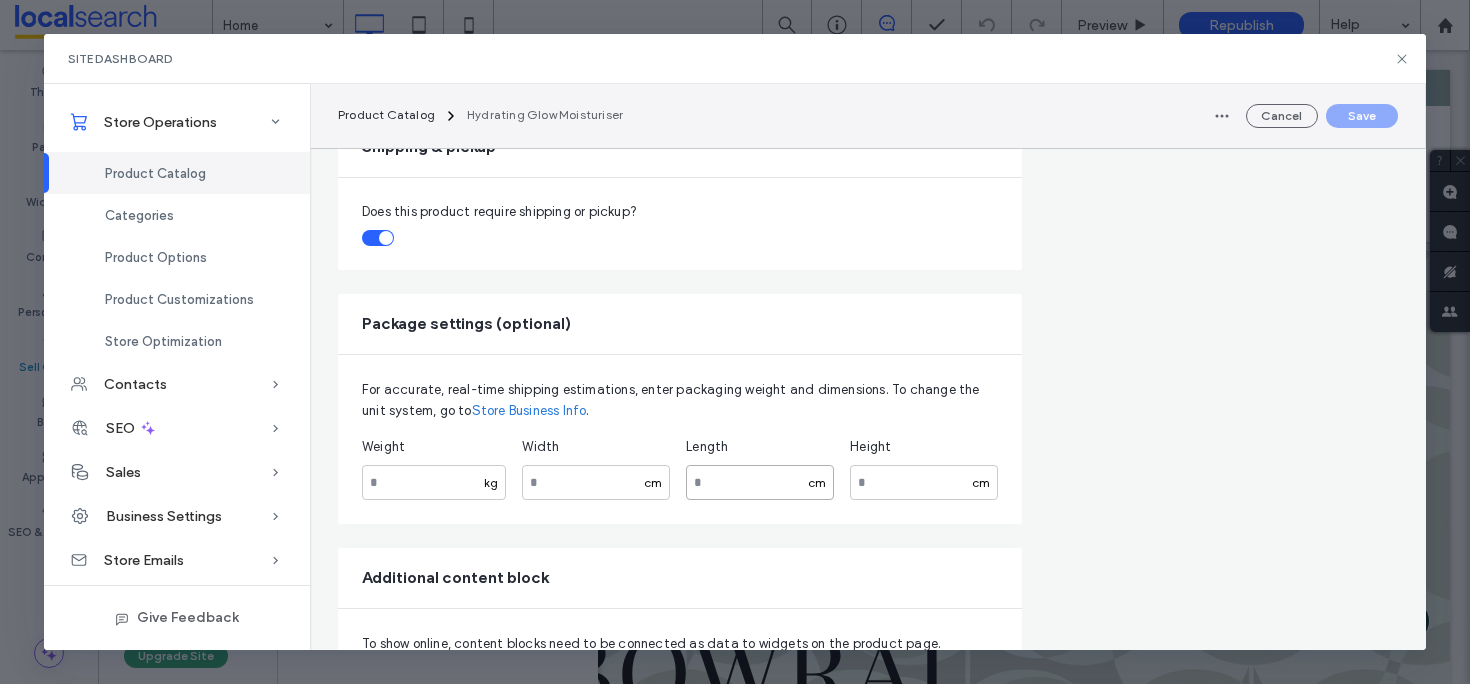 click at bounding box center [760, 482] 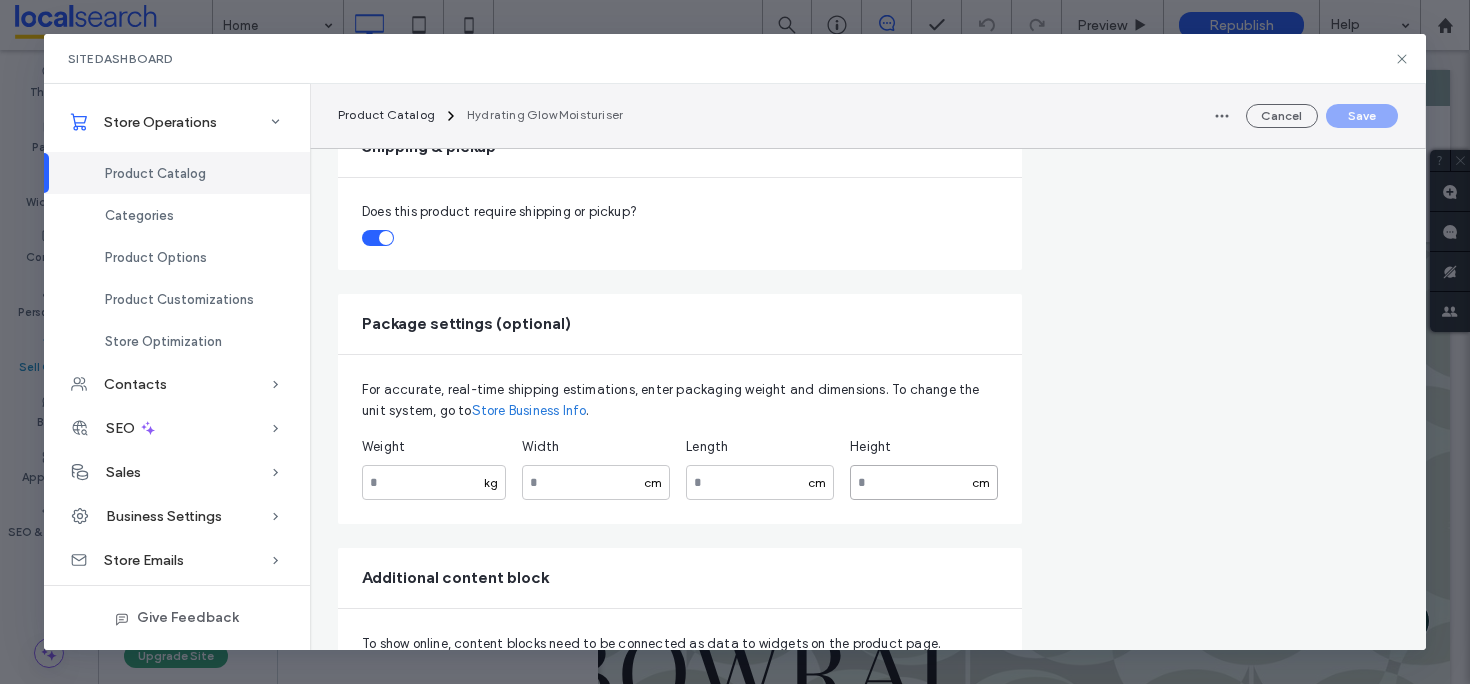 click at bounding box center [924, 482] 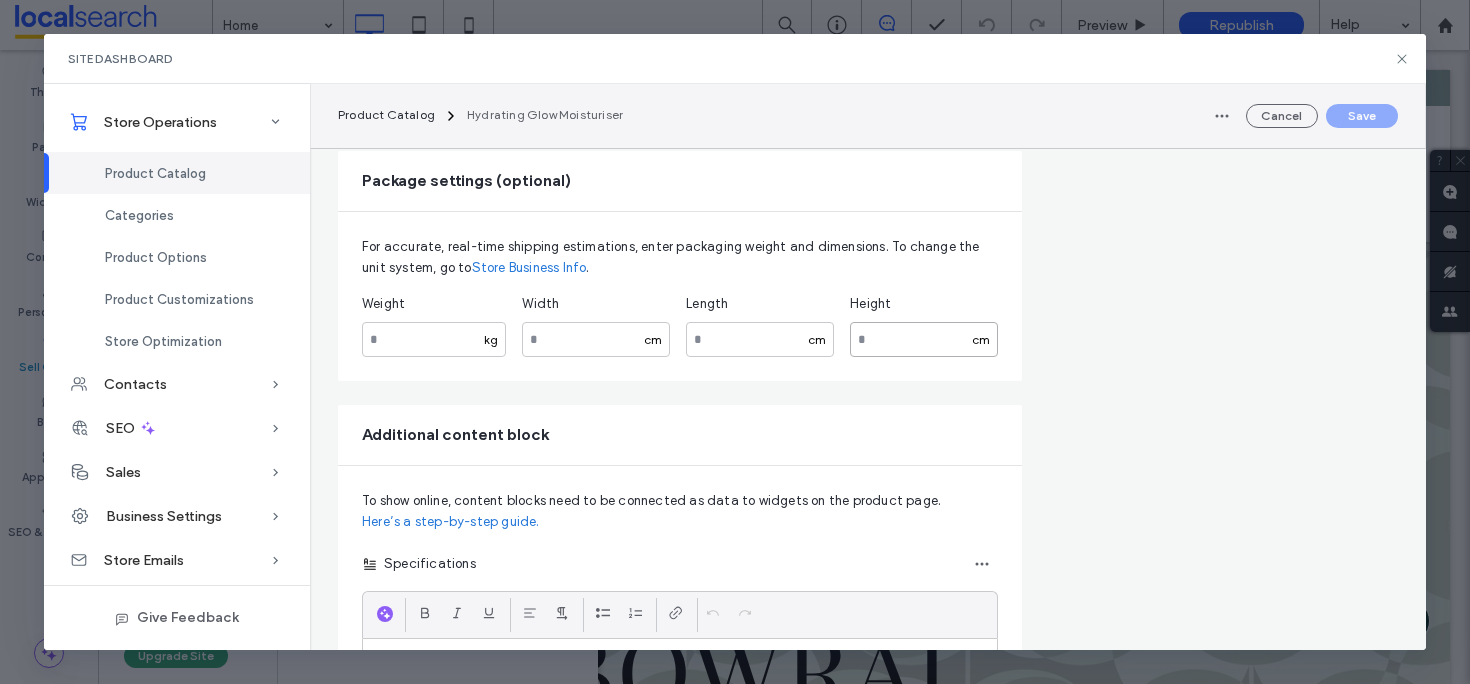 scroll, scrollTop: 1569, scrollLeft: 0, axis: vertical 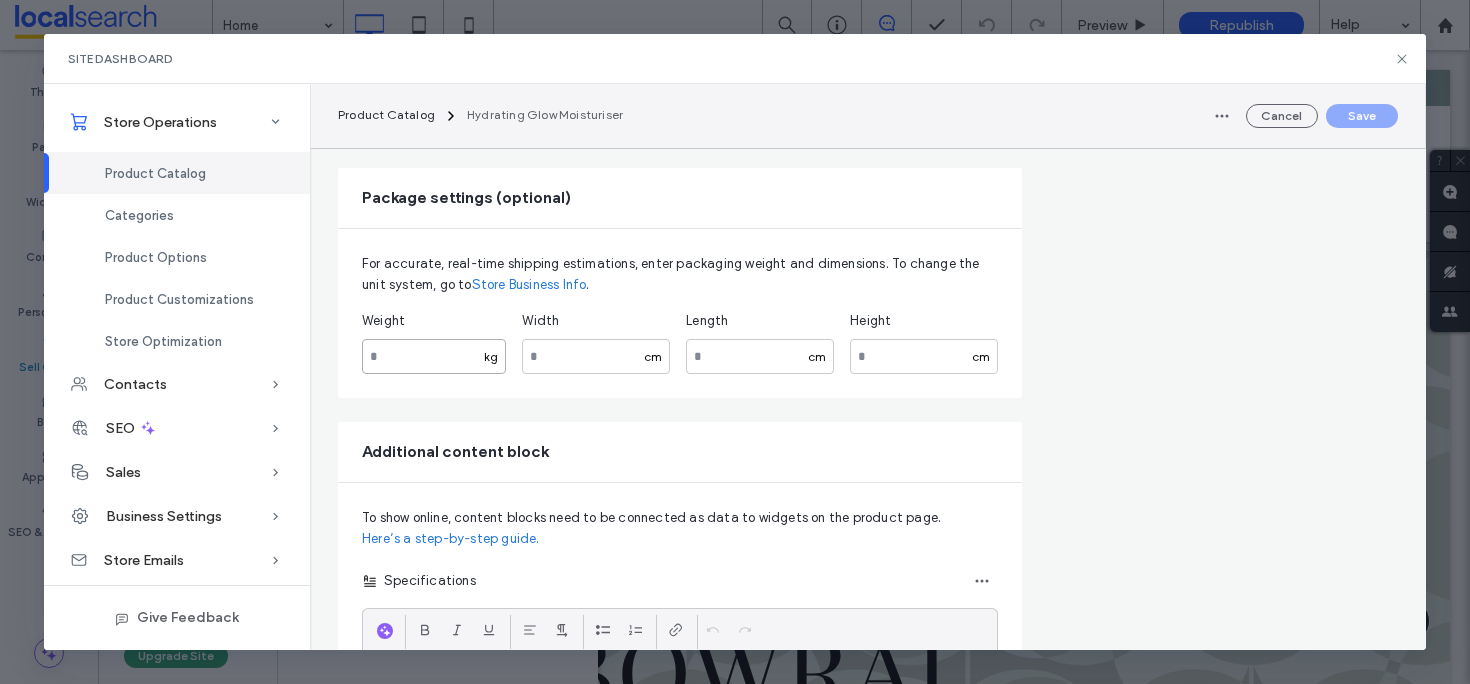 click at bounding box center (434, 356) 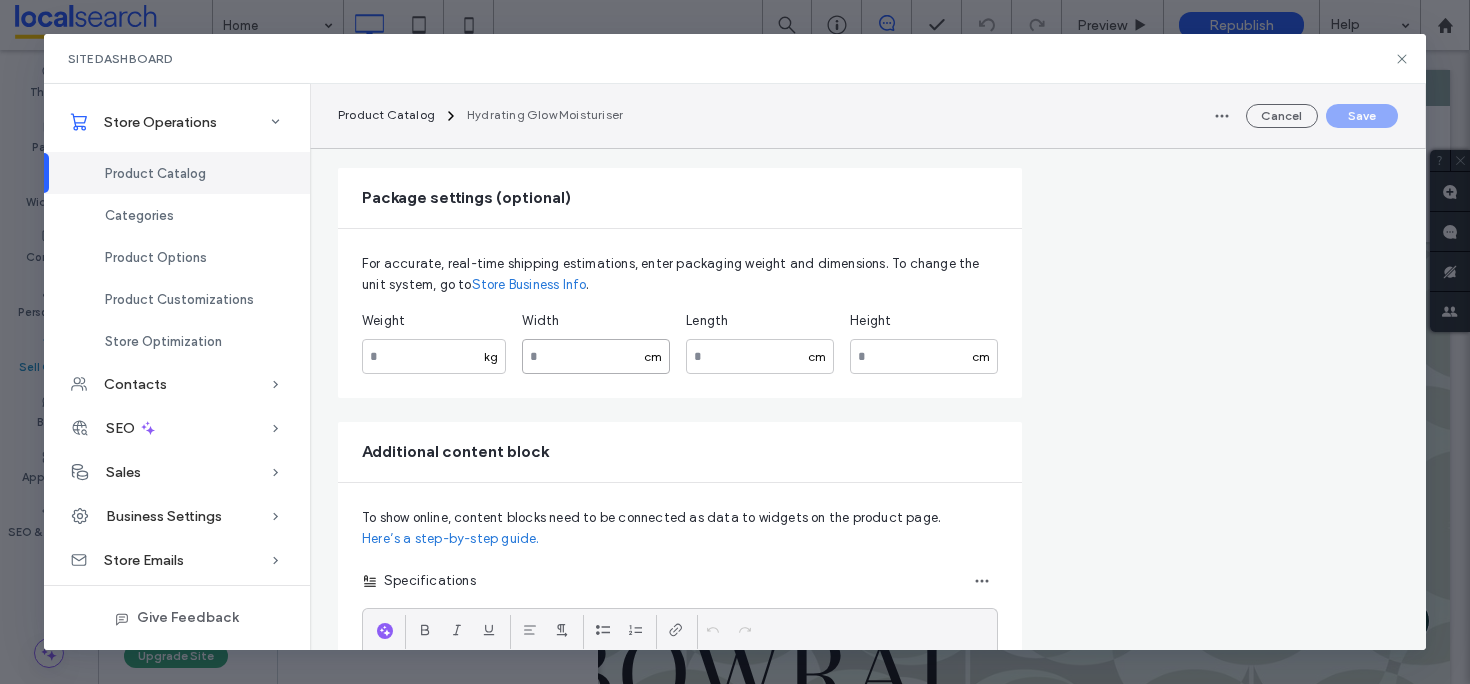 click at bounding box center [596, 356] 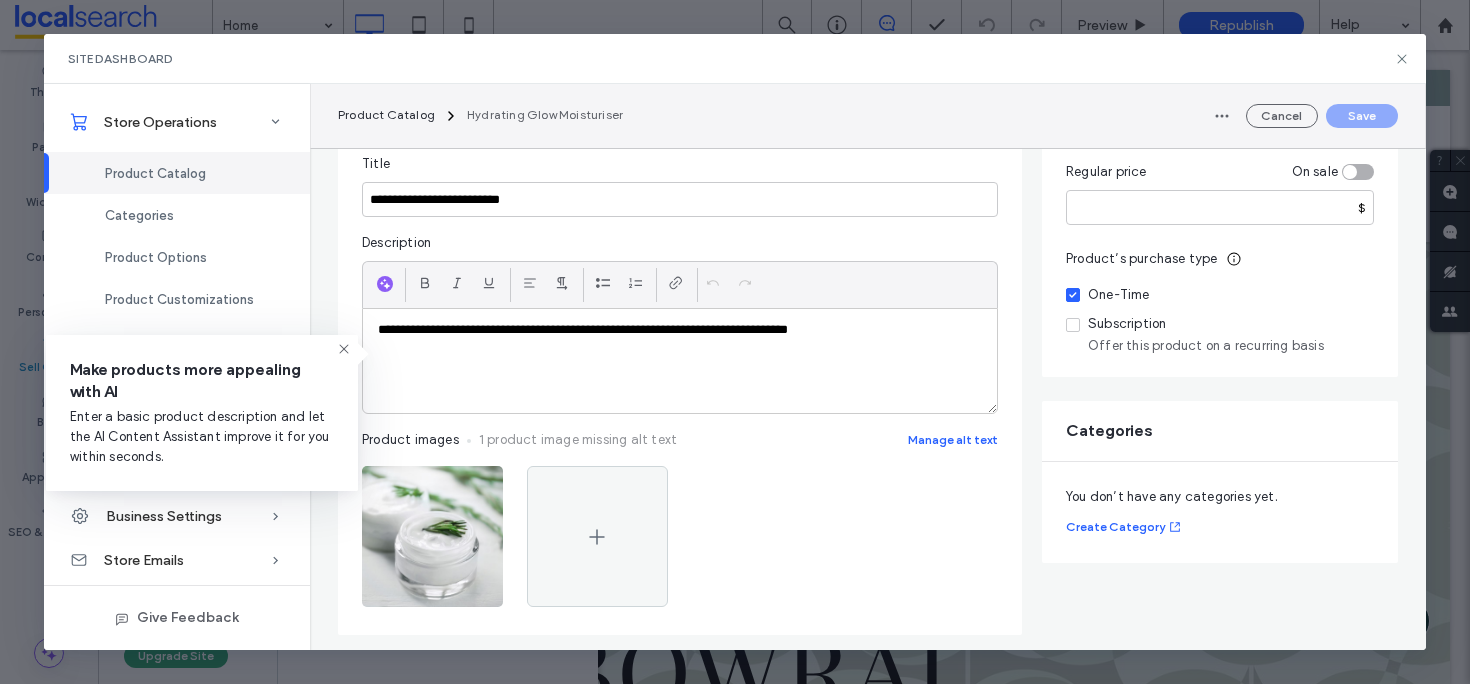 scroll, scrollTop: 0, scrollLeft: 0, axis: both 